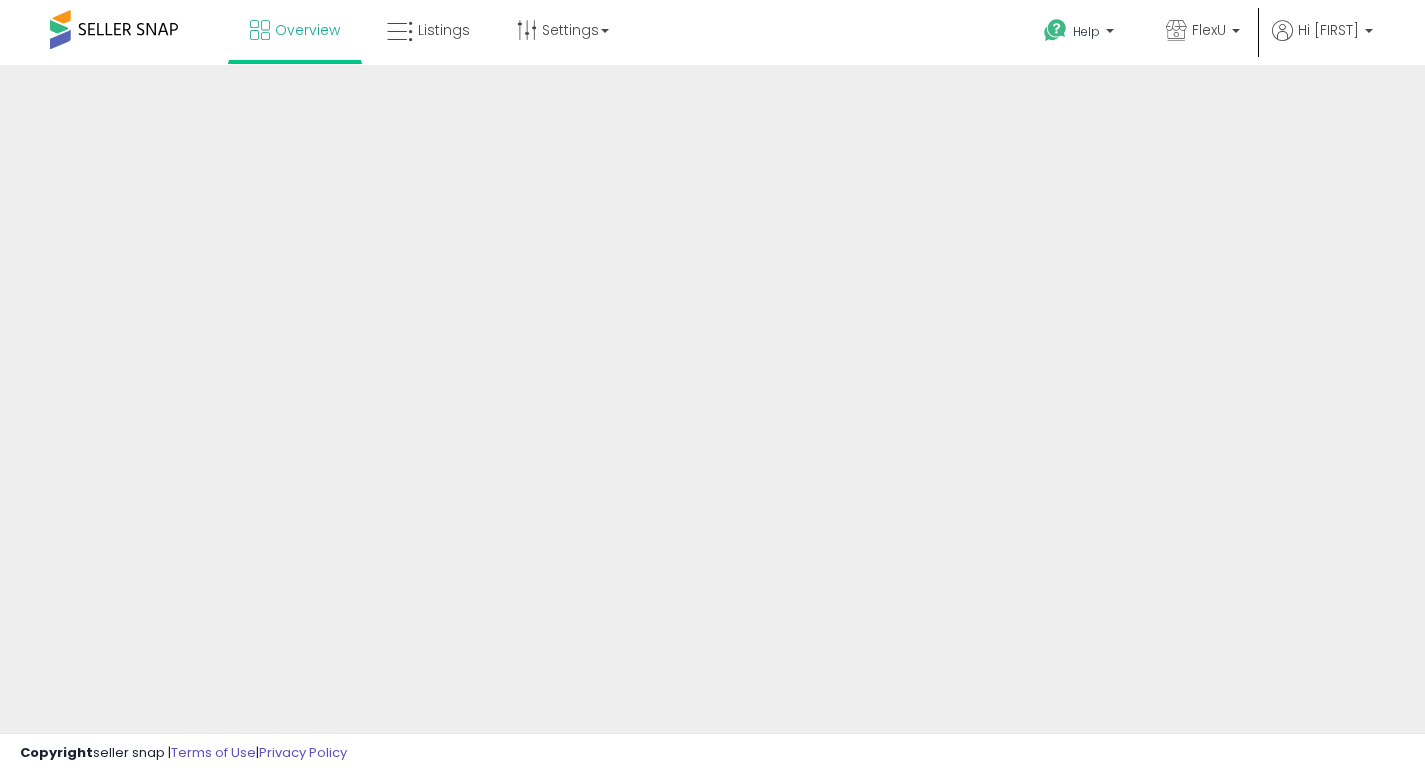 scroll, scrollTop: 0, scrollLeft: 0, axis: both 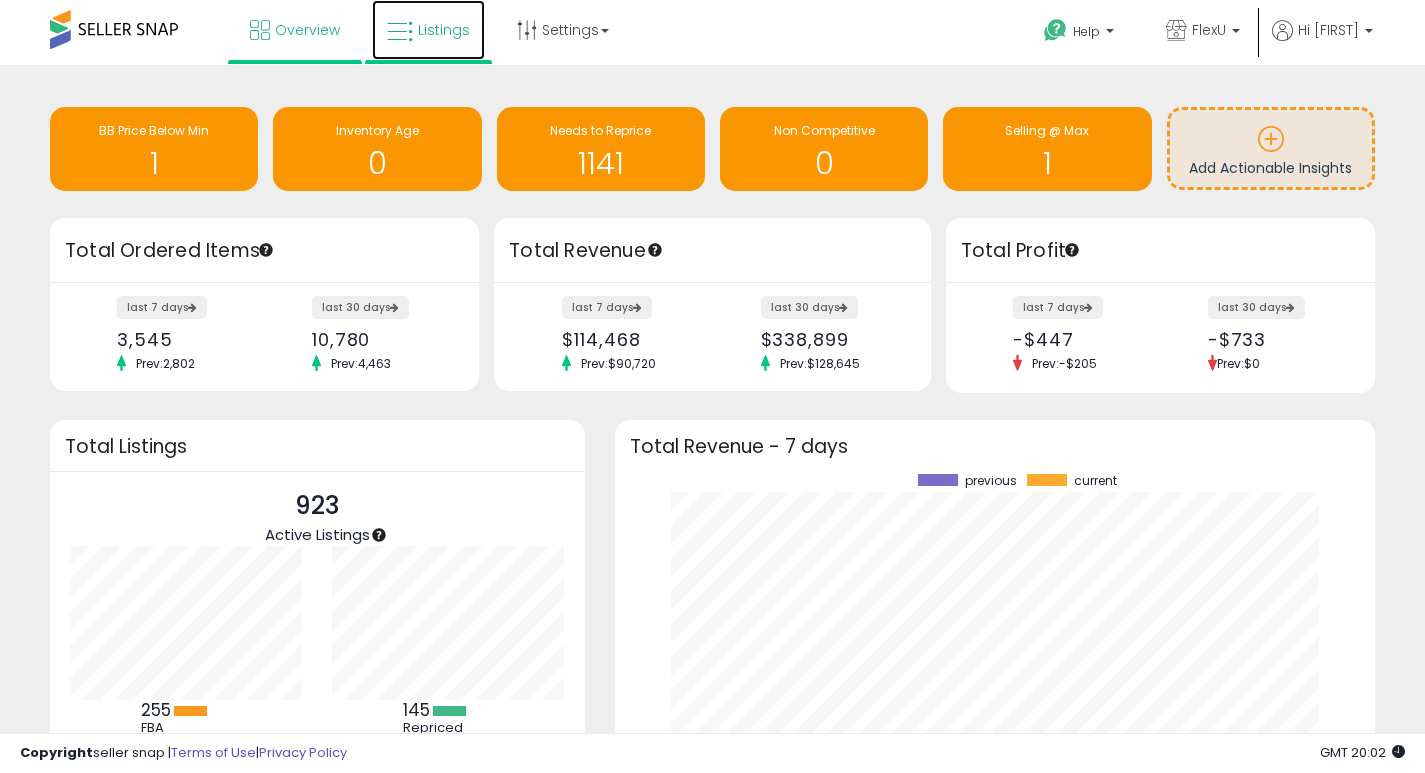 click on "Listings" at bounding box center [444, 30] 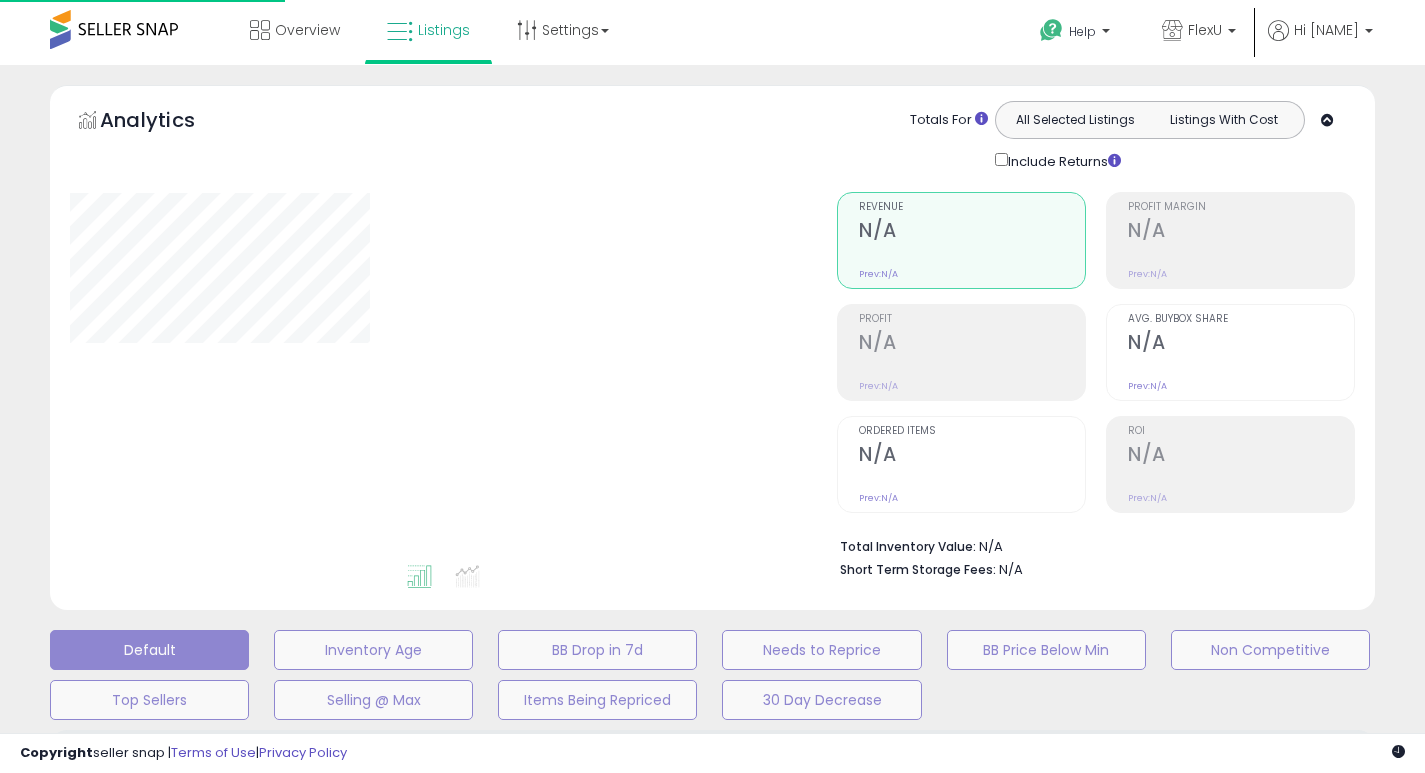 scroll, scrollTop: 0, scrollLeft: 0, axis: both 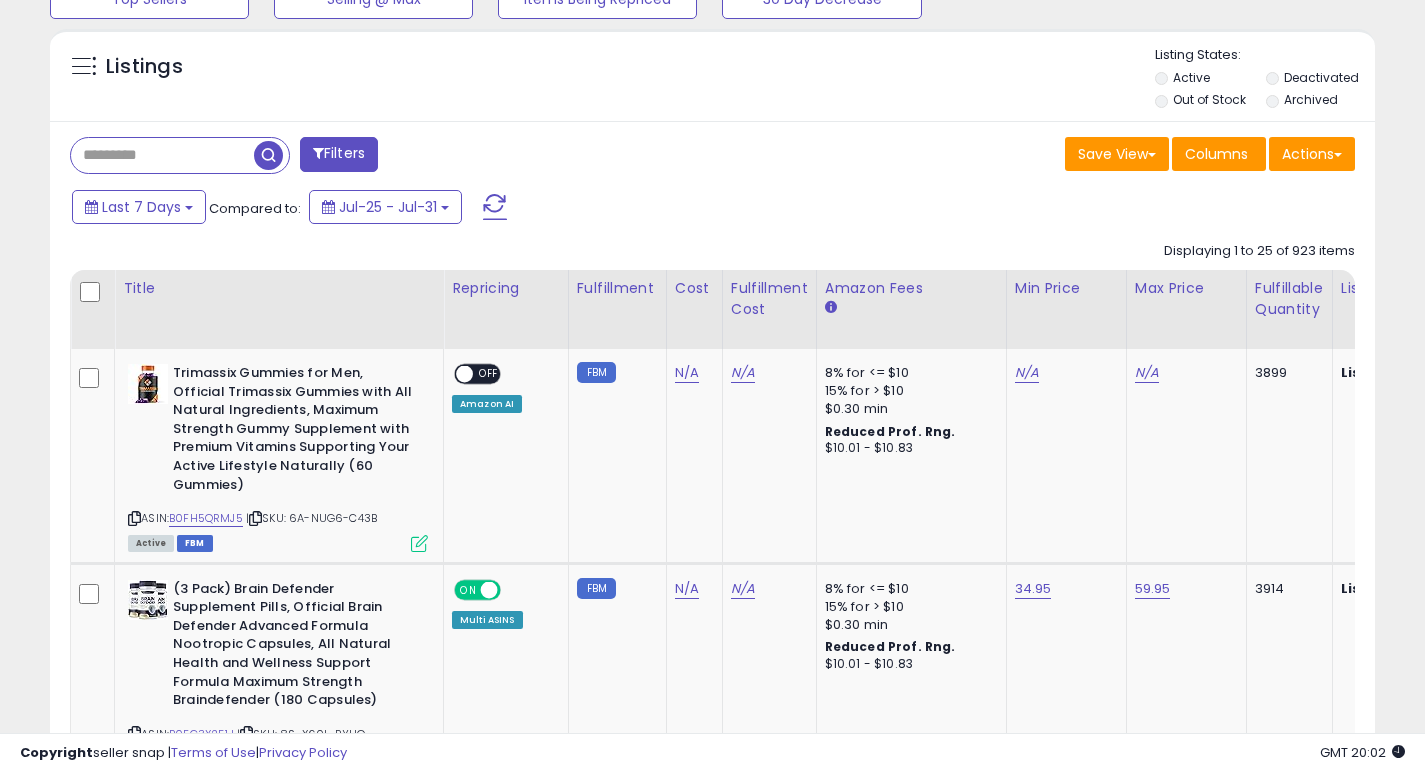 click at bounding box center (162, 155) 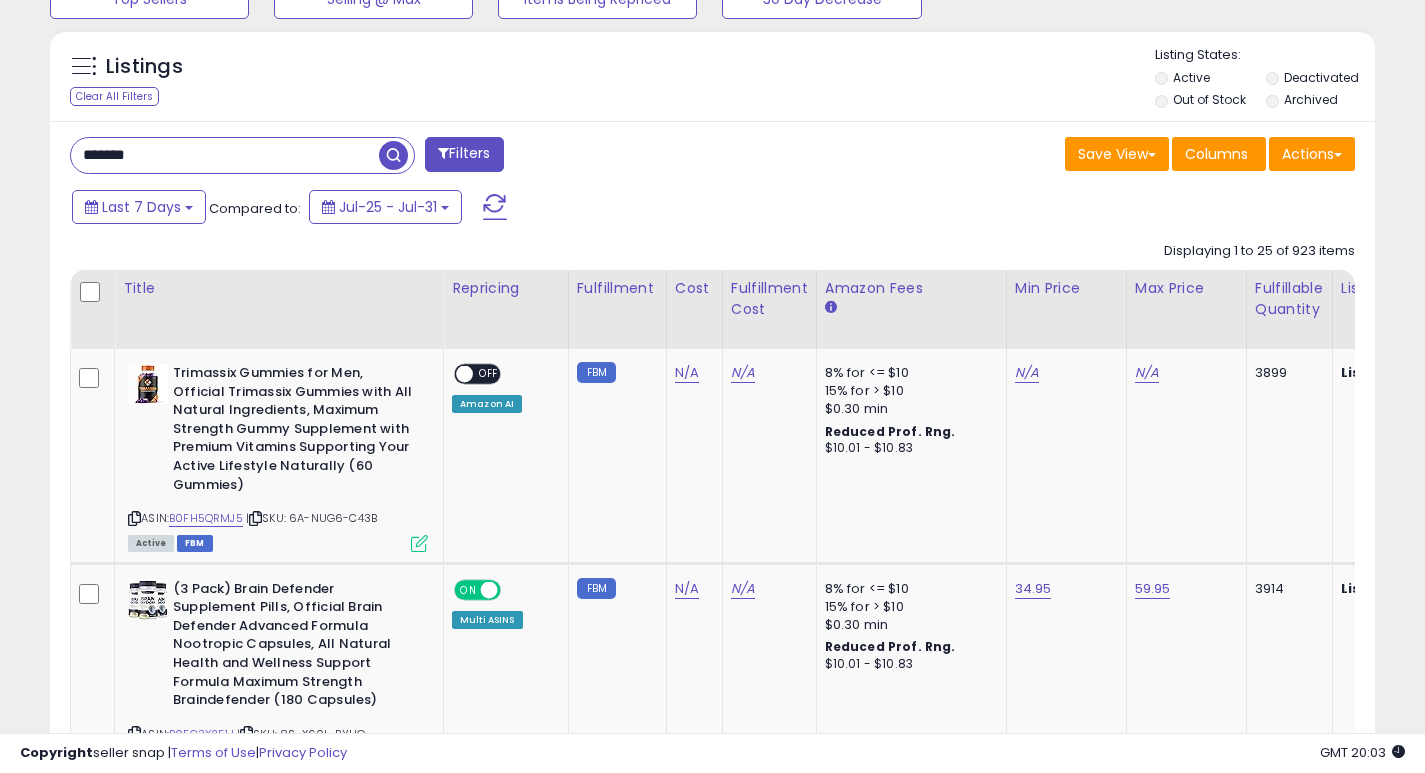 type on "*******" 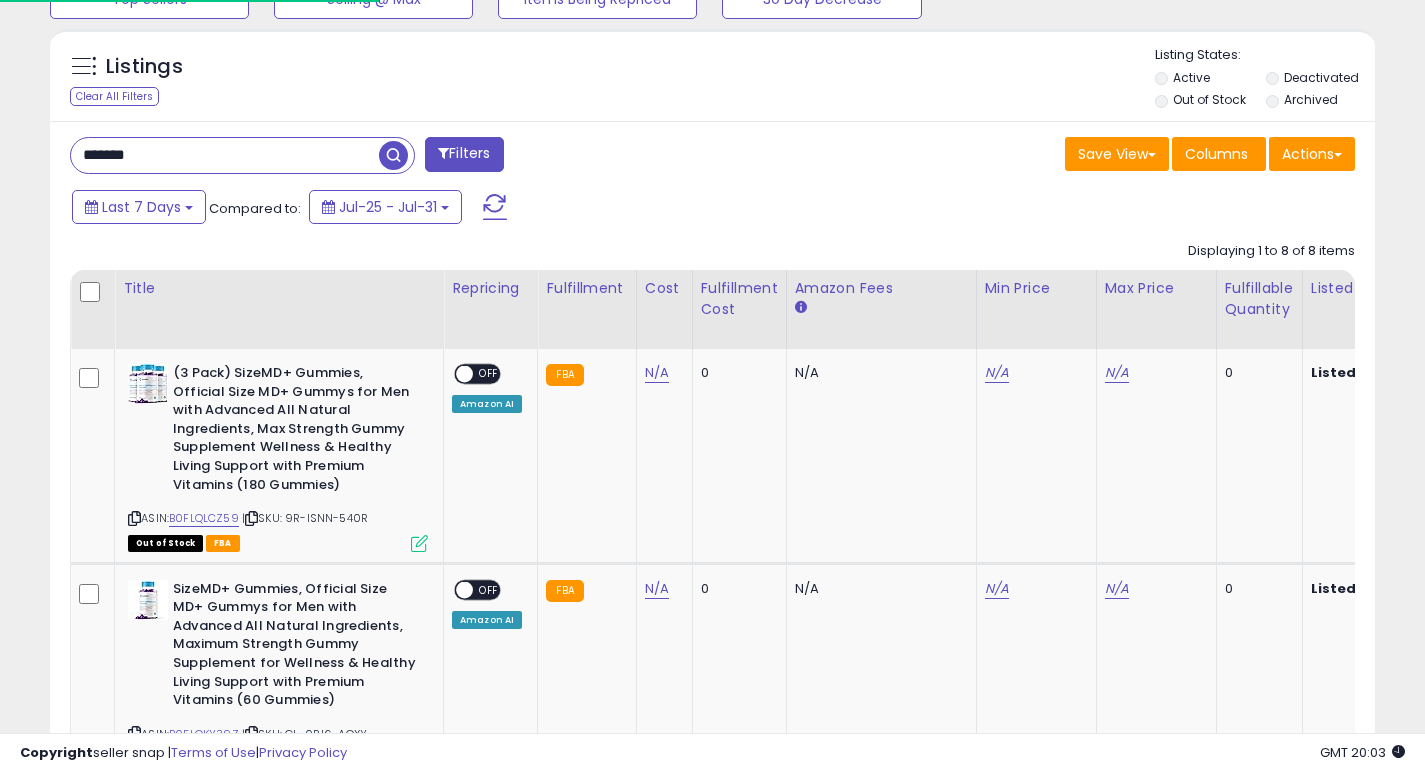 scroll, scrollTop: 467, scrollLeft: 0, axis: vertical 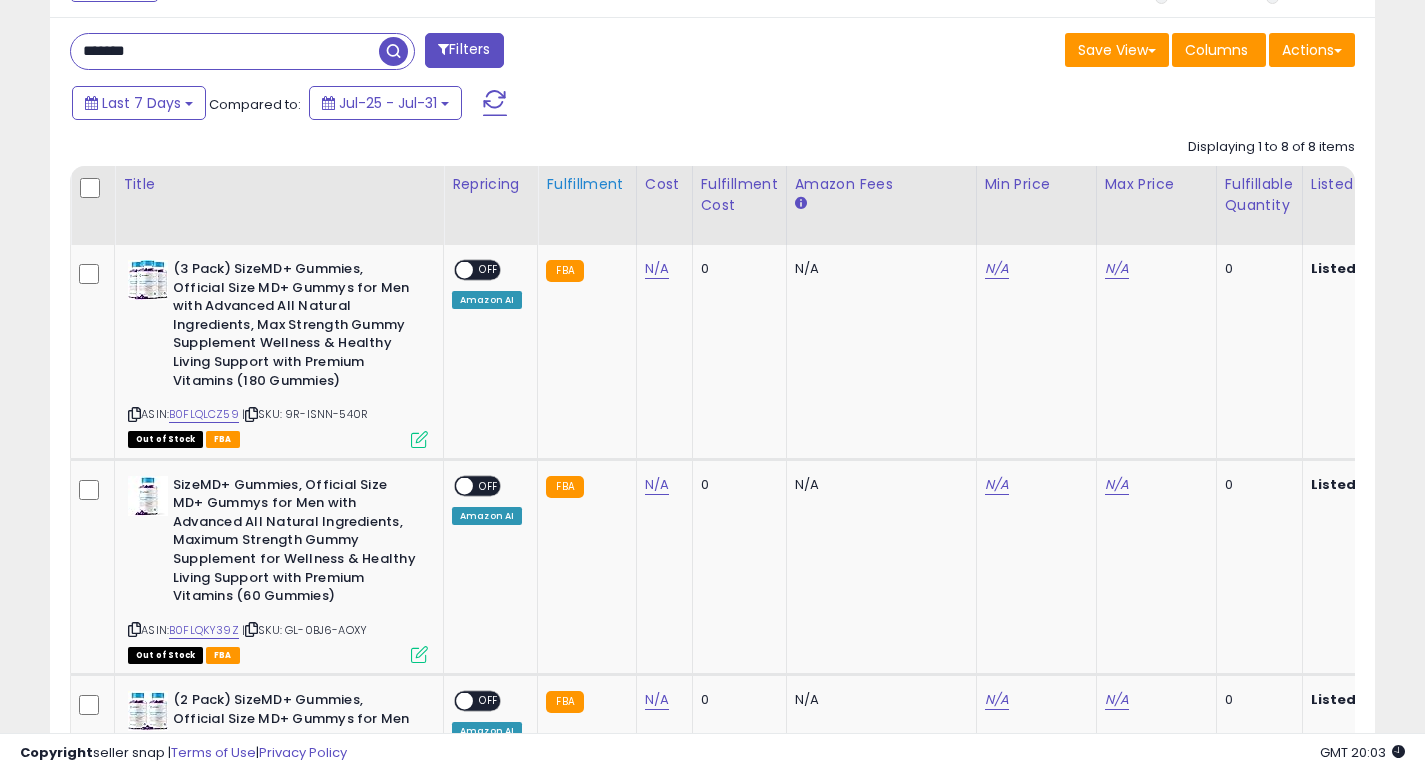 click on "Fulfillment" at bounding box center (586, 184) 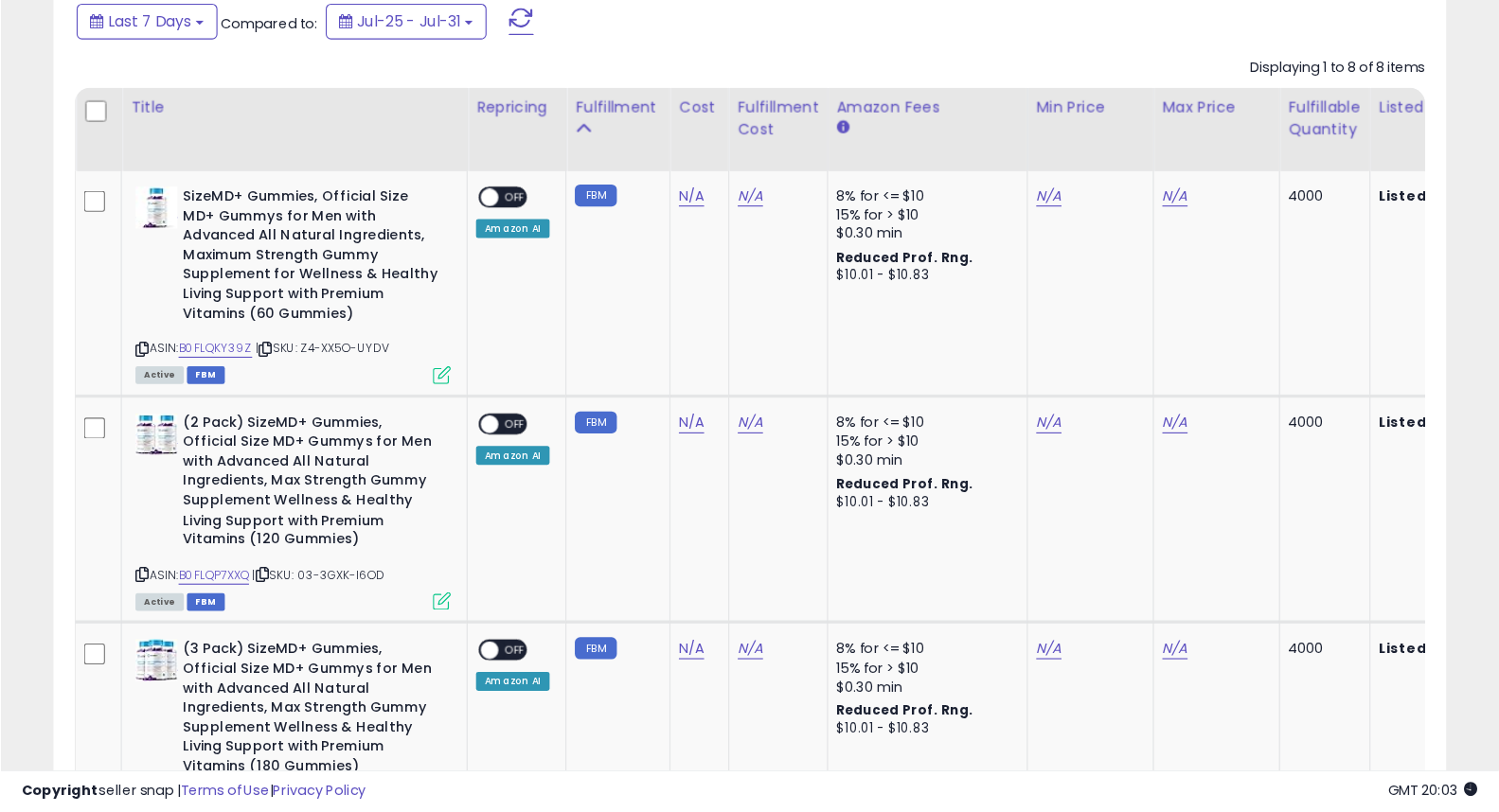 scroll, scrollTop: 838, scrollLeft: 0, axis: vertical 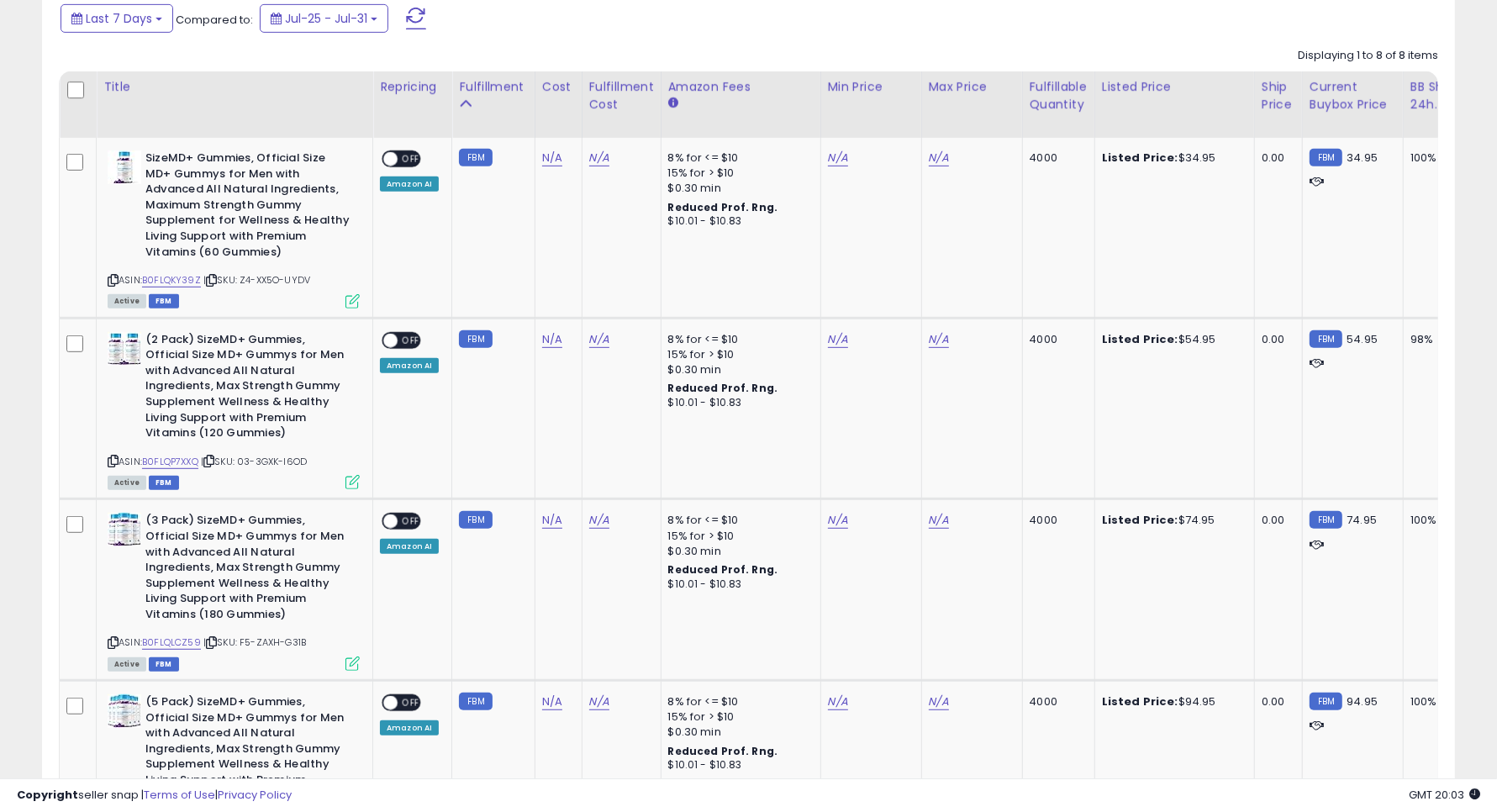 drag, startPoint x: 1136, startPoint y: 0, endPoint x: 835, endPoint y: 21, distance: 301.73167 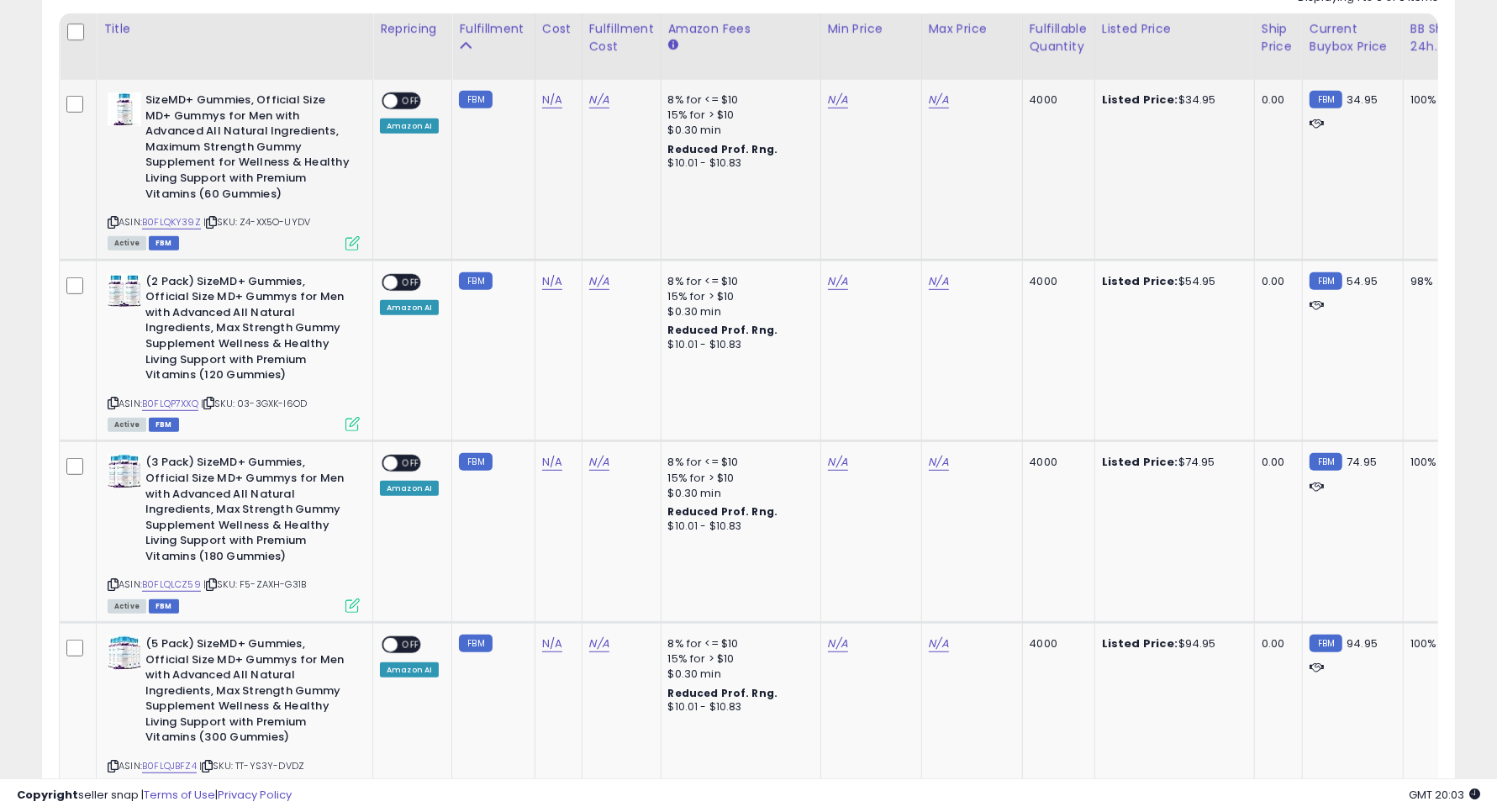 scroll, scrollTop: 799, scrollLeft: 0, axis: vertical 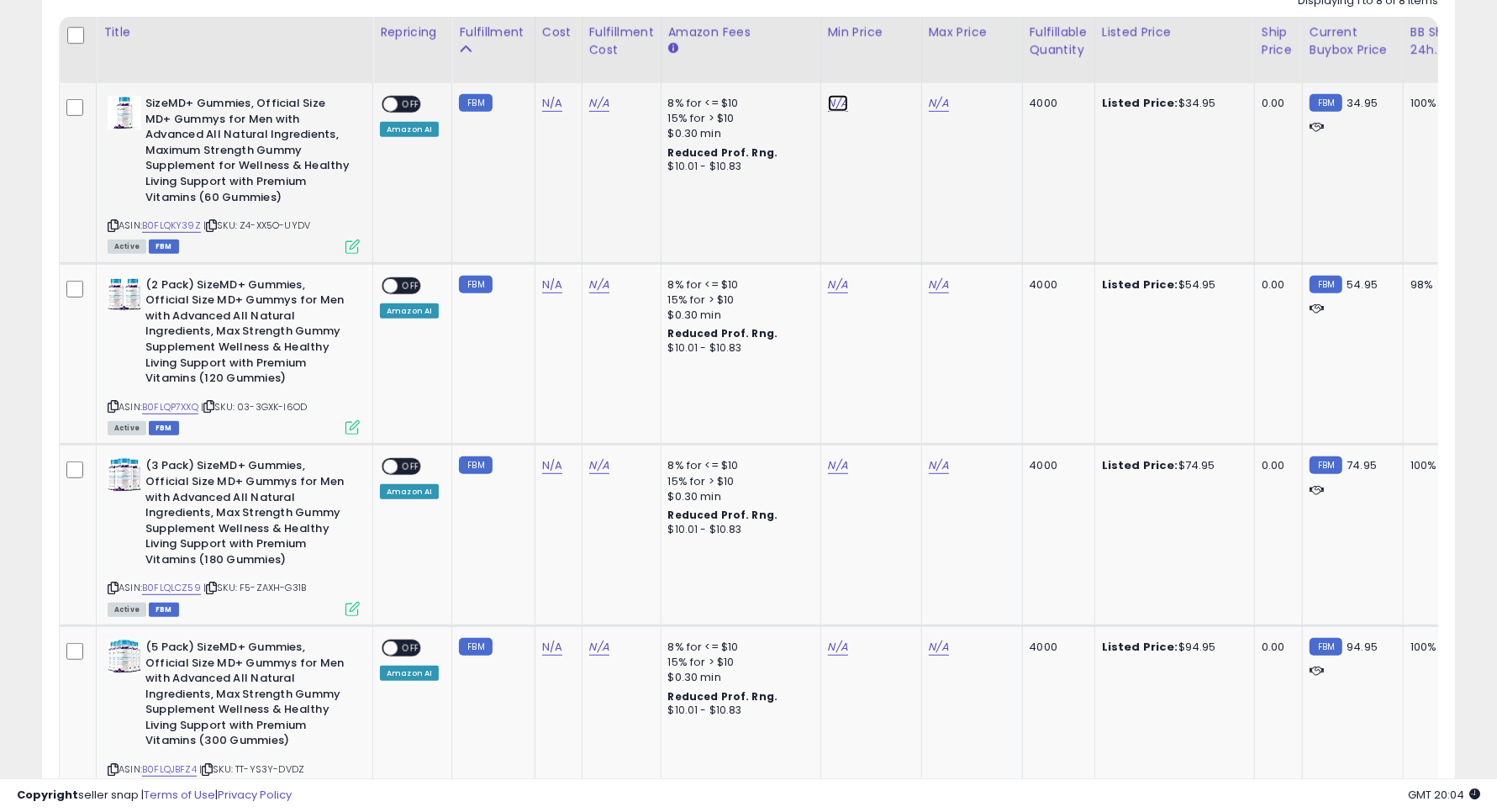 click on "N/A" at bounding box center (838, 103) 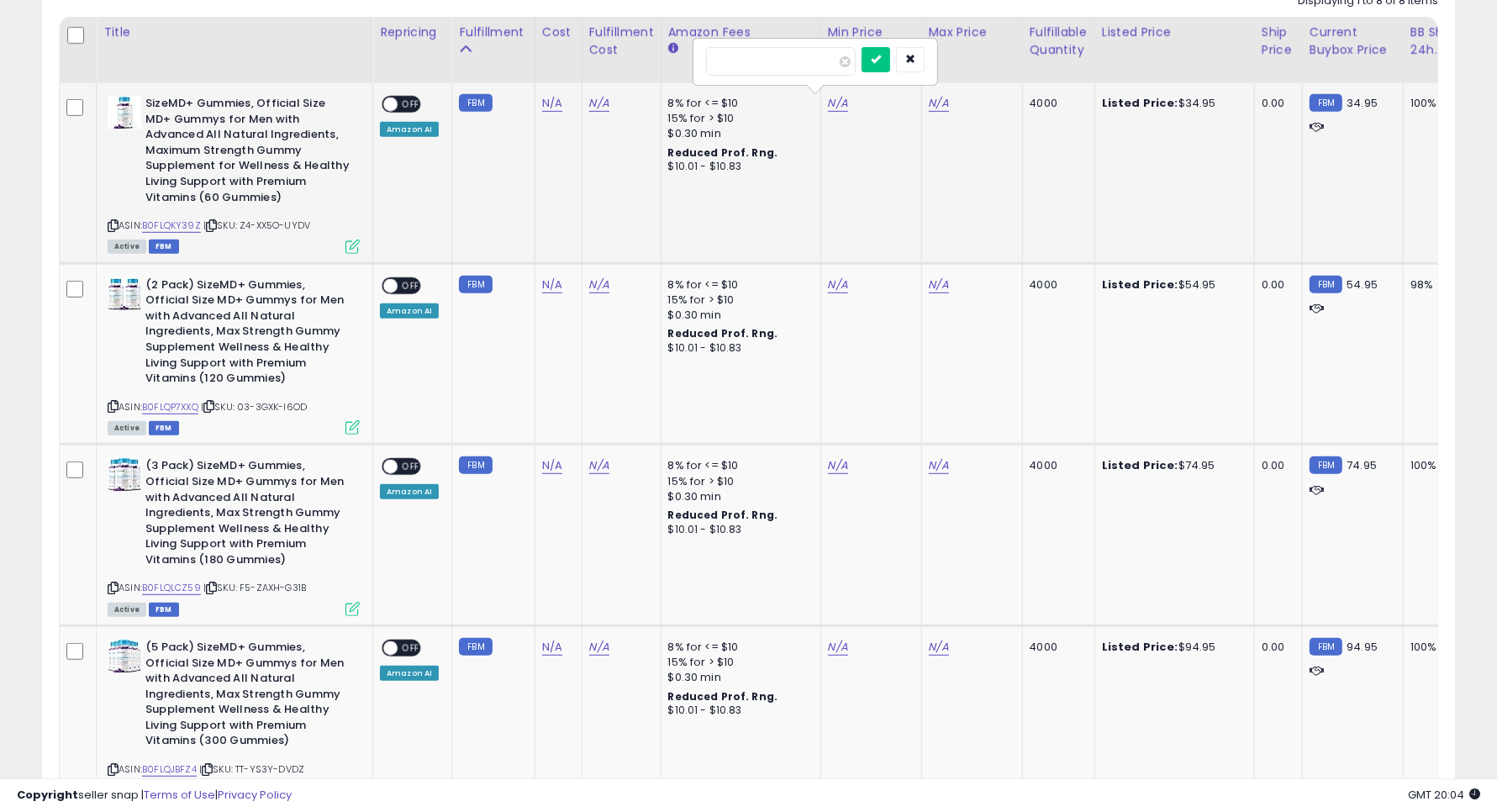 click at bounding box center [781, 61] 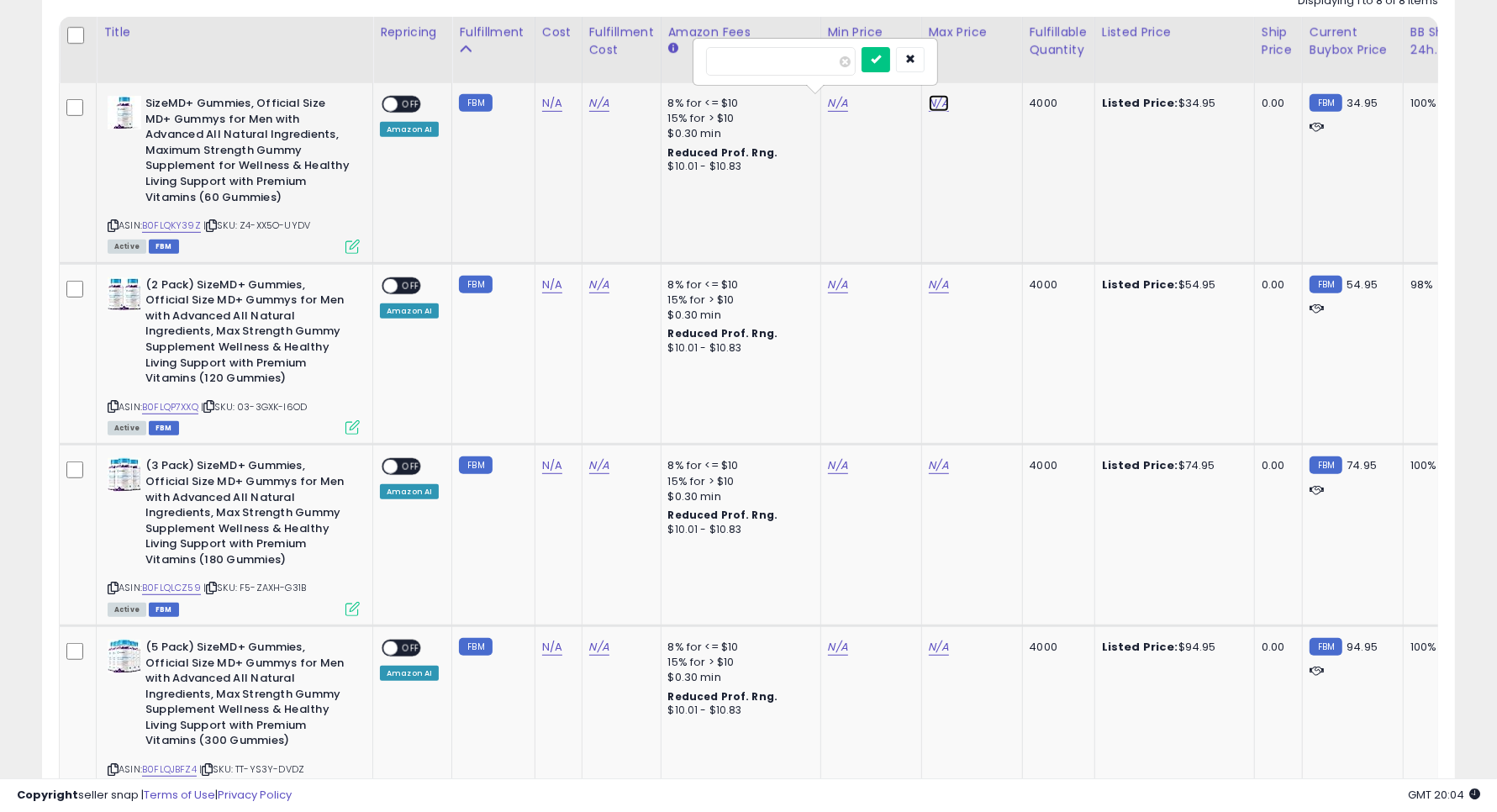 click on "N/A" at bounding box center [939, 103] 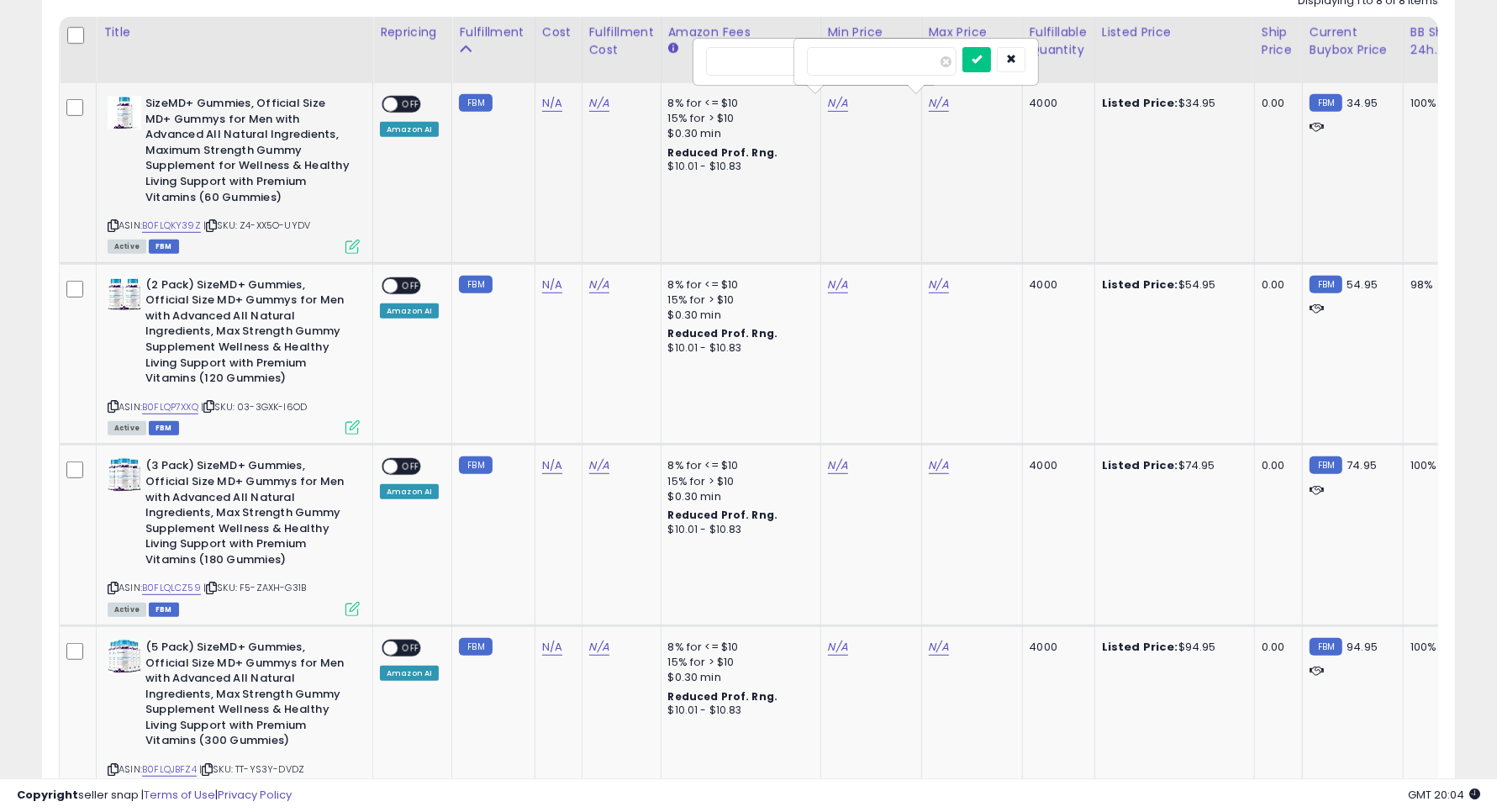 click at bounding box center [882, 61] 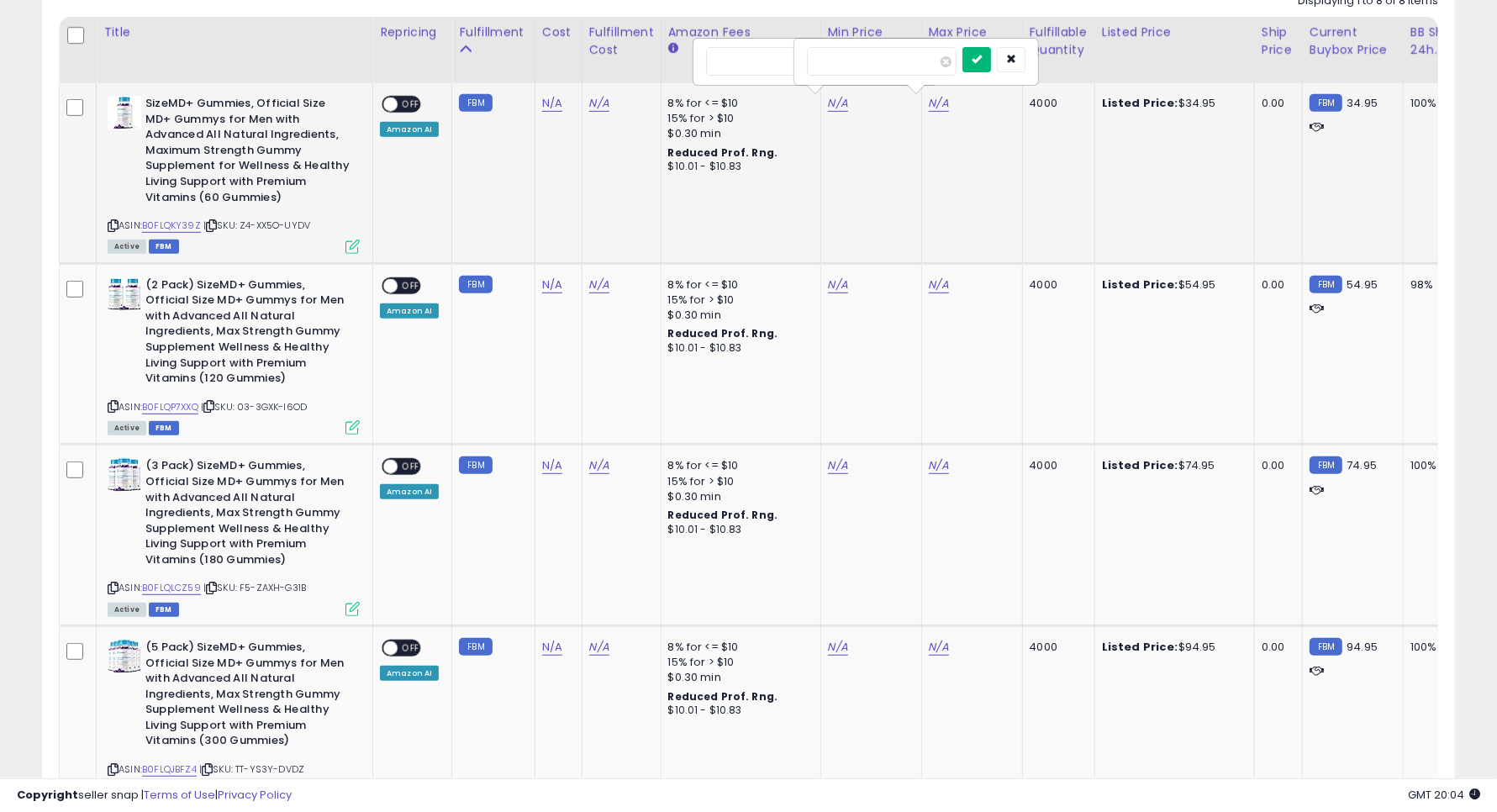 click at bounding box center [977, 60] 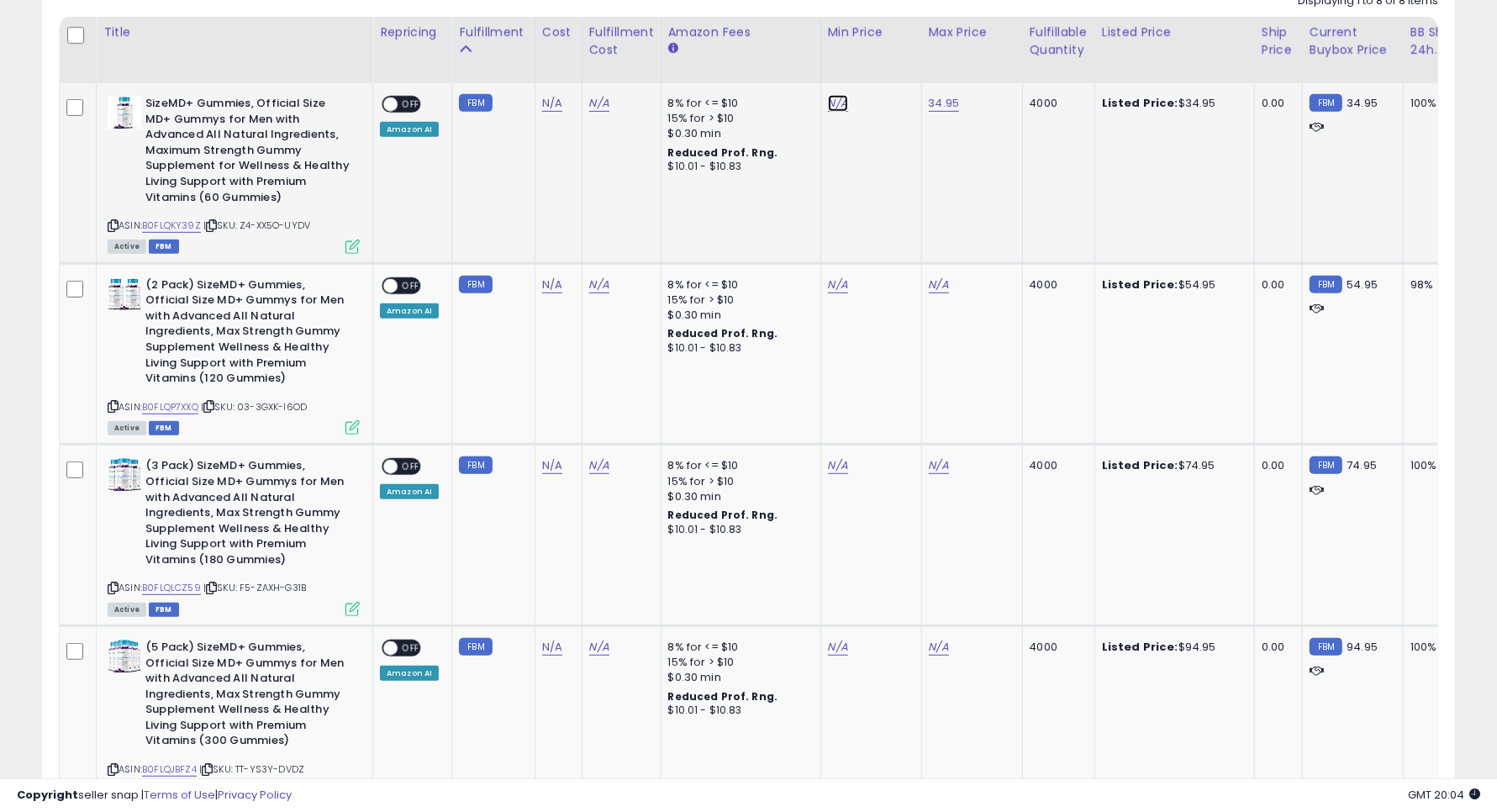 click on "N/A" at bounding box center [838, 103] 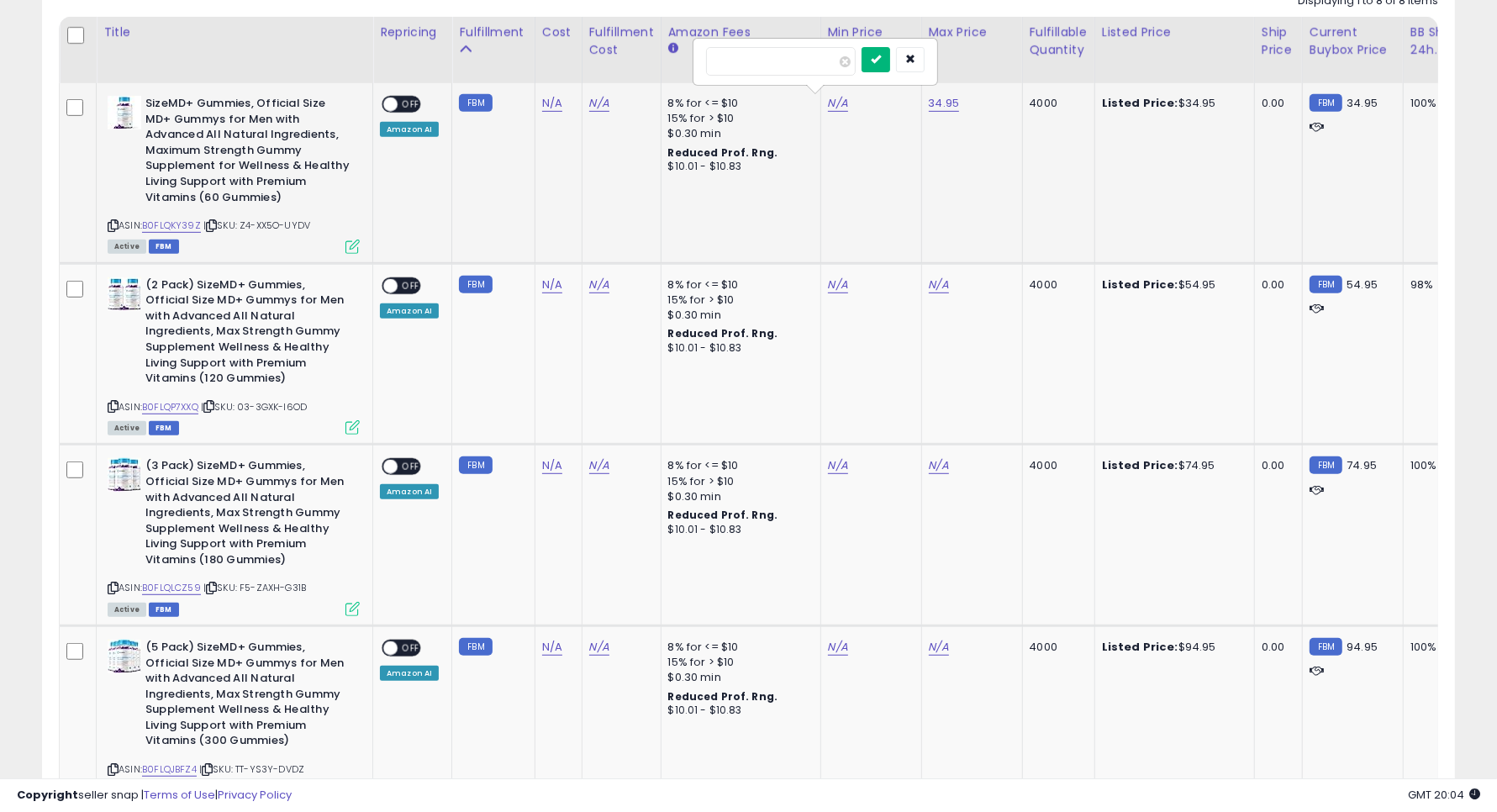type on "*****" 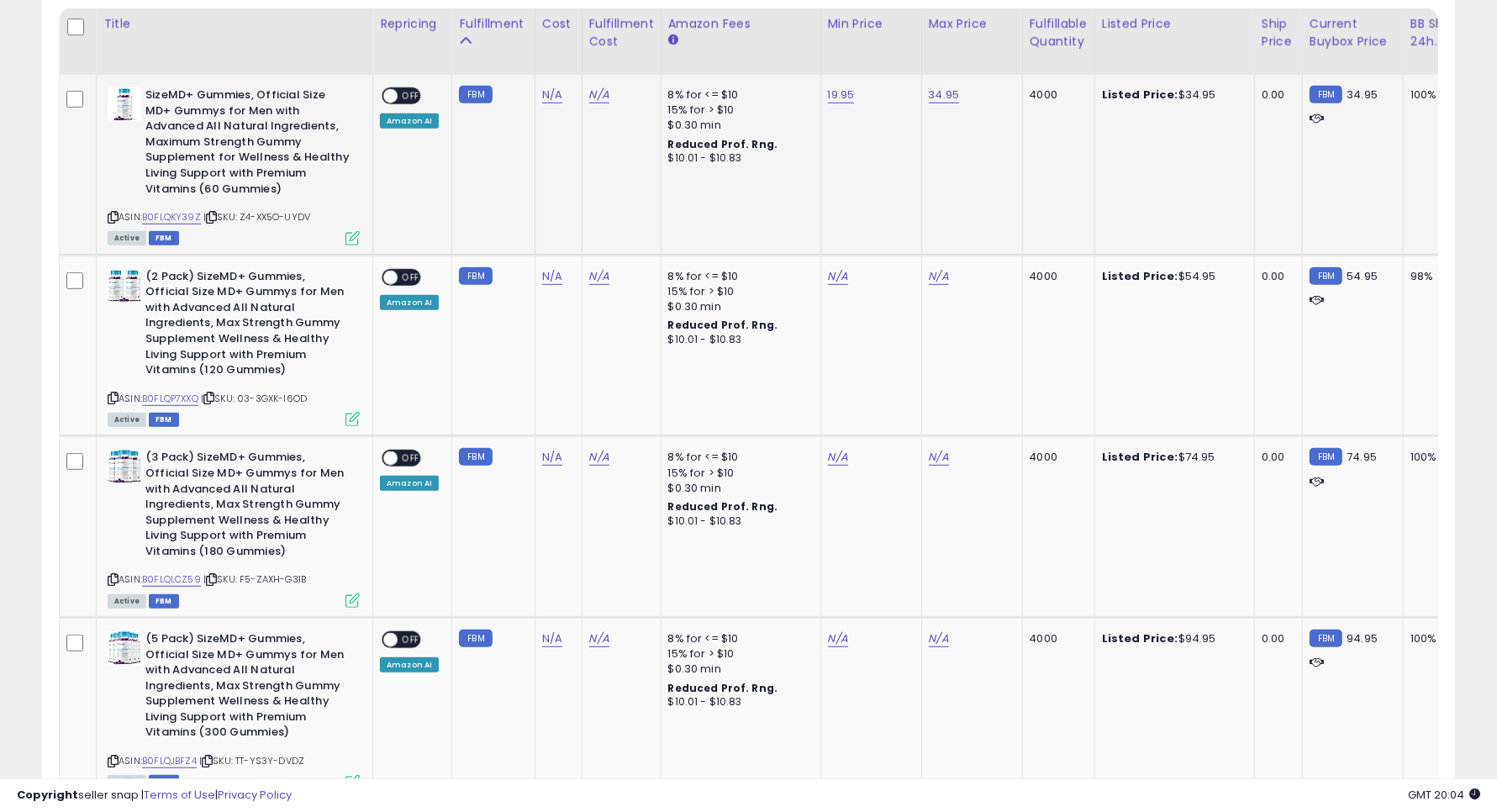 scroll, scrollTop: 804, scrollLeft: 0, axis: vertical 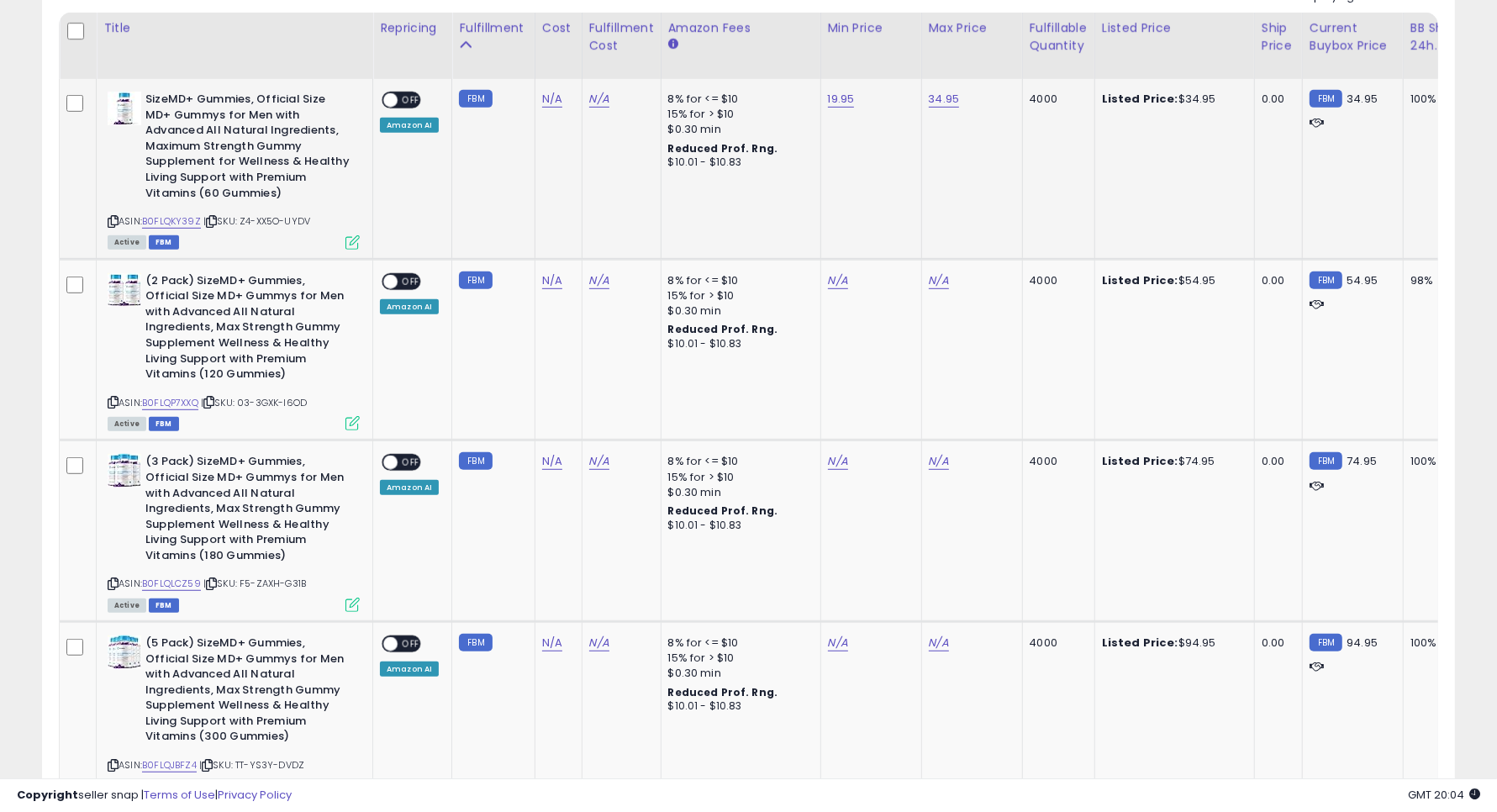 click on "4000" 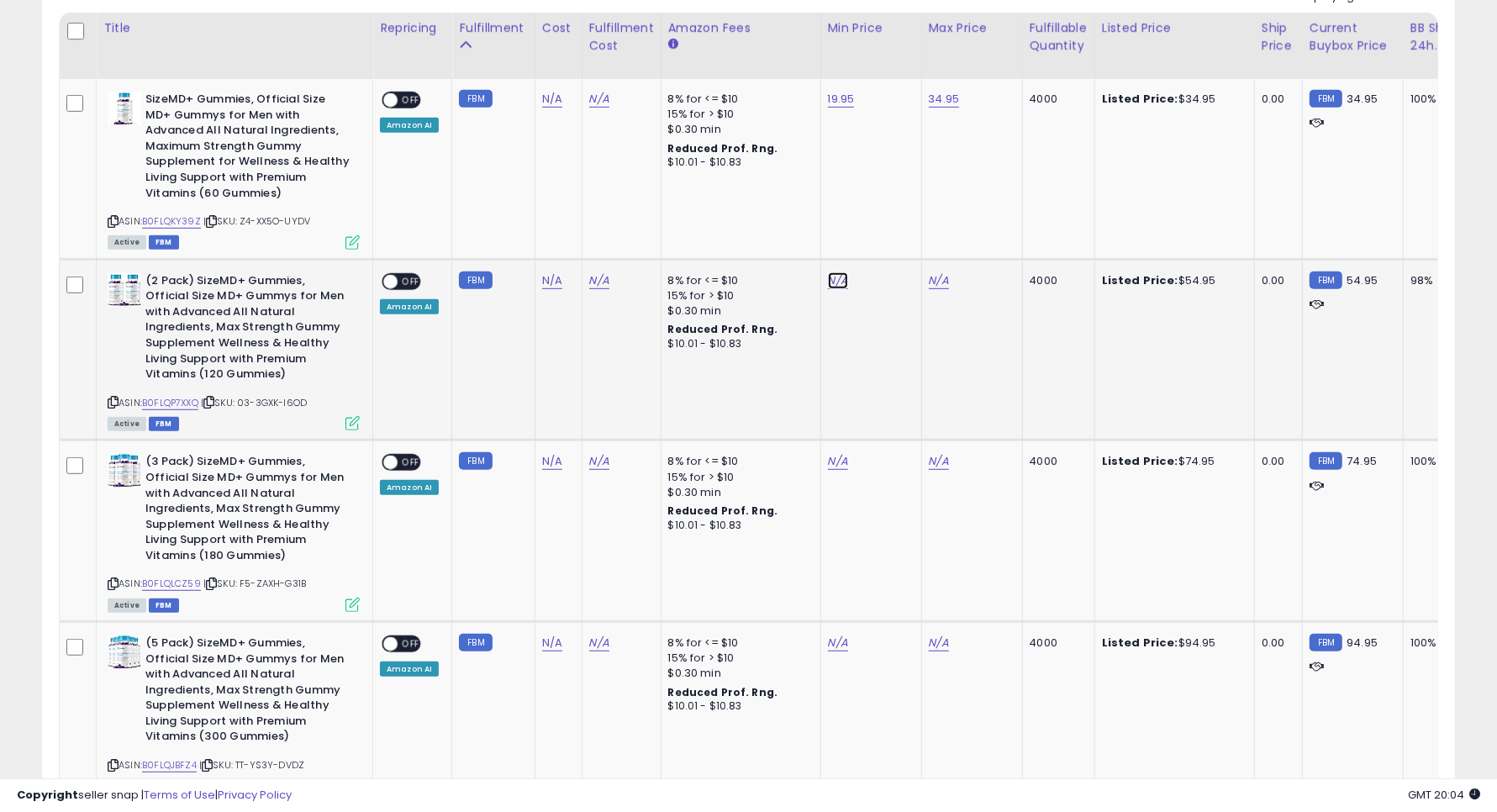 click on "N/A" at bounding box center [838, 281] 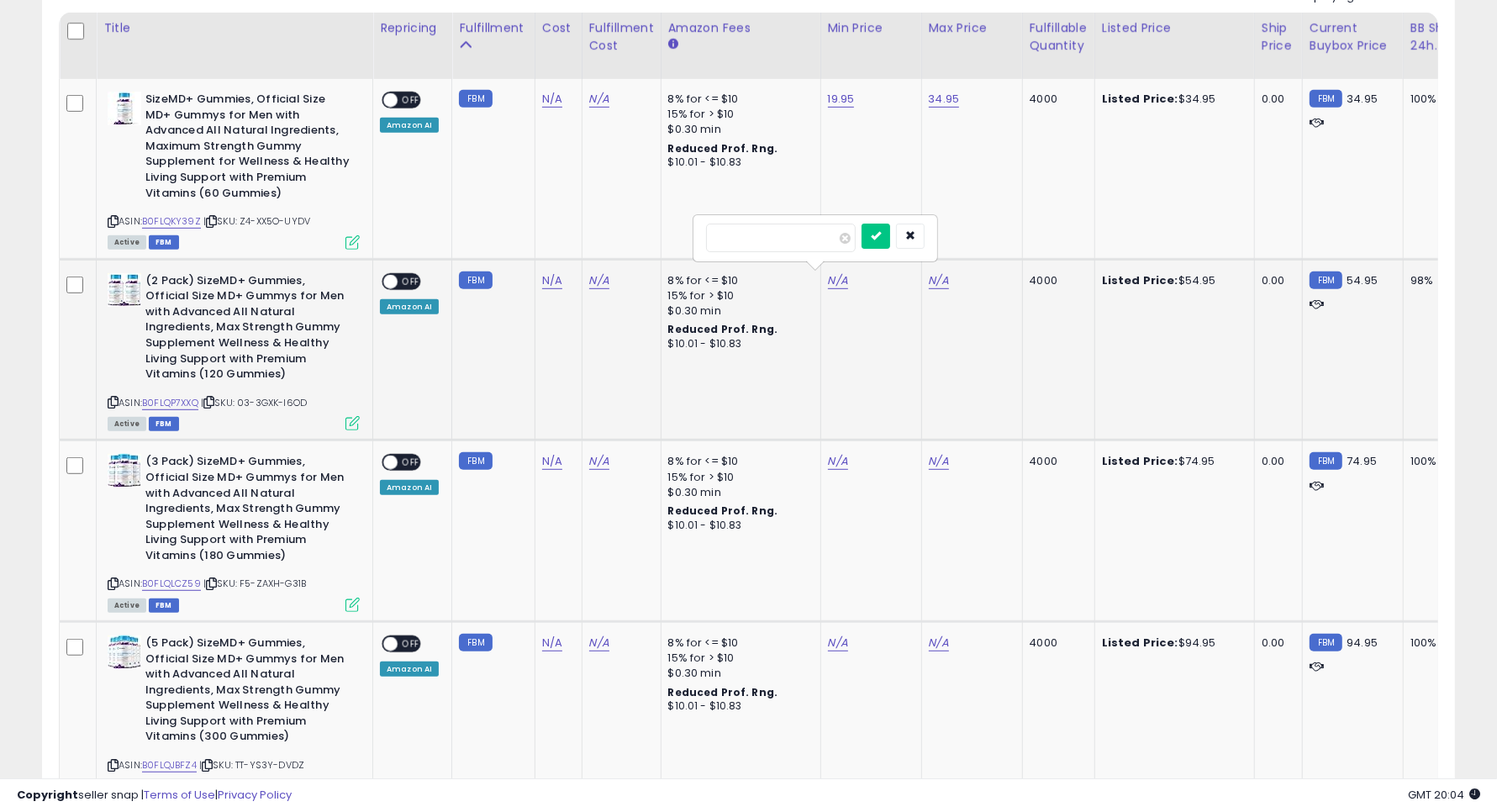 type on "*****" 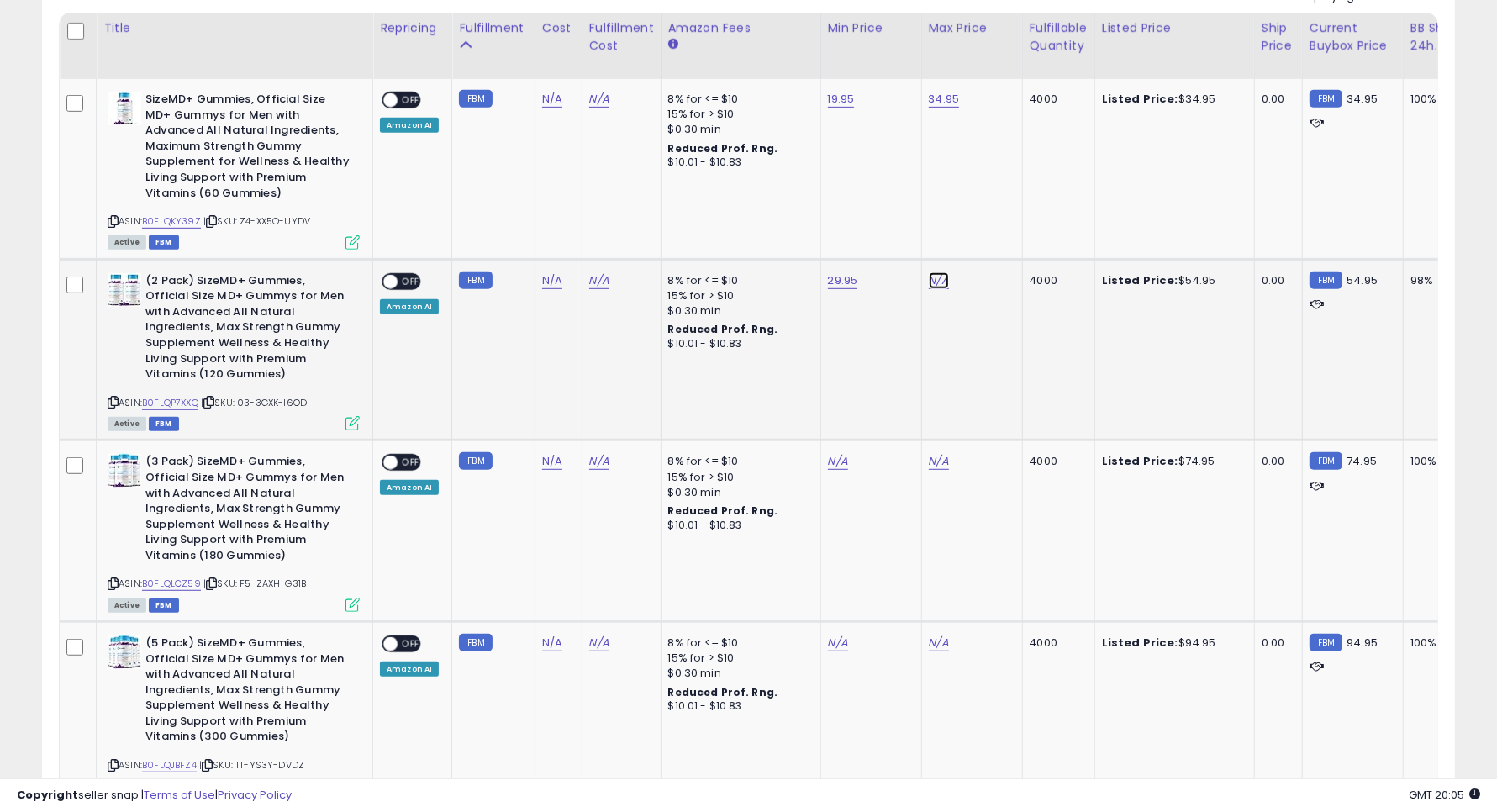 click on "N/A" at bounding box center [939, 281] 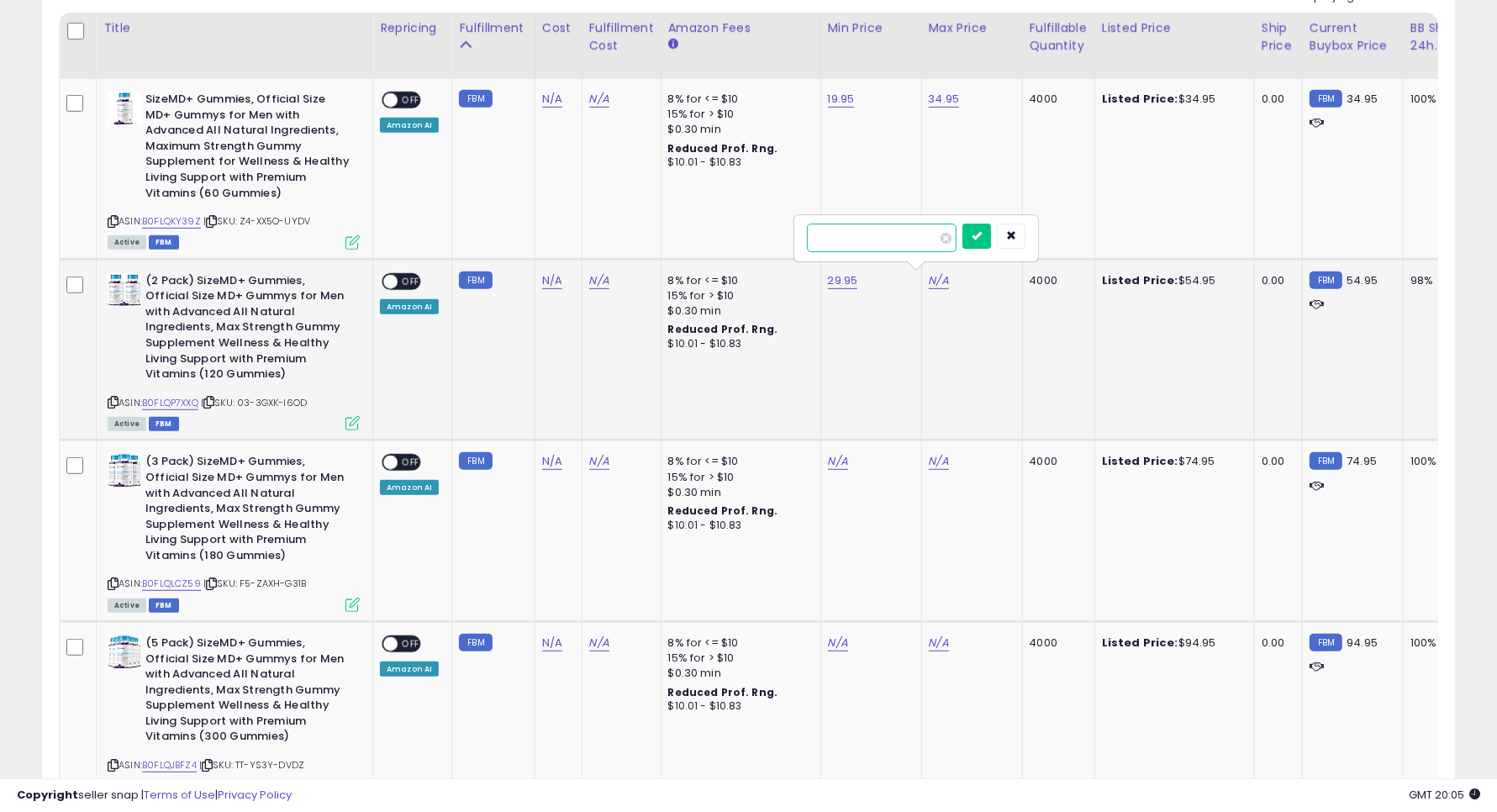 click at bounding box center (882, 238) 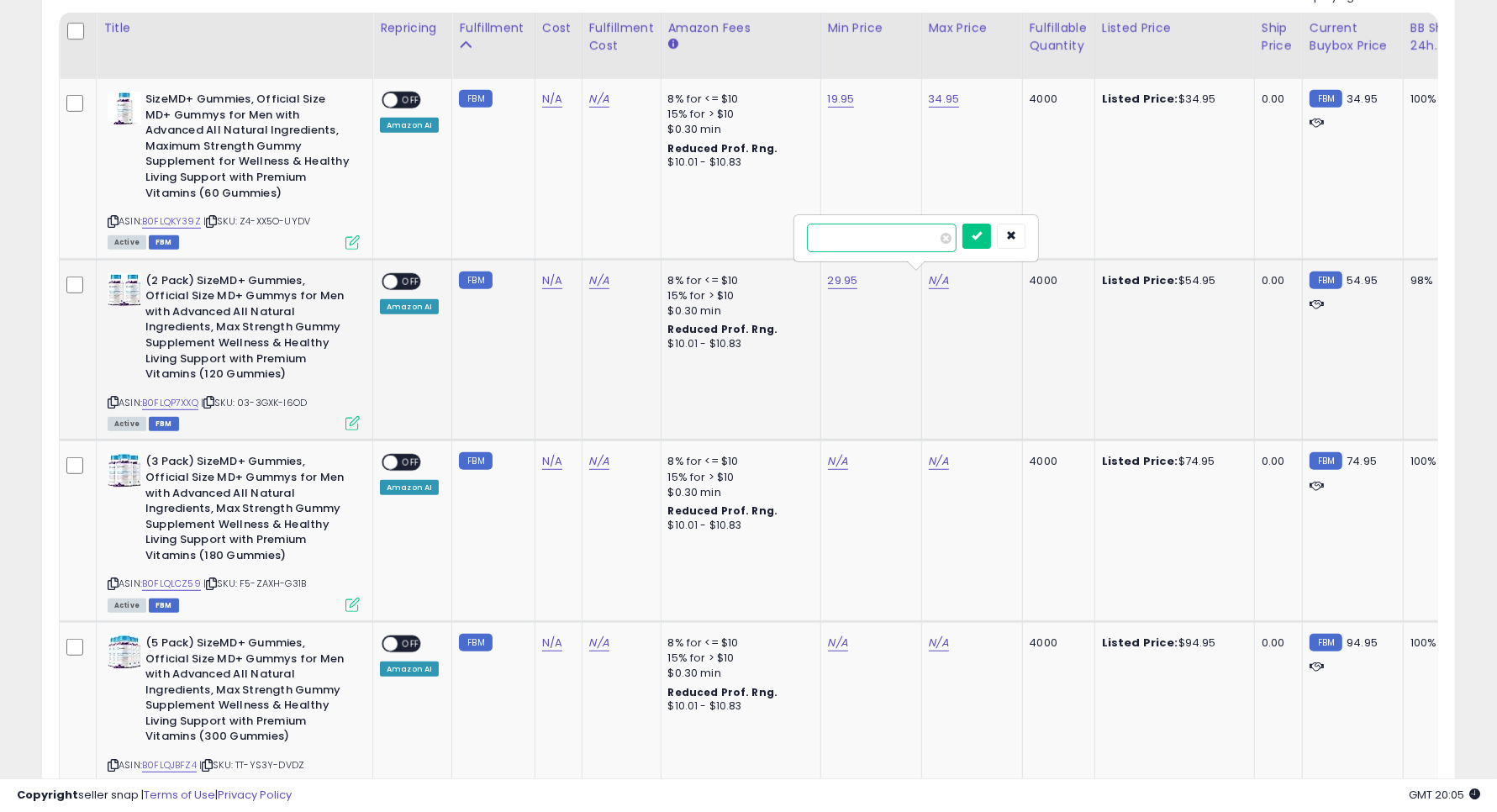 type on "*****" 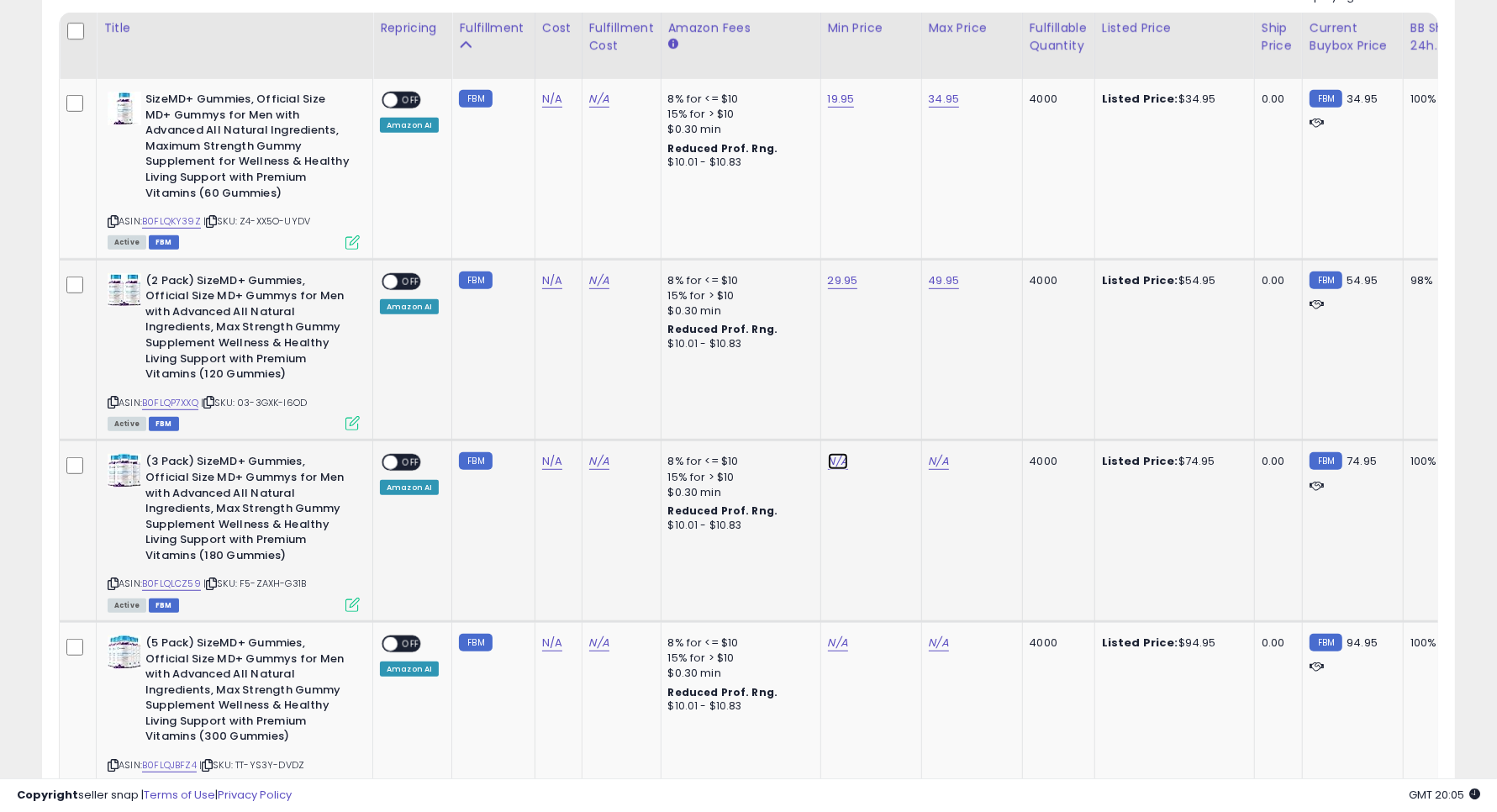 click on "N/A" at bounding box center [838, 461] 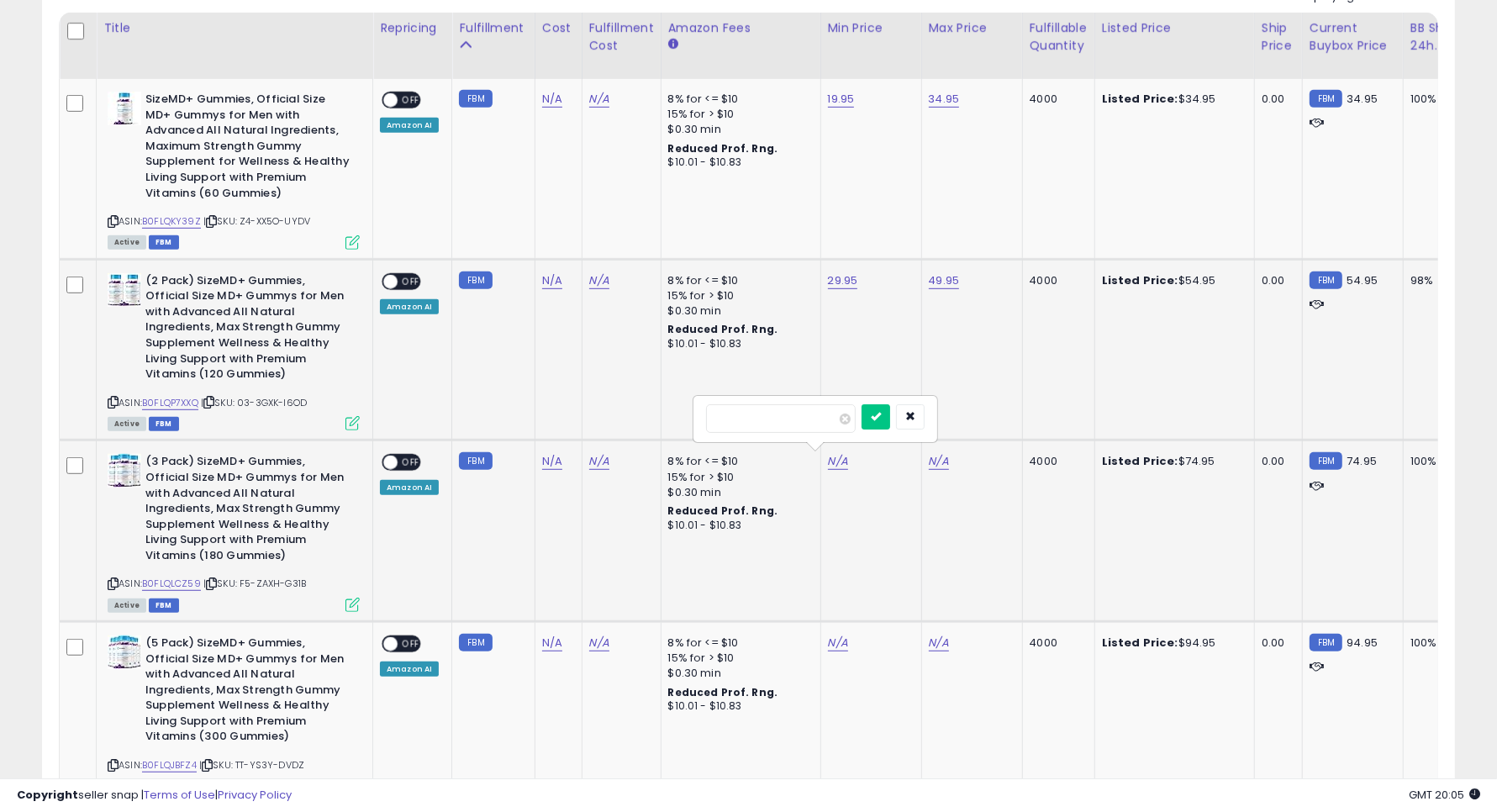 click on "4000" 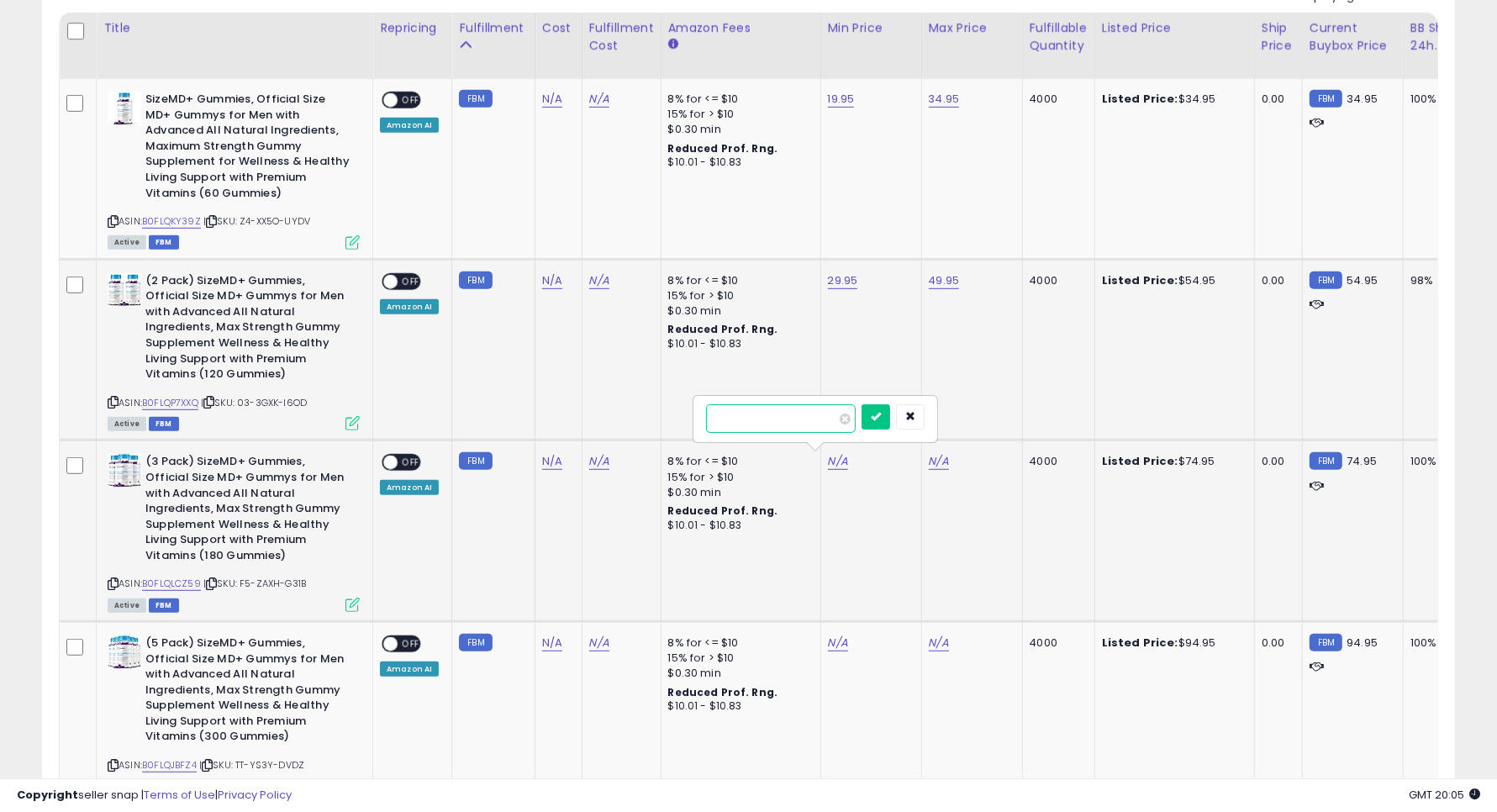 click at bounding box center [781, 419] 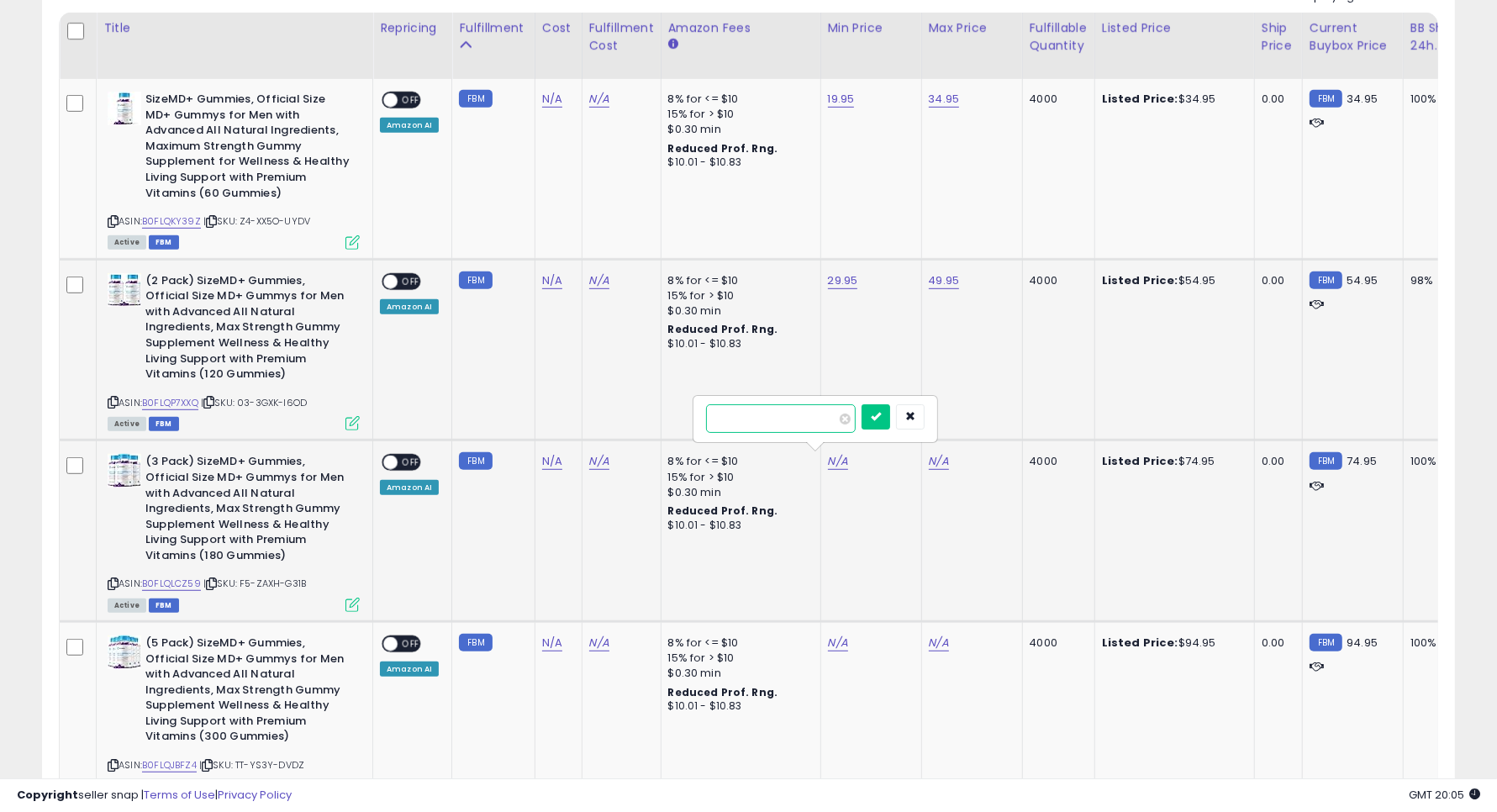 type on "*****" 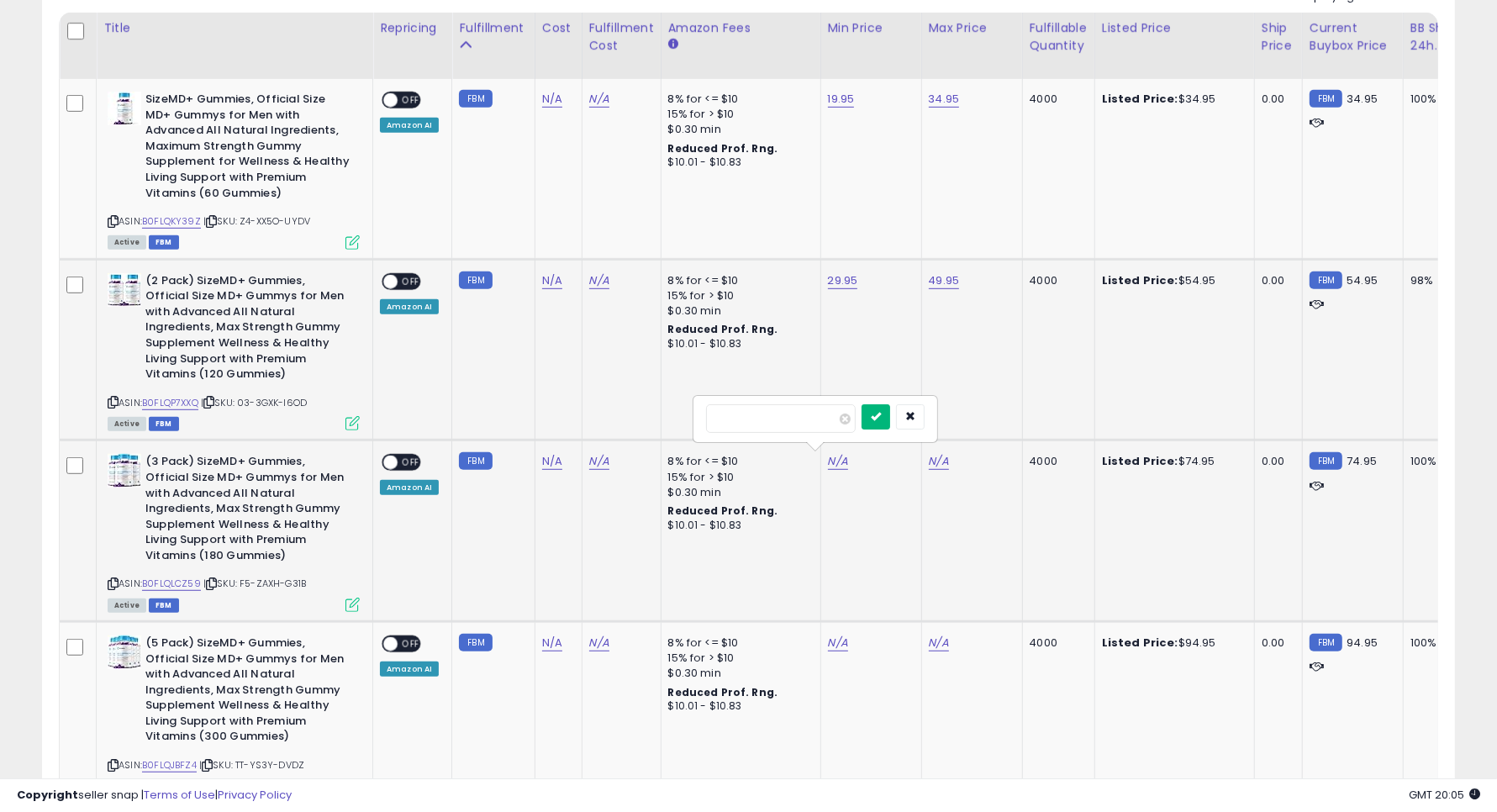 click at bounding box center [876, 417] 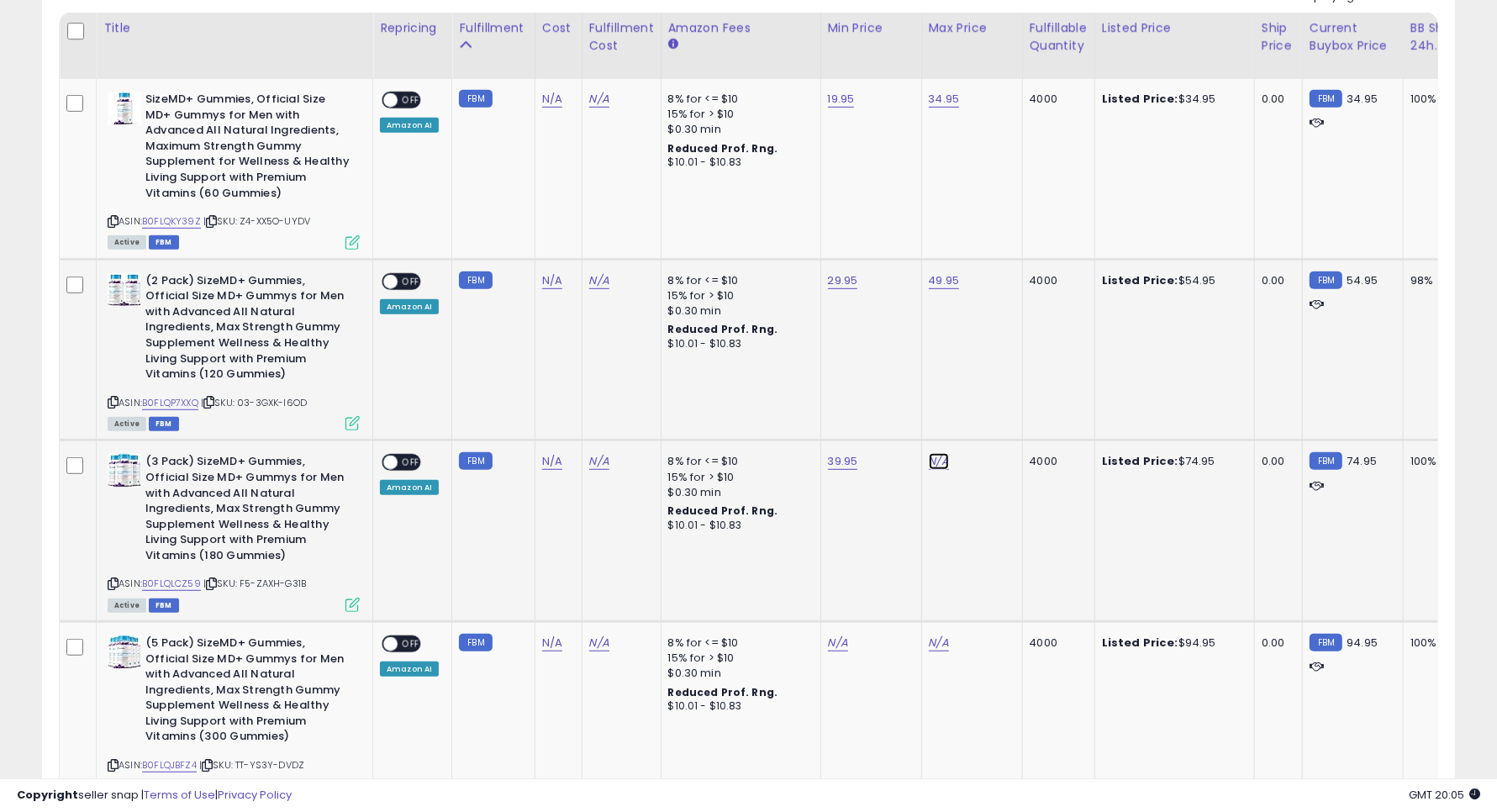 click on "N/A" at bounding box center (939, 461) 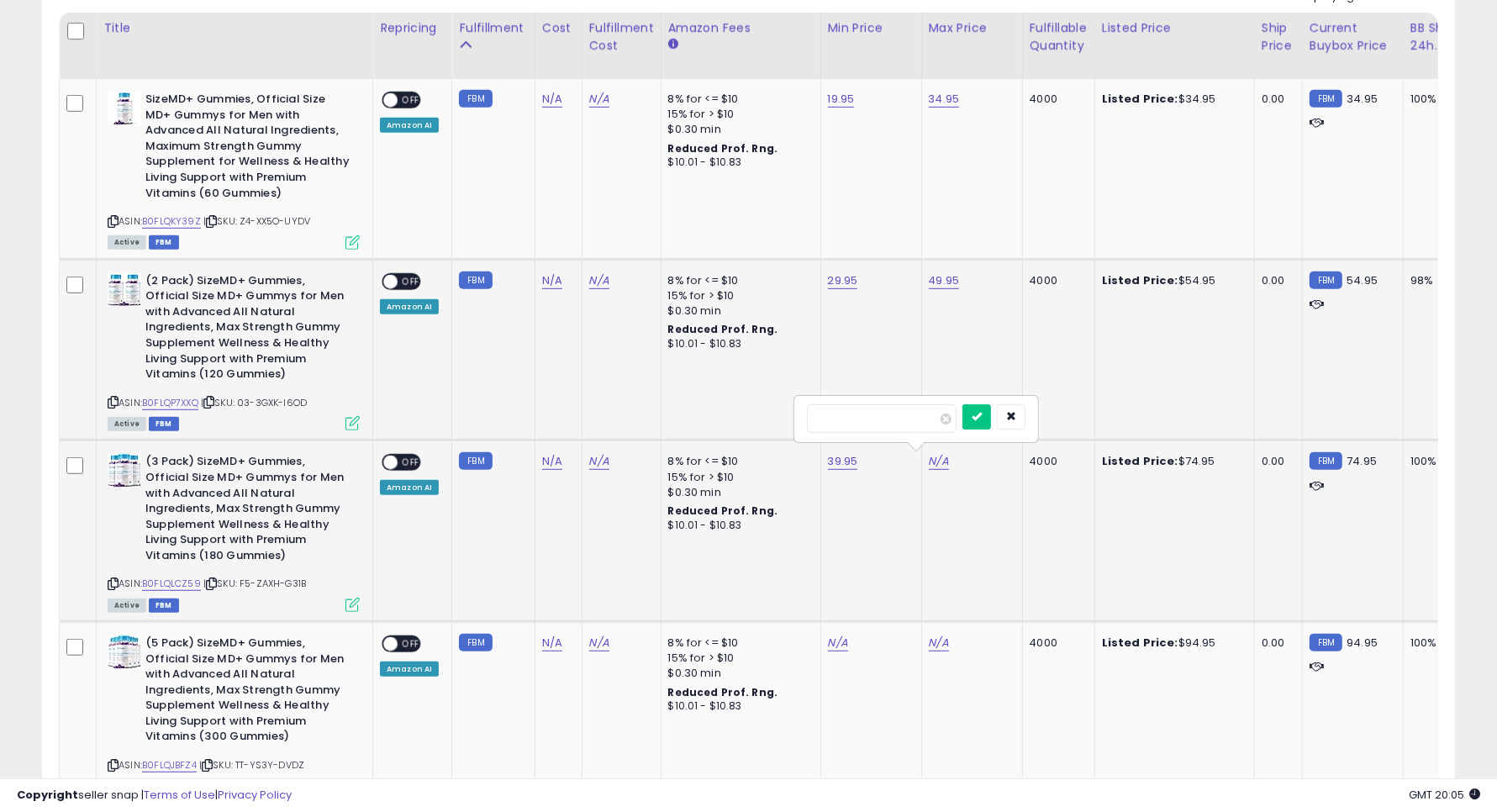 type on "*****" 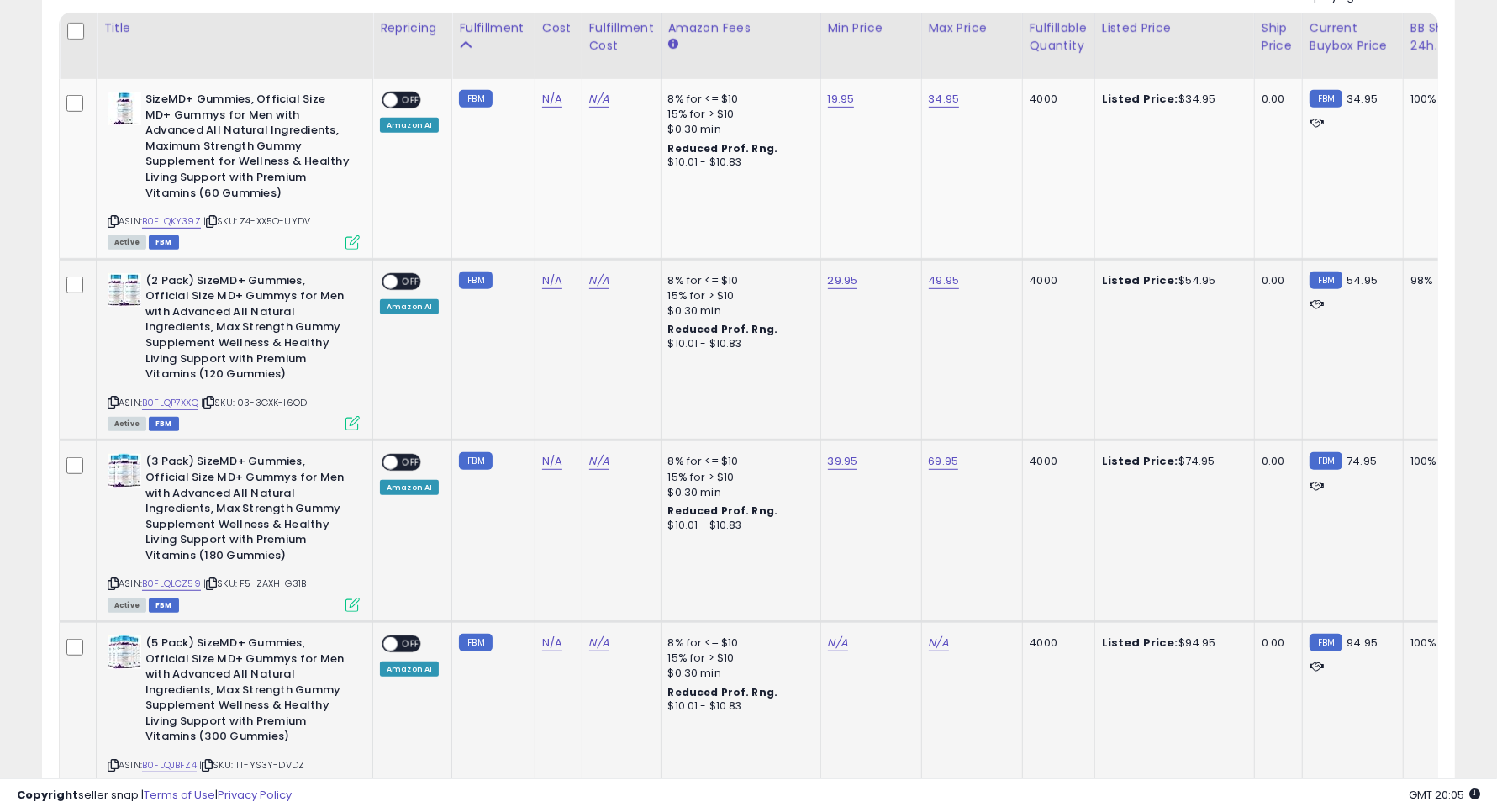 click on "4000" 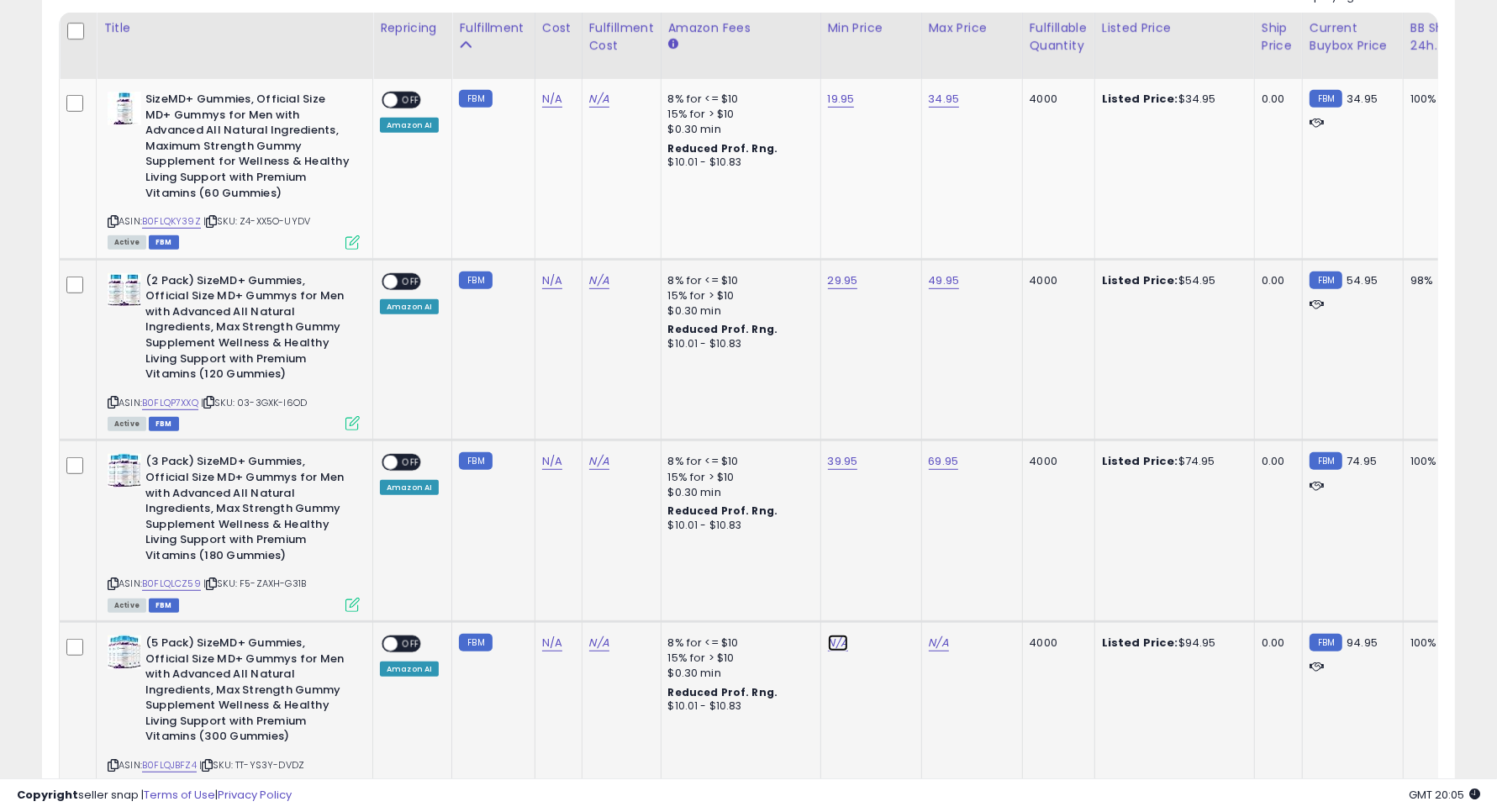 click on "N/A" at bounding box center [838, 643] 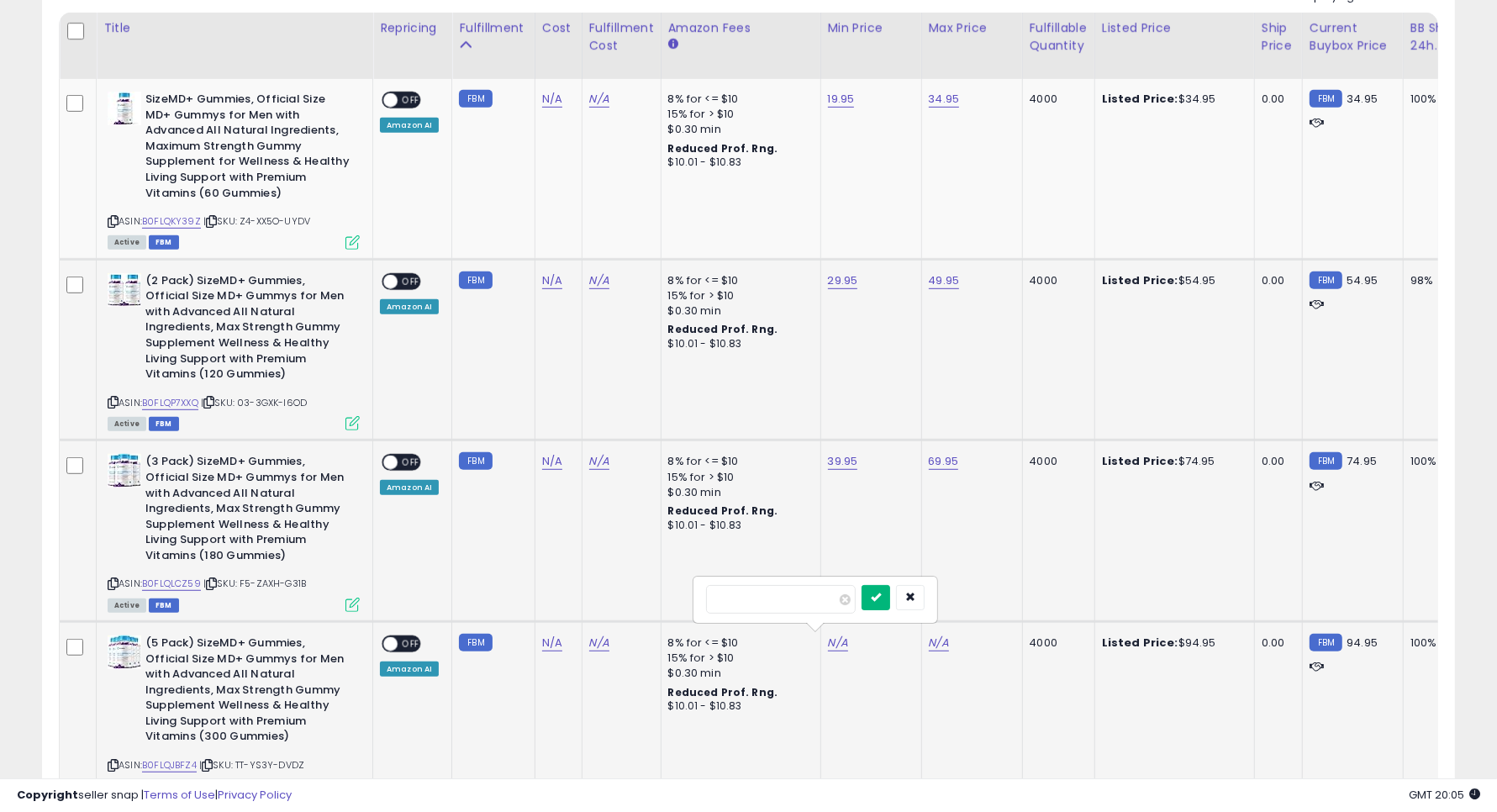 type on "*****" 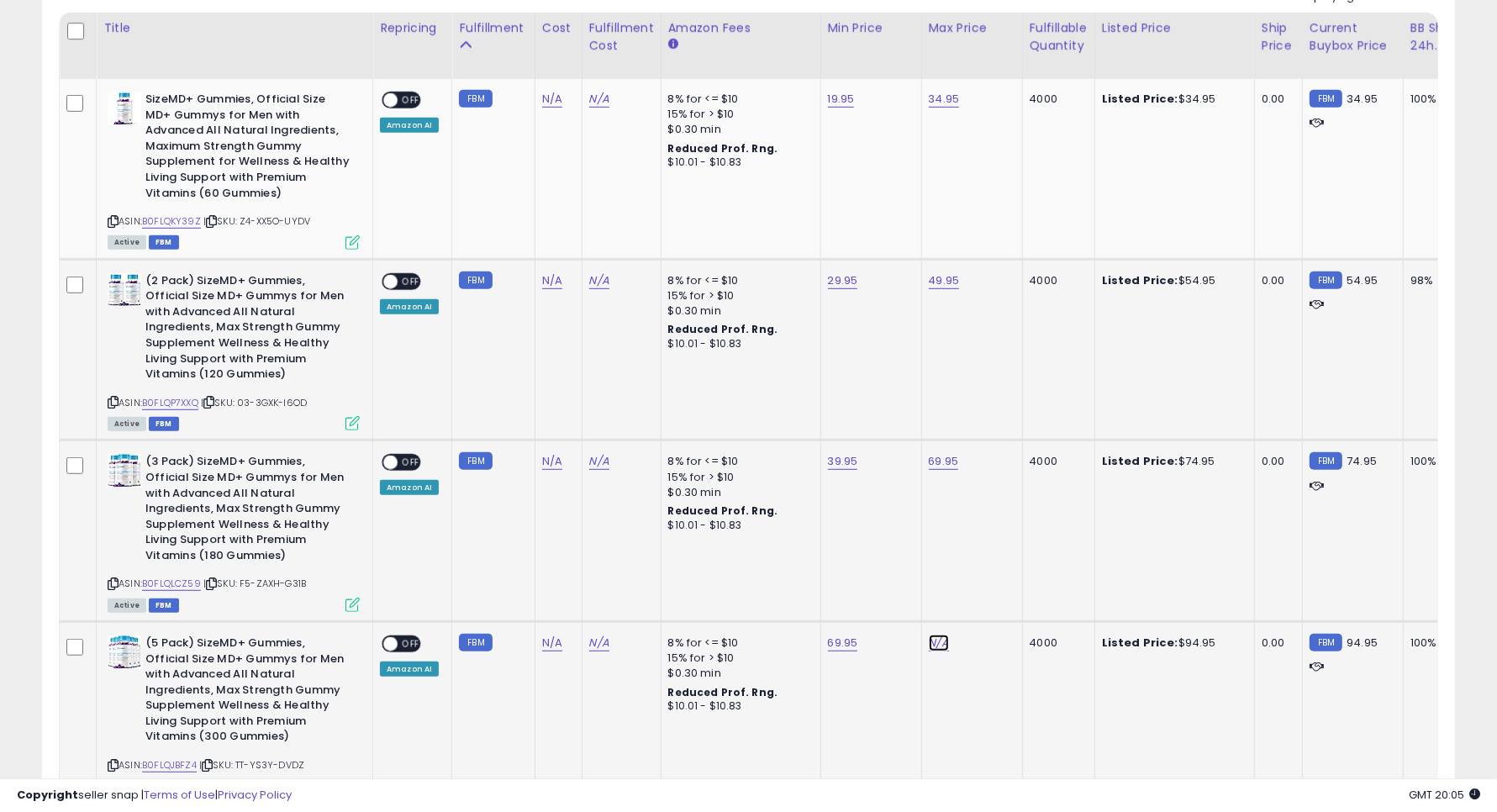 click on "N/A" at bounding box center [939, 643] 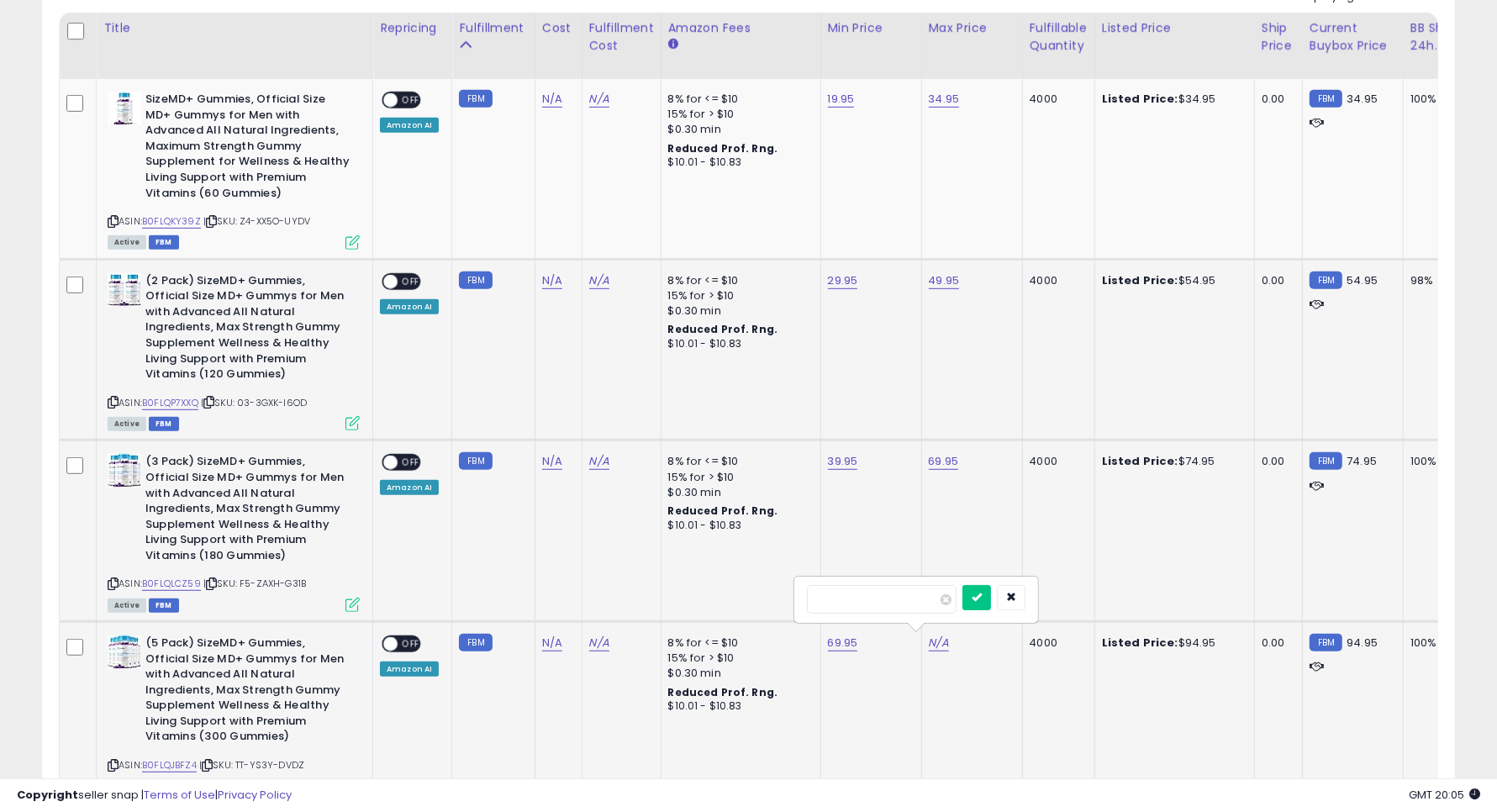 type on "*****" 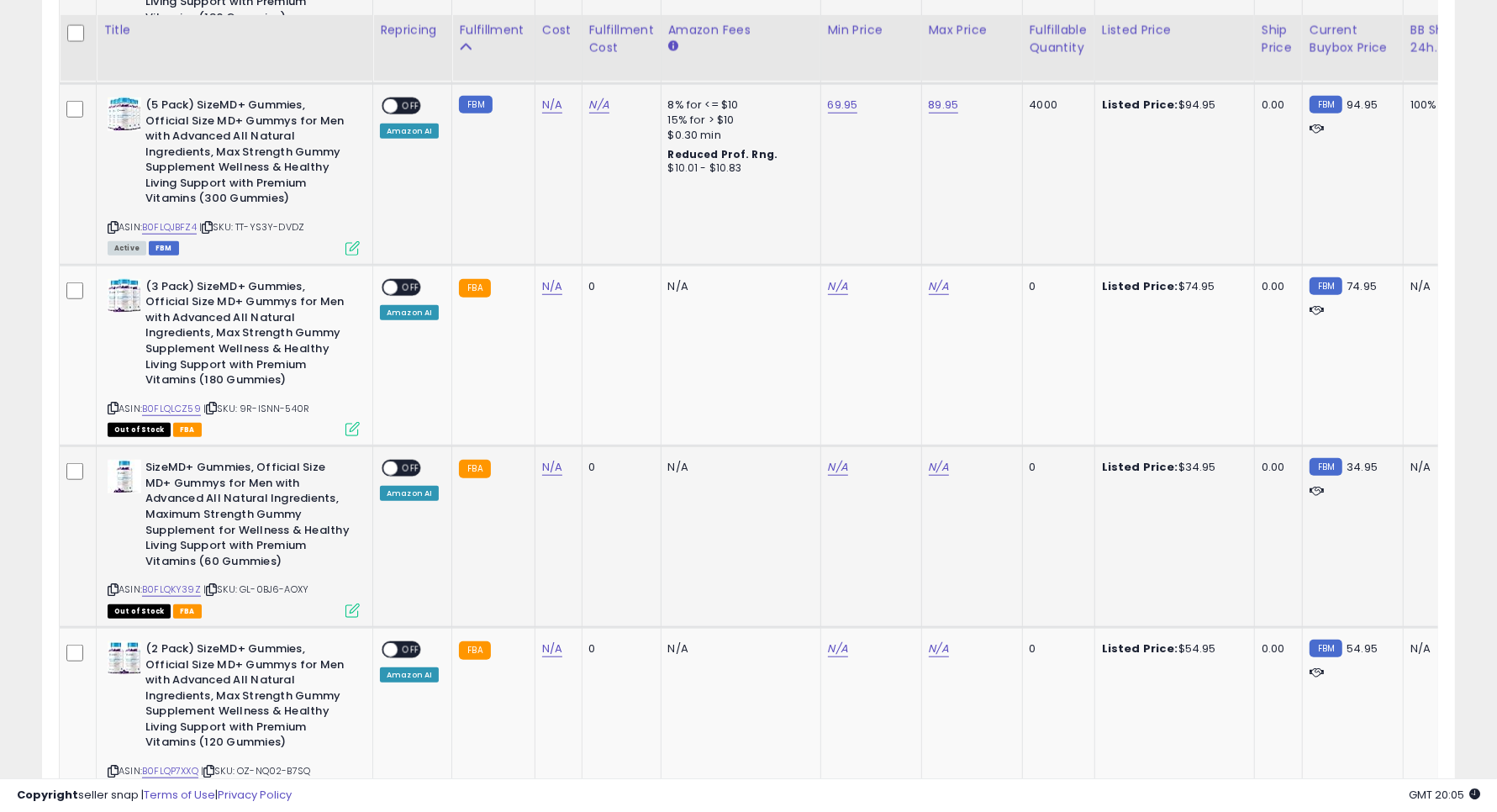 scroll, scrollTop: 1358, scrollLeft: 0, axis: vertical 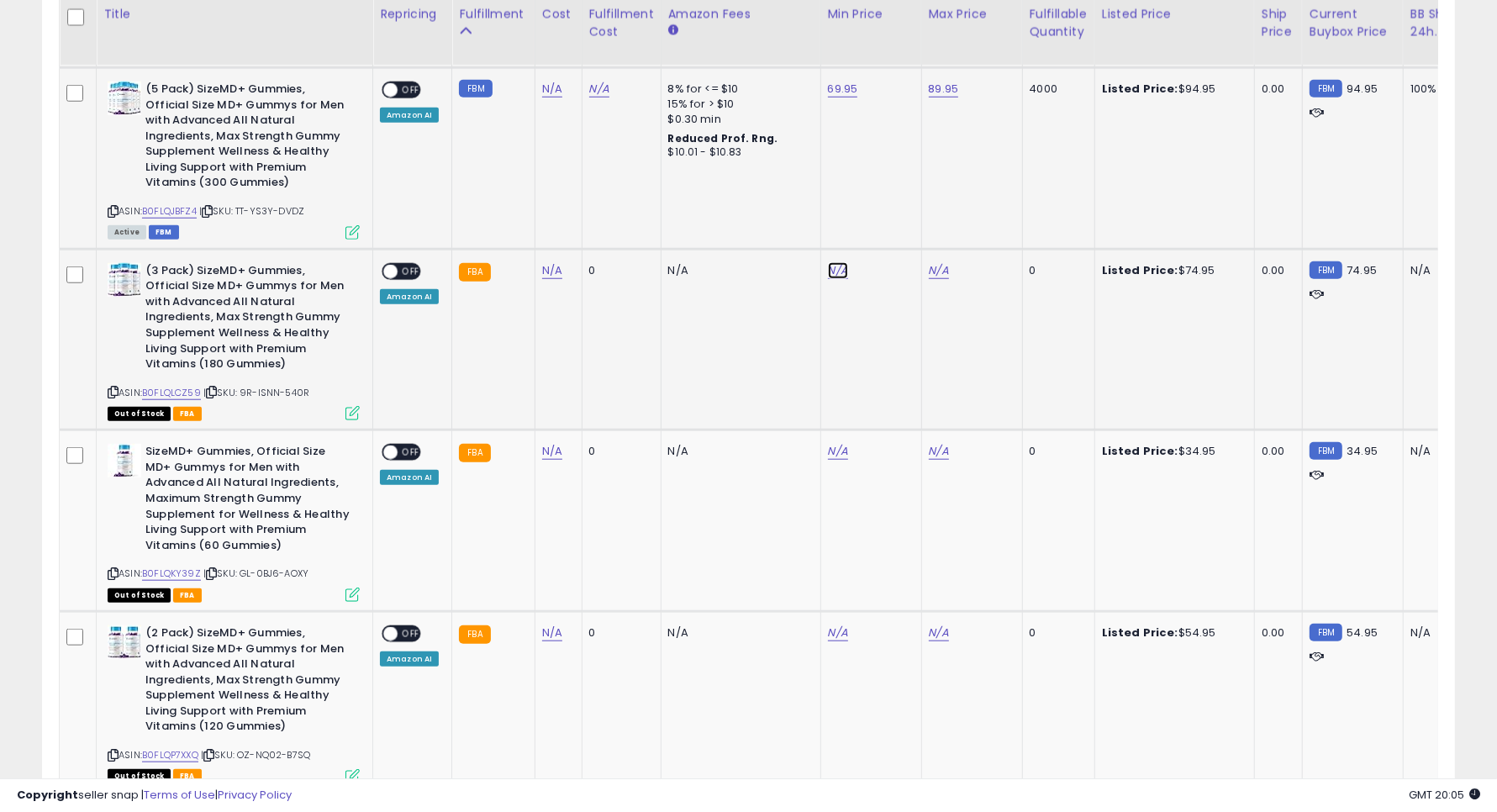 click on "N/A" at bounding box center [838, 271] 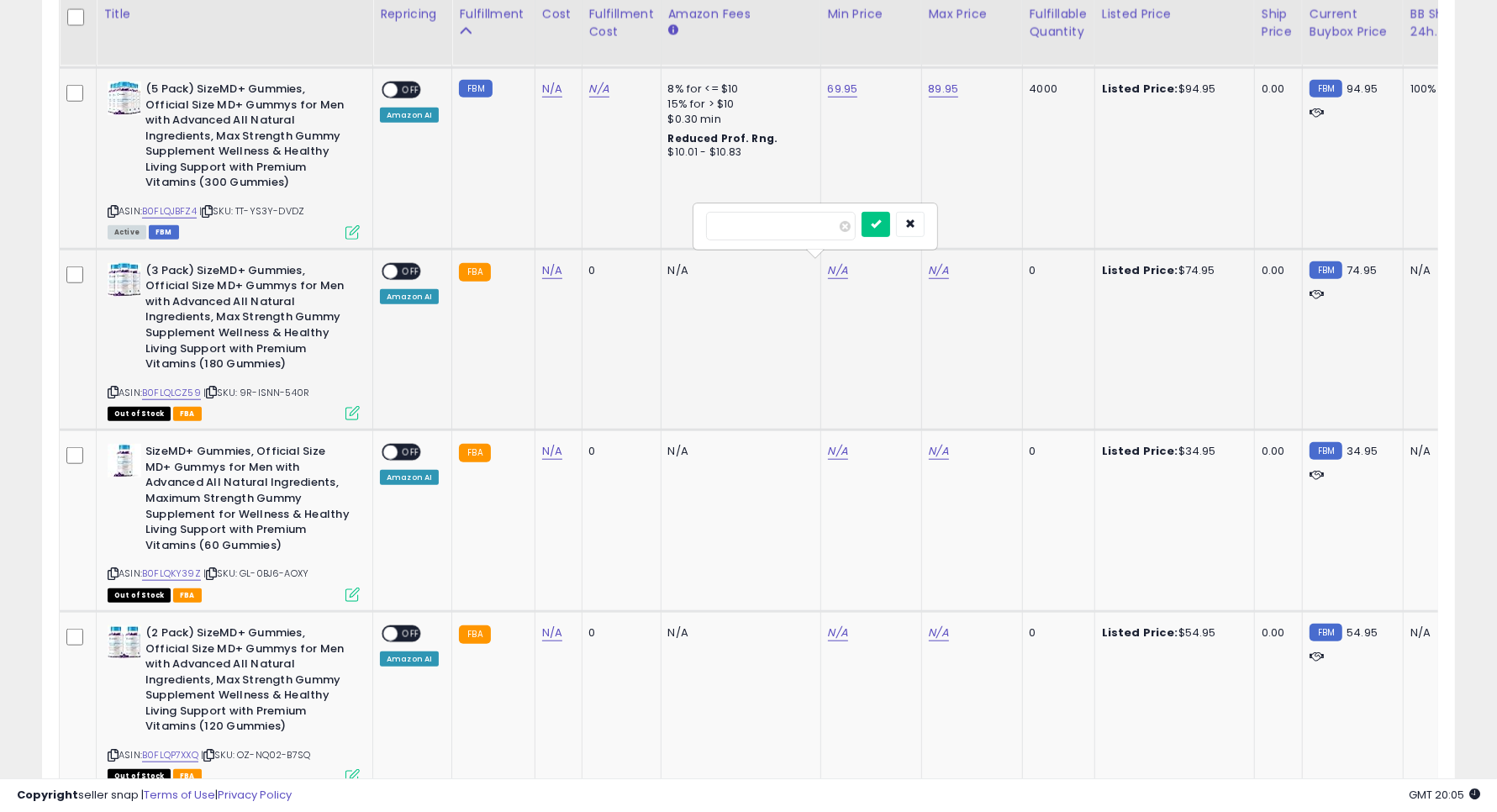 type on "*****" 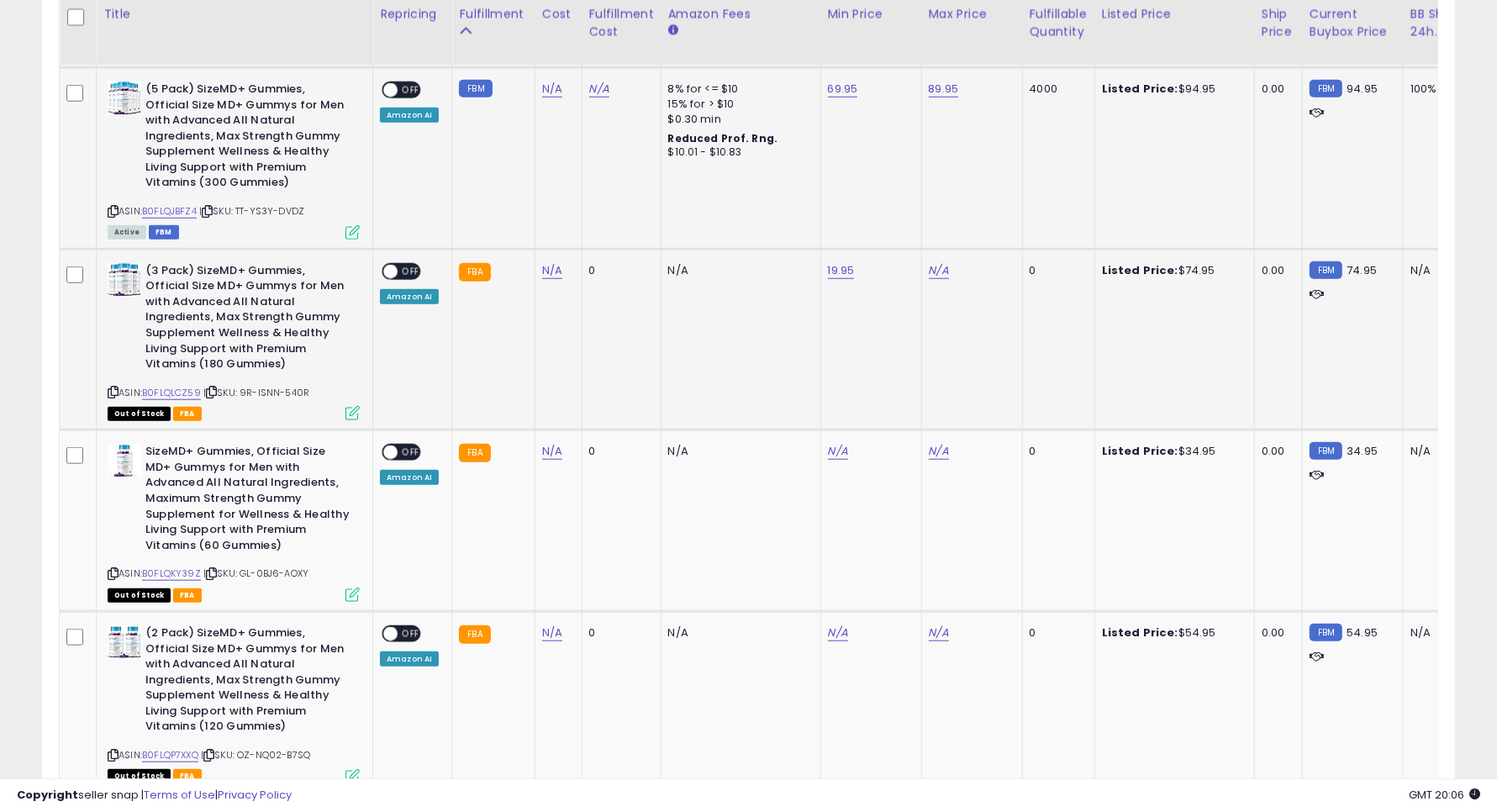 click on "N/A" at bounding box center [969, 271] 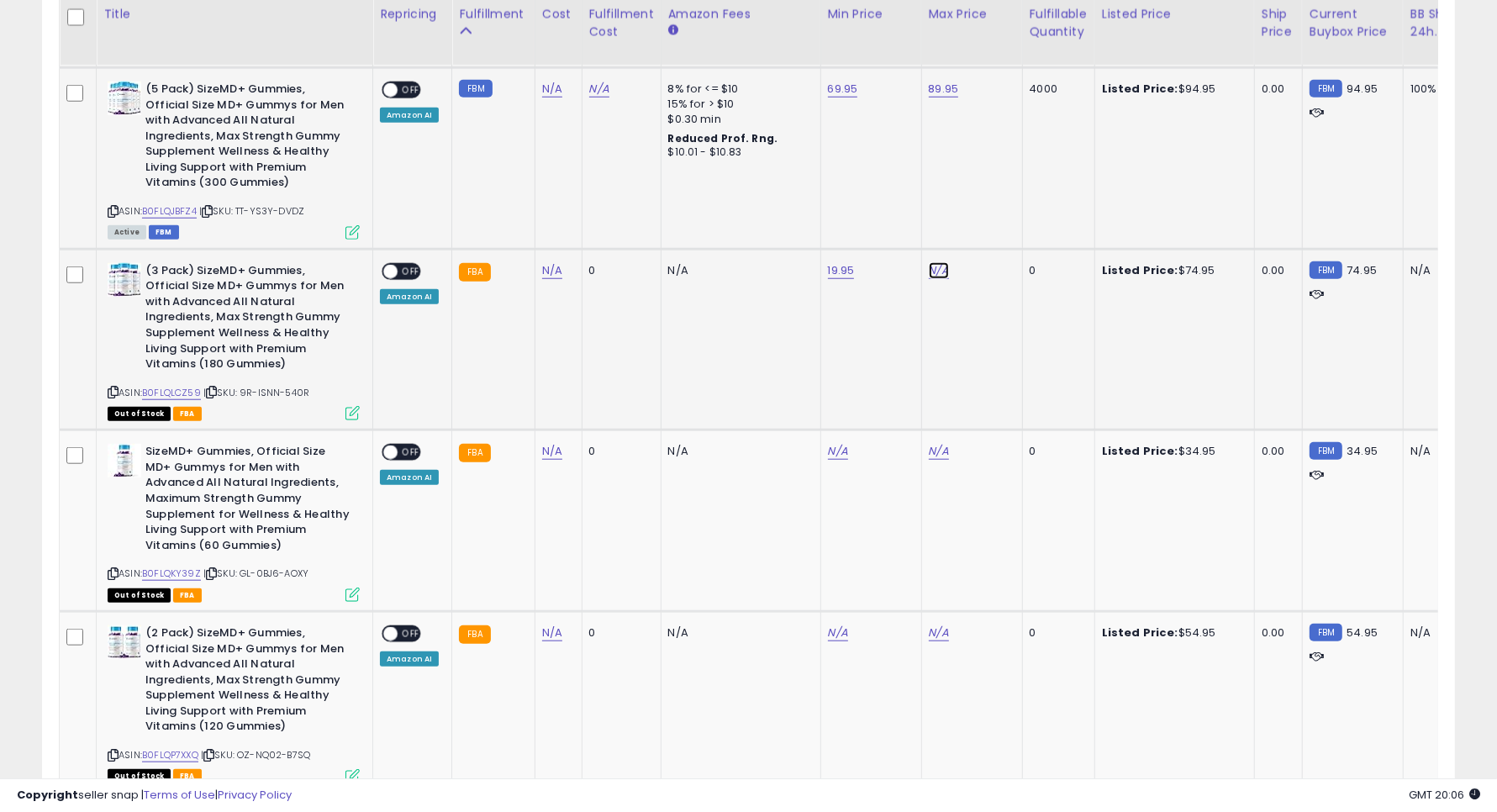 click on "N/A" at bounding box center [939, 271] 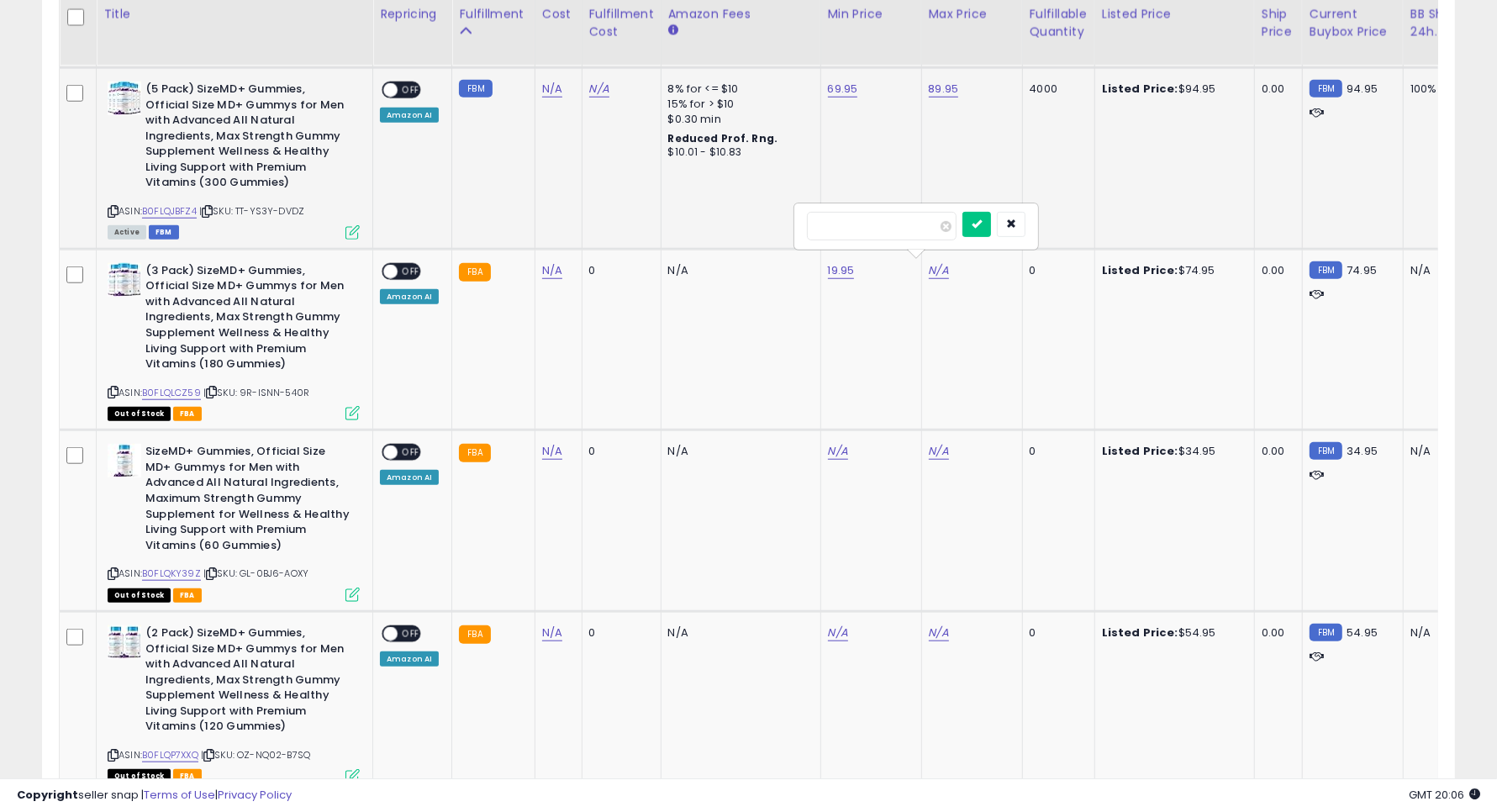 type on "*****" 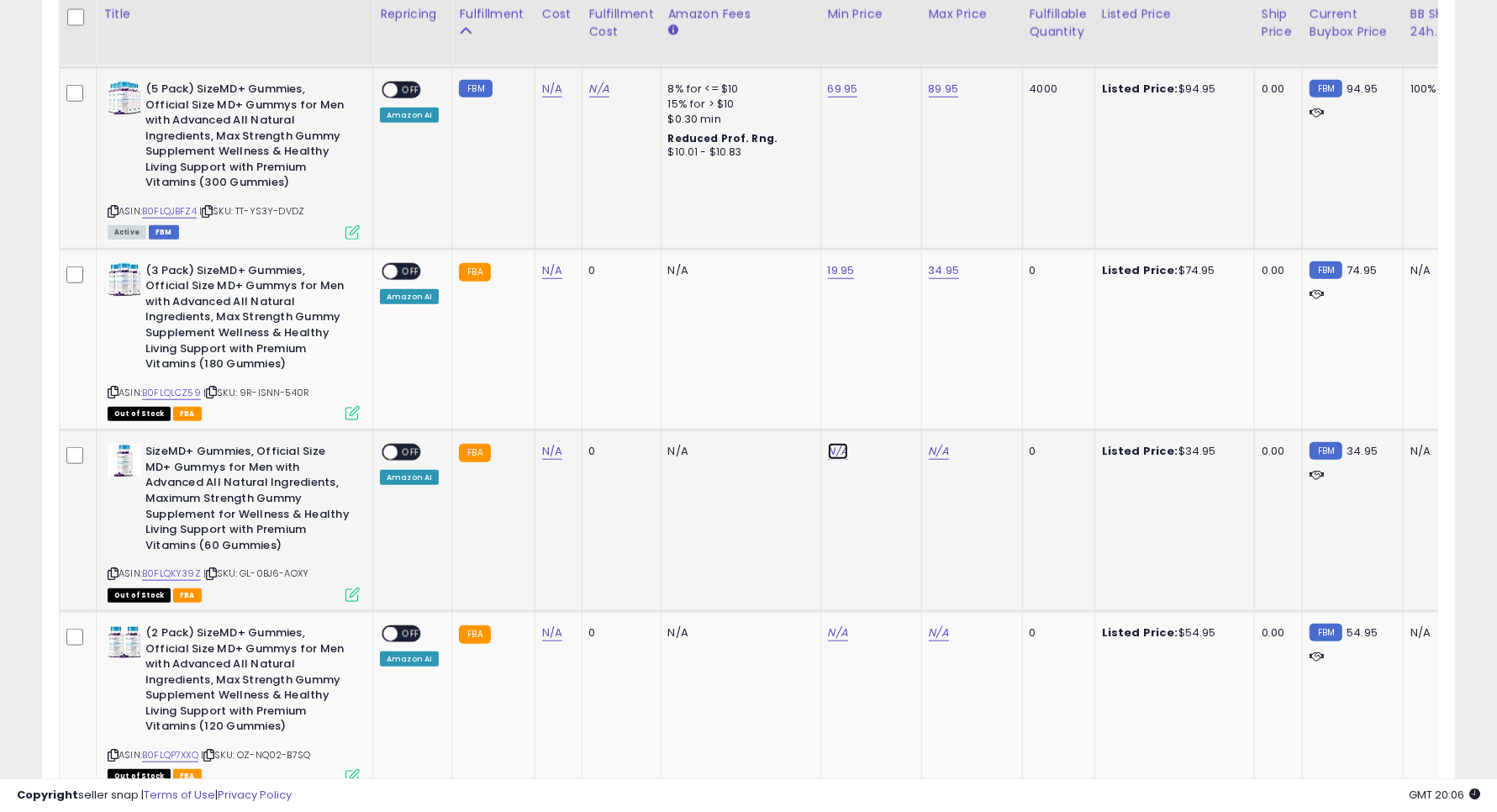 click on "N/A" at bounding box center (838, 451) 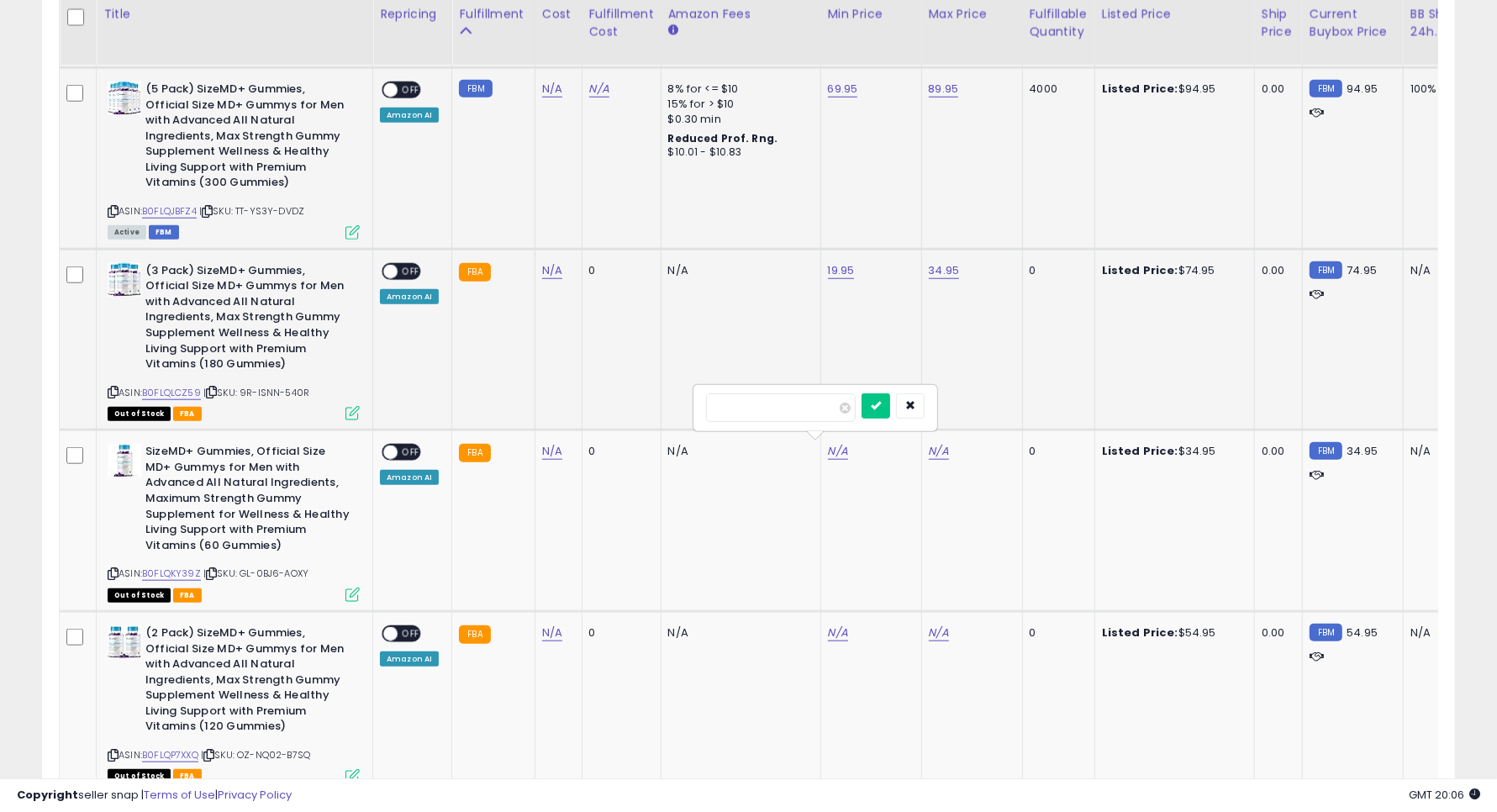 click on "34.95" 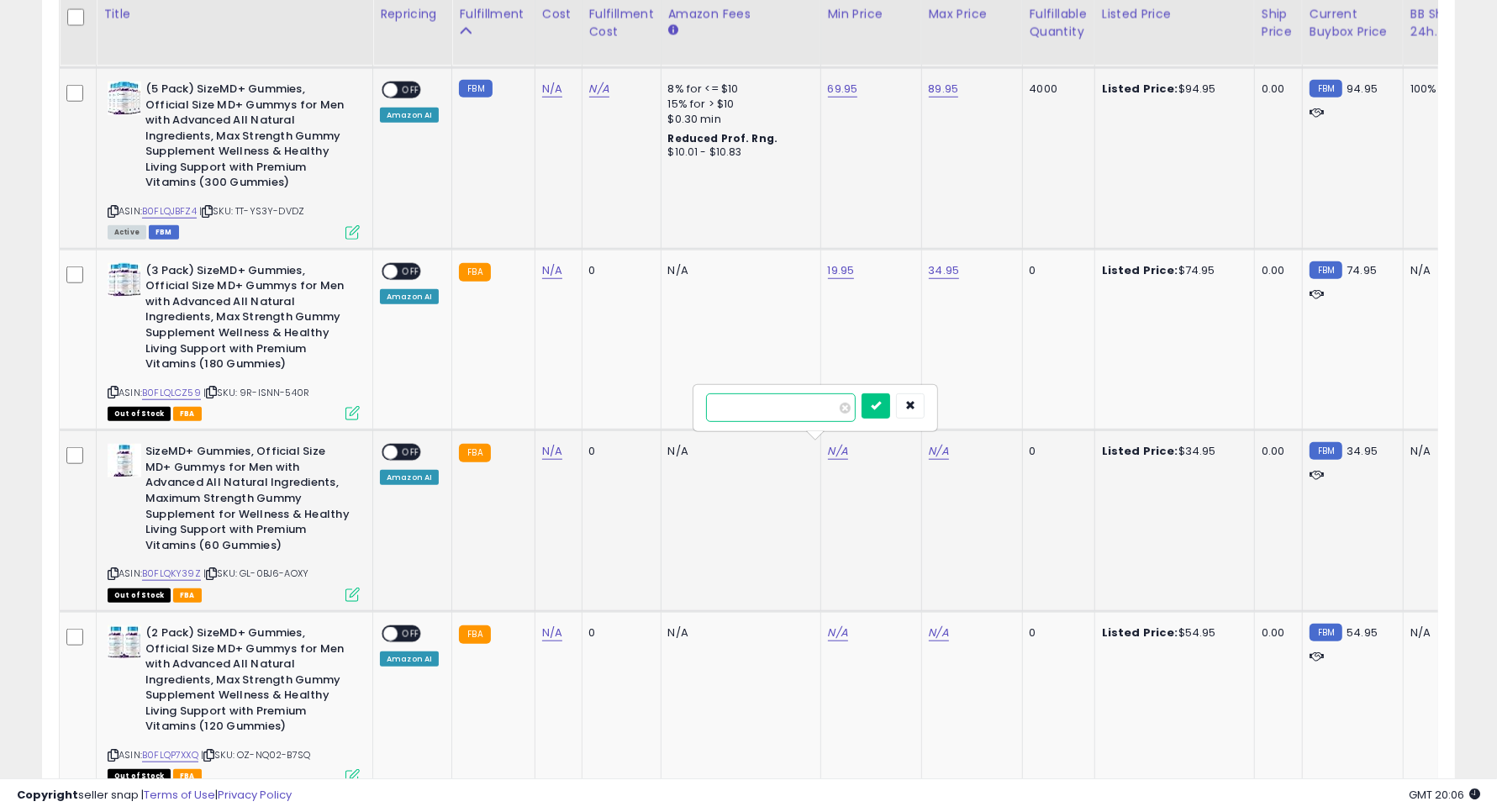 click at bounding box center [781, 408] 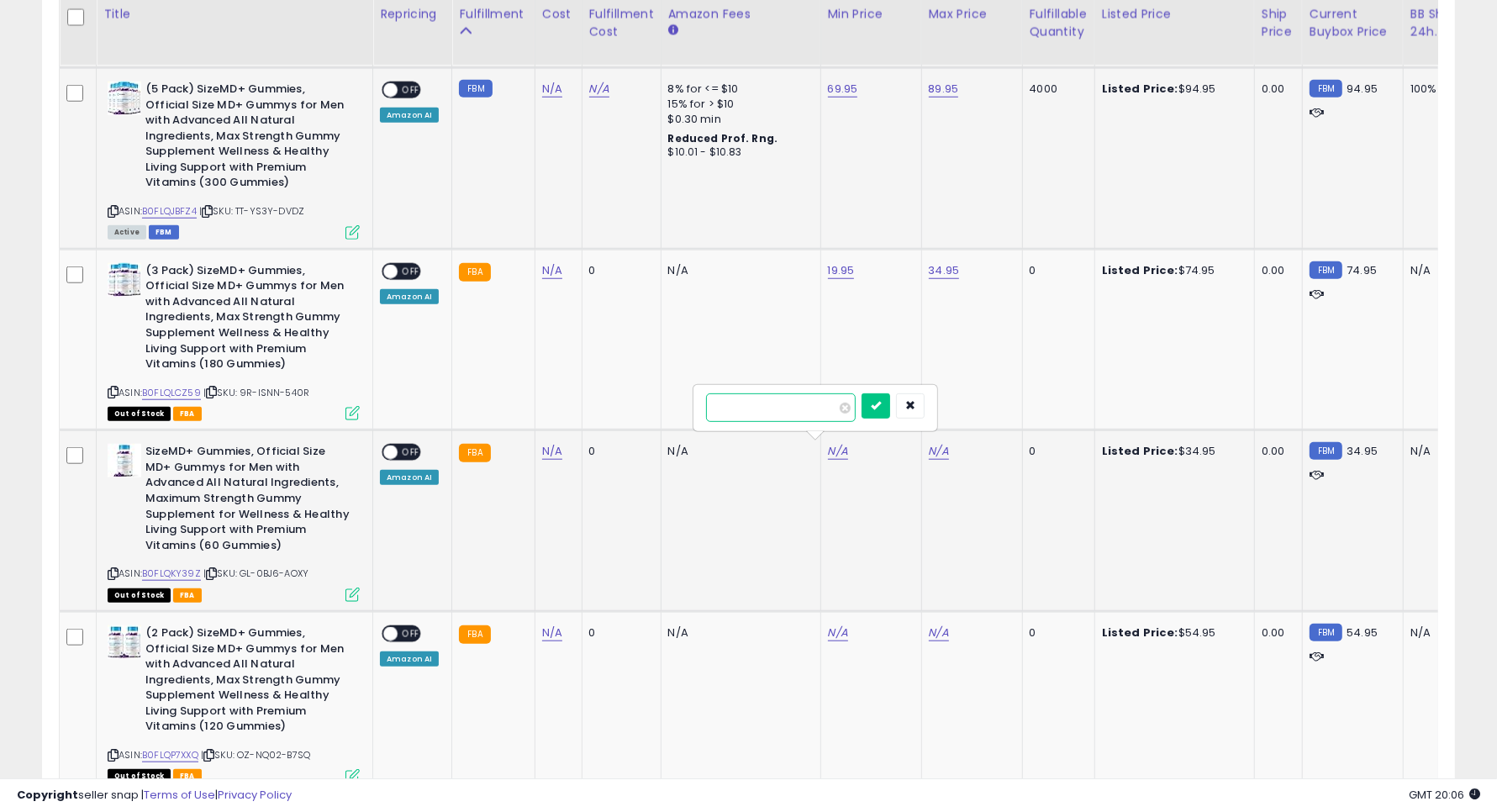type on "*****" 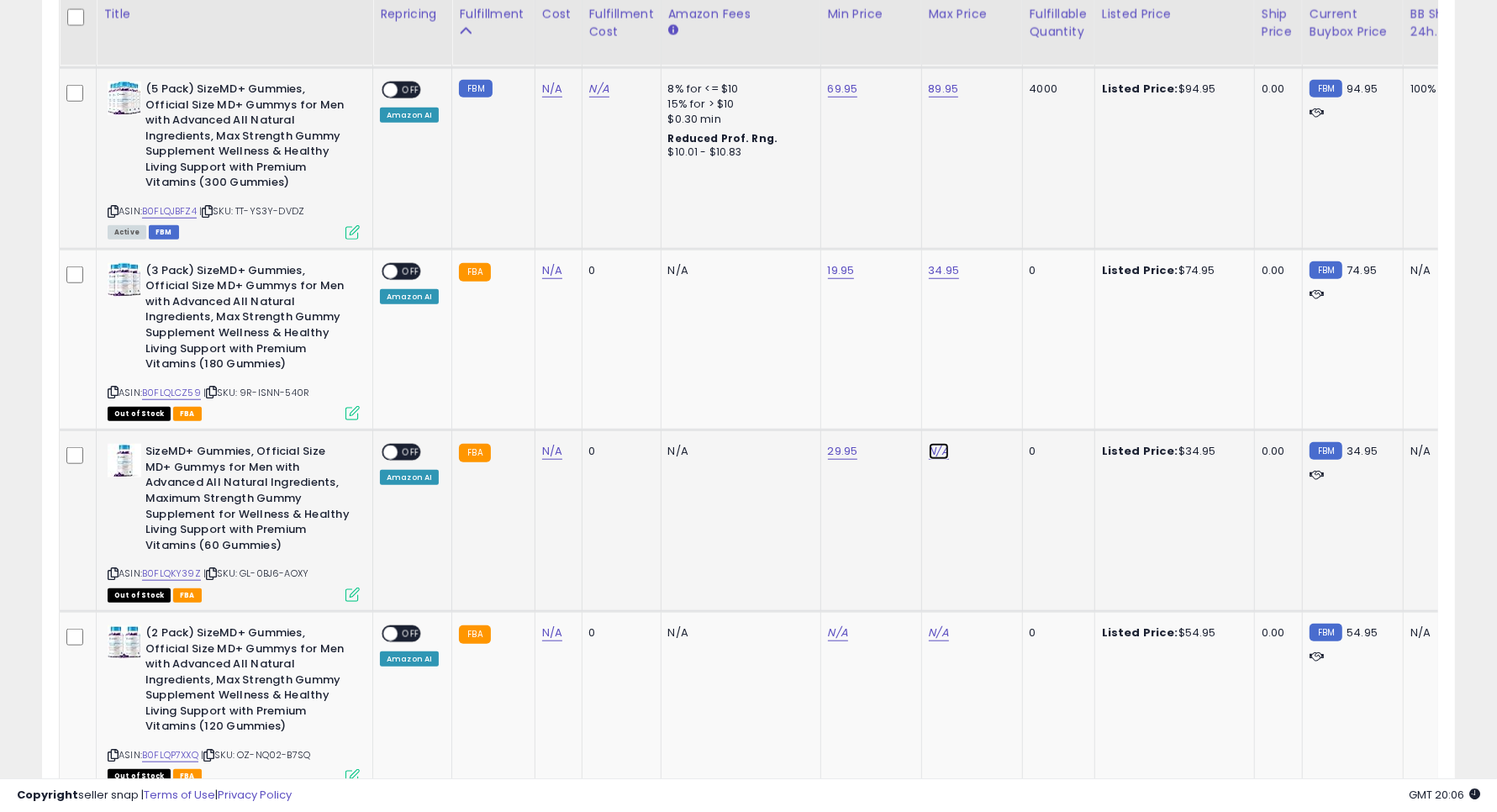 click on "N/A" at bounding box center [939, 451] 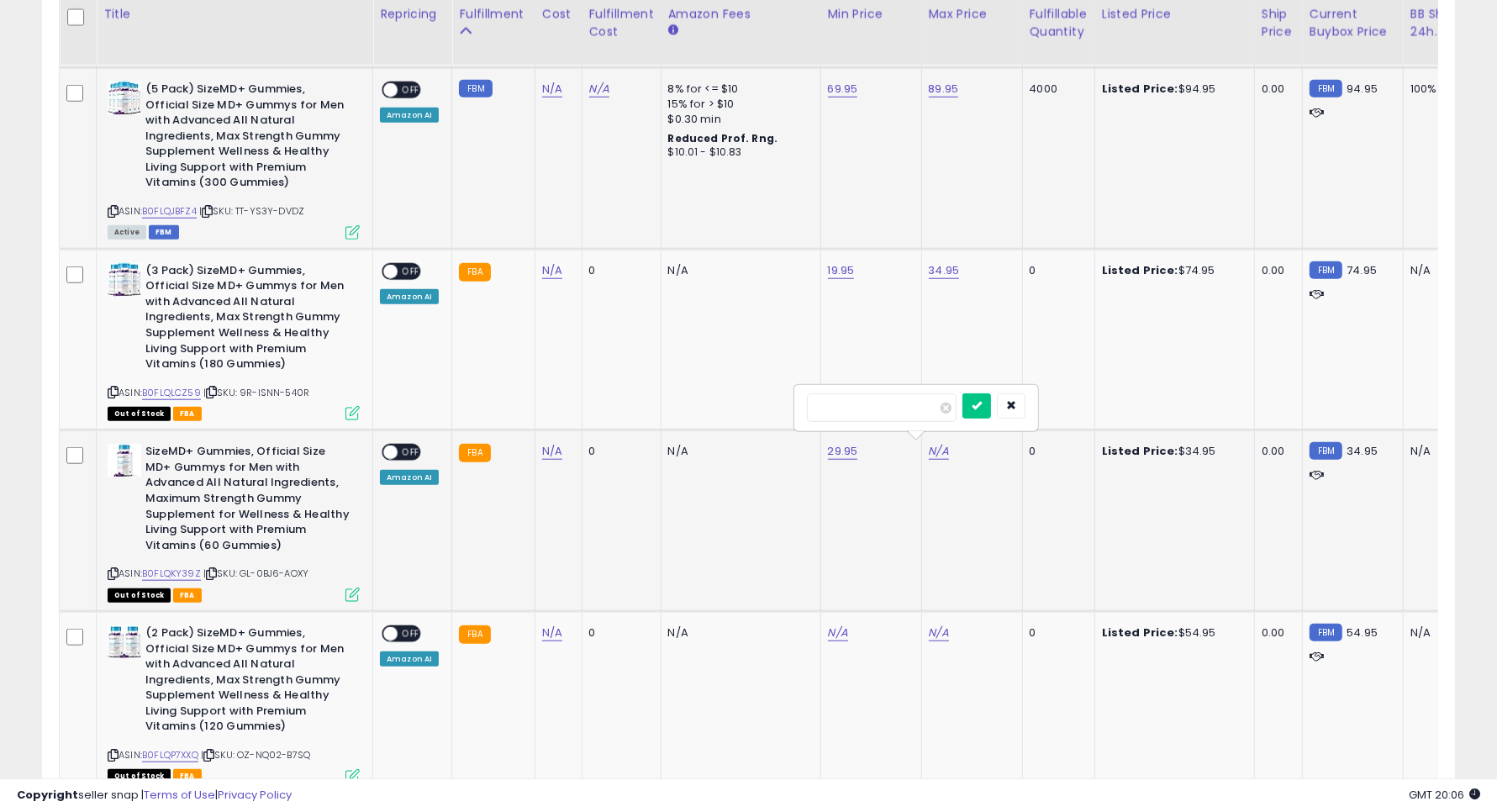 type on "*****" 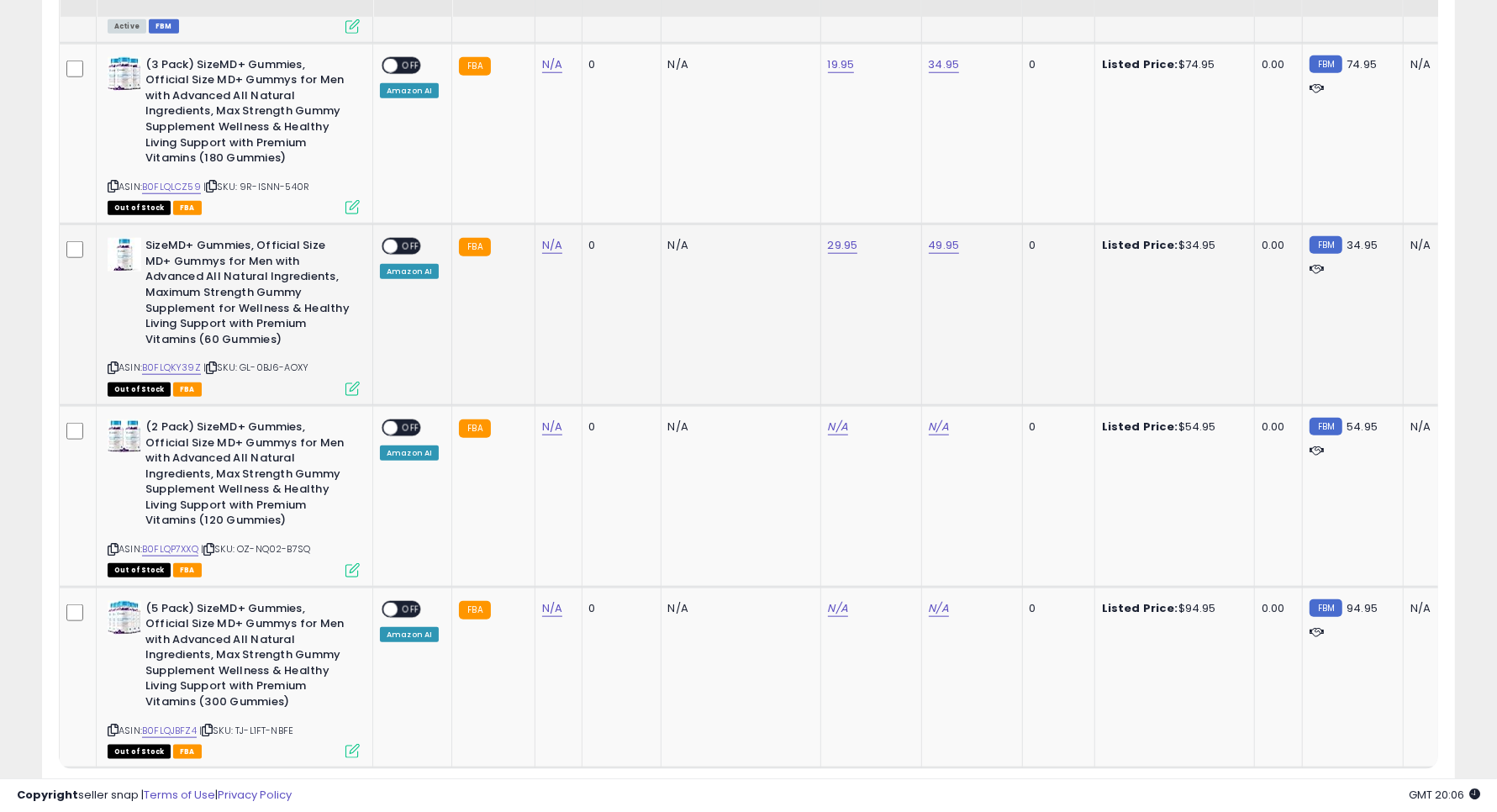 scroll, scrollTop: 1591, scrollLeft: 0, axis: vertical 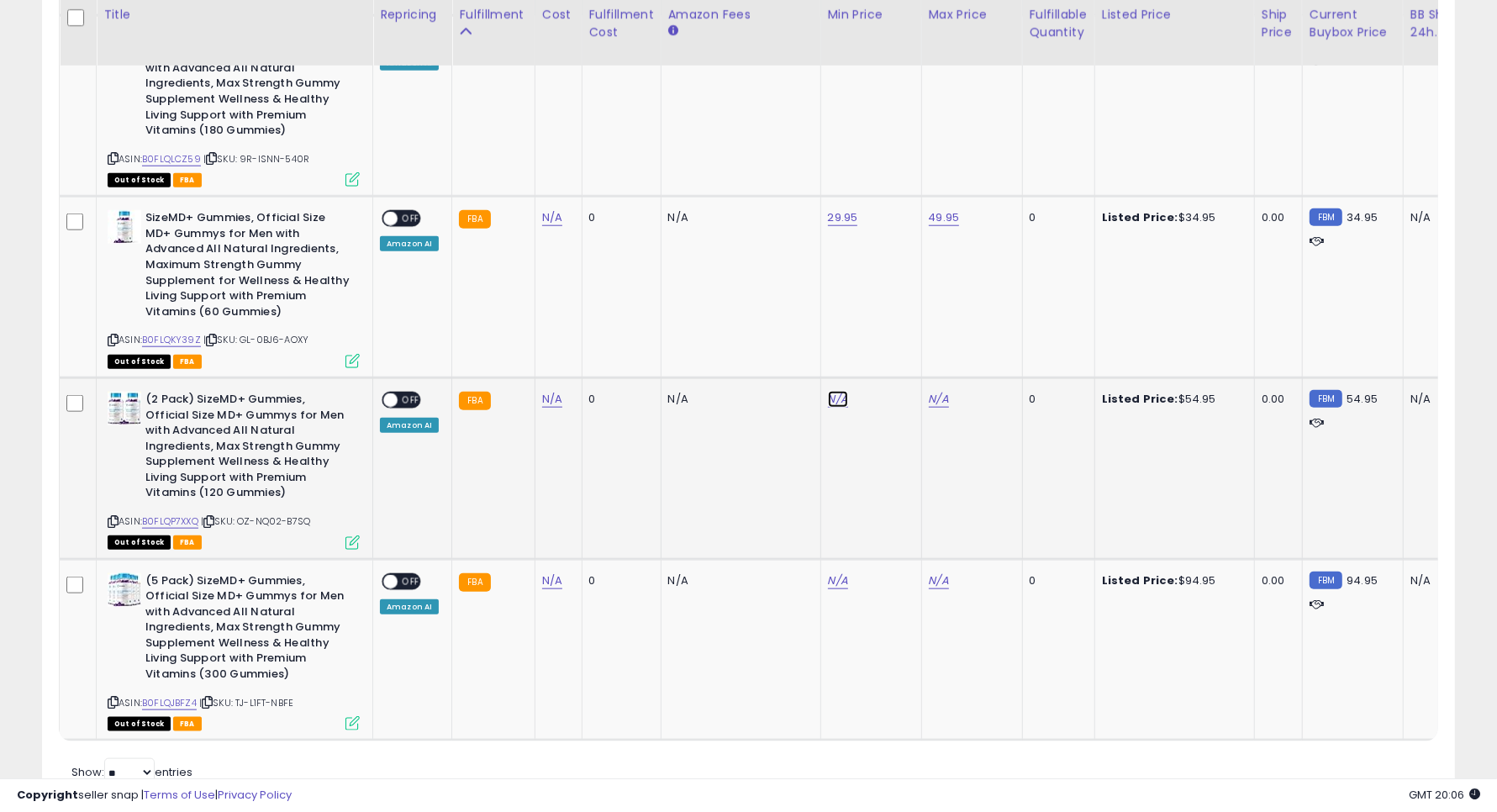 click on "N/A" at bounding box center (838, 399) 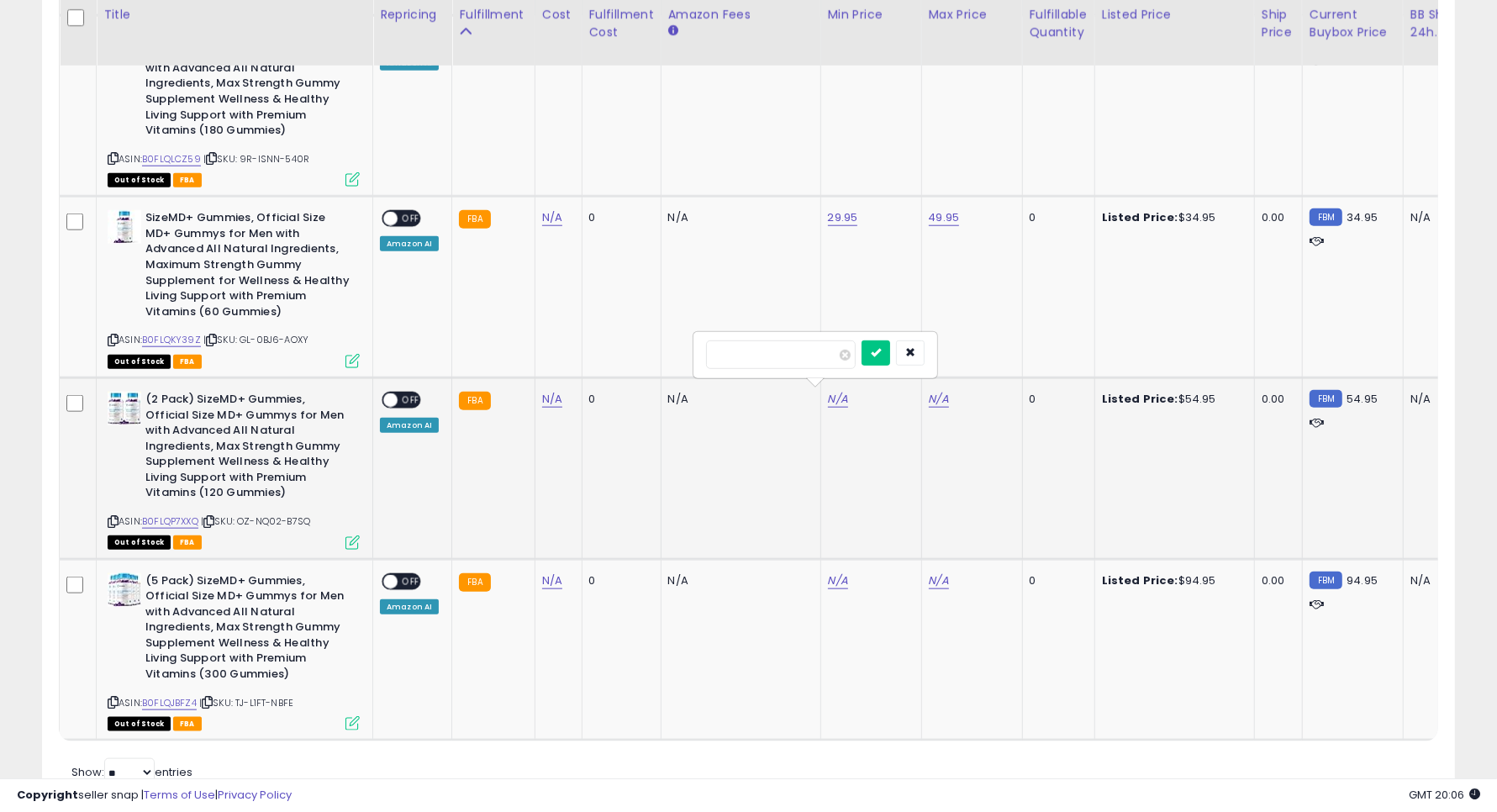 click on "N/A" 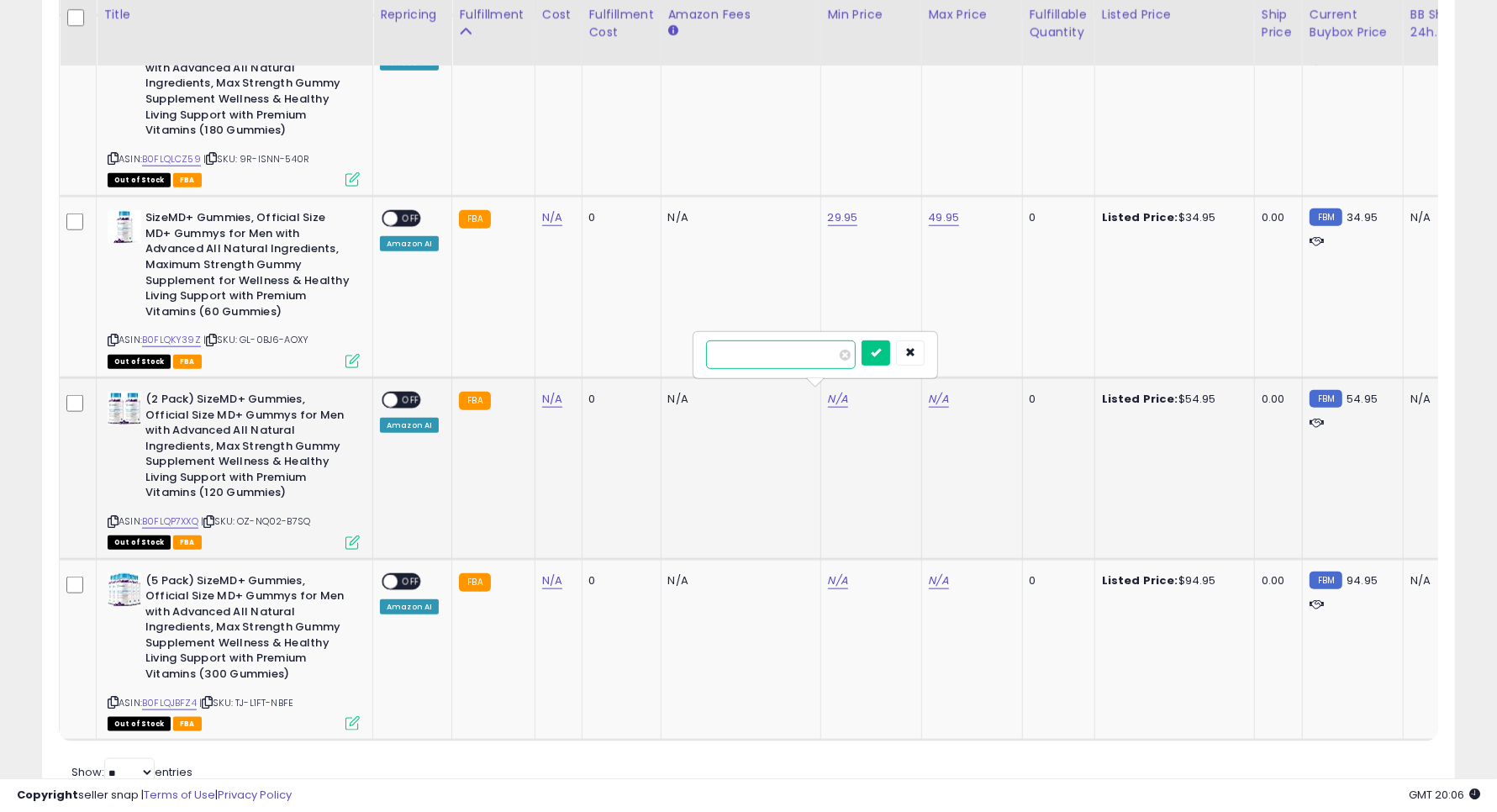click at bounding box center (781, 355) 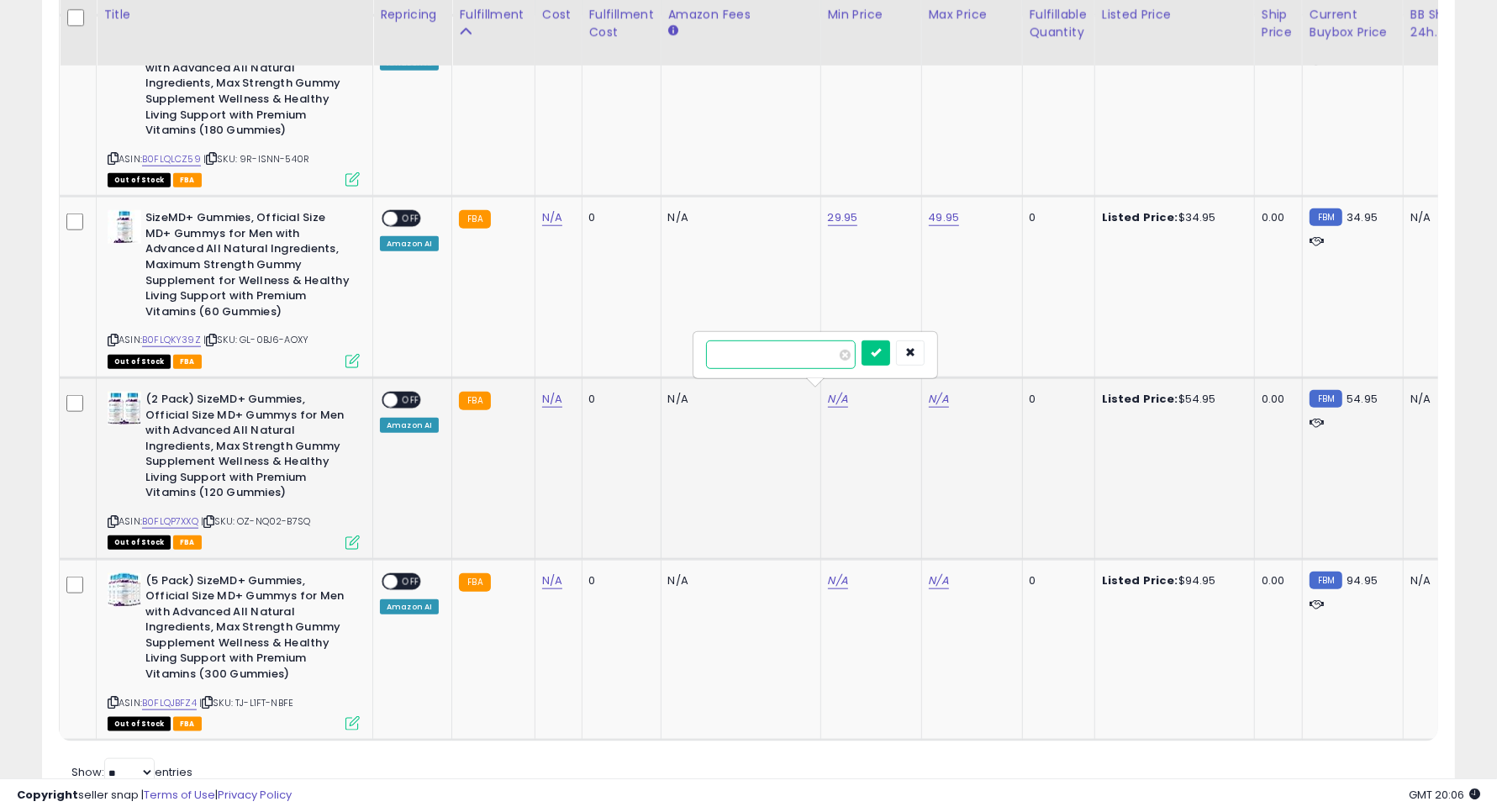 type on "*****" 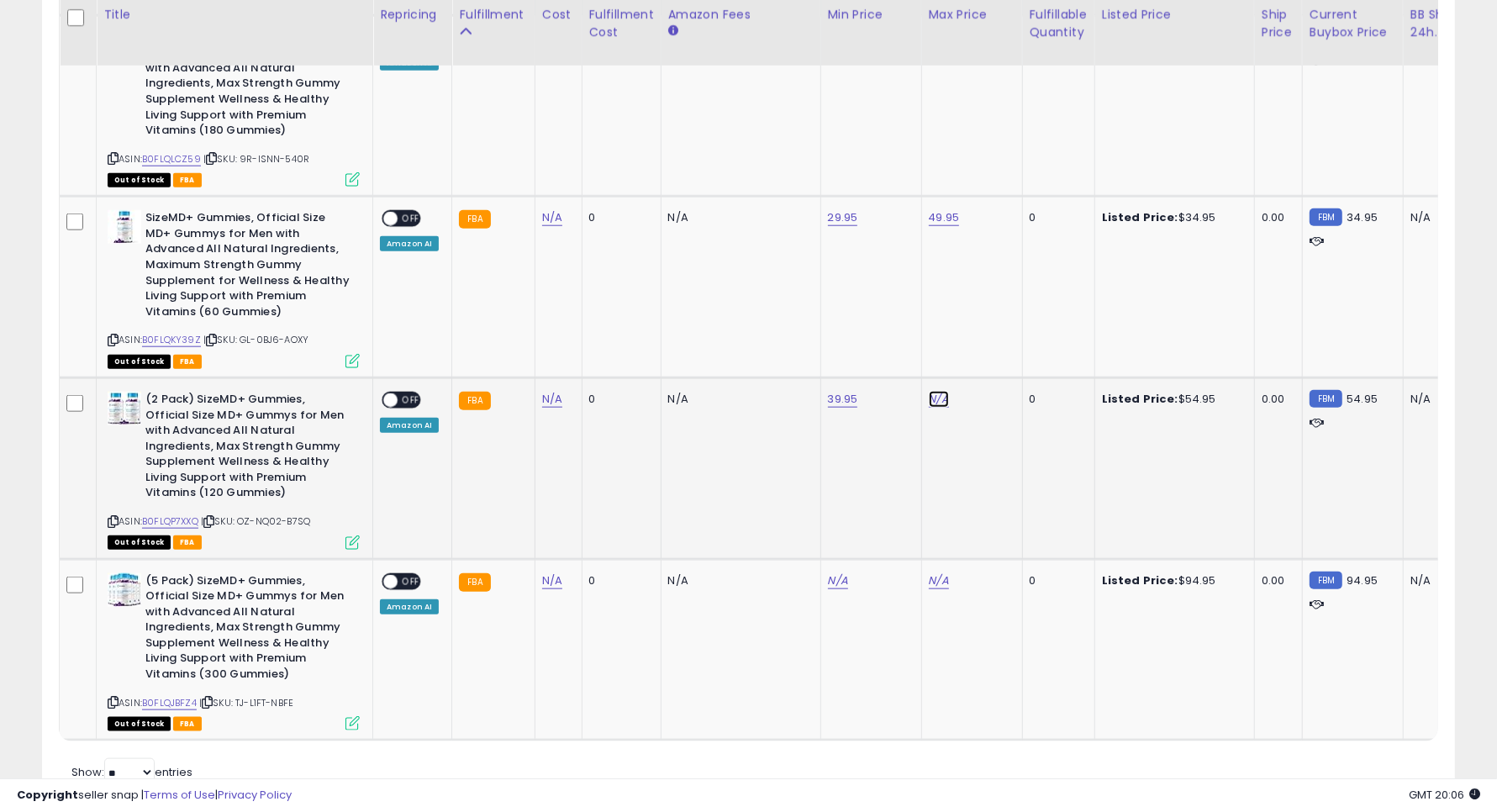 click on "N/A" at bounding box center [939, 399] 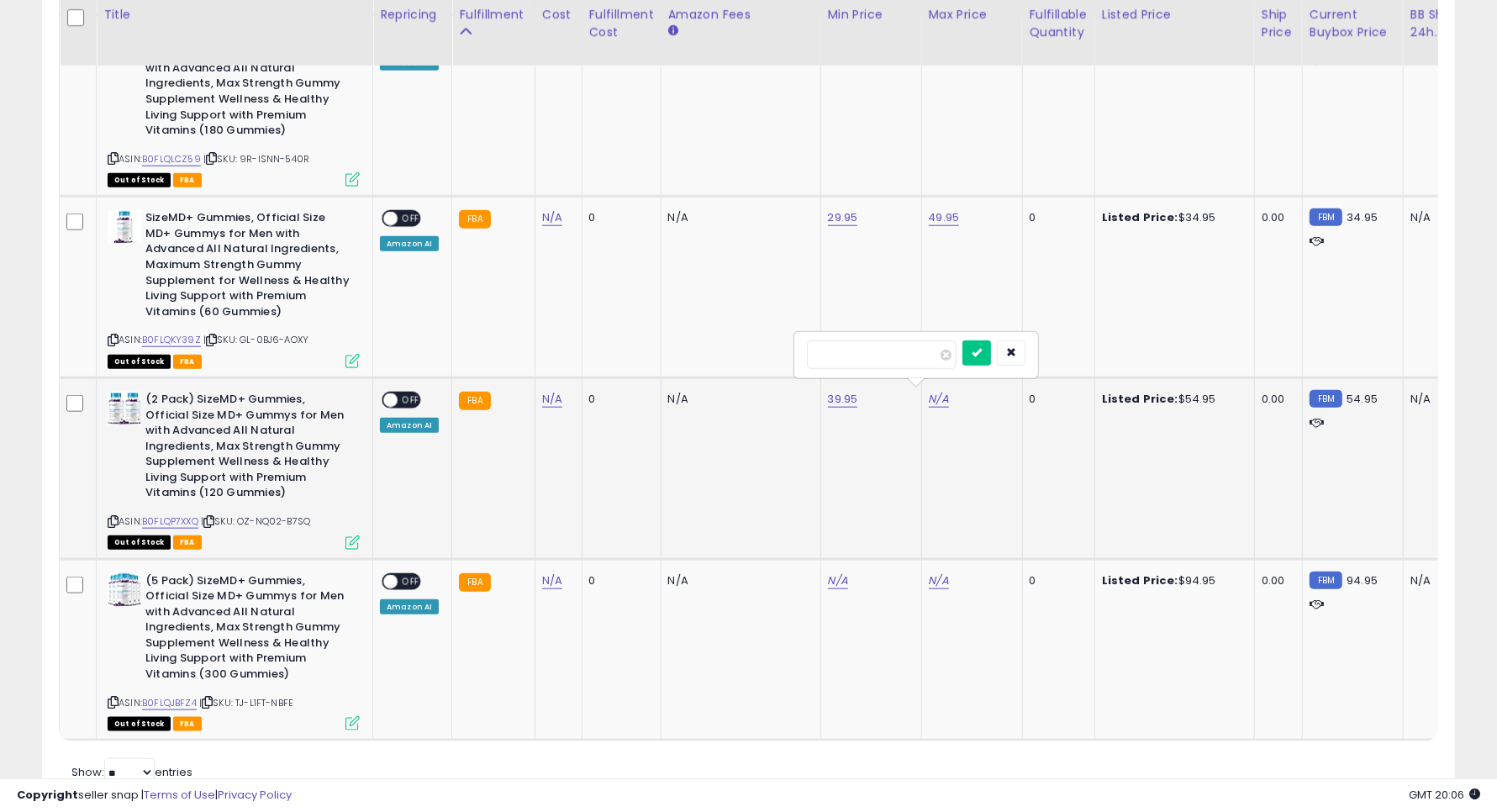 type on "*****" 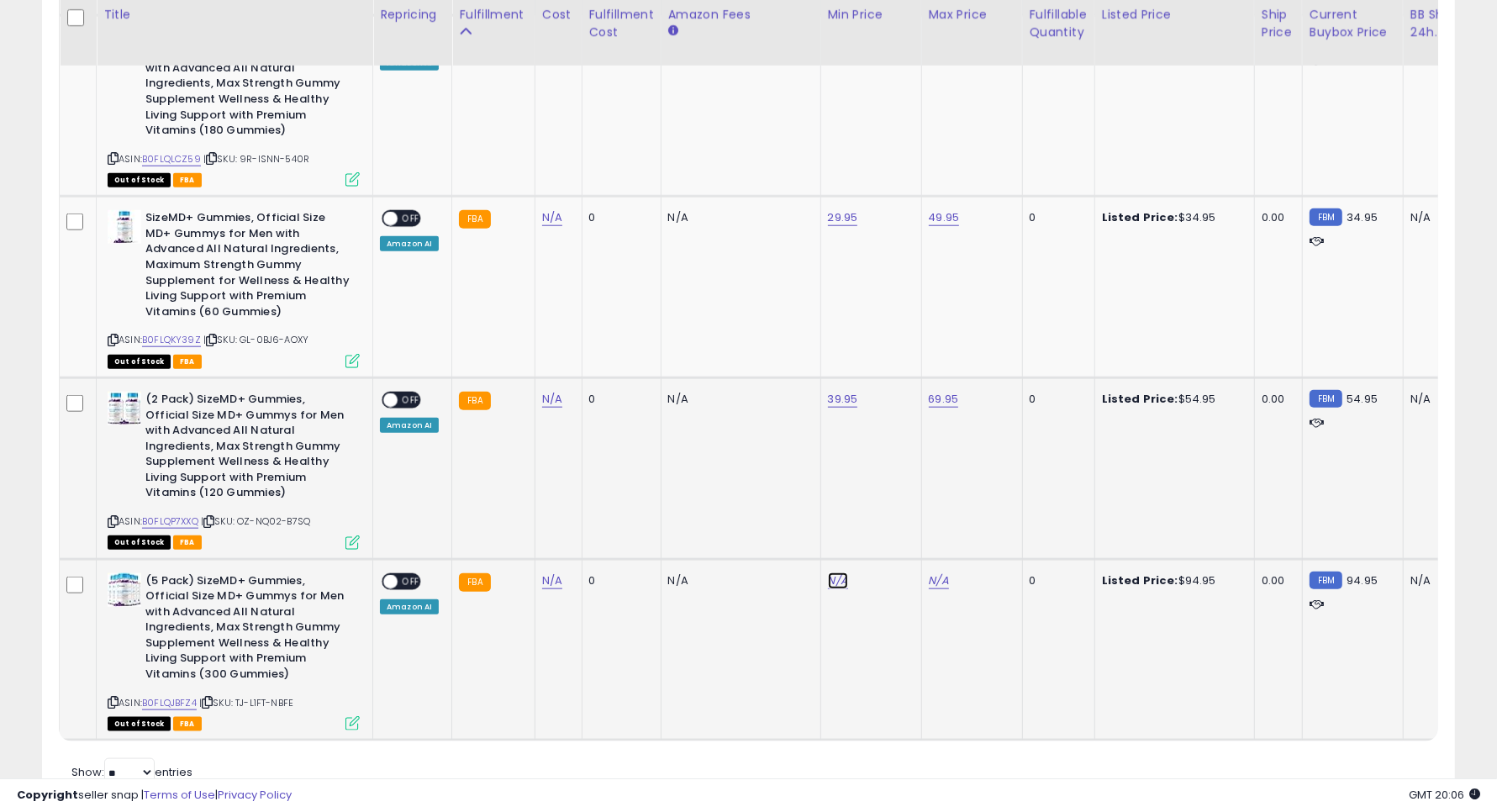 click on "N/A" at bounding box center (838, 581) 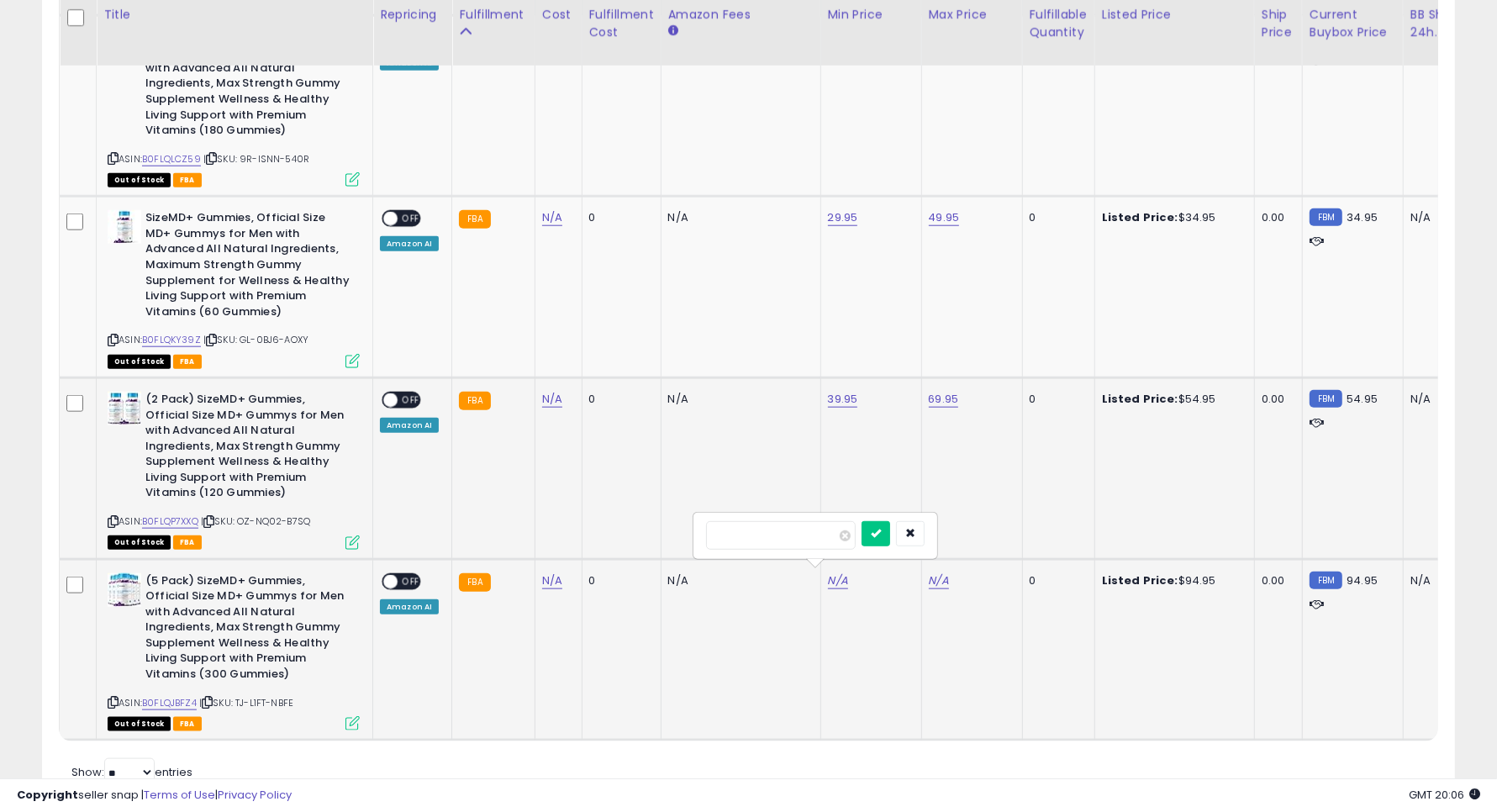 click on "N/A" 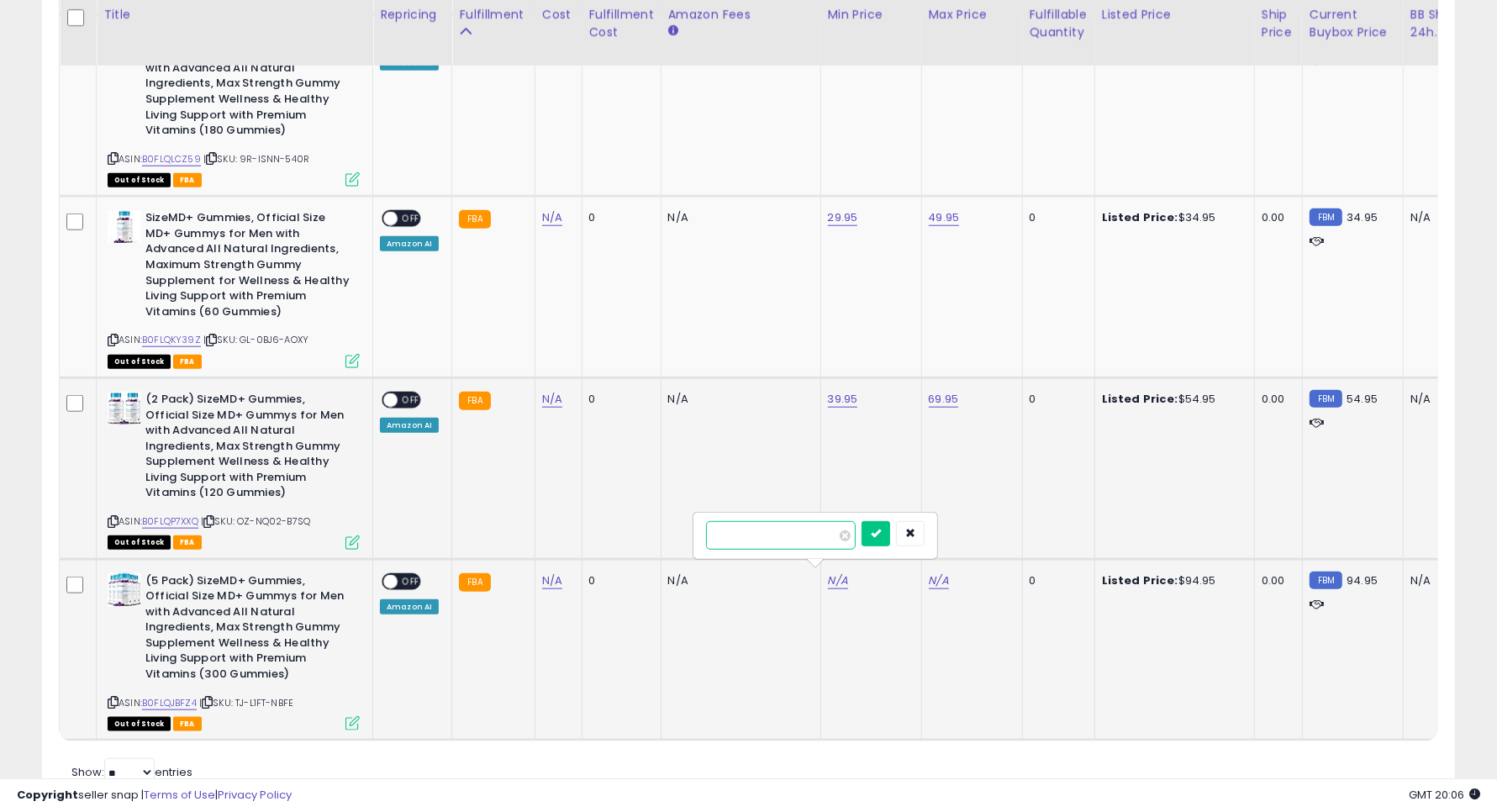 click at bounding box center (781, 535) 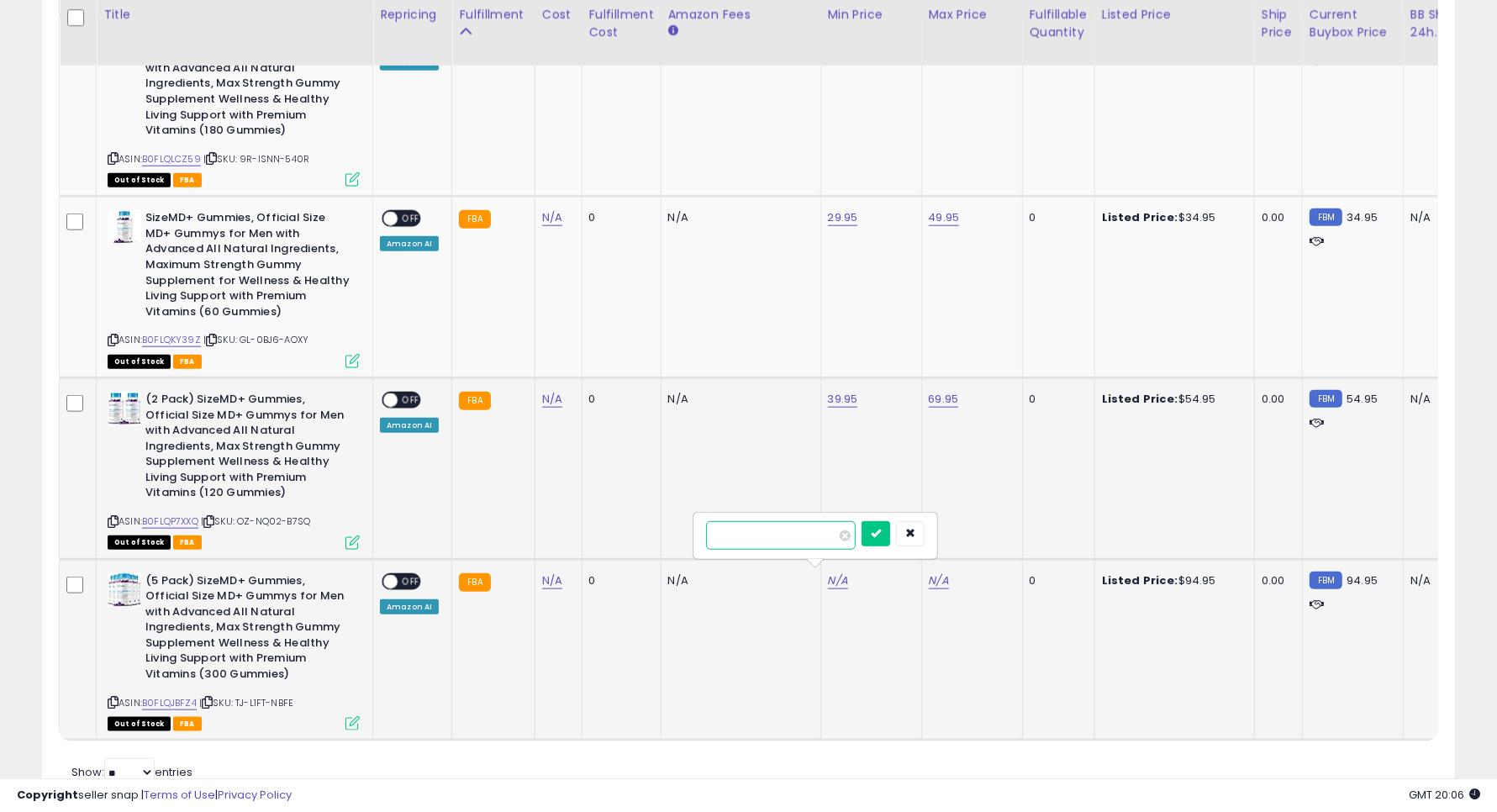 type on "*****" 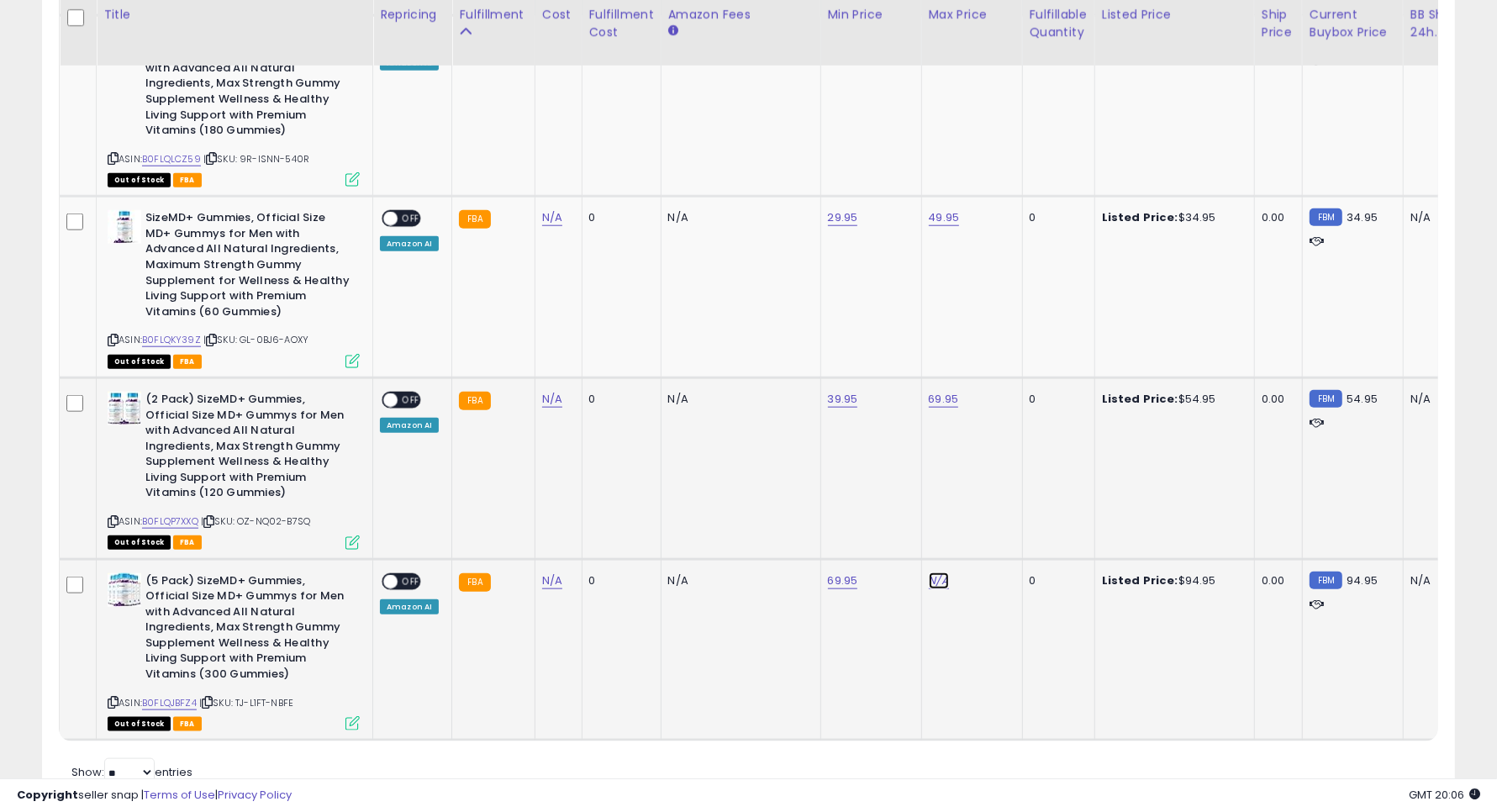 click on "N/A" at bounding box center (939, 581) 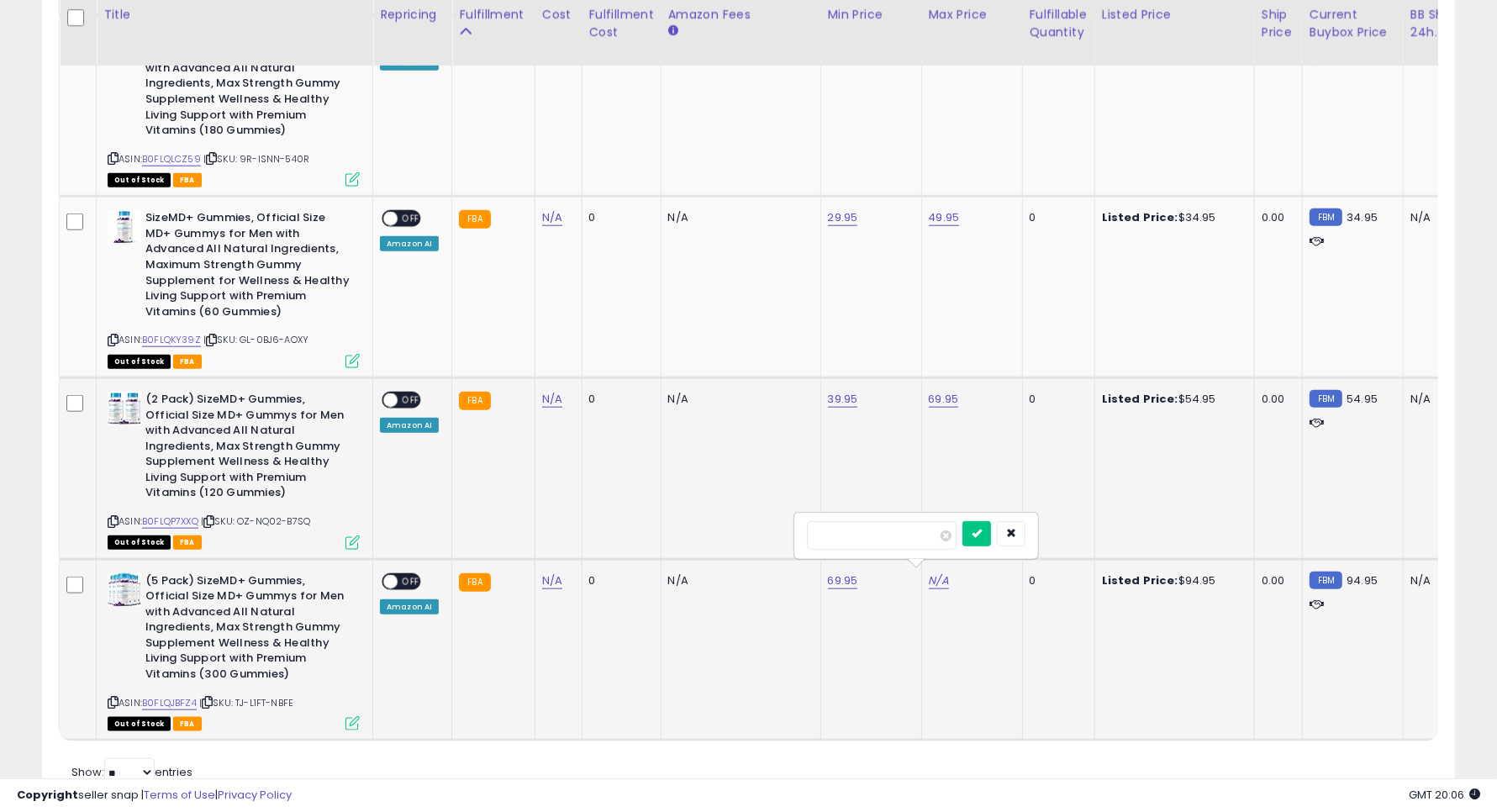type on "*****" 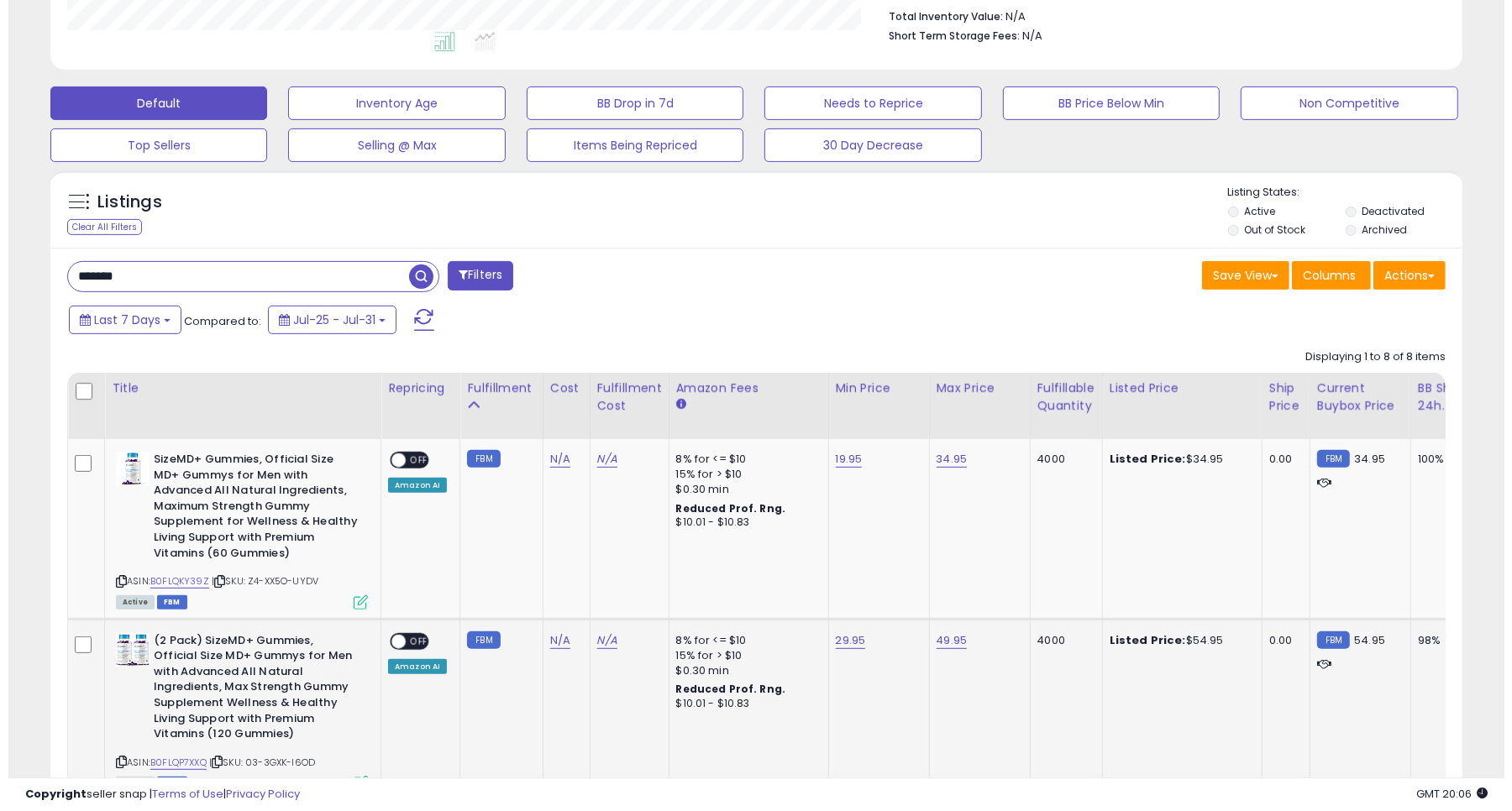 scroll, scrollTop: 432, scrollLeft: 0, axis: vertical 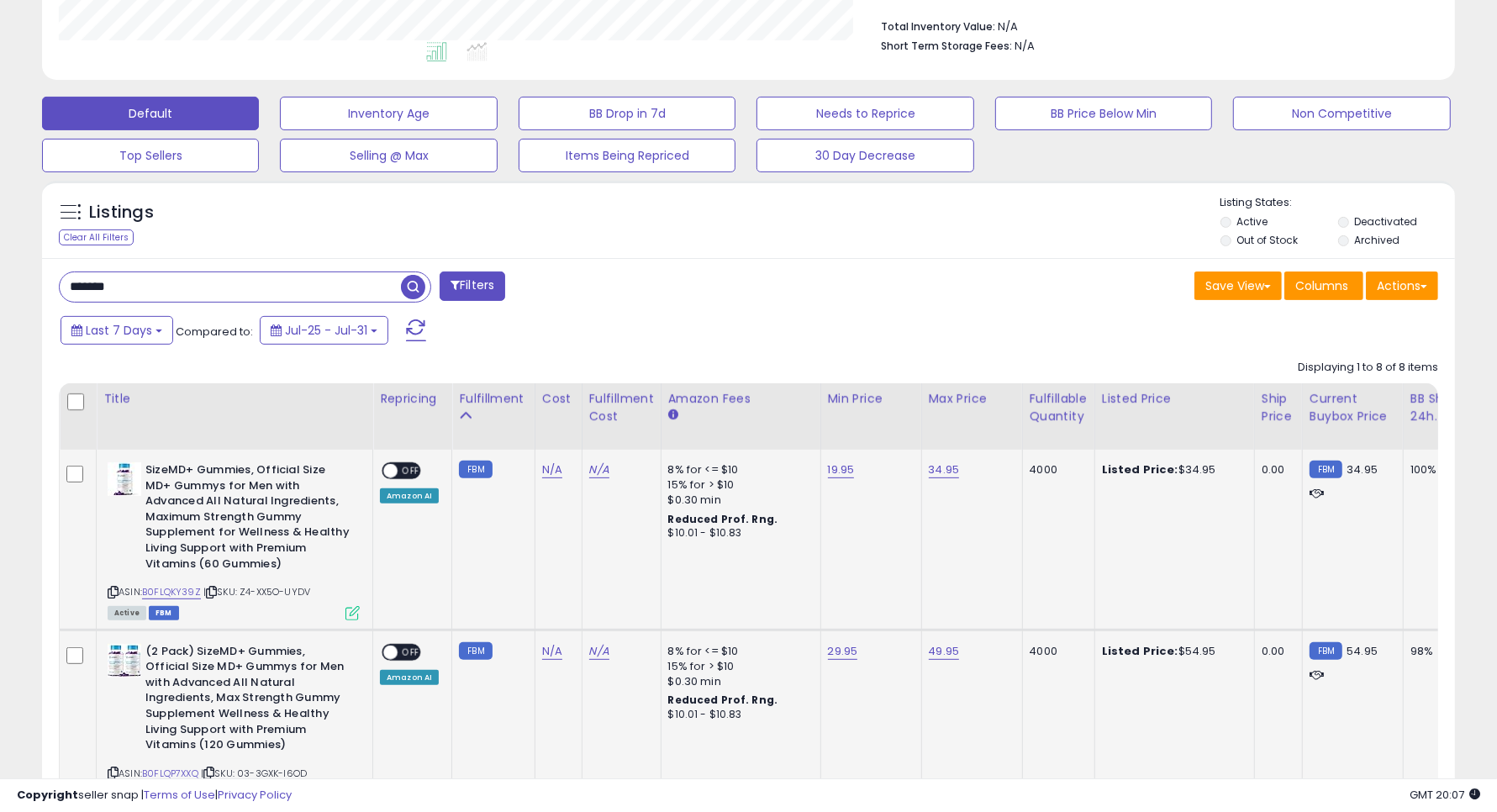 click at bounding box center [390, 471] 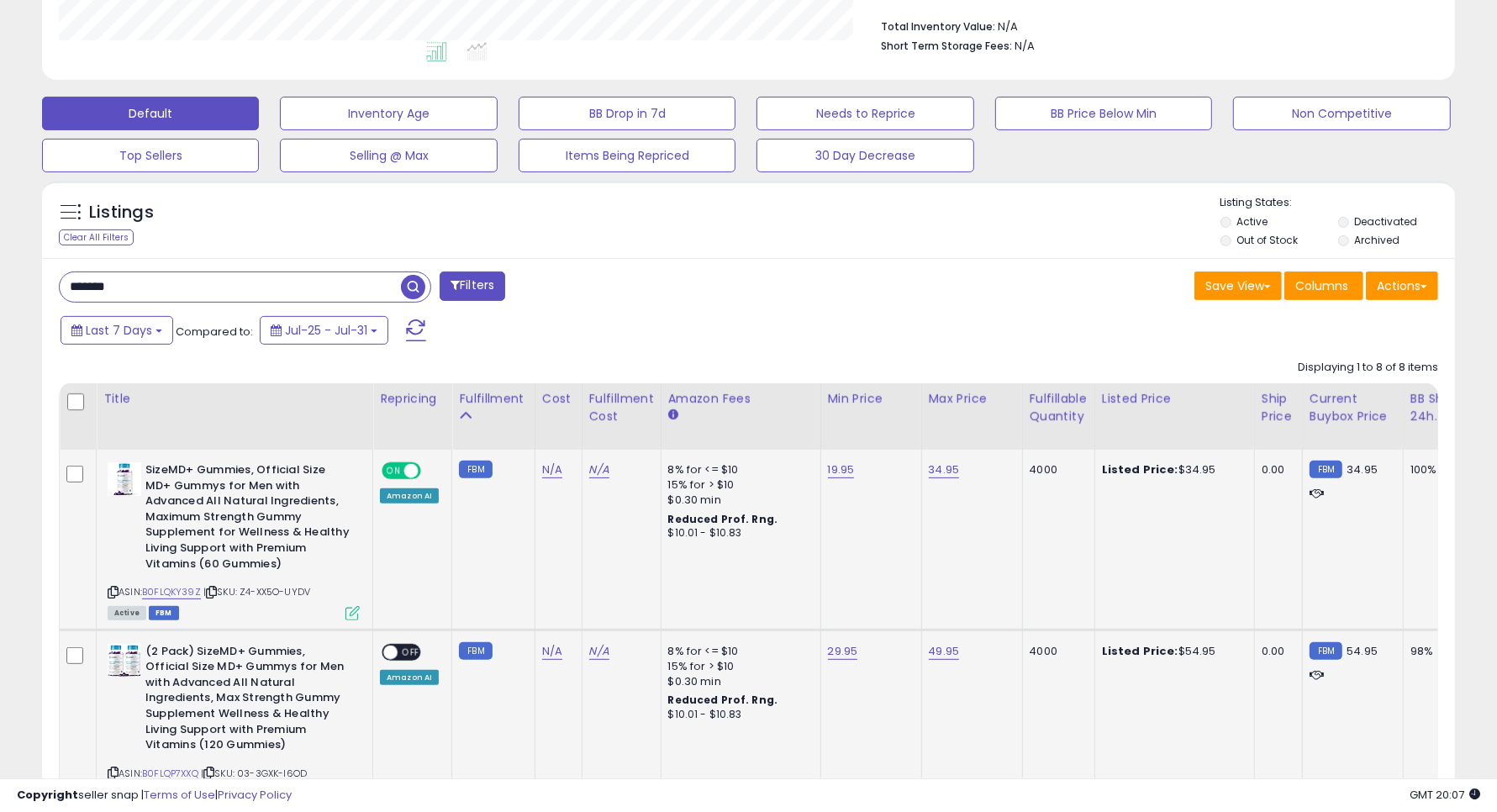 click at bounding box center (352, 613) 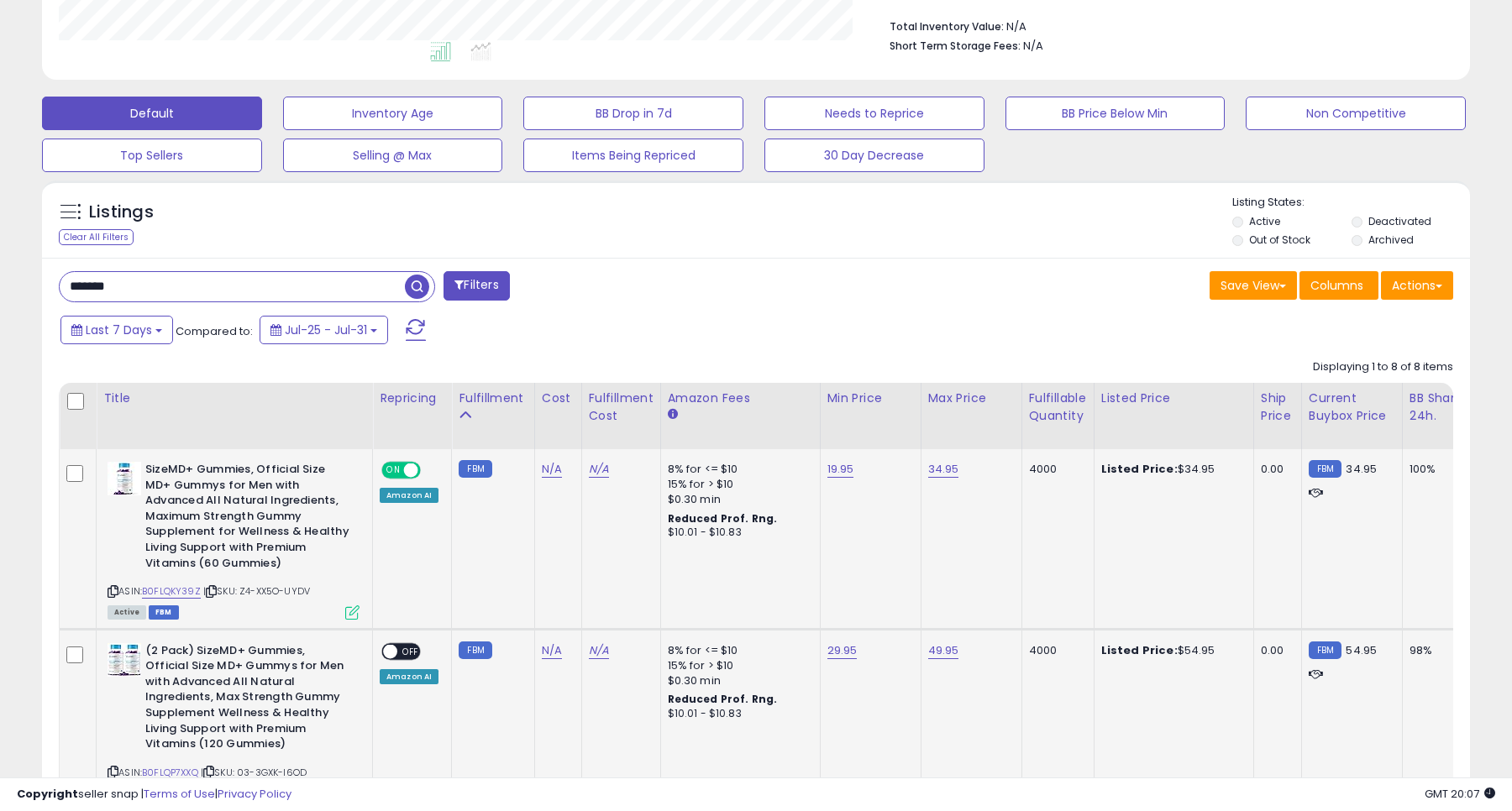 scroll, scrollTop: 839200, scrollLeft: 839171, axis: both 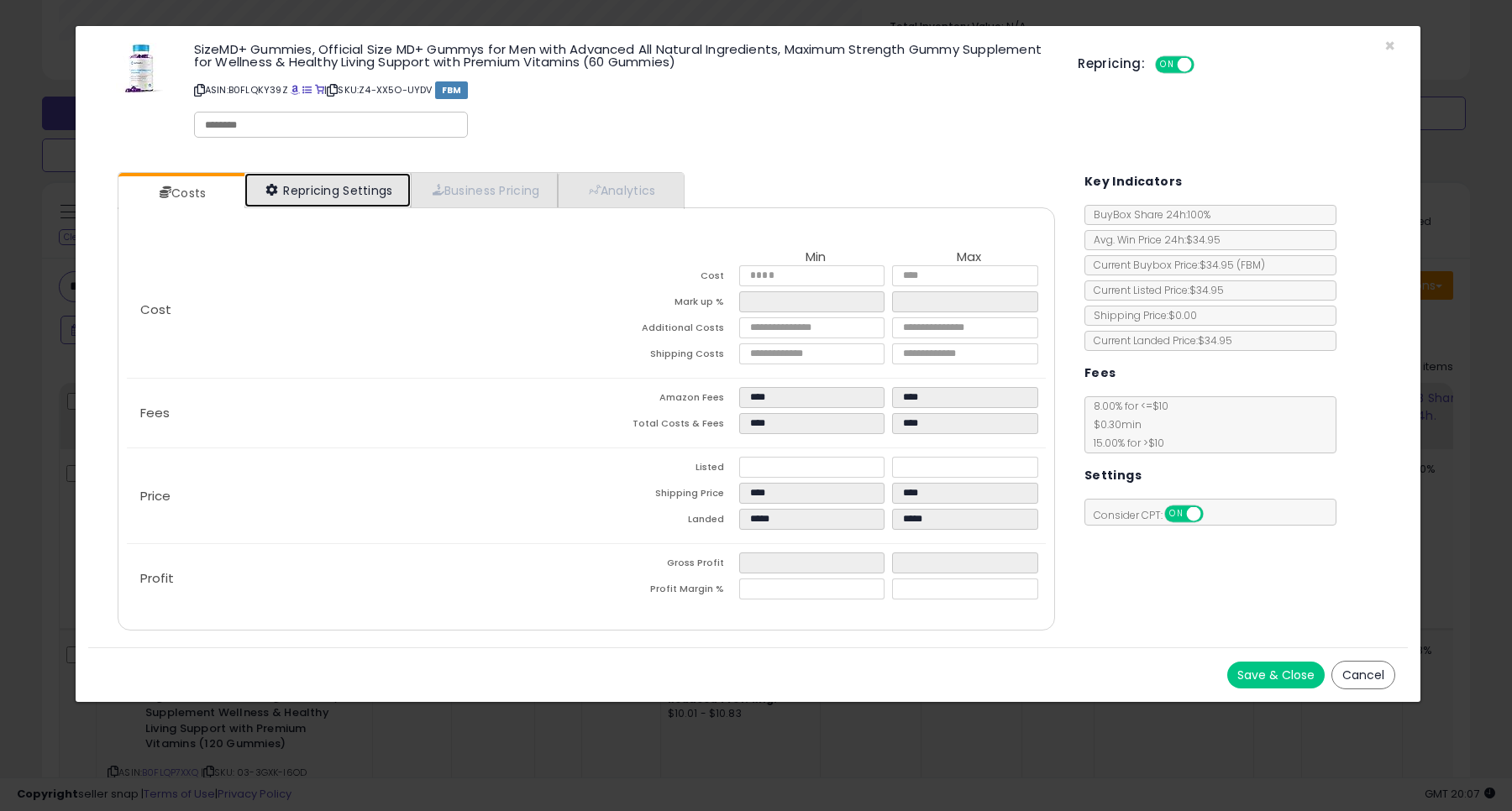 click on "Repricing Settings" at bounding box center (328, 190) 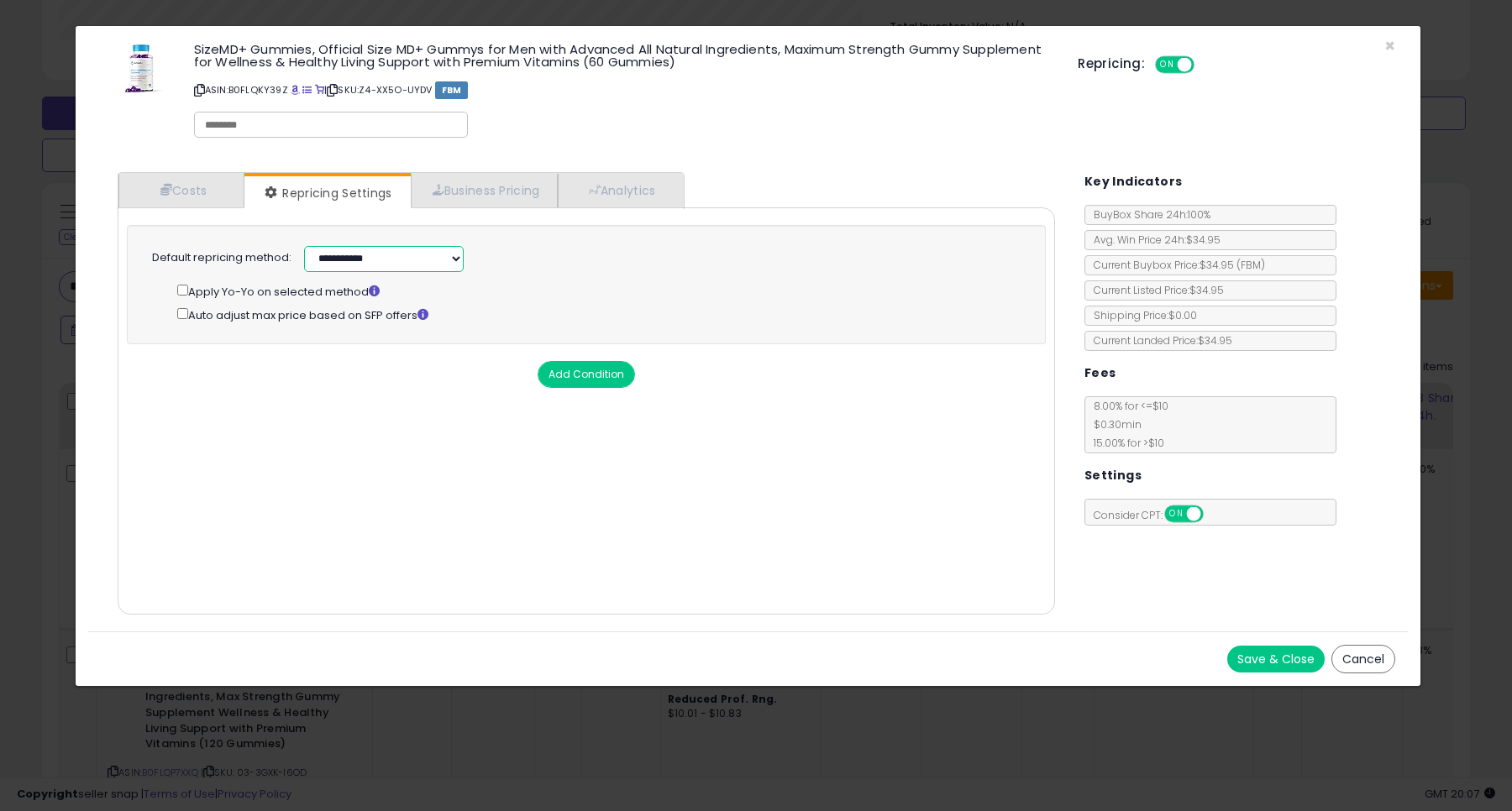 click on "**********" at bounding box center (384, 259) 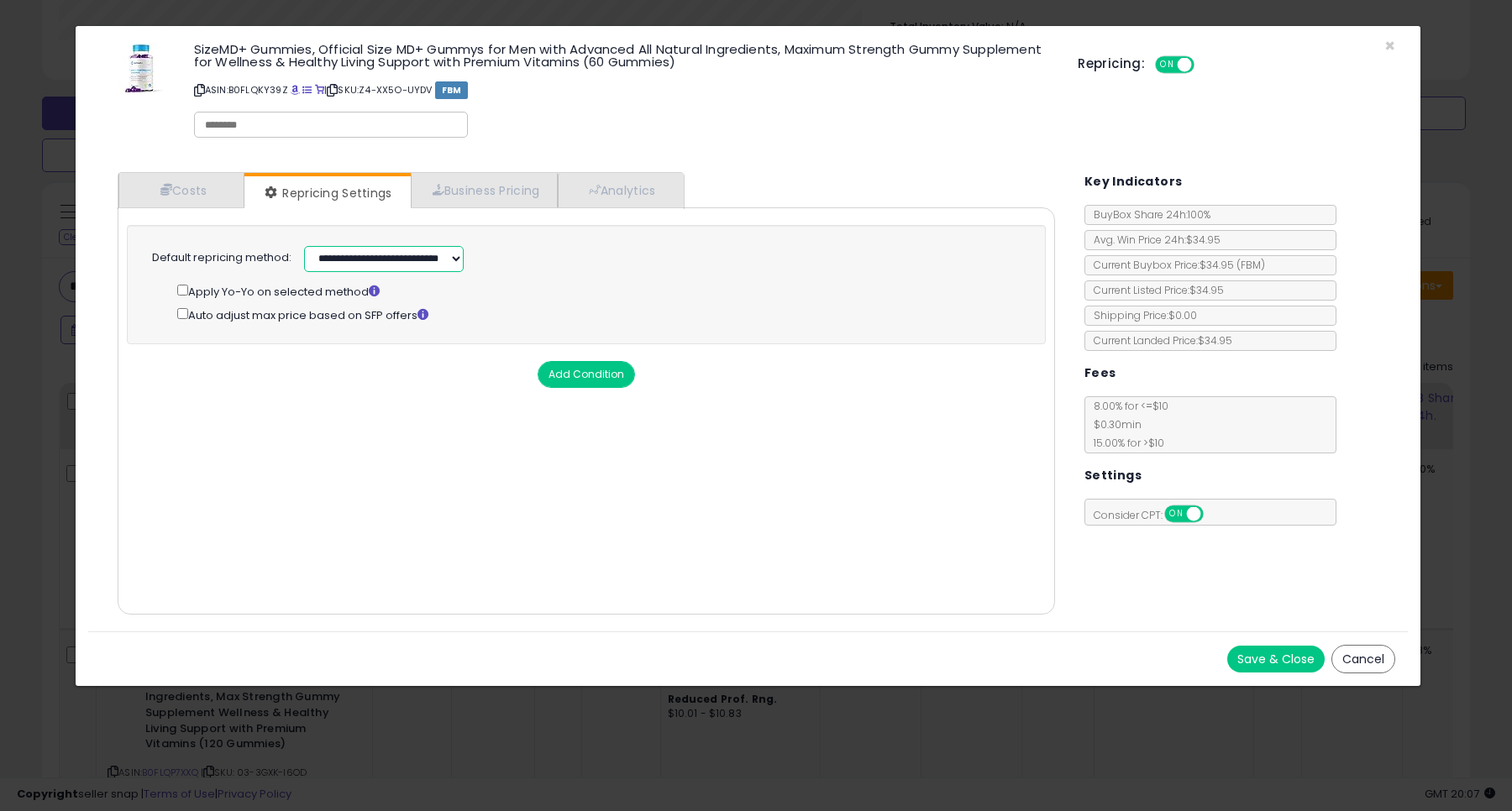 click on "**********" at bounding box center (384, 259) 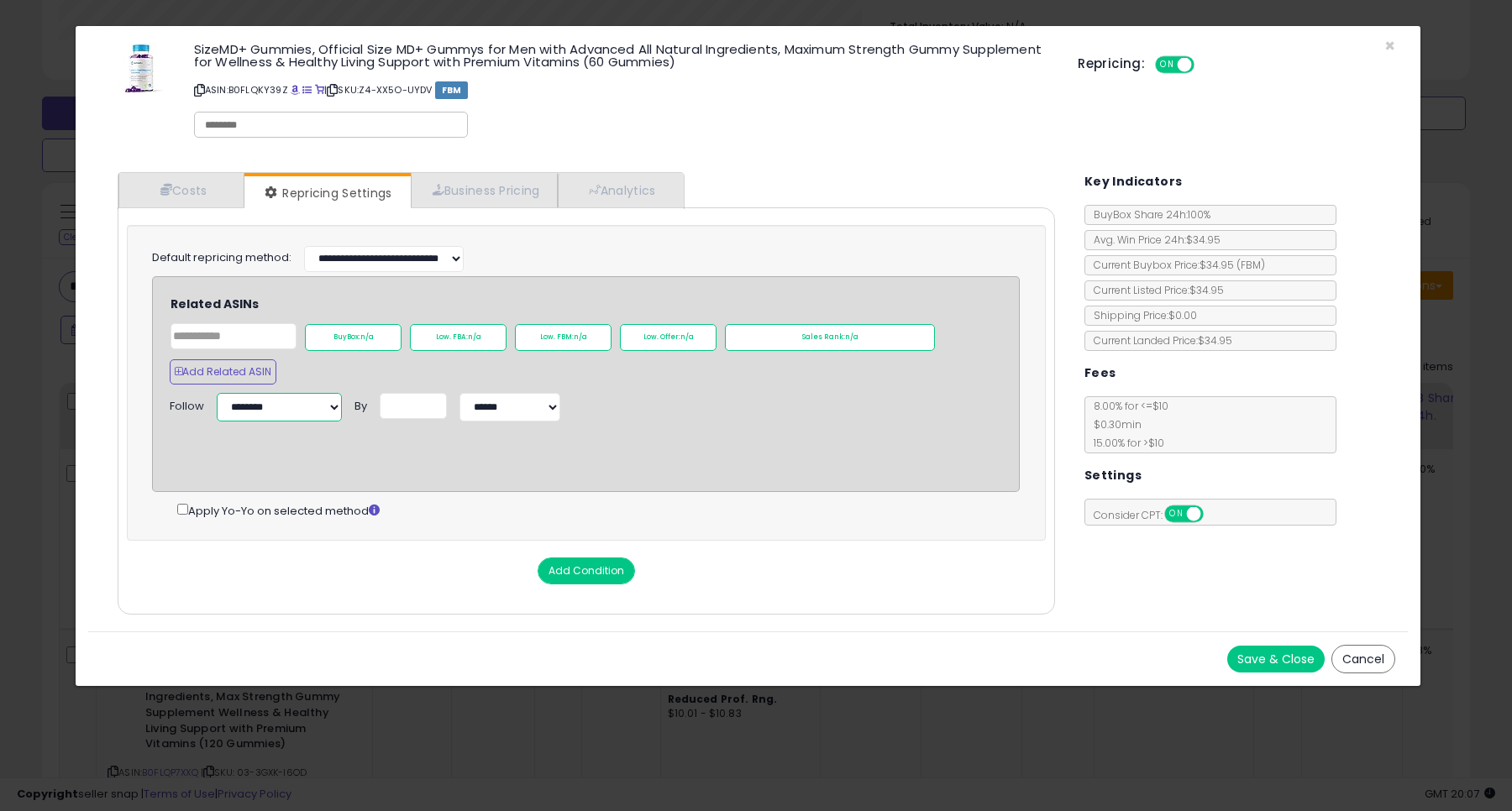 click on "**********" at bounding box center [279, 407] 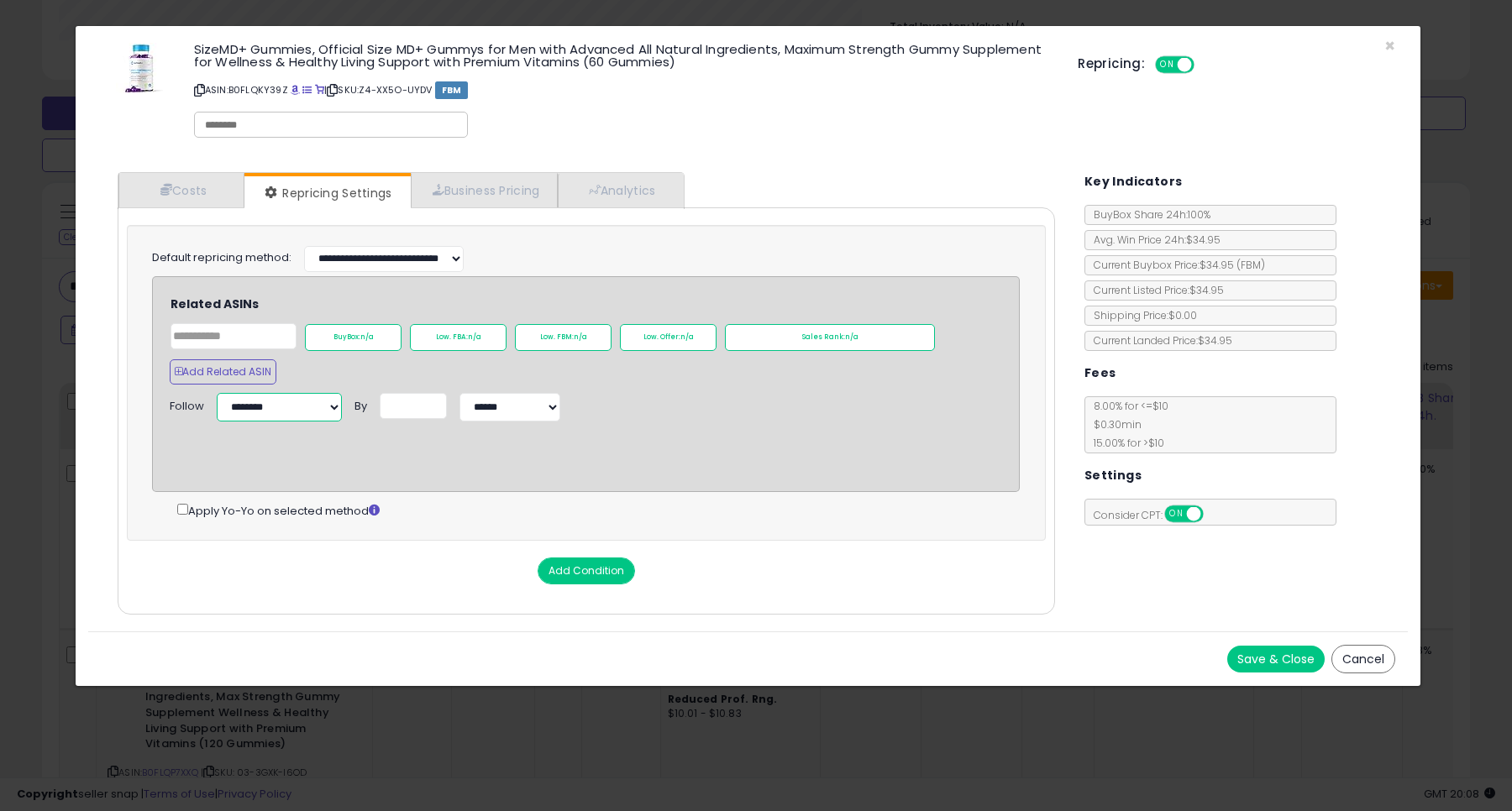 select on "**********" 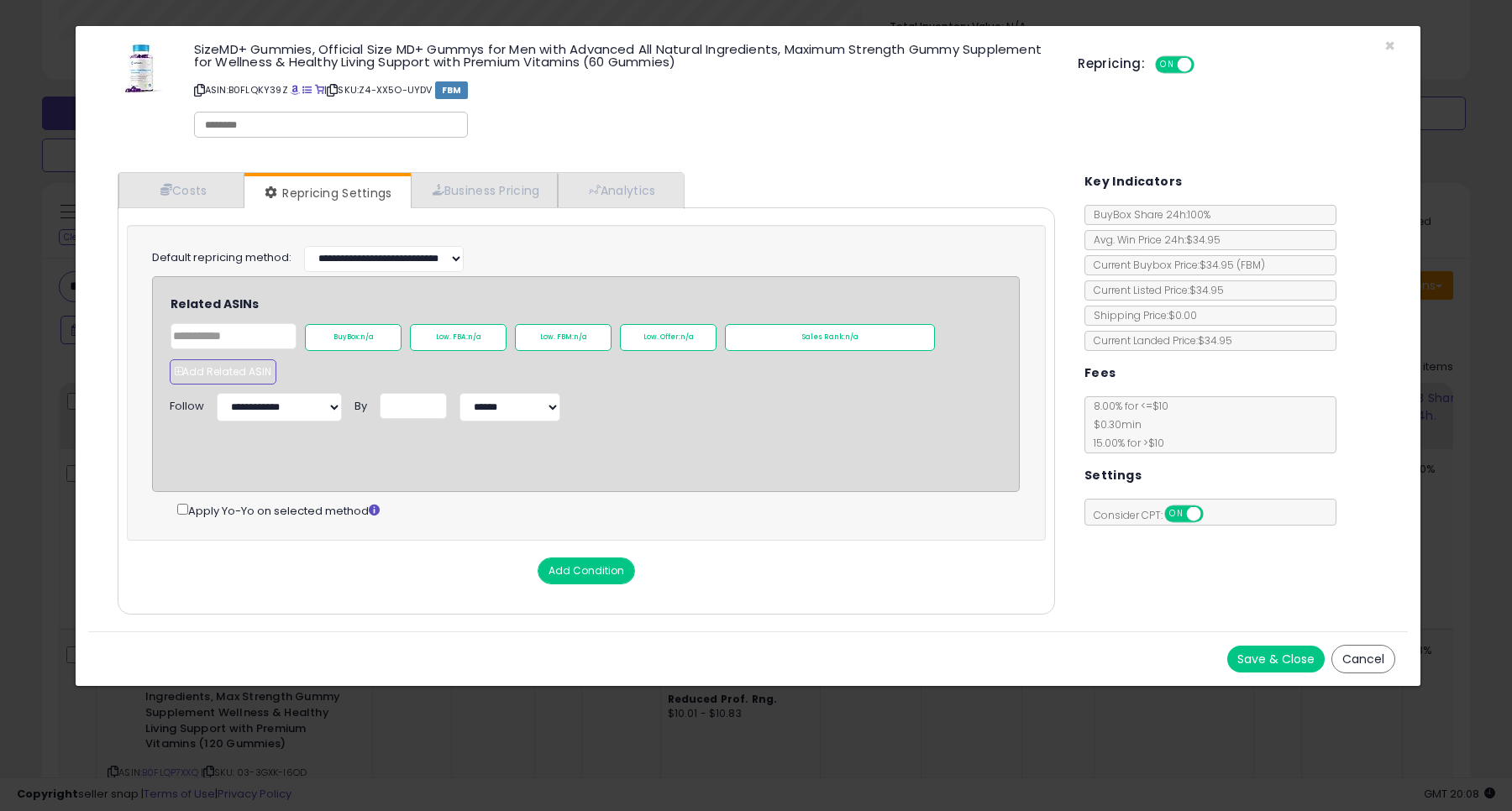 click on "Add Related ASIN" at bounding box center [223, 372] 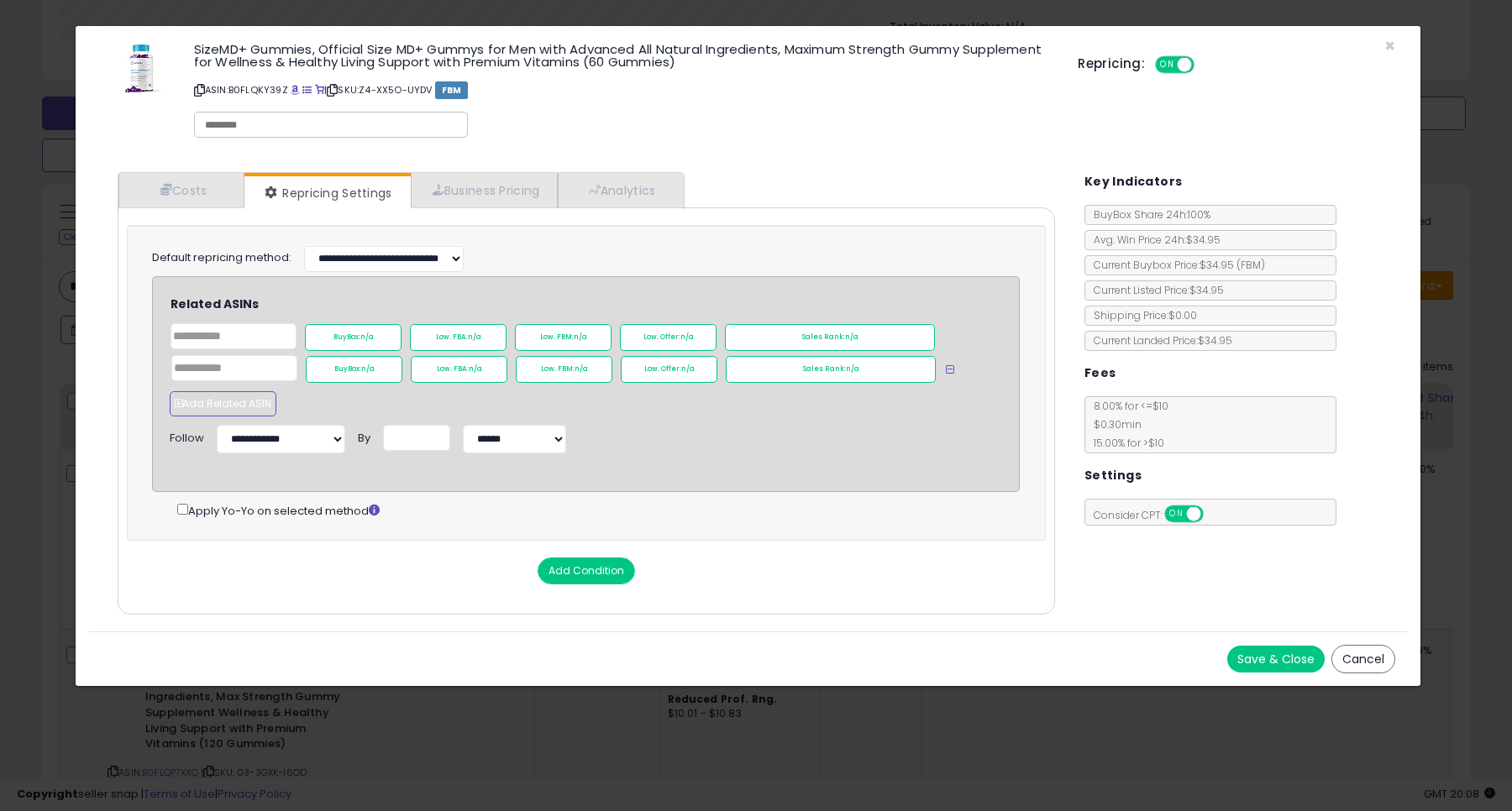 click on "Add Related ASIN" at bounding box center [223, 404] 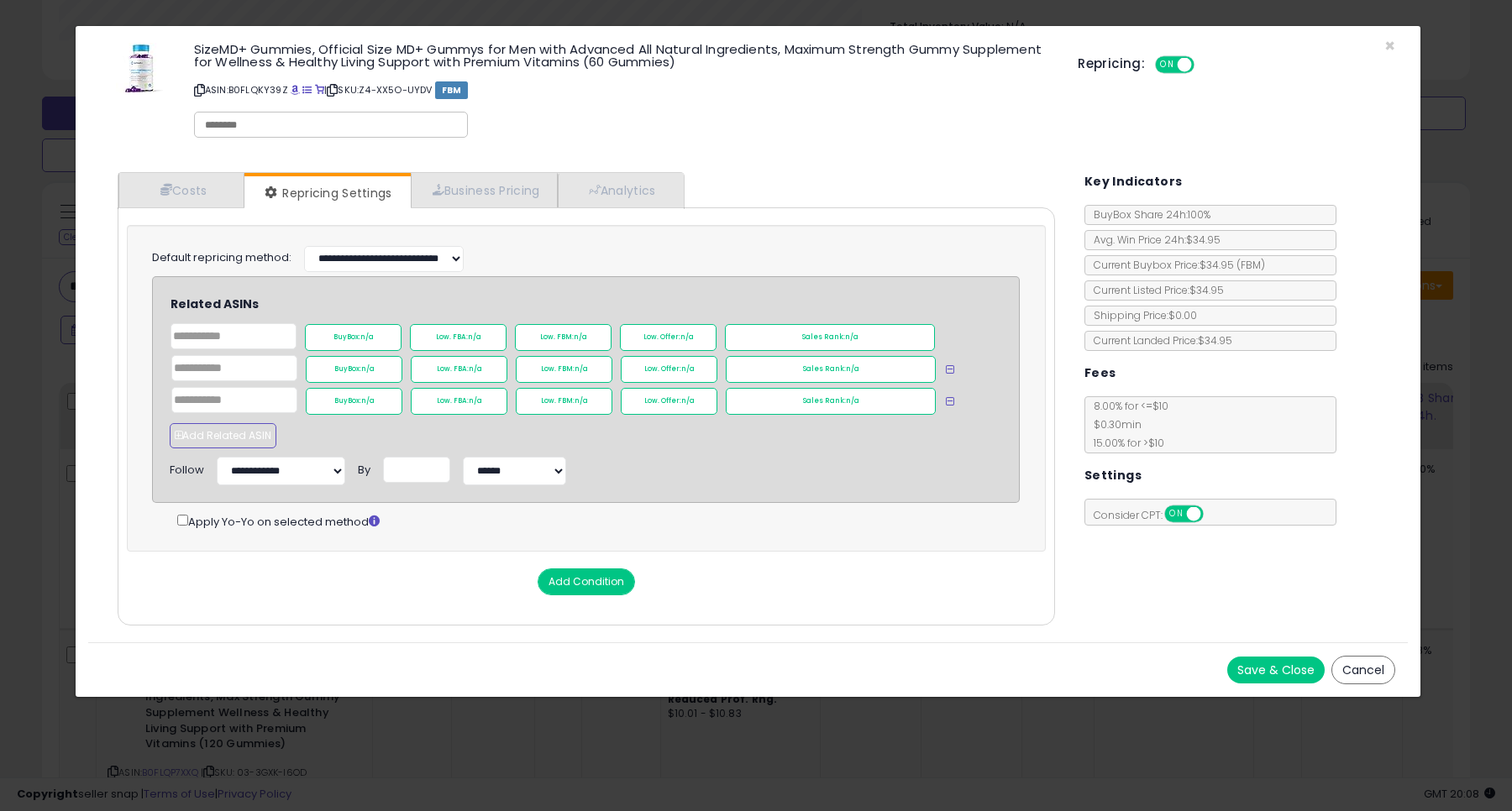 click on "Add Related ASIN" at bounding box center (223, 436) 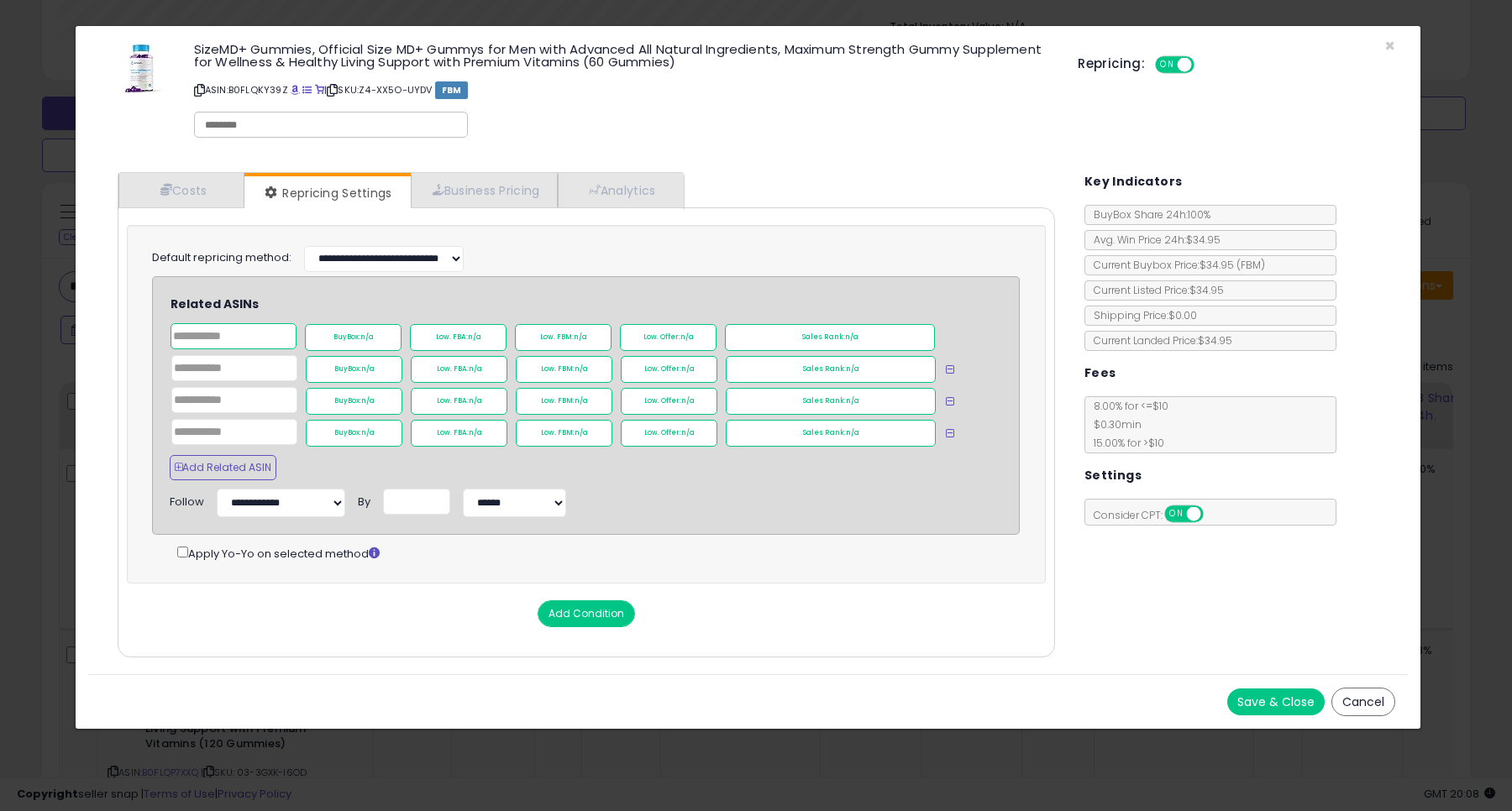 click 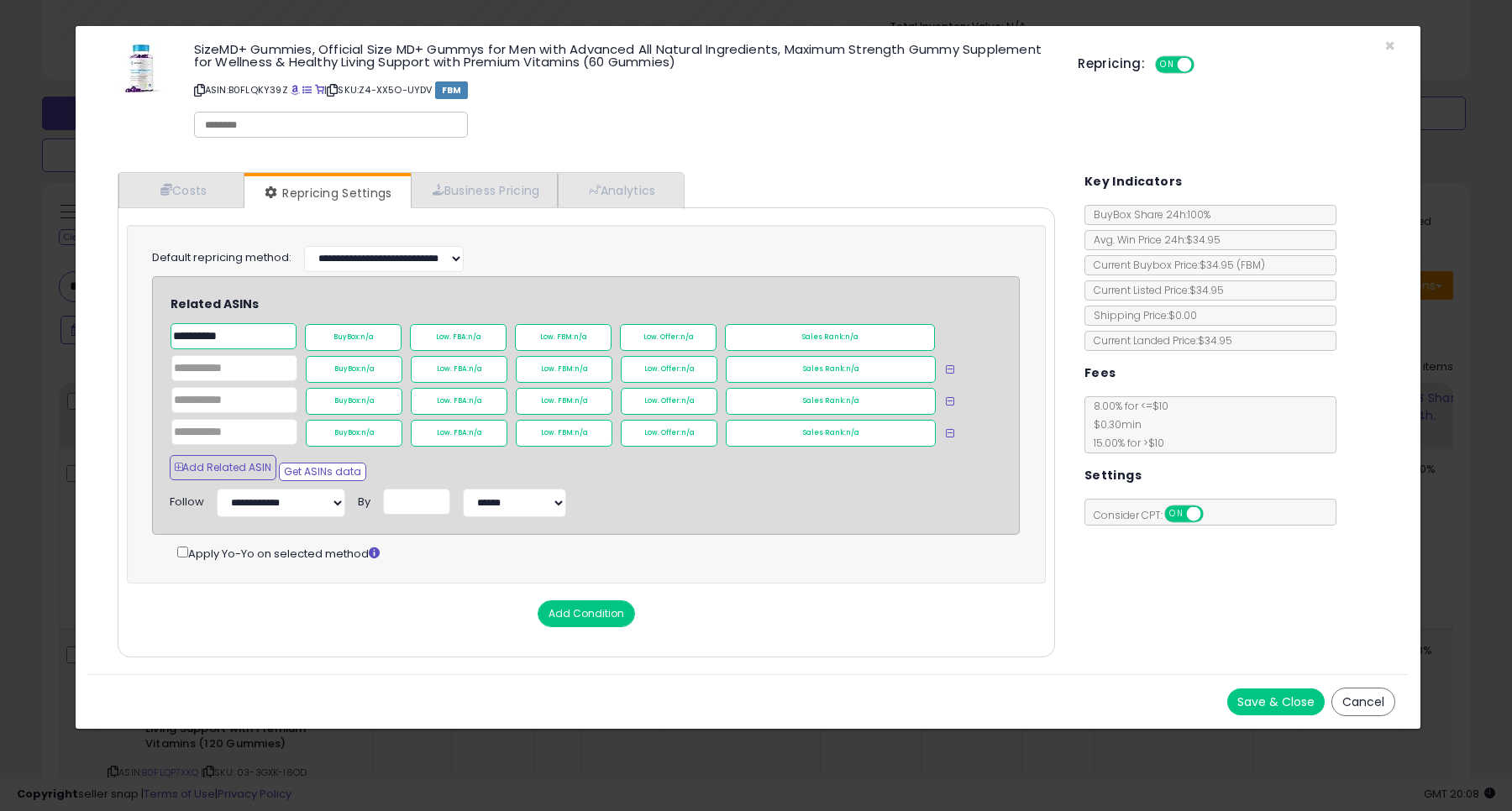 type on "**********" 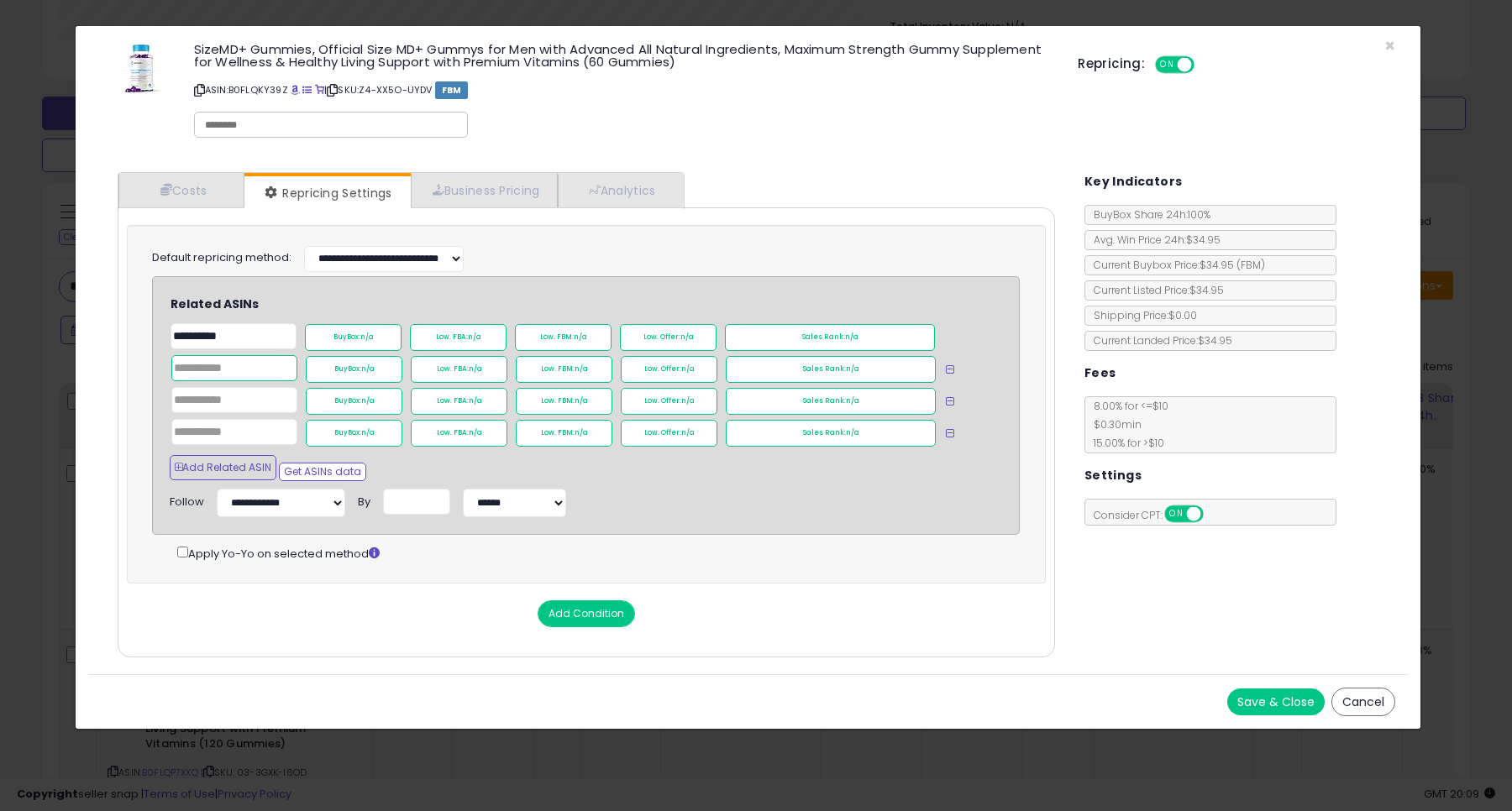 click 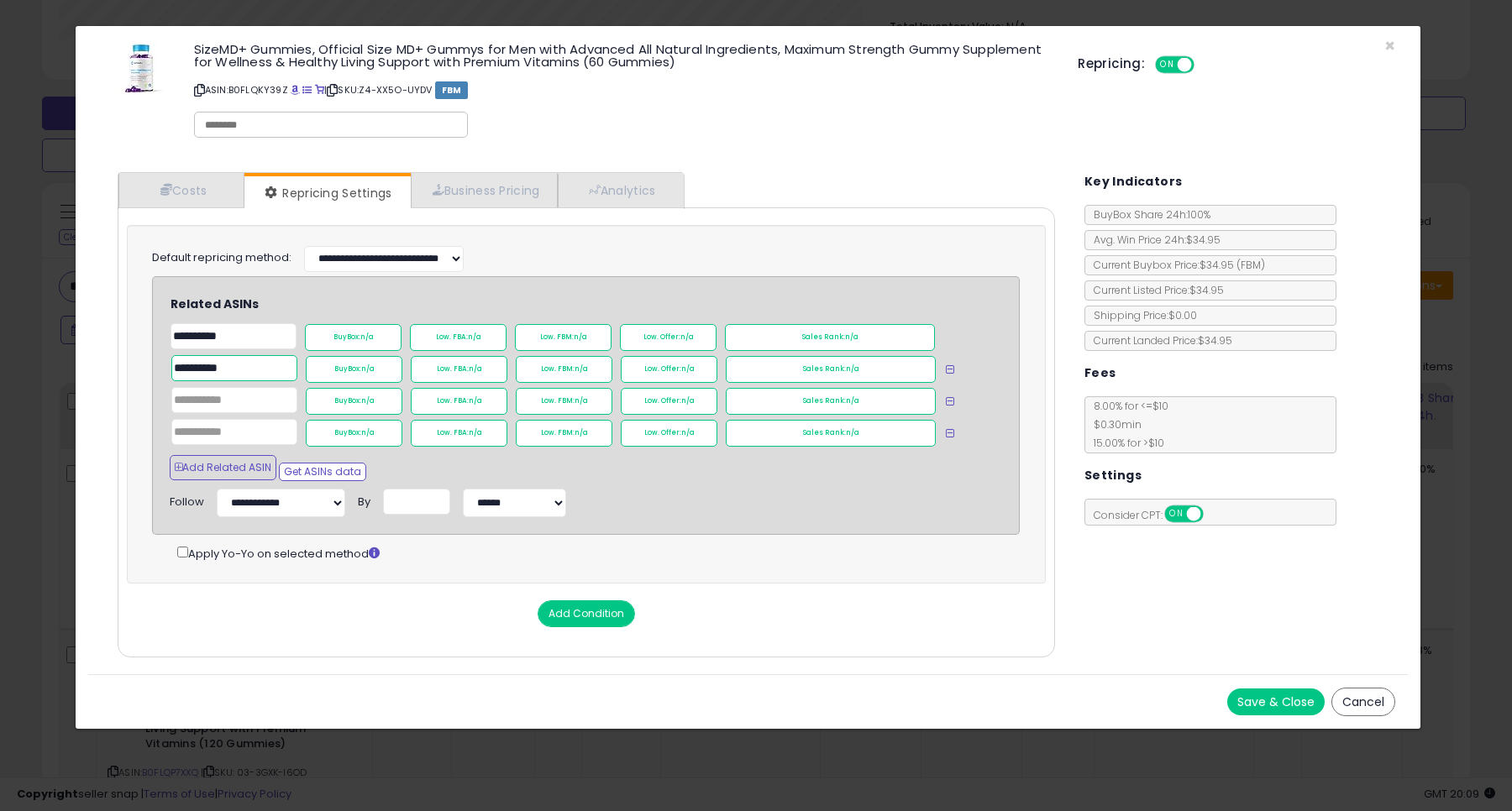 type on "**********" 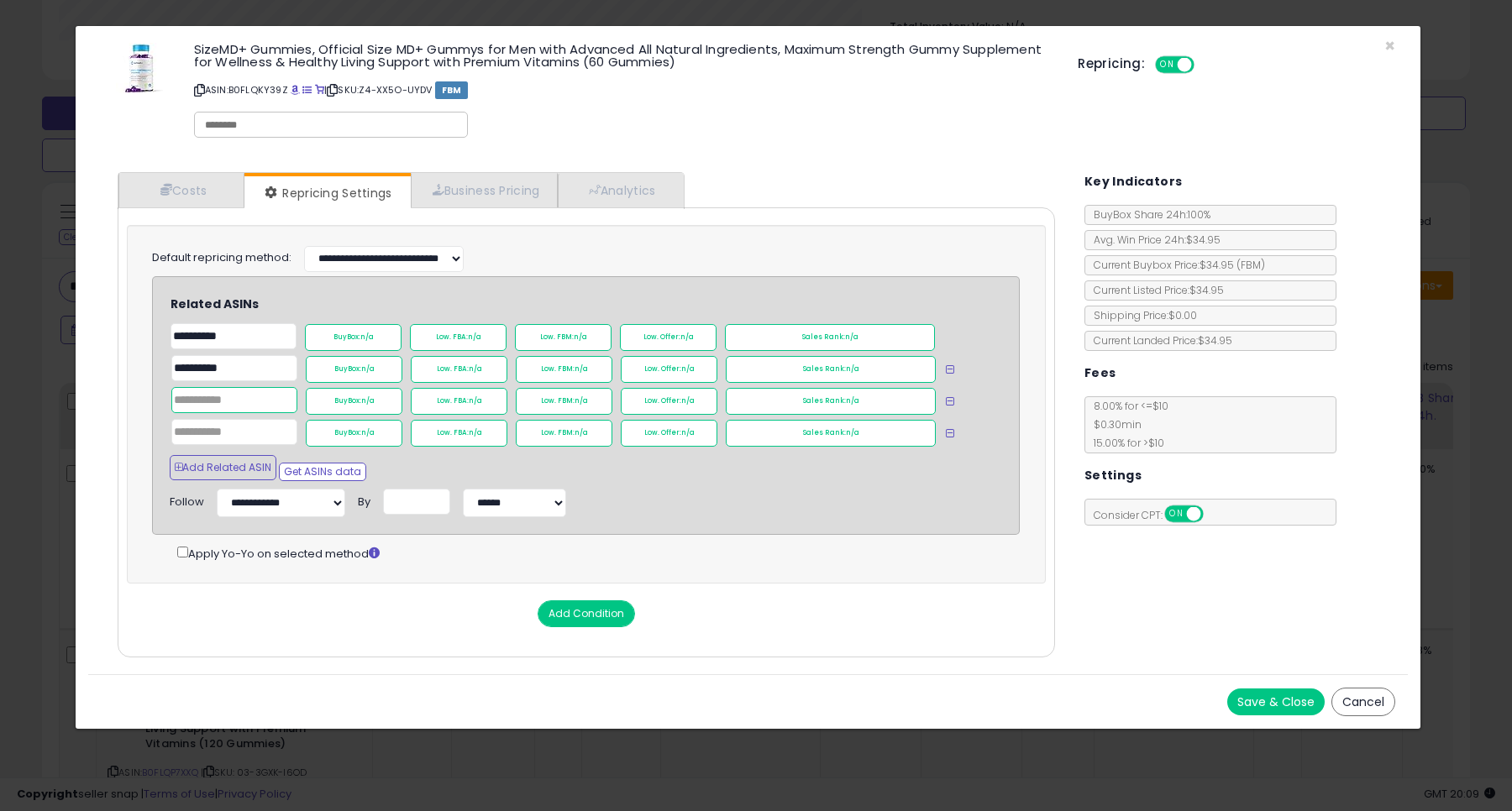 click 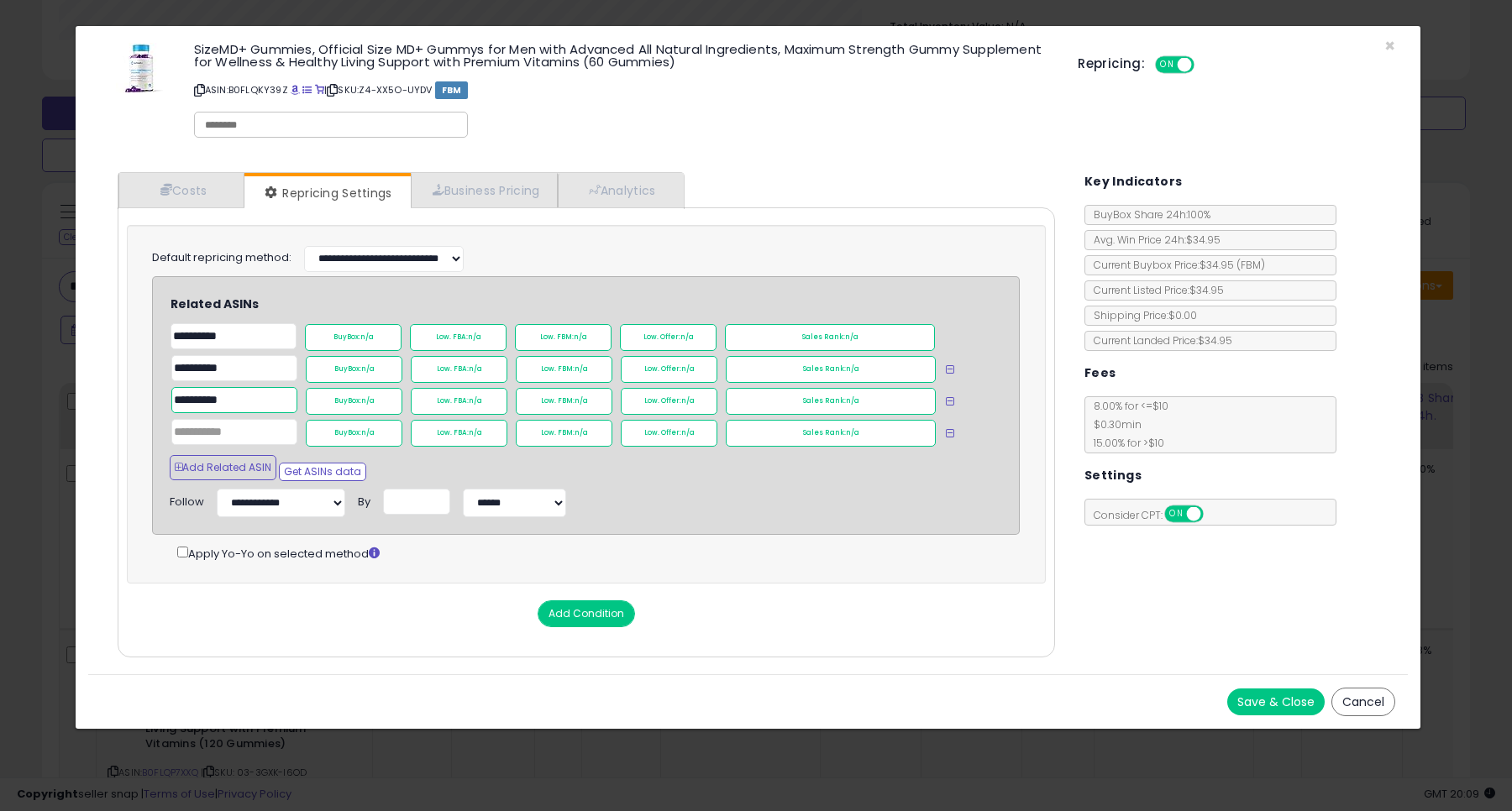 type on "**********" 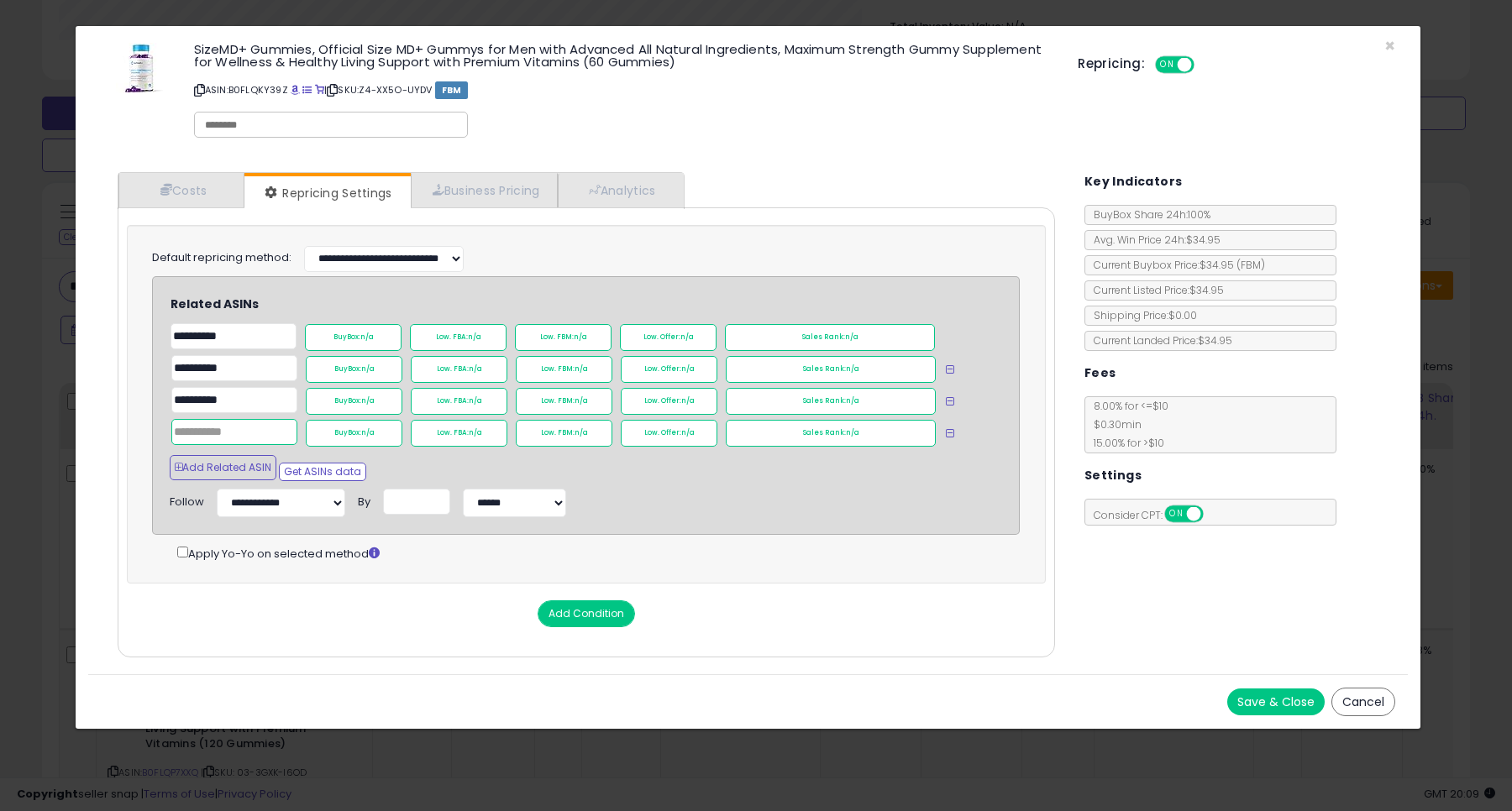 click 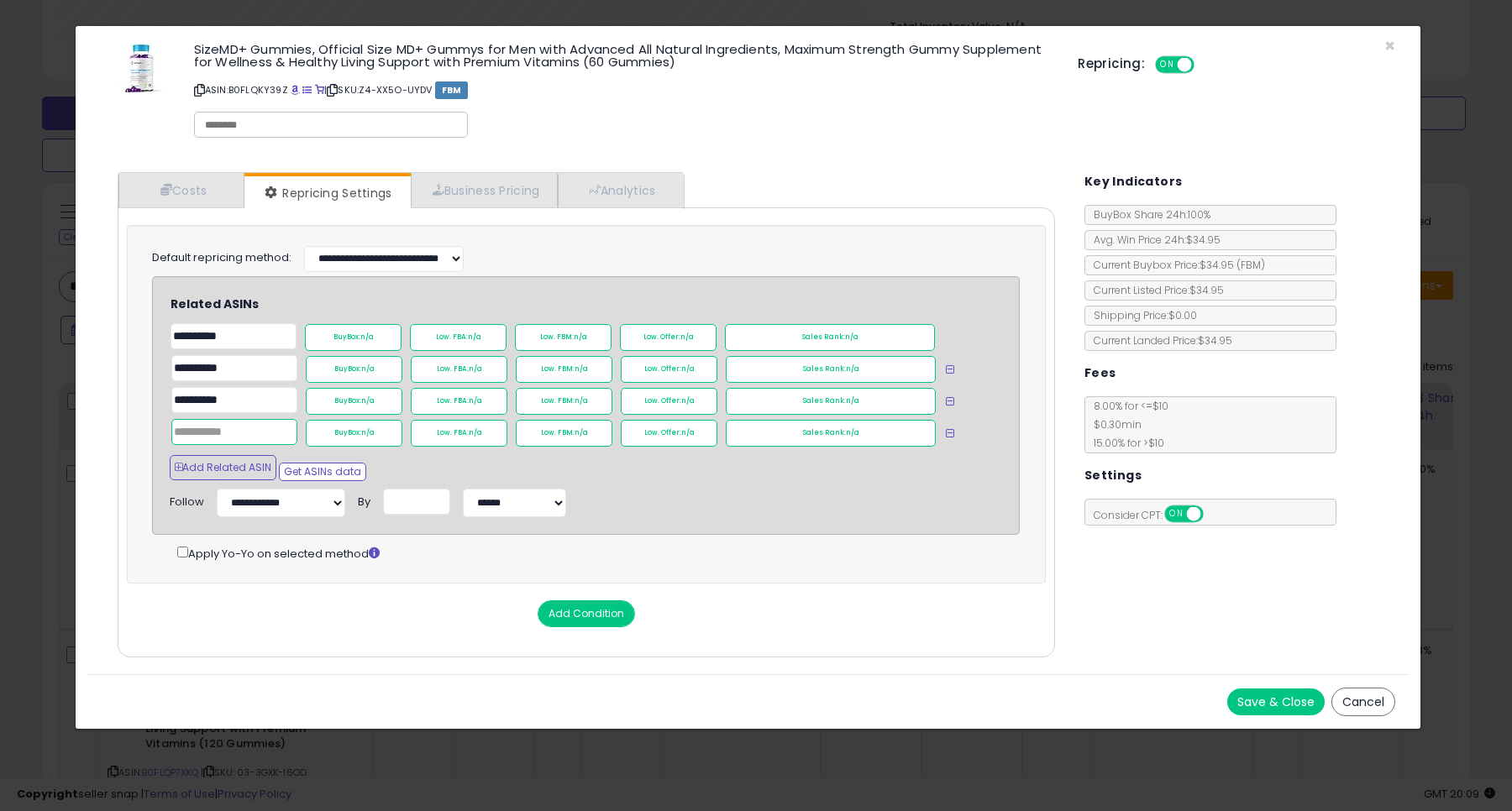 paste on "**********" 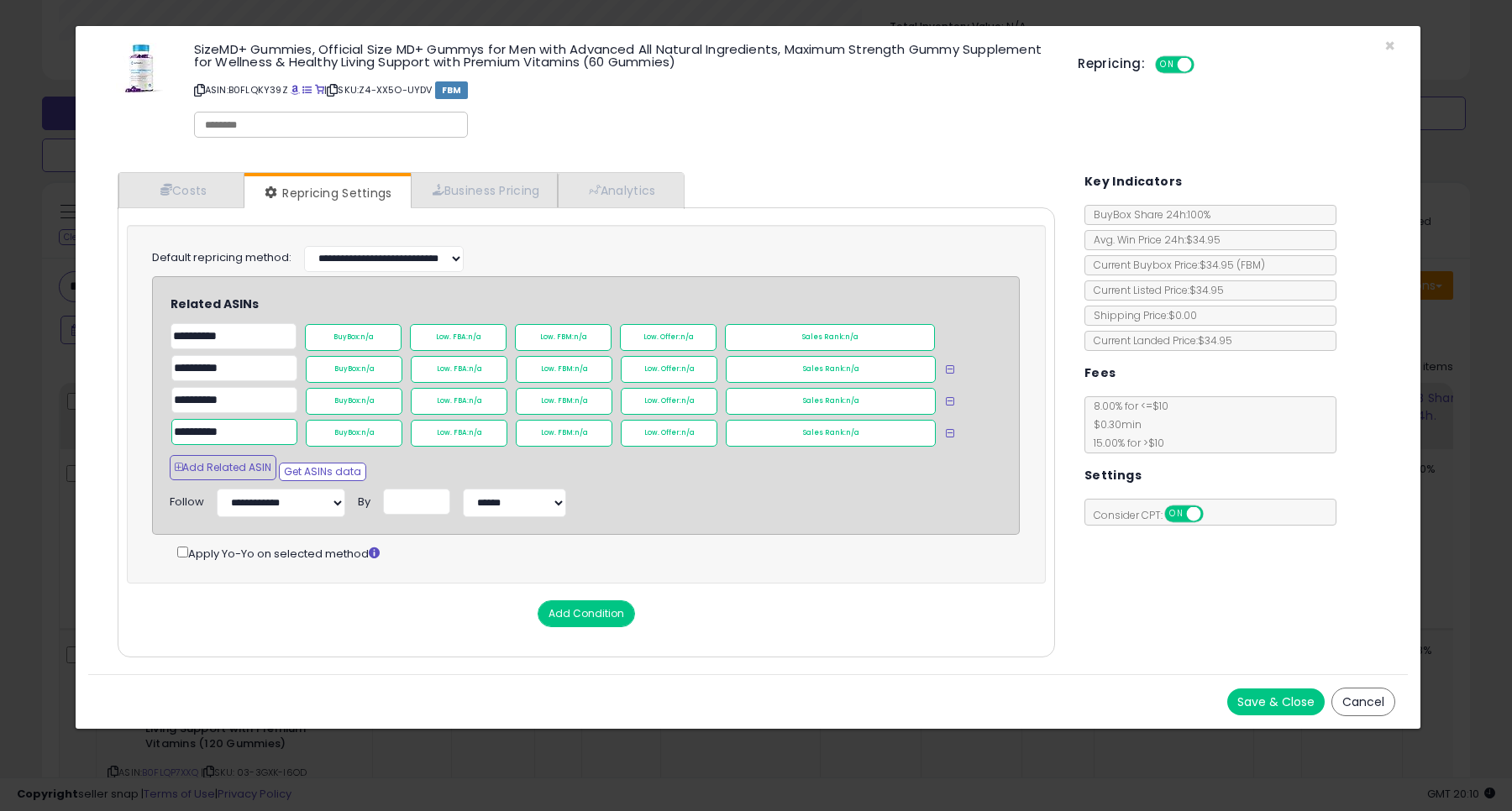 type on "**********" 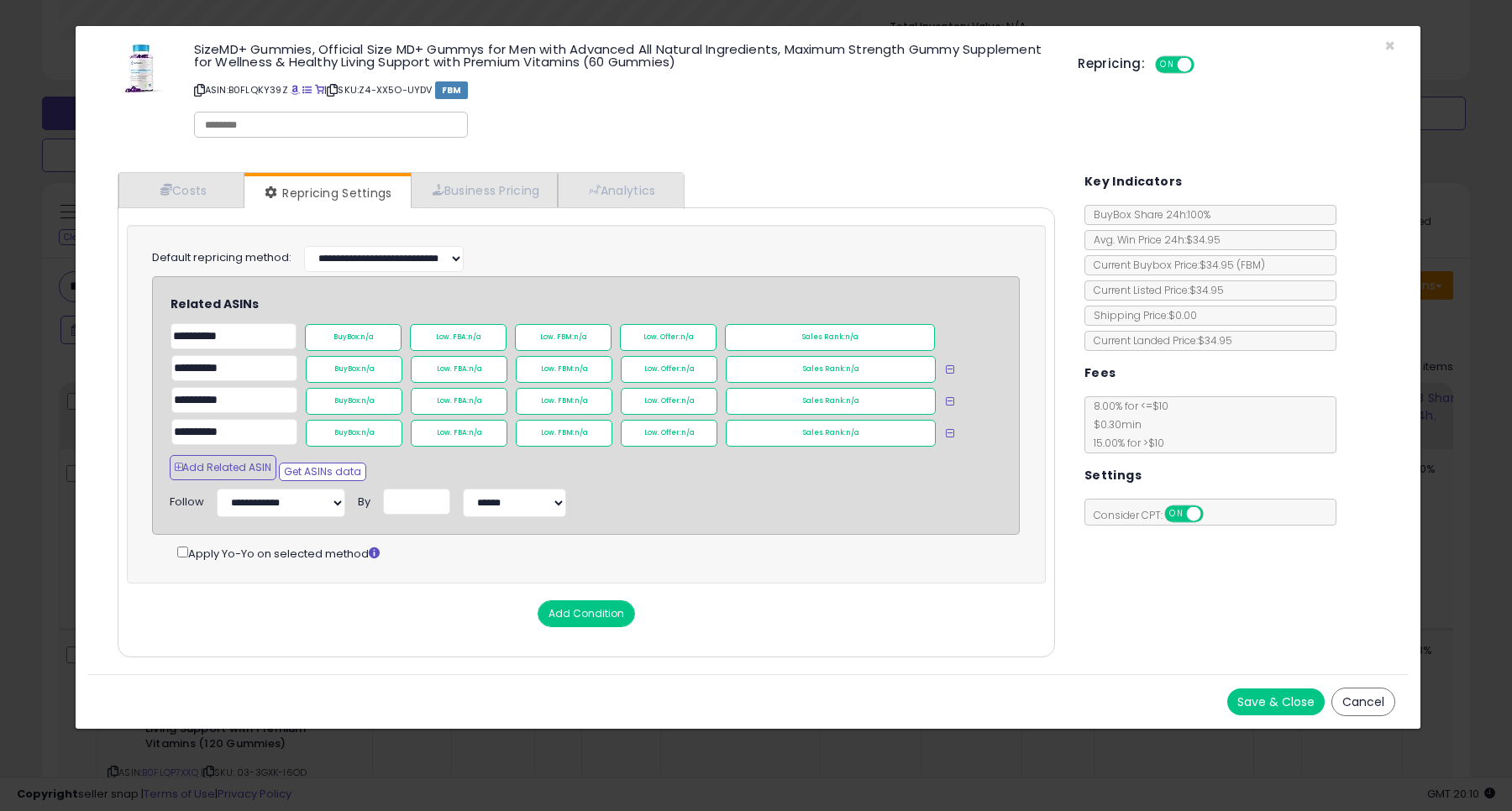 click on "Save & Close" at bounding box center [1276, 702] 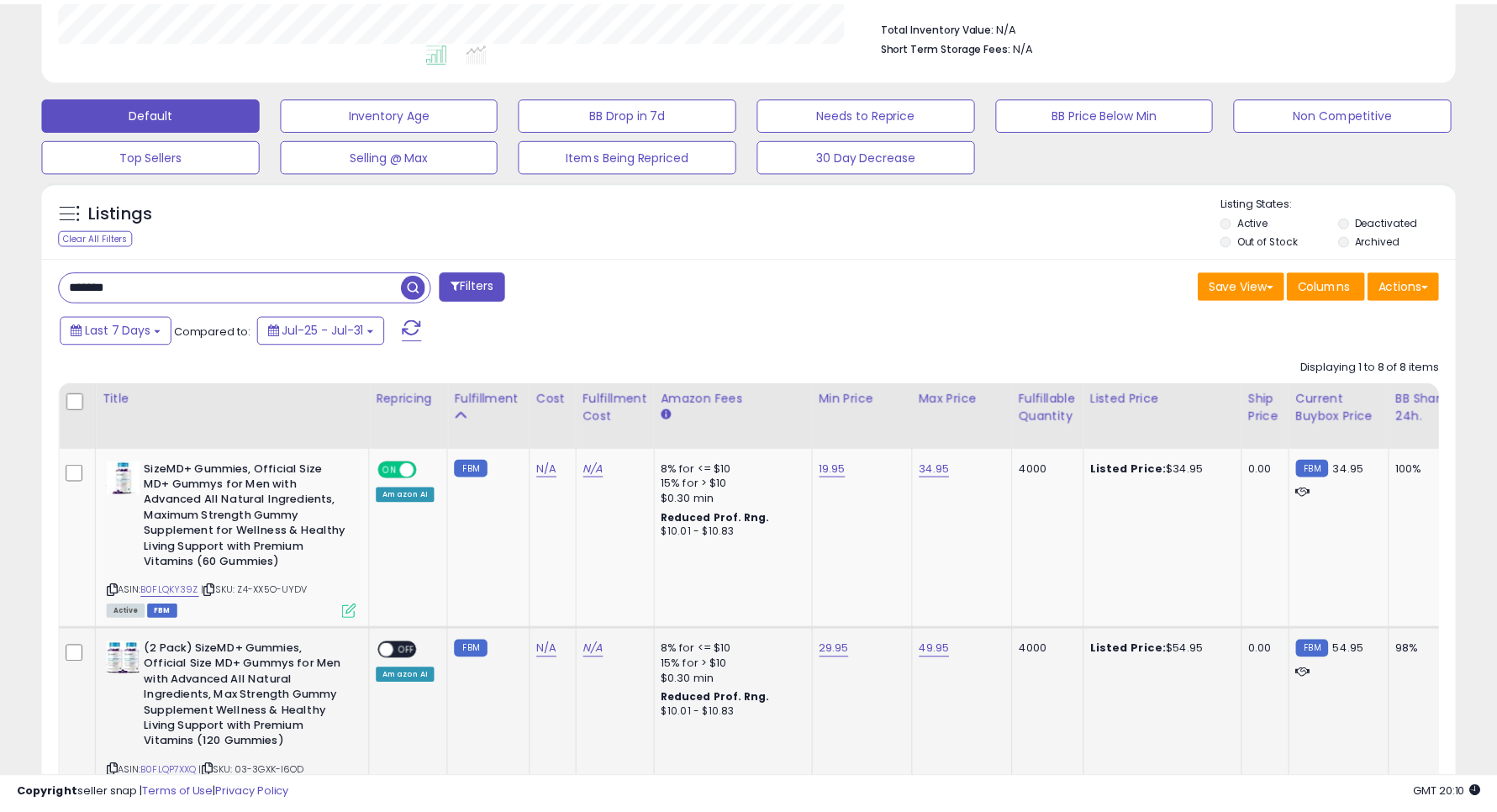 scroll, scrollTop: 345, scrollLeft: 820, axis: both 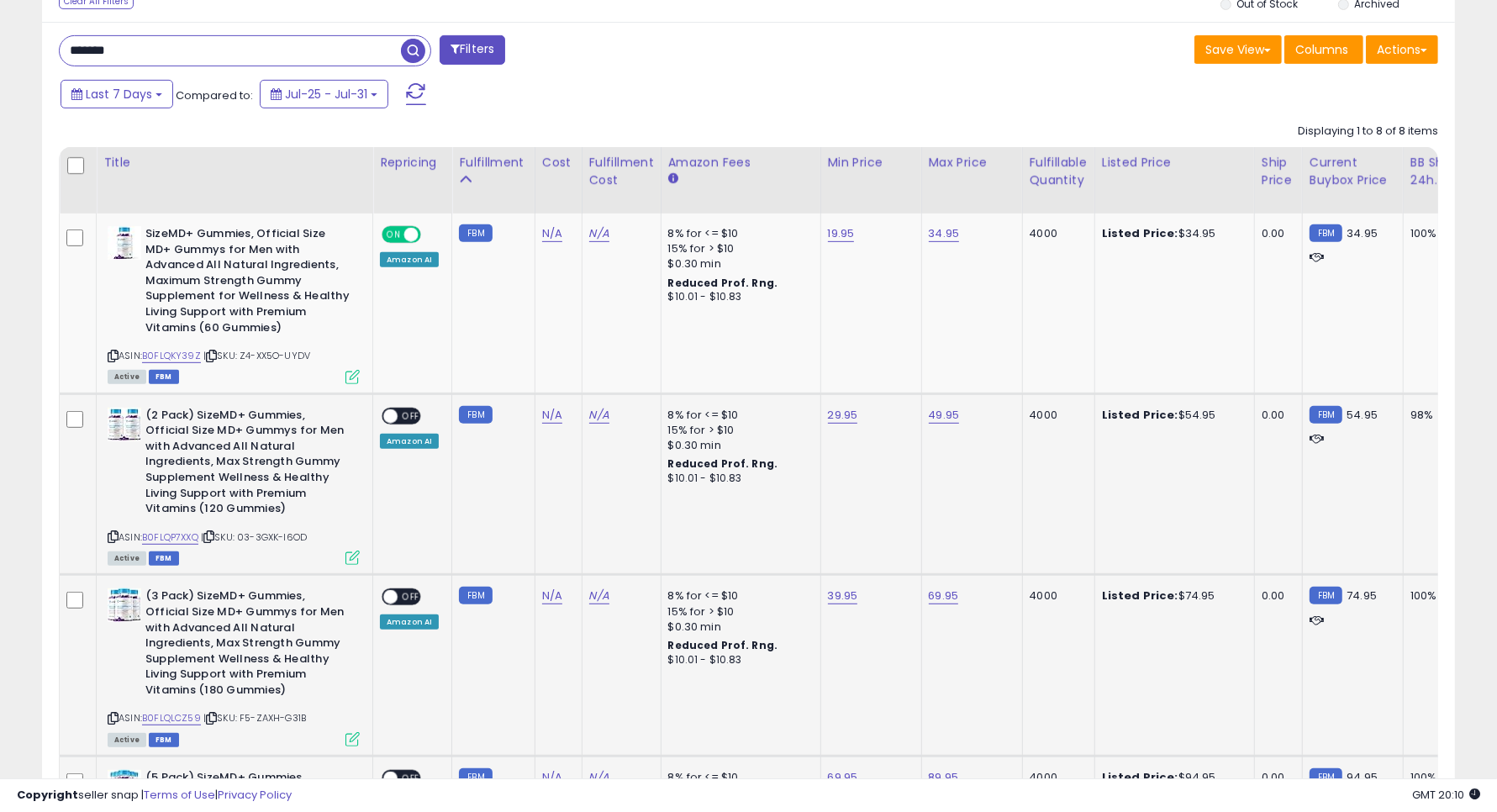 click on "ON   OFF" at bounding box center (382, 415) 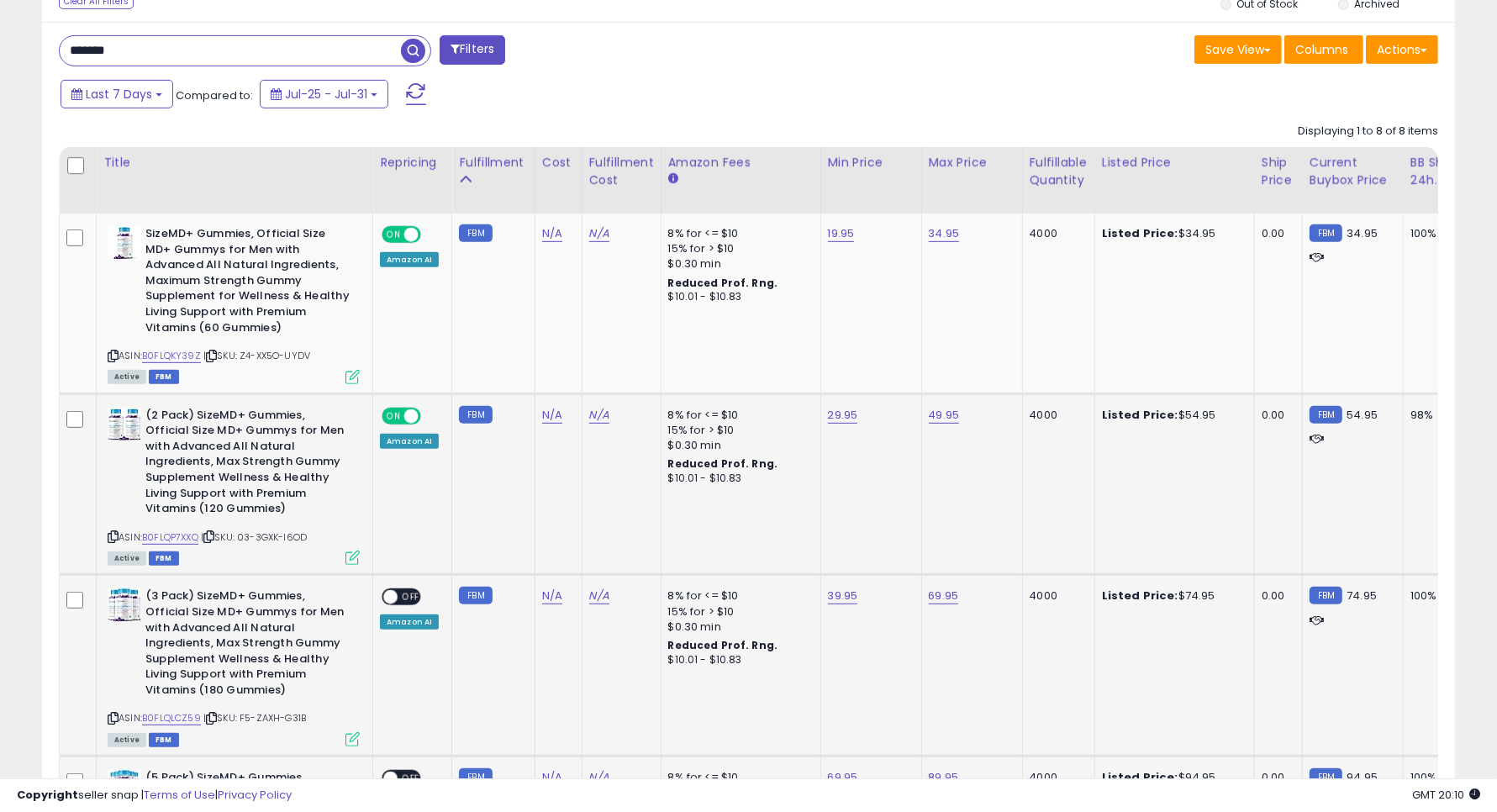 click on "(2 Pack) SizeMD+ Gummies, Official Size MD+ Gummys for Men with Advanced All Natural Ingredients, Max Strength Gummy Supplement Wellness & Healthy Living Support with Premium Vitamins (120 Gummies)  ASIN:  B0FLQP7XXQ    |   SKU: 03-3GXK-I6OD Active FBM" 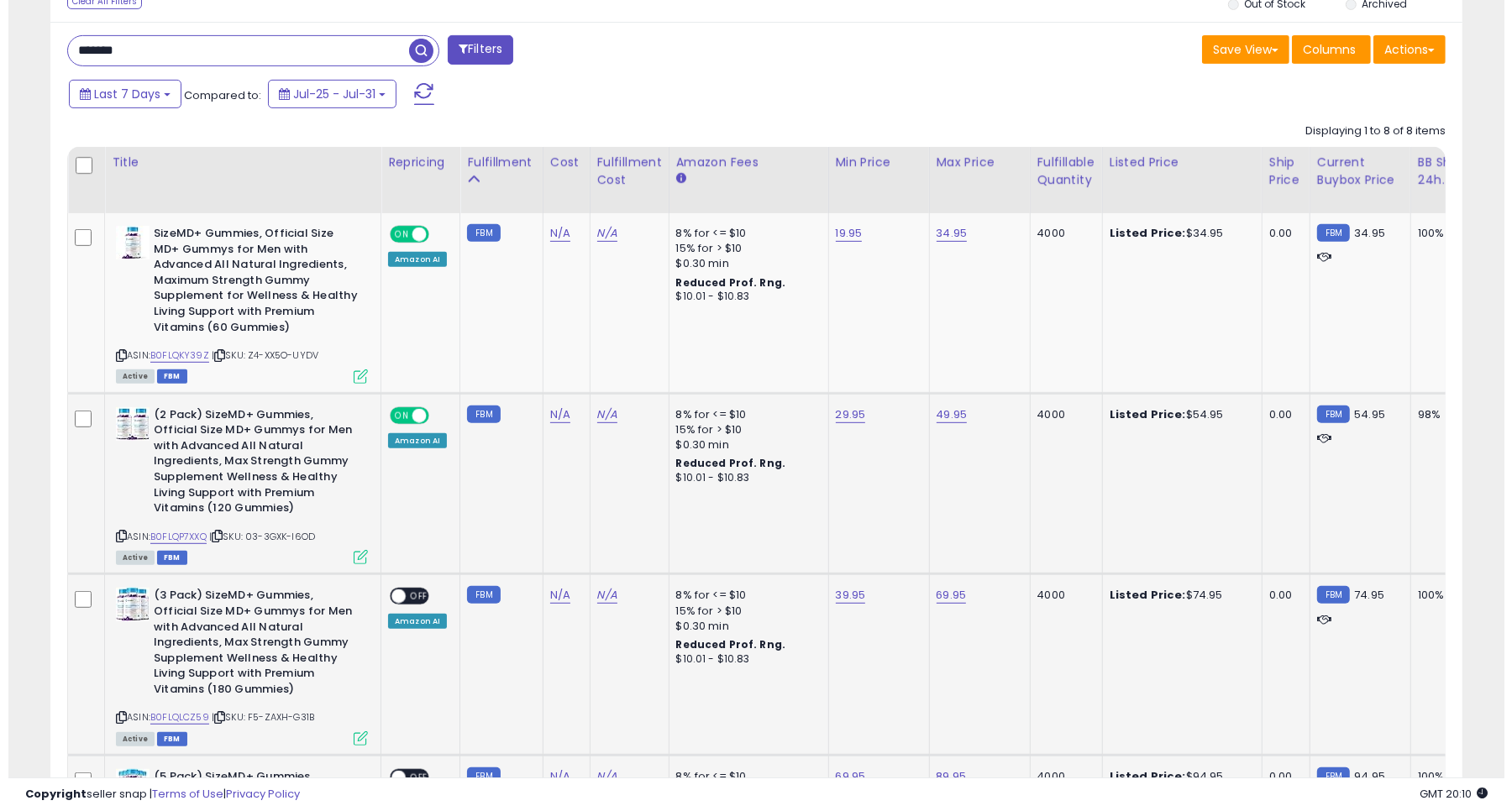scroll, scrollTop: 839200, scrollLeft: 839171, axis: both 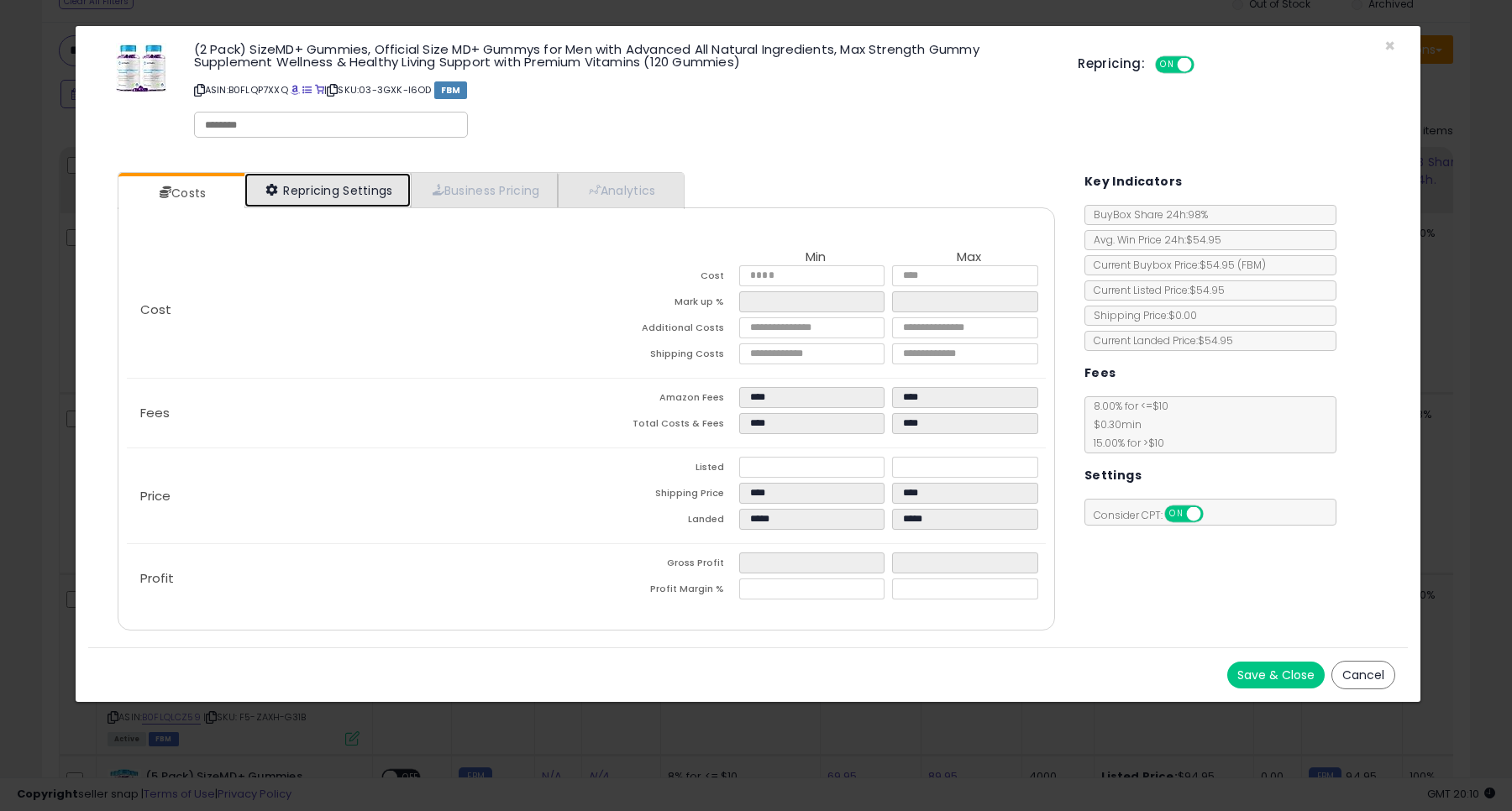 click on "Repricing Settings" at bounding box center (328, 190) 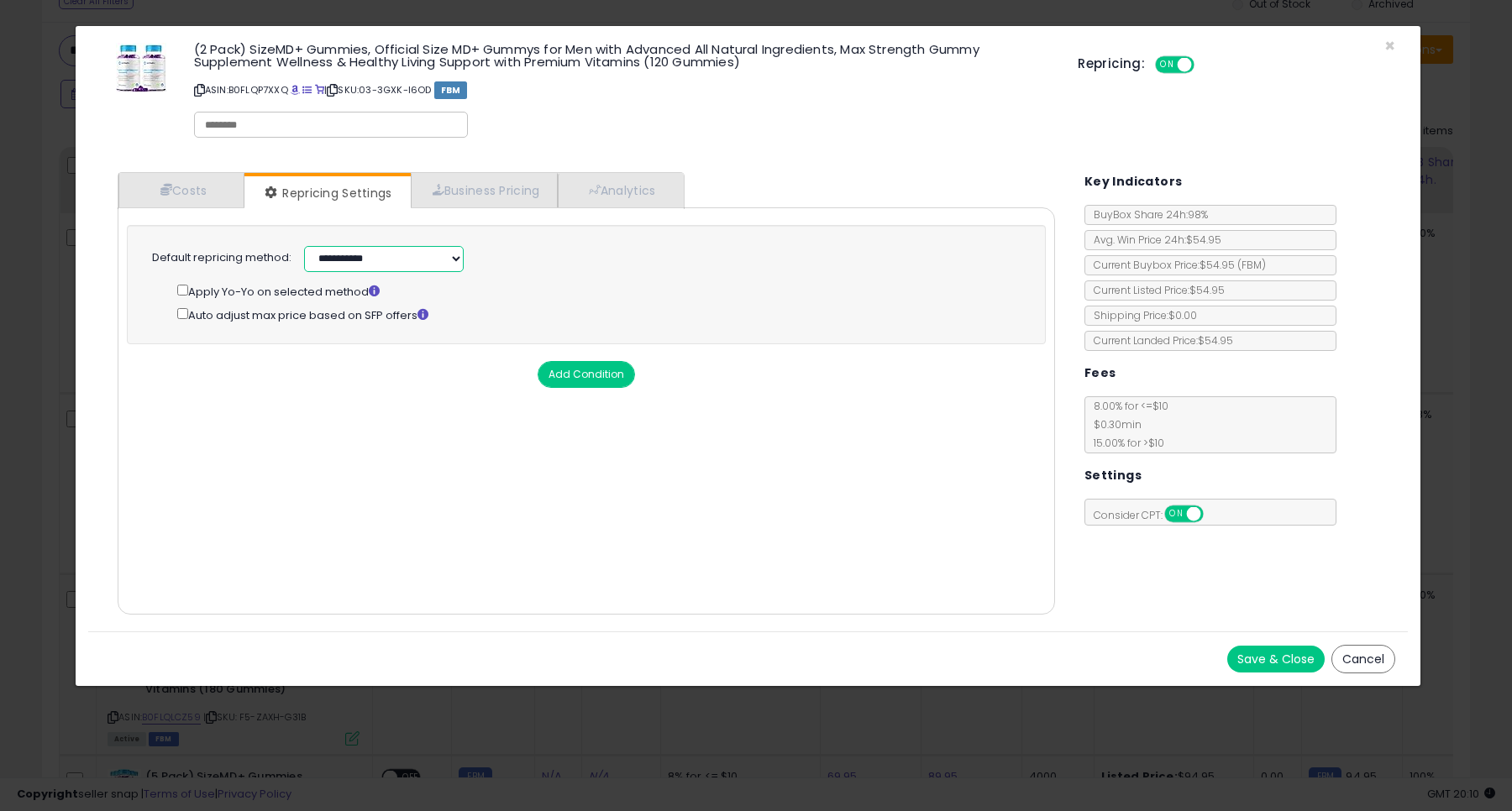 click on "**********" at bounding box center (384, 259) 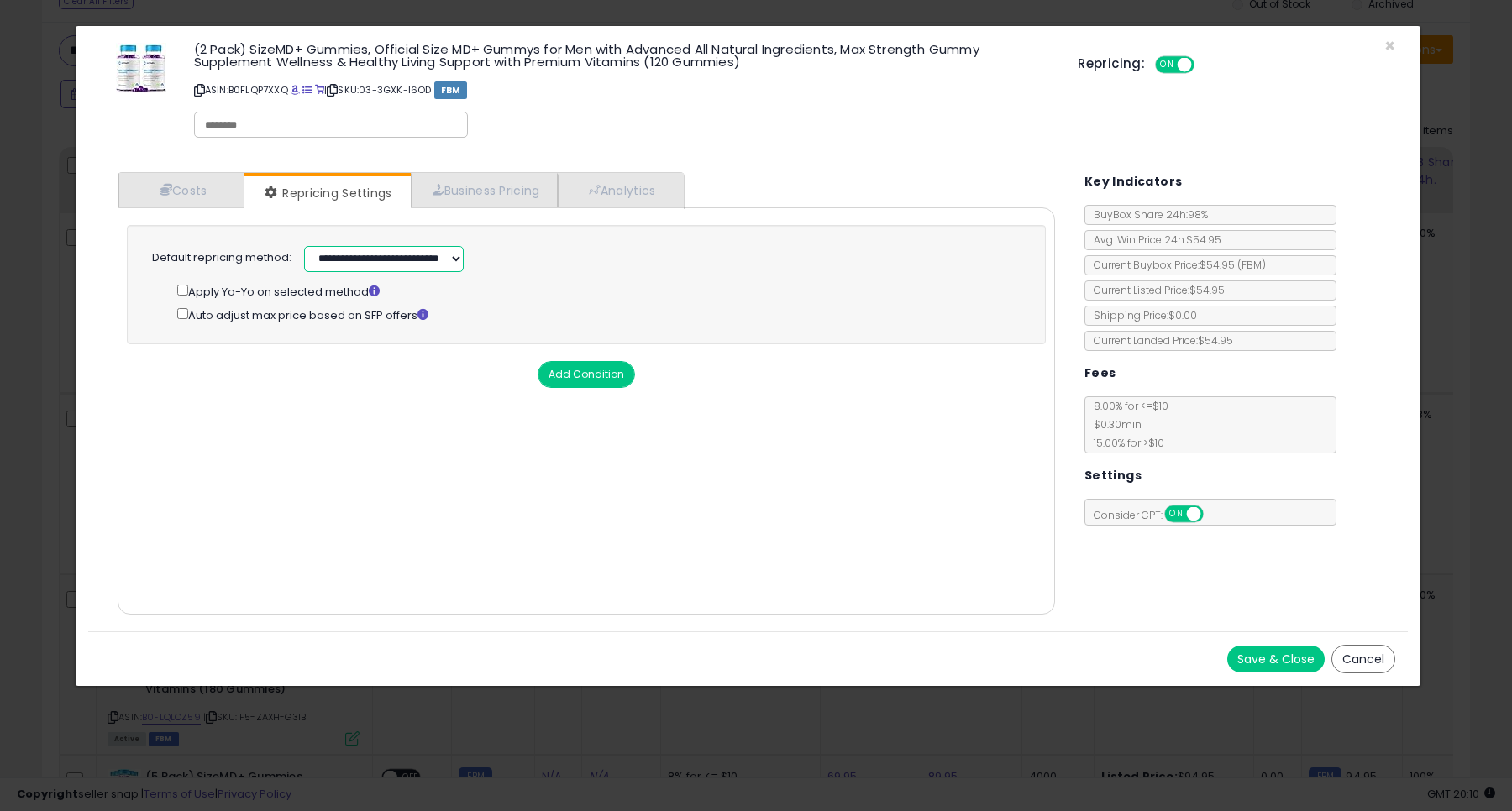 click on "**********" at bounding box center (384, 259) 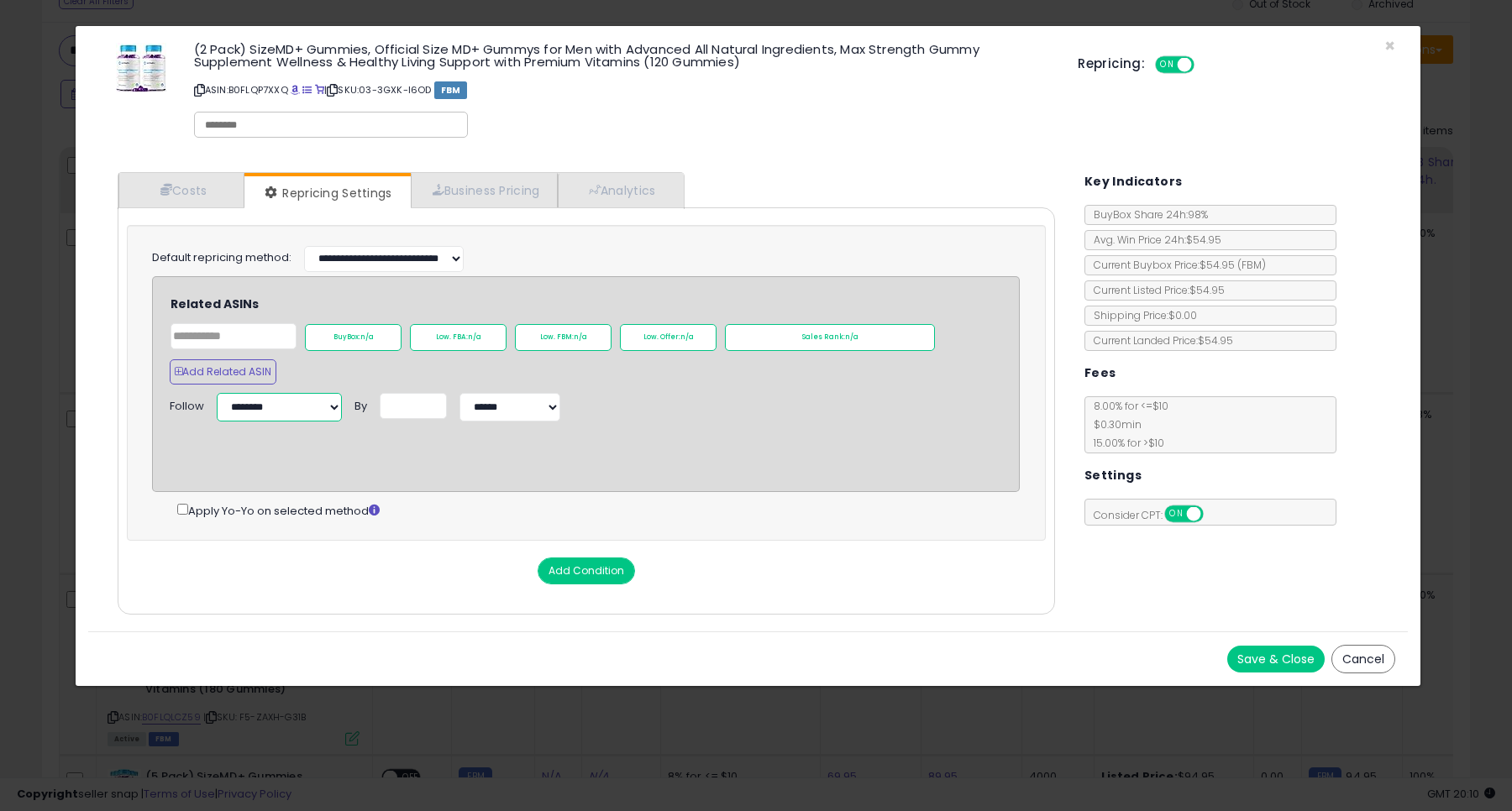 click on "**********" at bounding box center (279, 407) 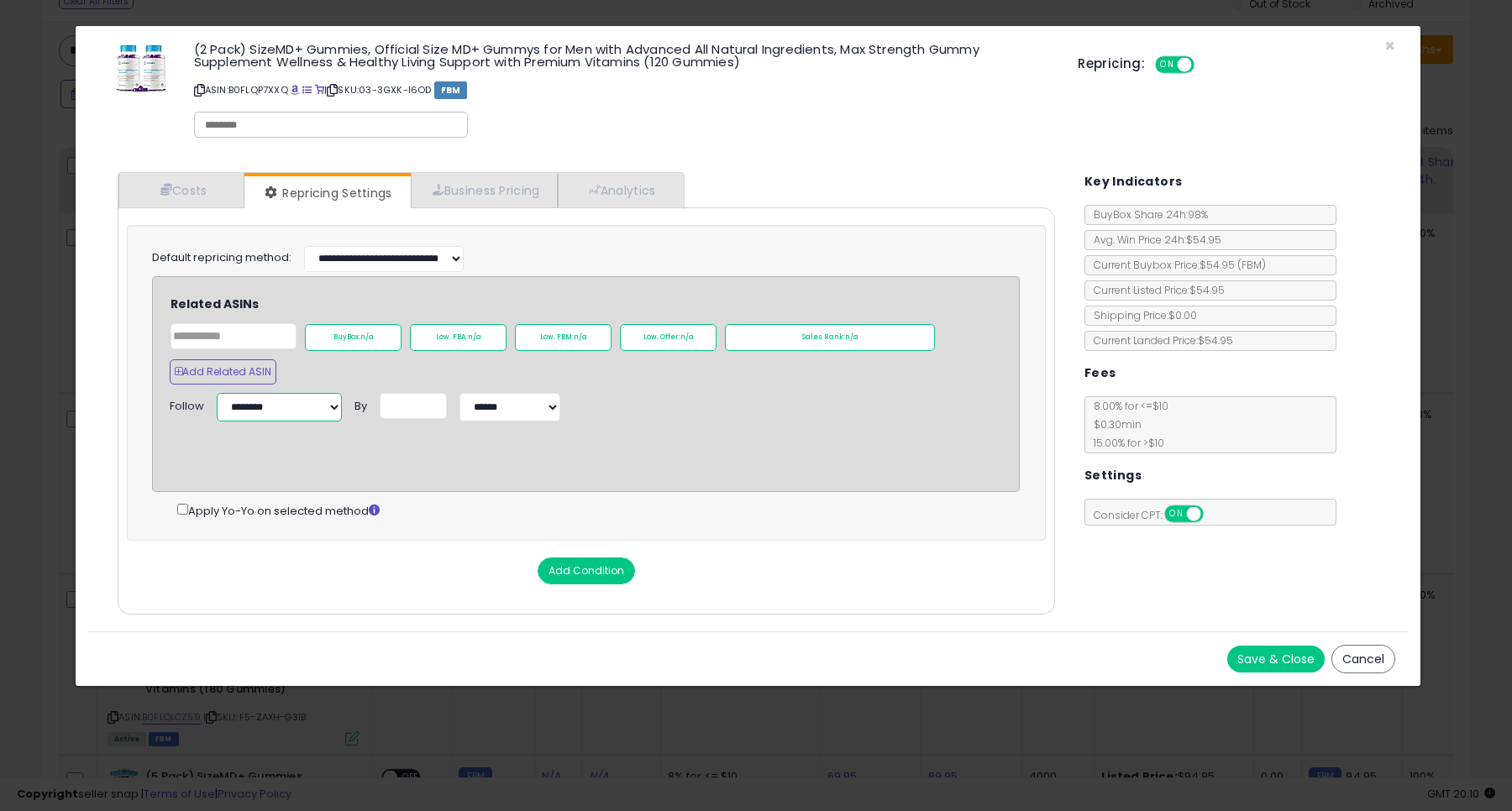 select on "**********" 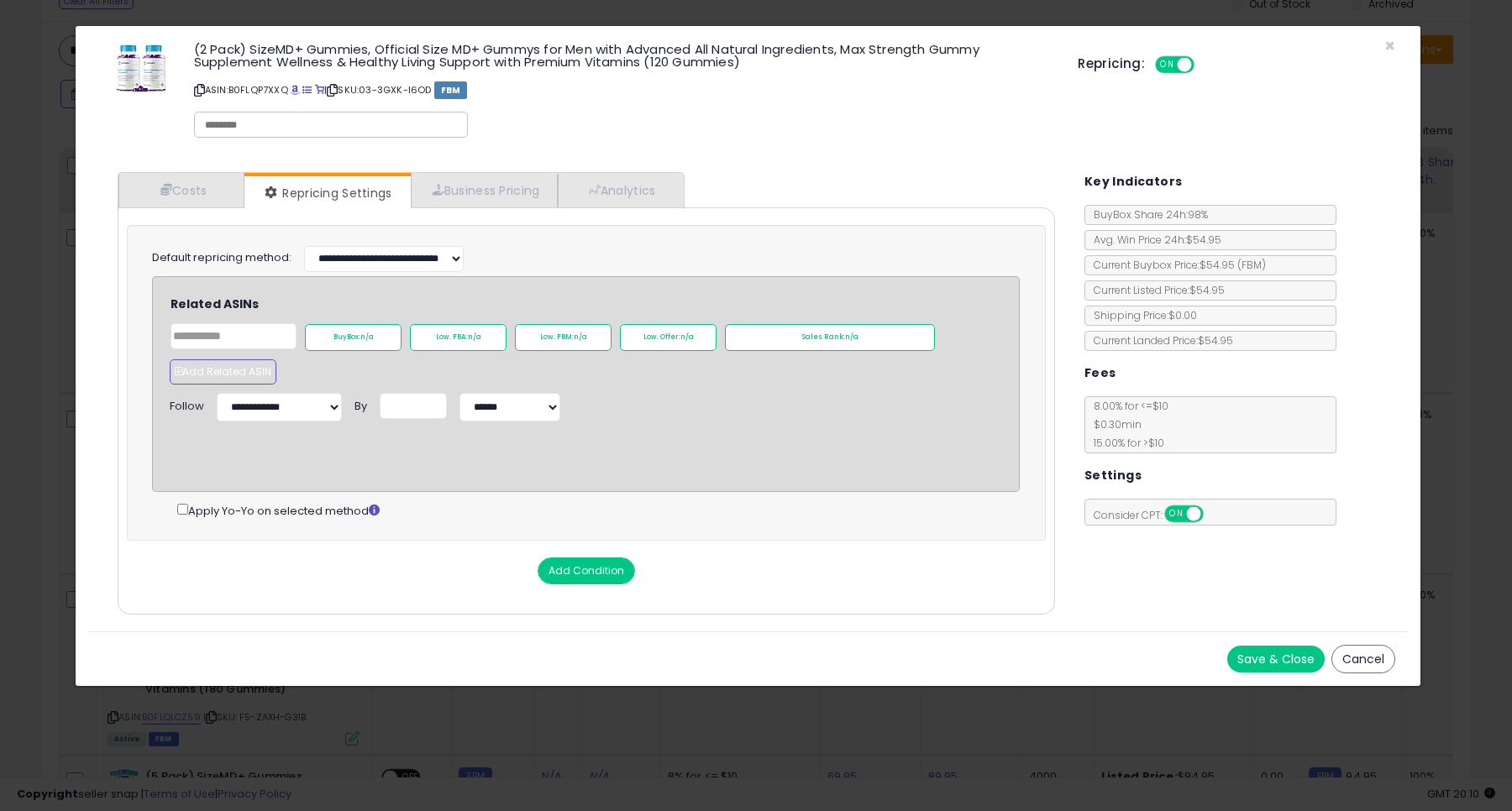 click on "Add Related ASIN" at bounding box center (223, 372) 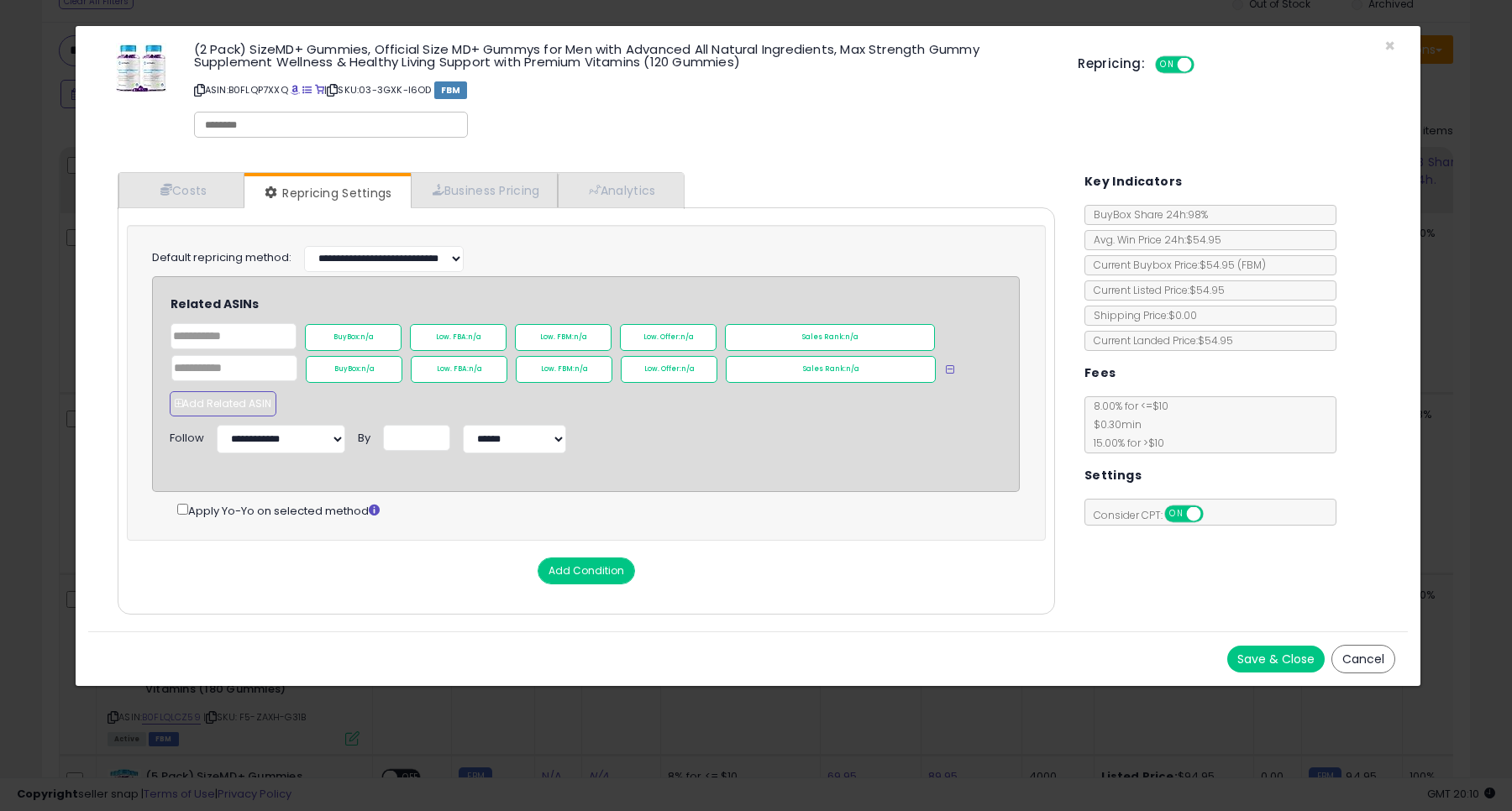 click on "Add Related ASIN" at bounding box center (223, 404) 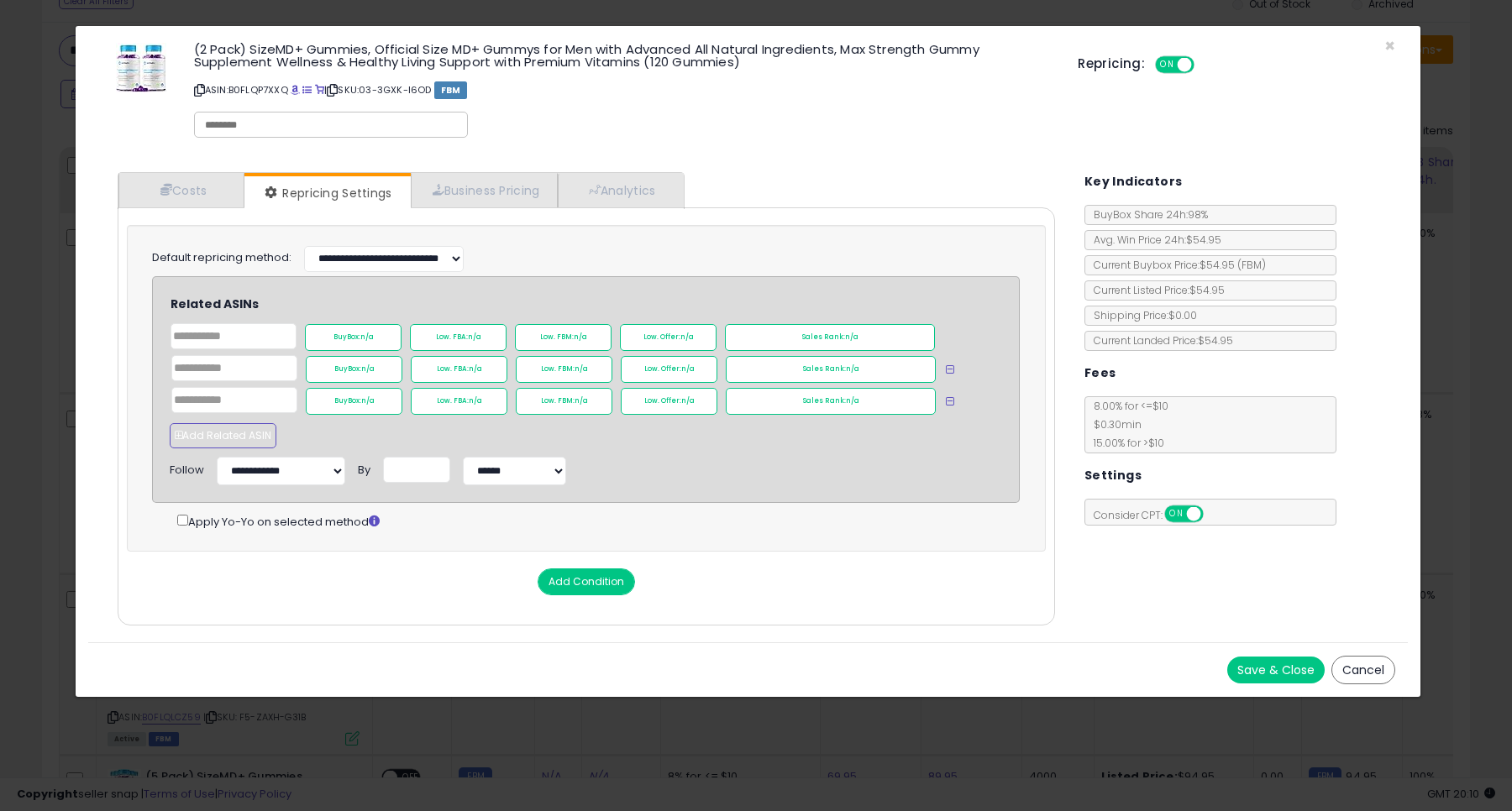 click on "Add Related ASIN" at bounding box center (223, 436) 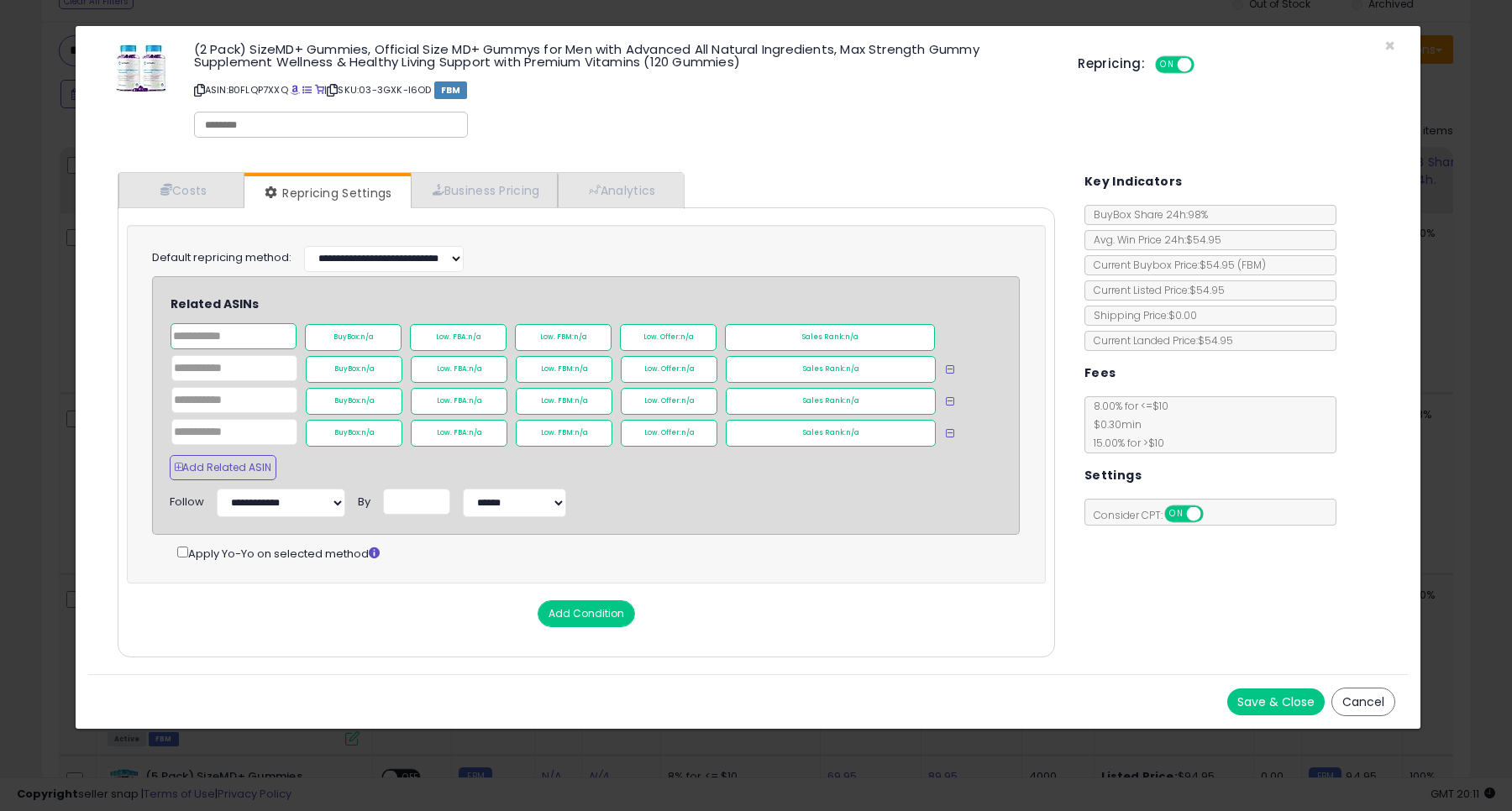 click 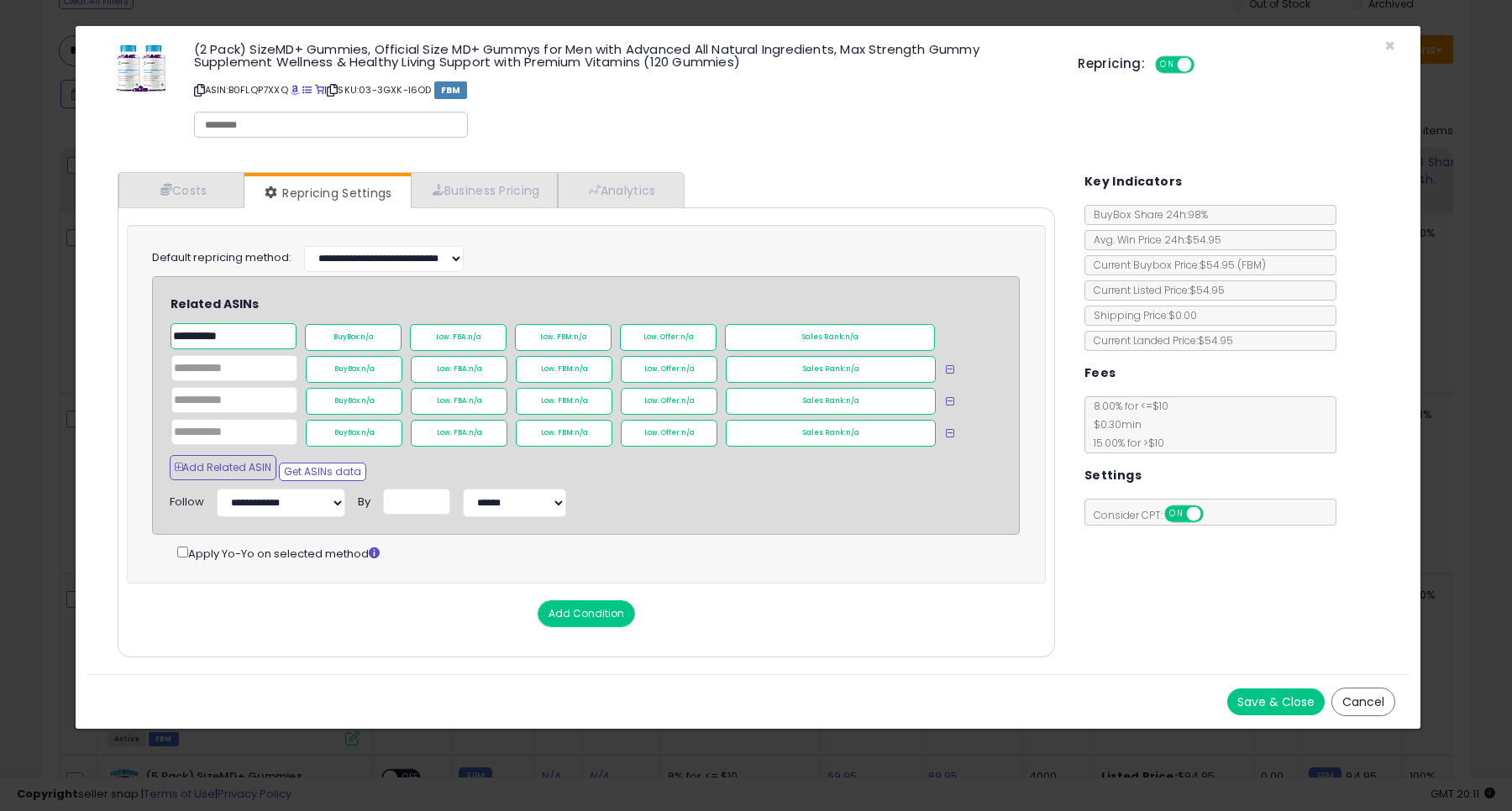 type on "**********" 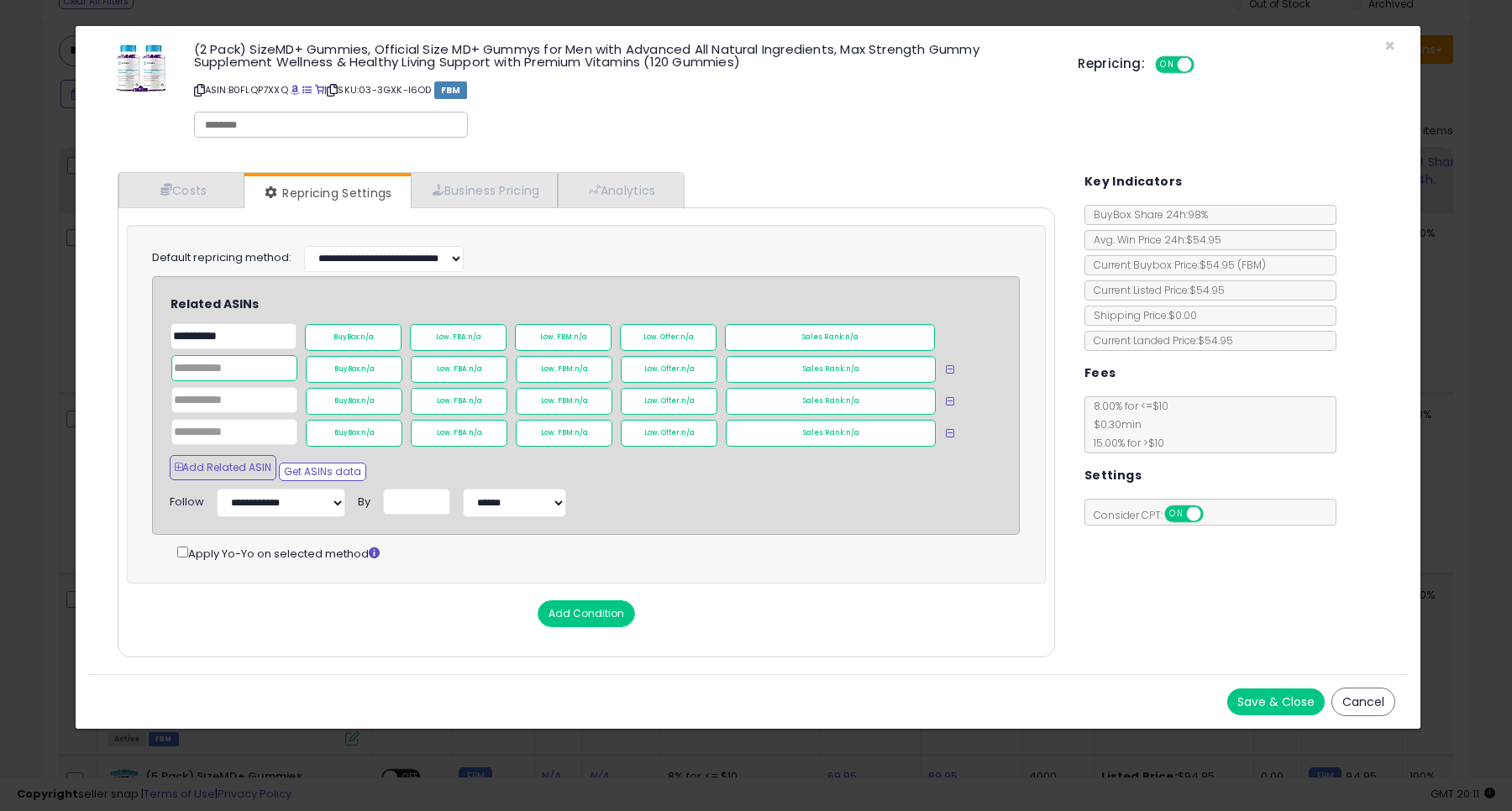 click 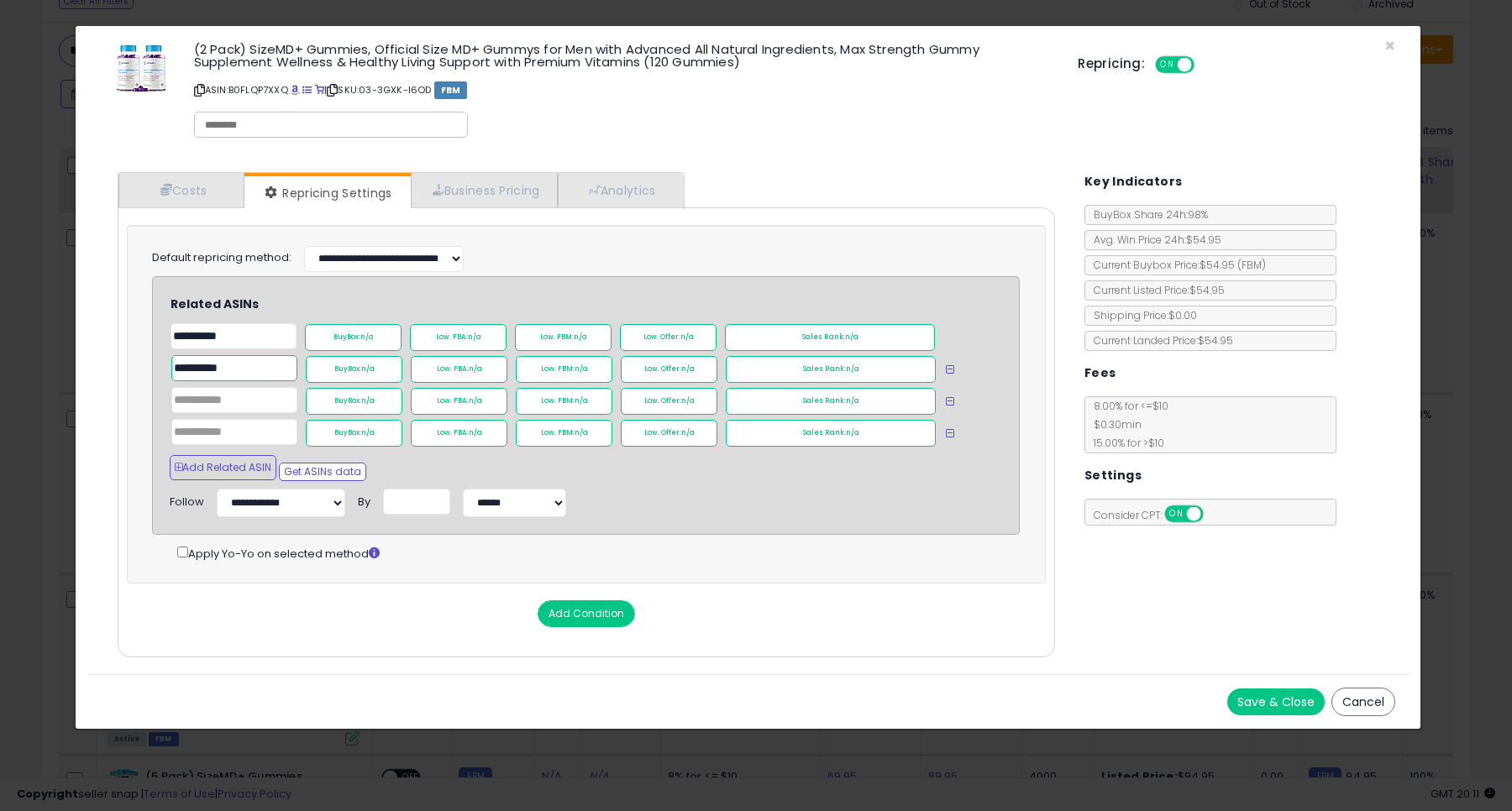 type on "**********" 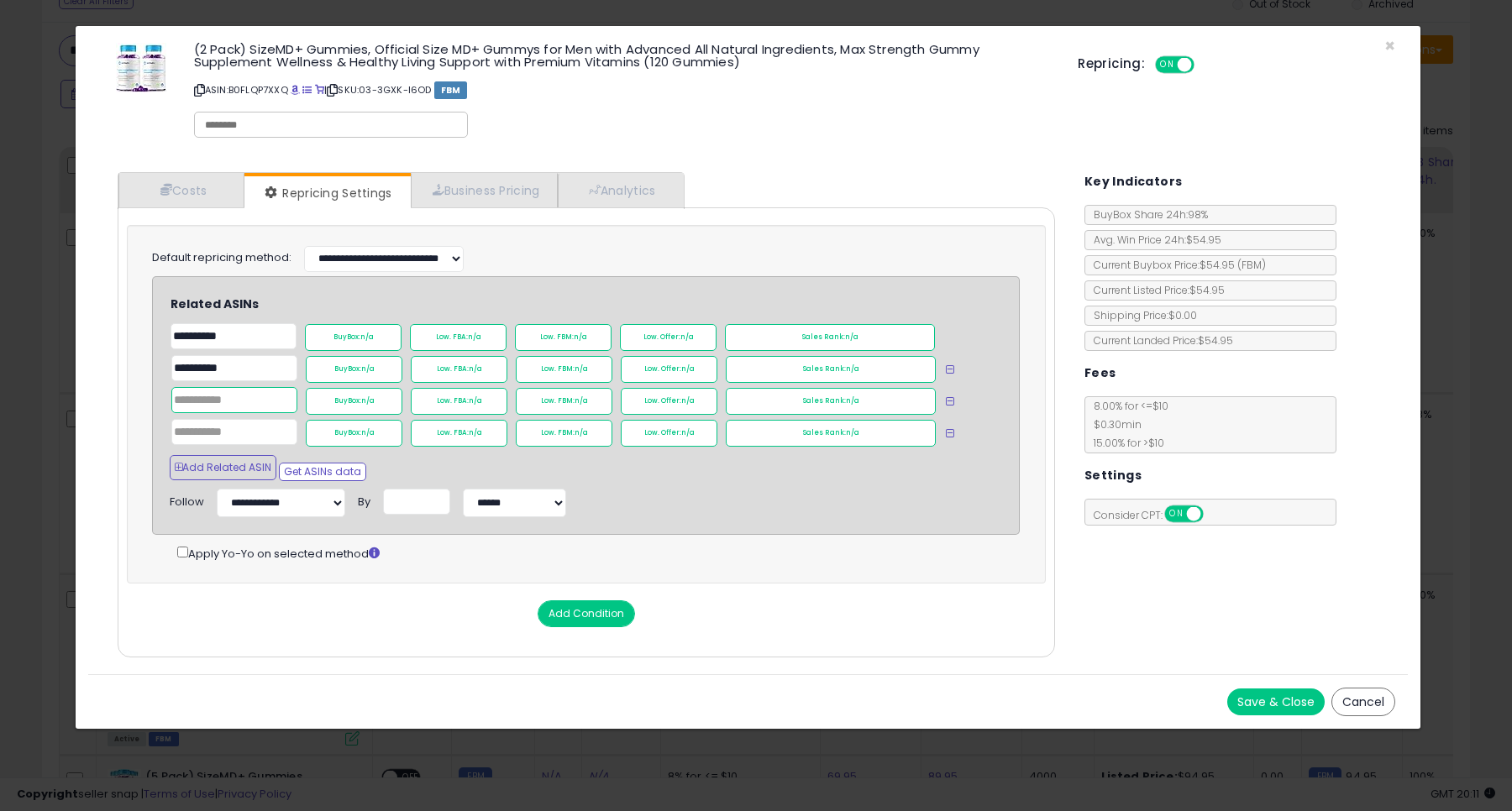 click 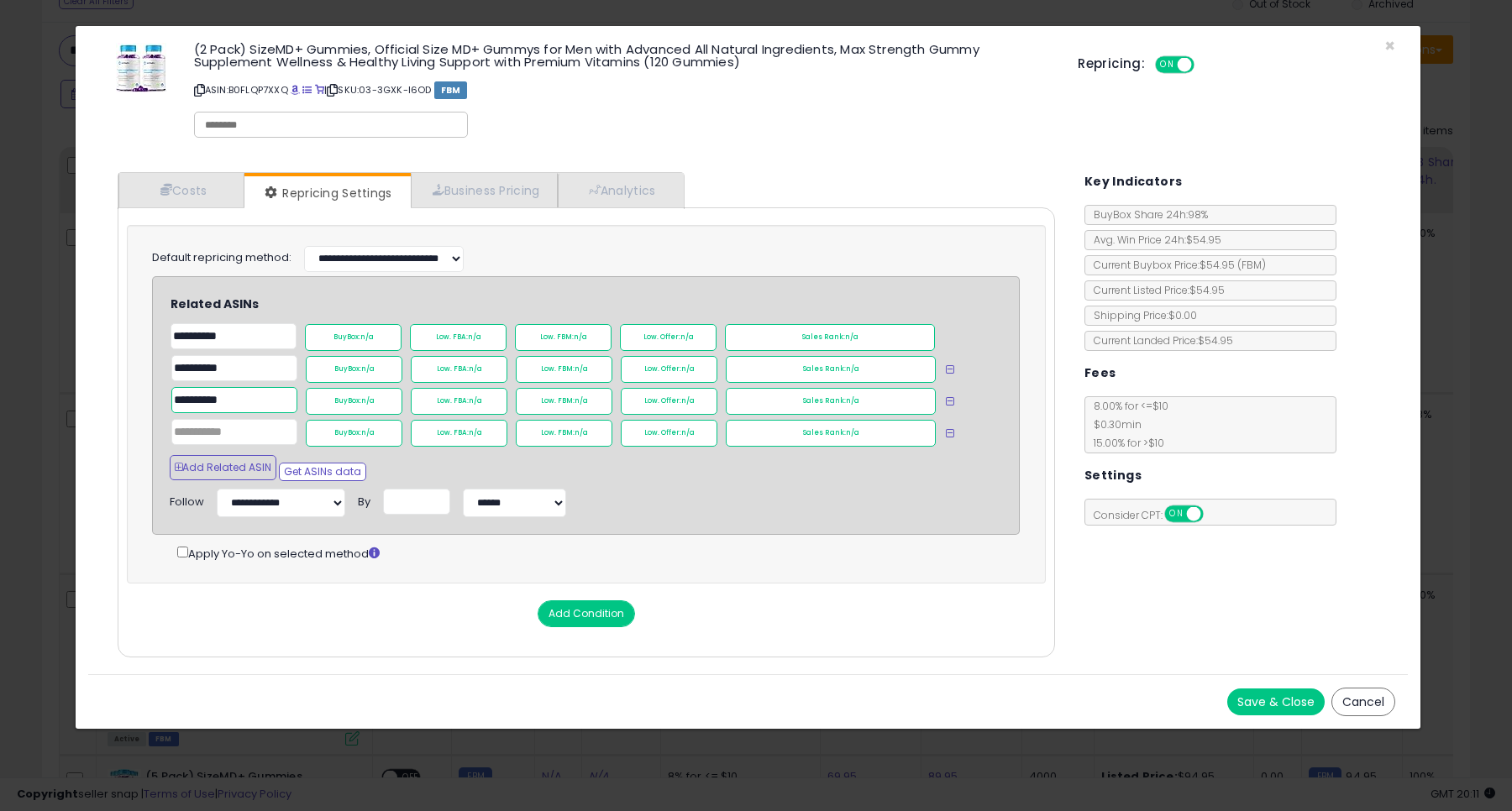 type on "**********" 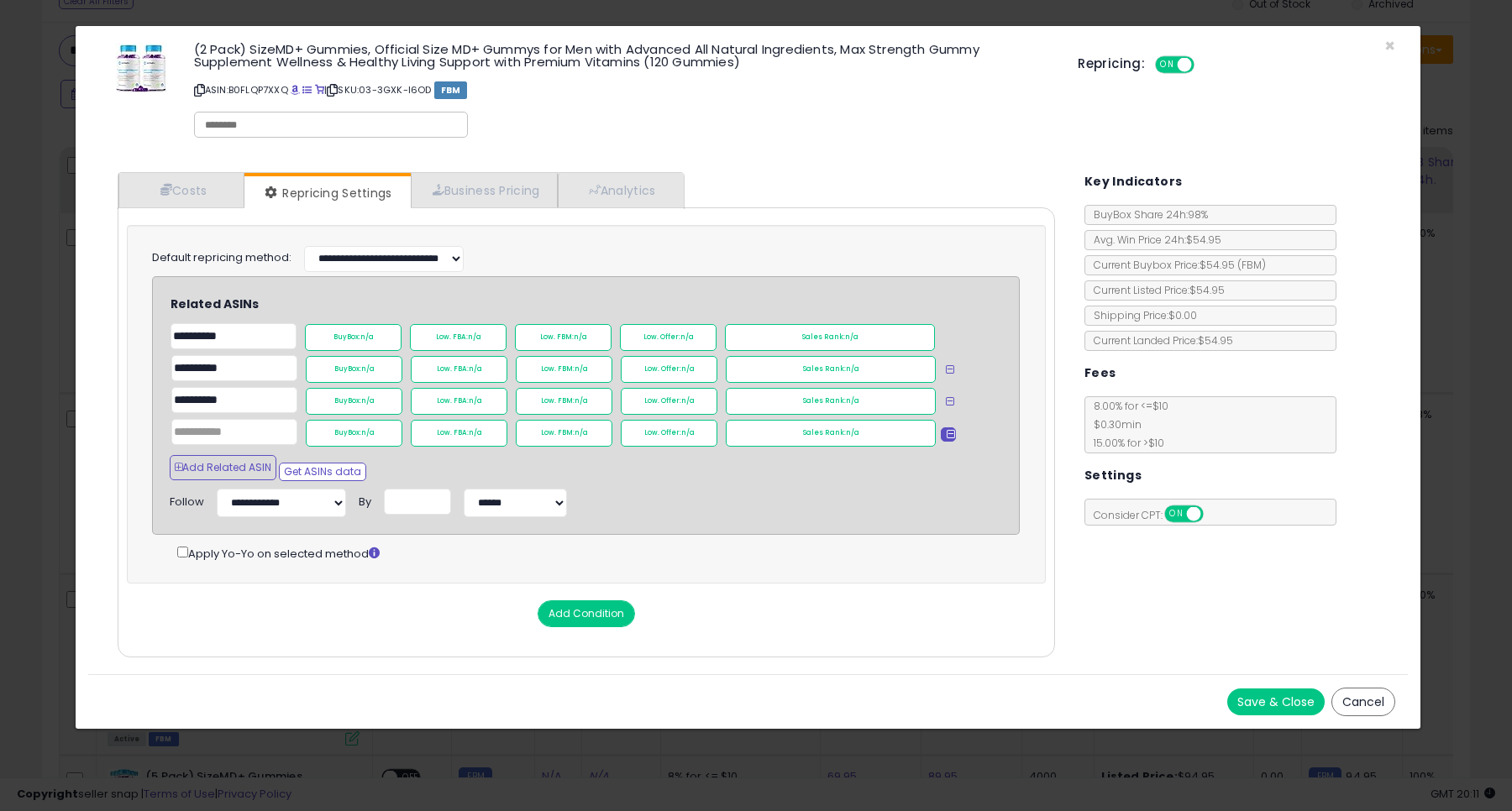 click at bounding box center [948, 434] 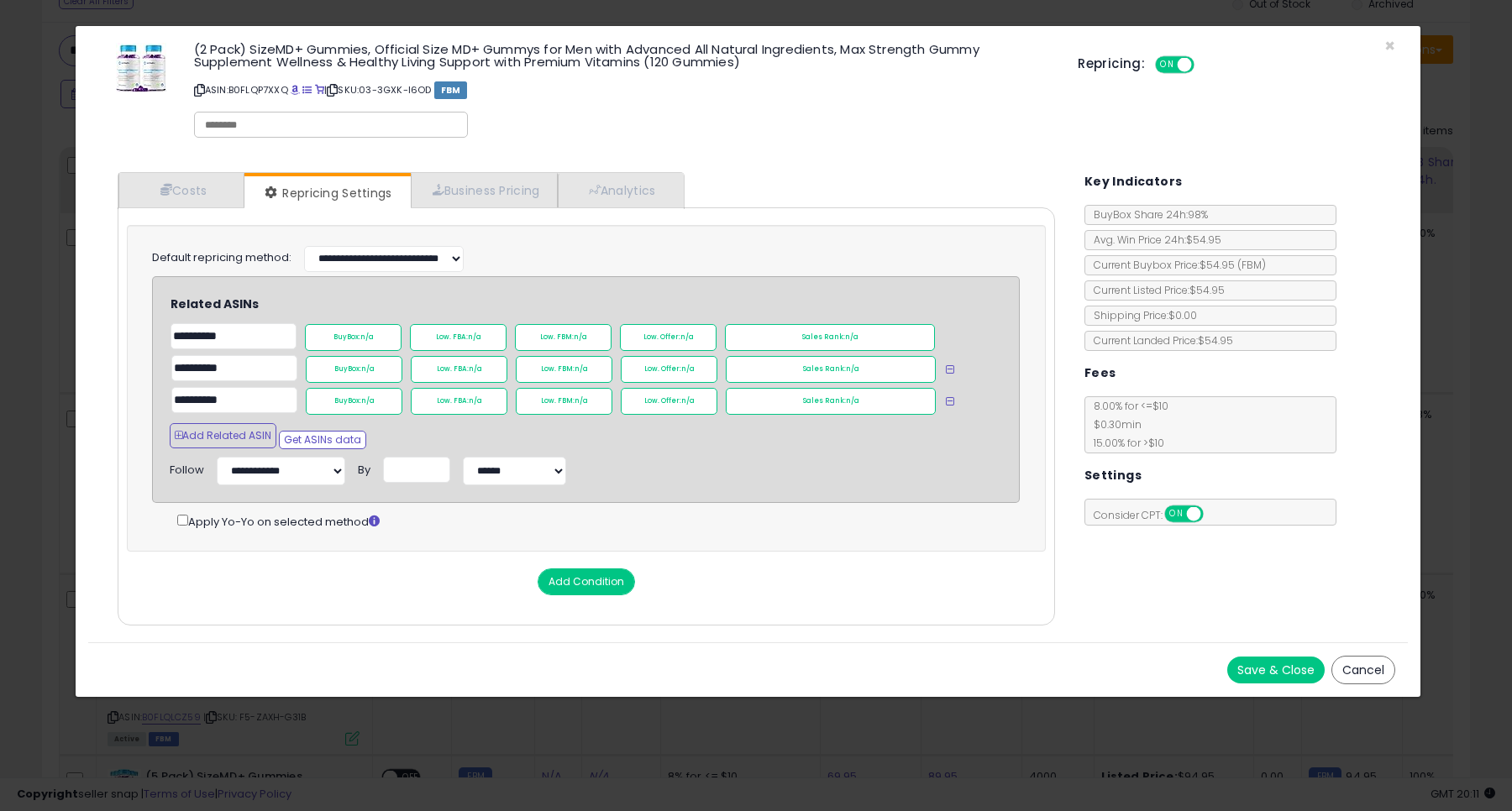 click on "Save & Close" at bounding box center [1276, 670] 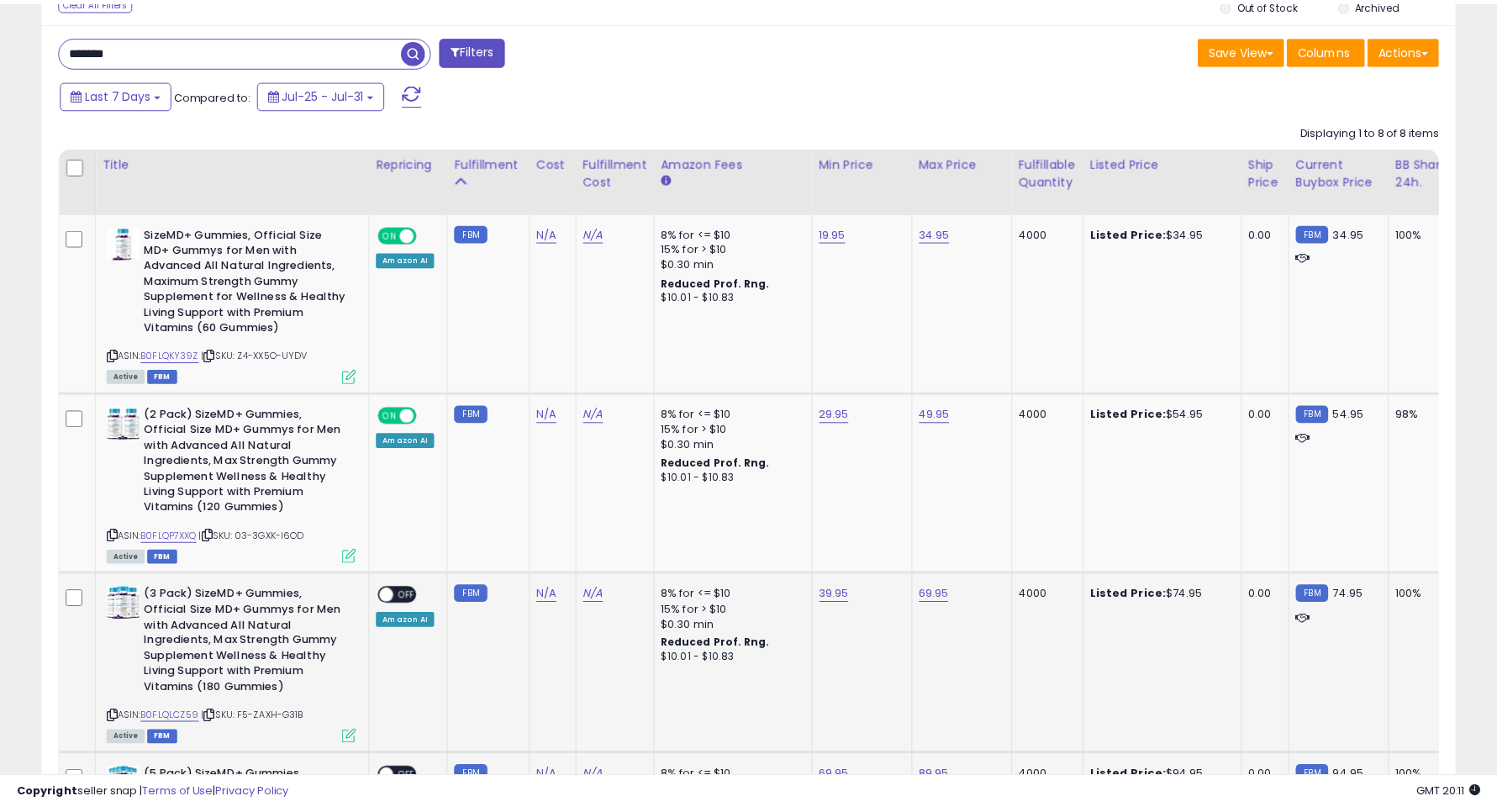 scroll, scrollTop: 345, scrollLeft: 820, axis: both 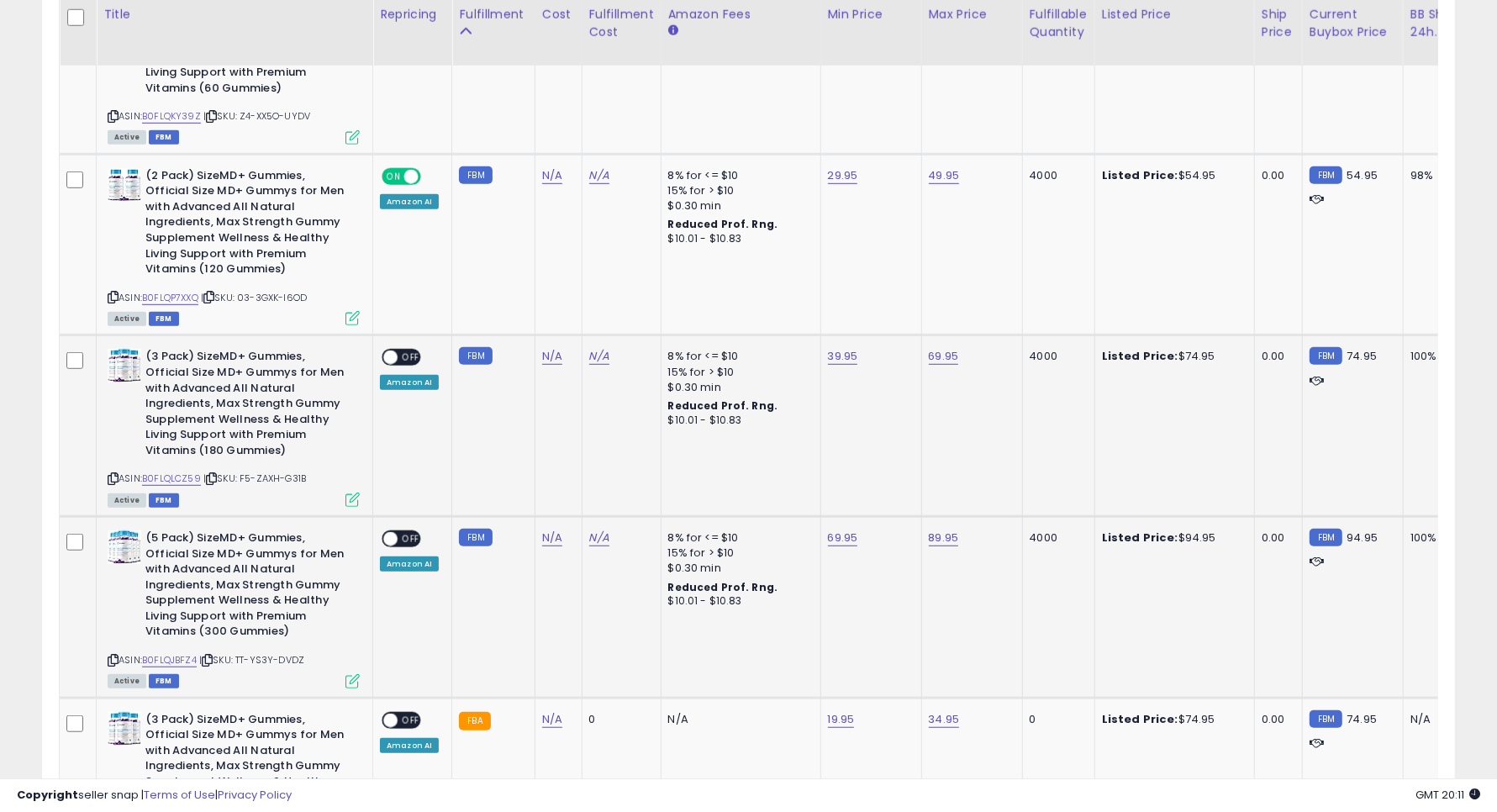 click at bounding box center [390, 357] 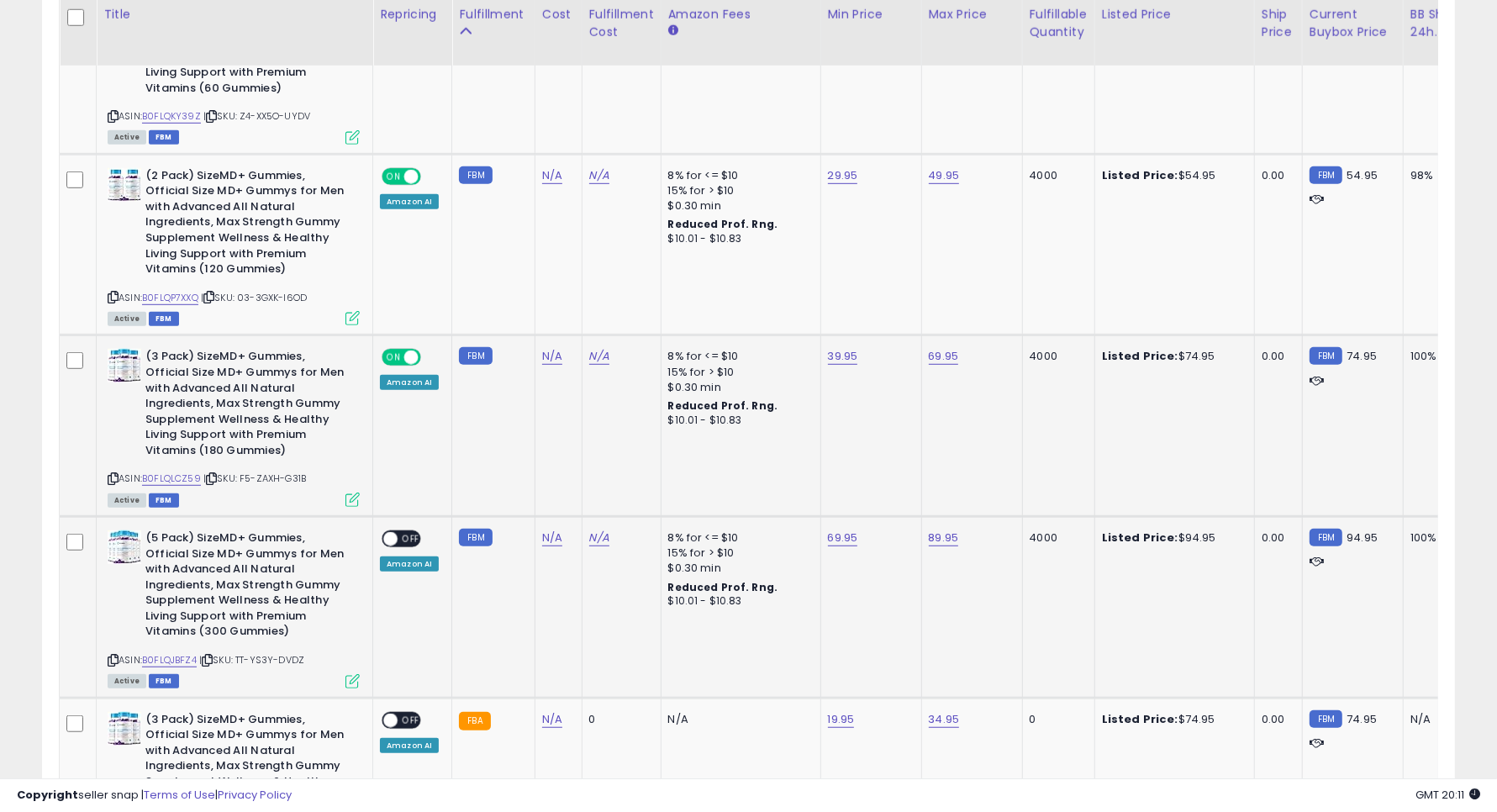 click at bounding box center [352, 499] 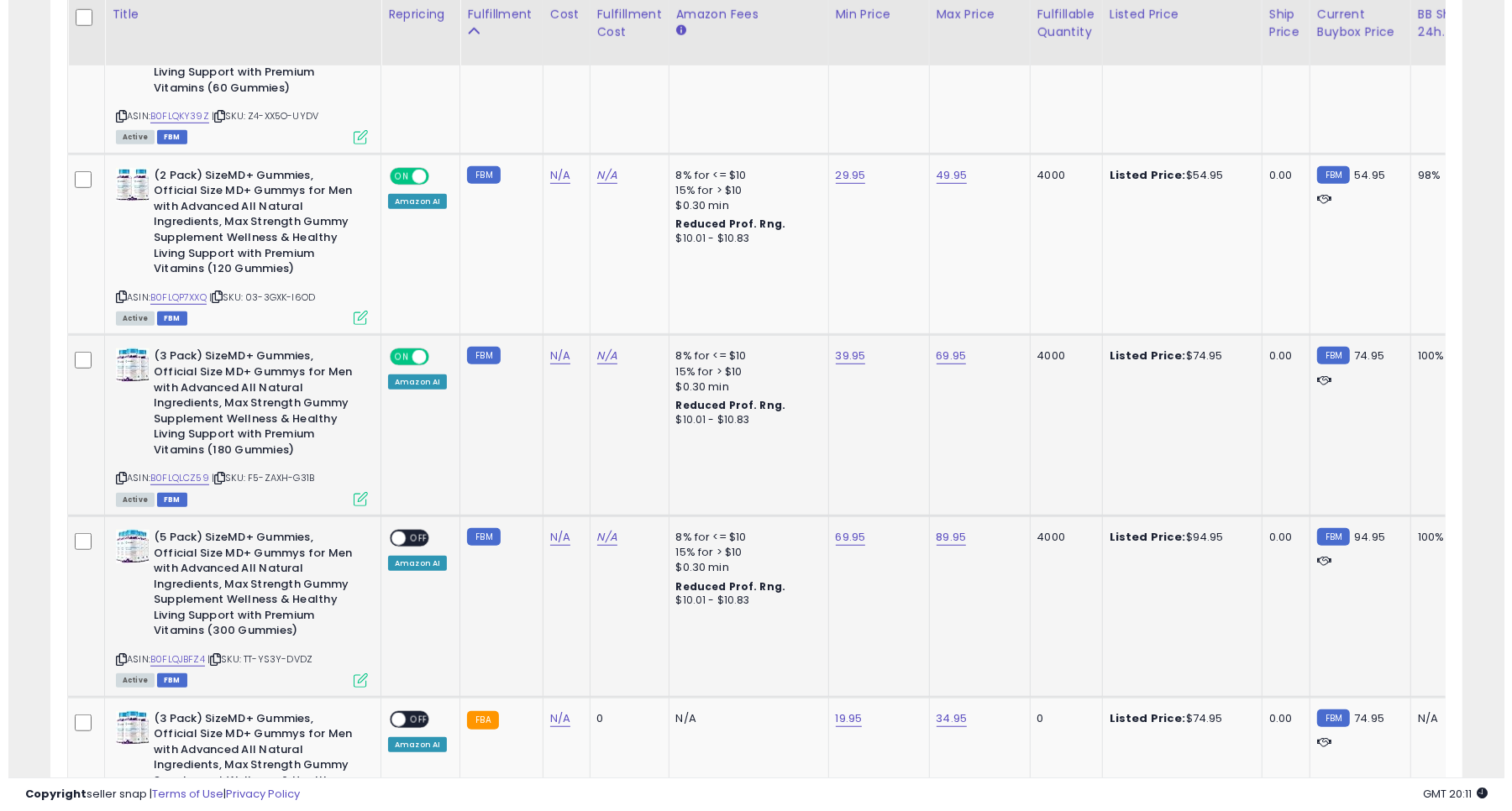 scroll, scrollTop: 839200, scrollLeft: 839171, axis: both 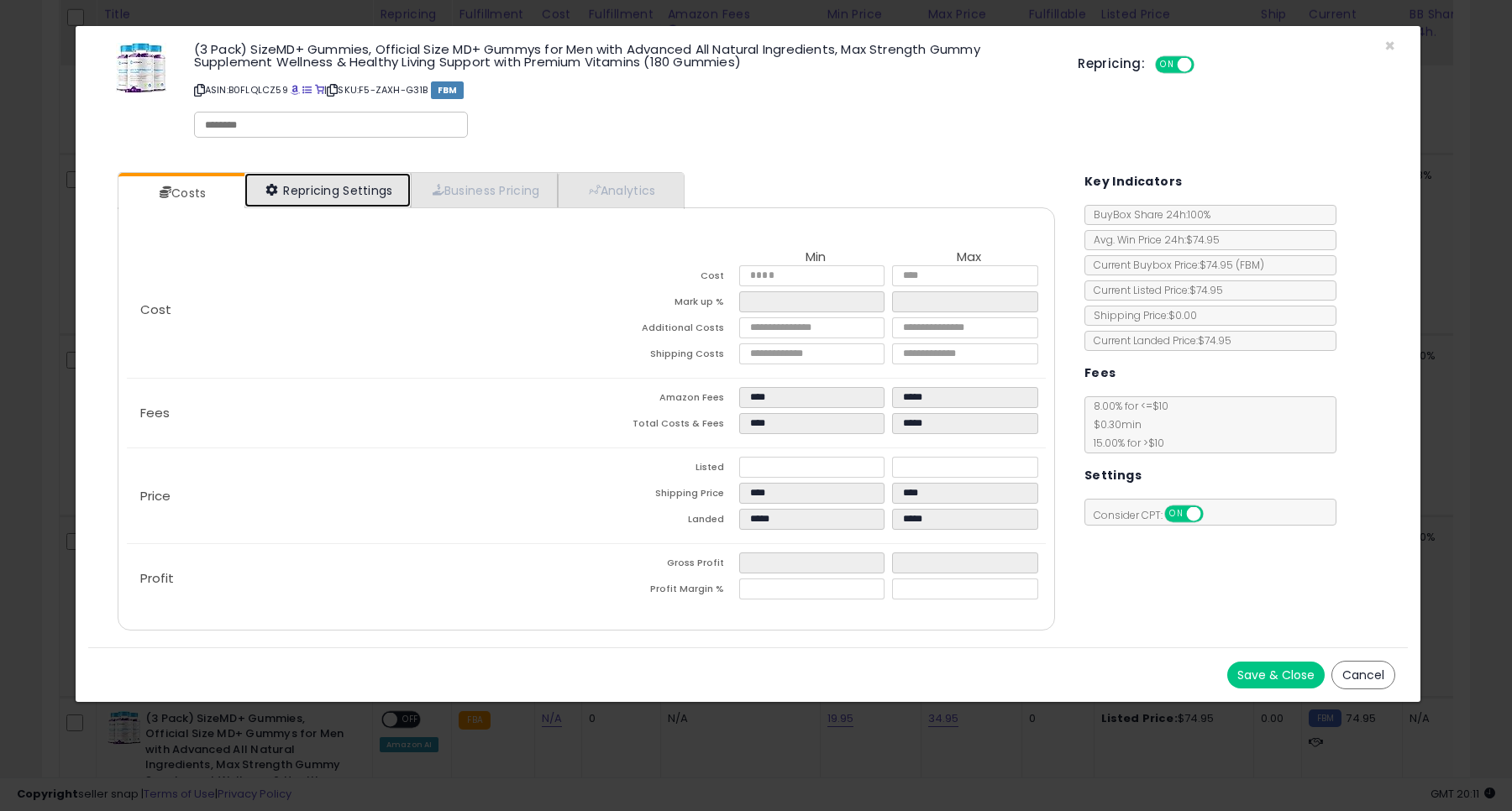click on "Repricing Settings" at bounding box center (328, 190) 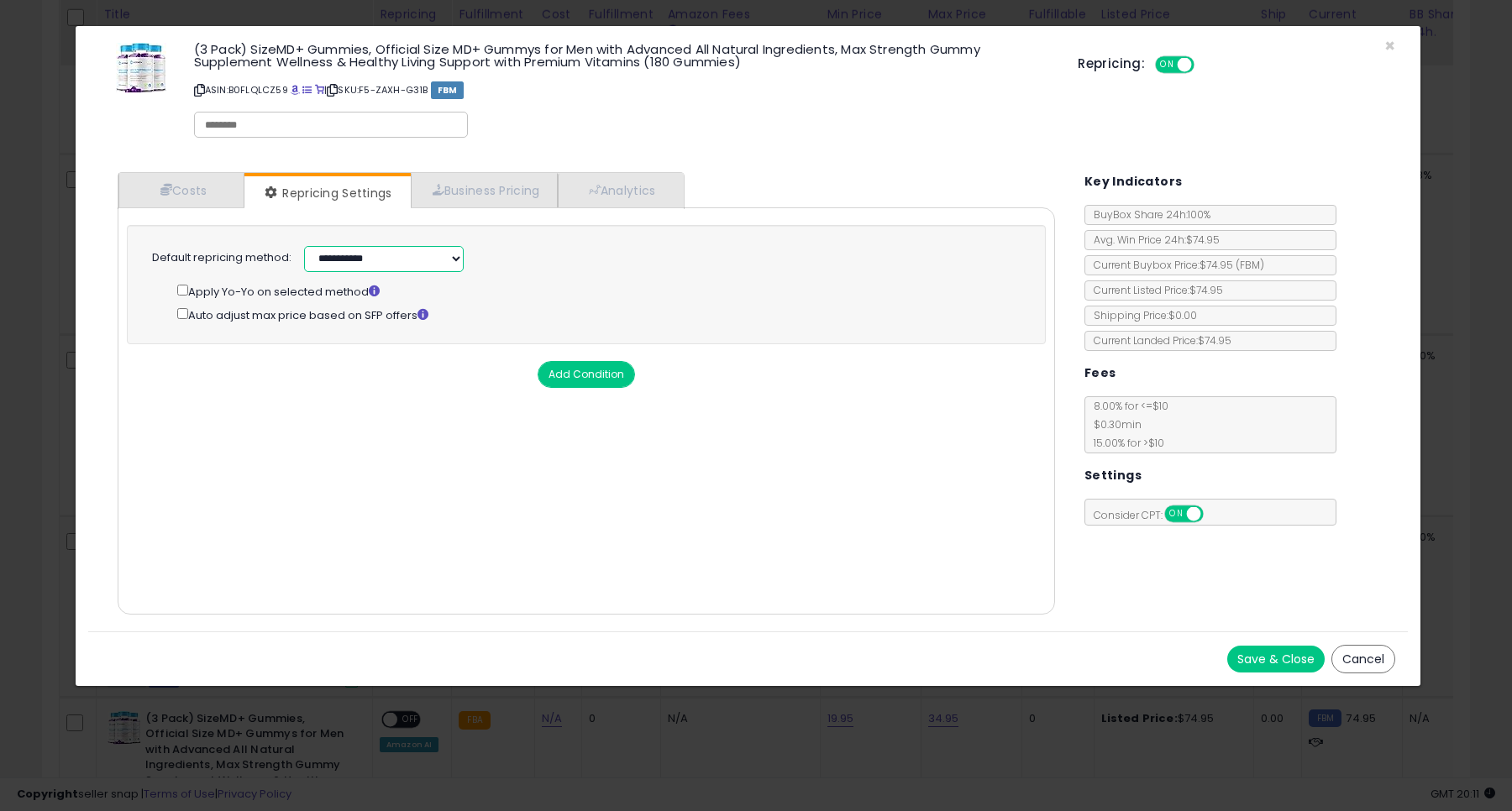 click on "**********" at bounding box center (384, 259) 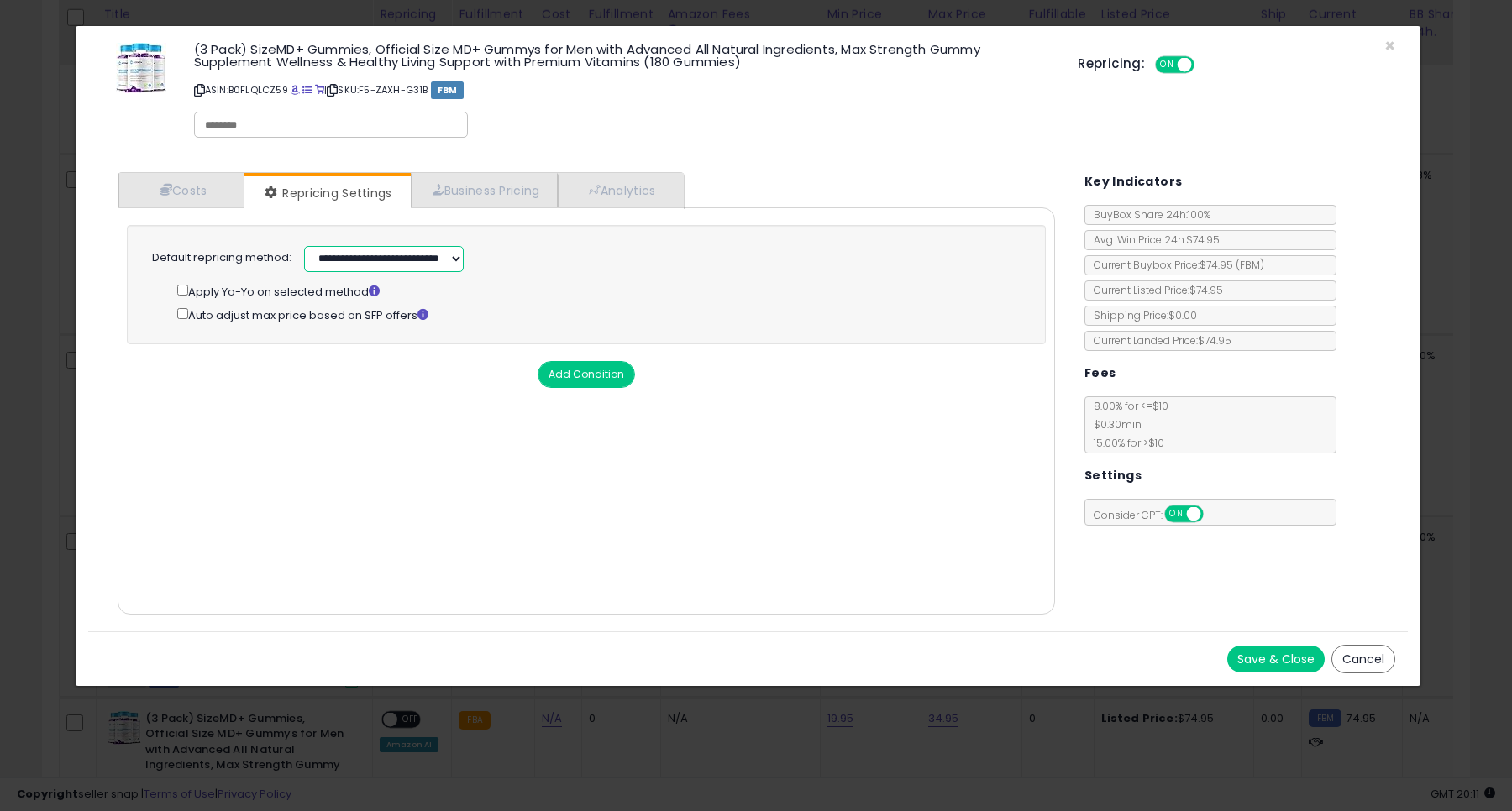 click on "**********" at bounding box center (384, 259) 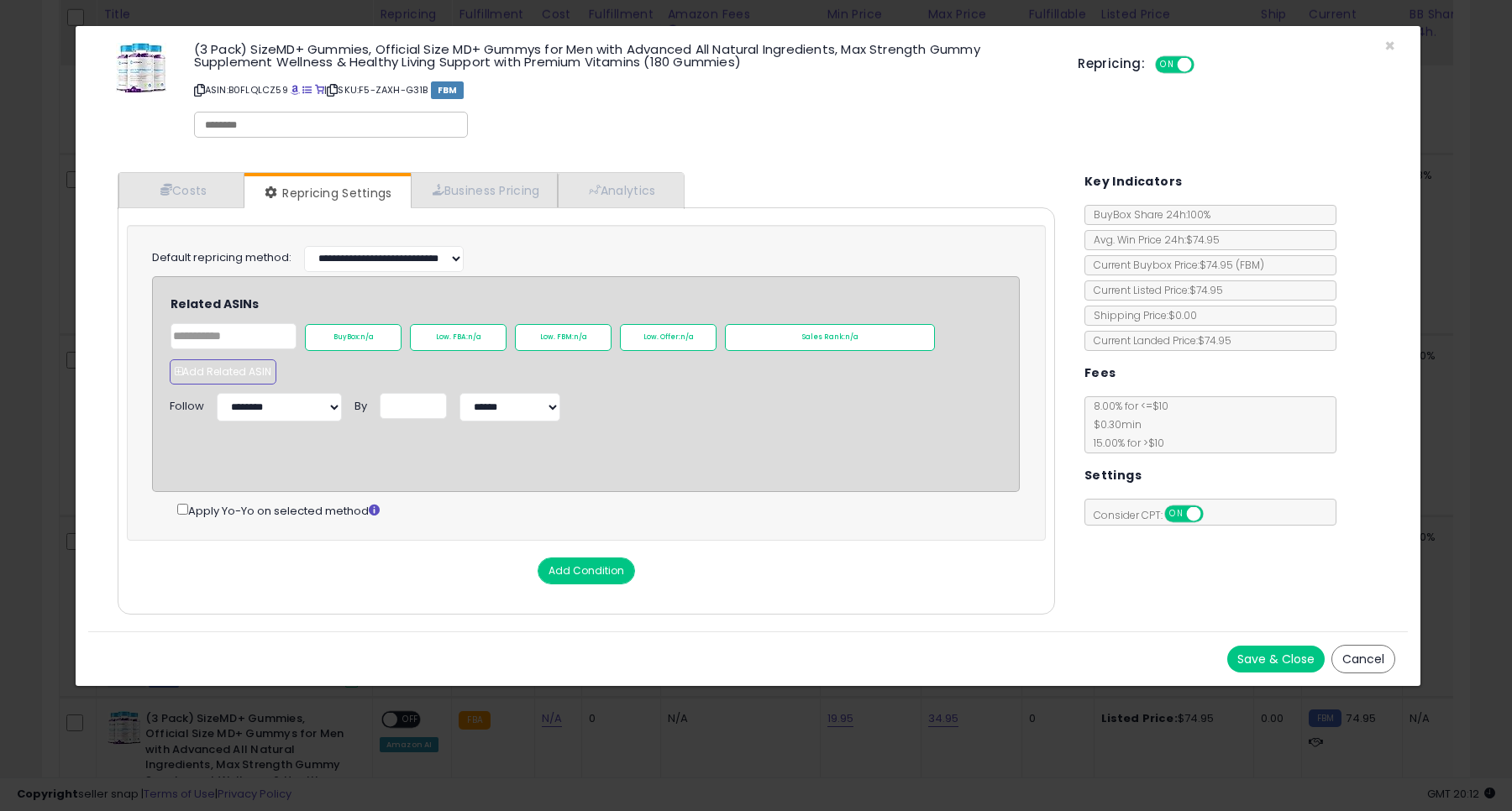 click on "Add Related ASIN" at bounding box center (223, 372) 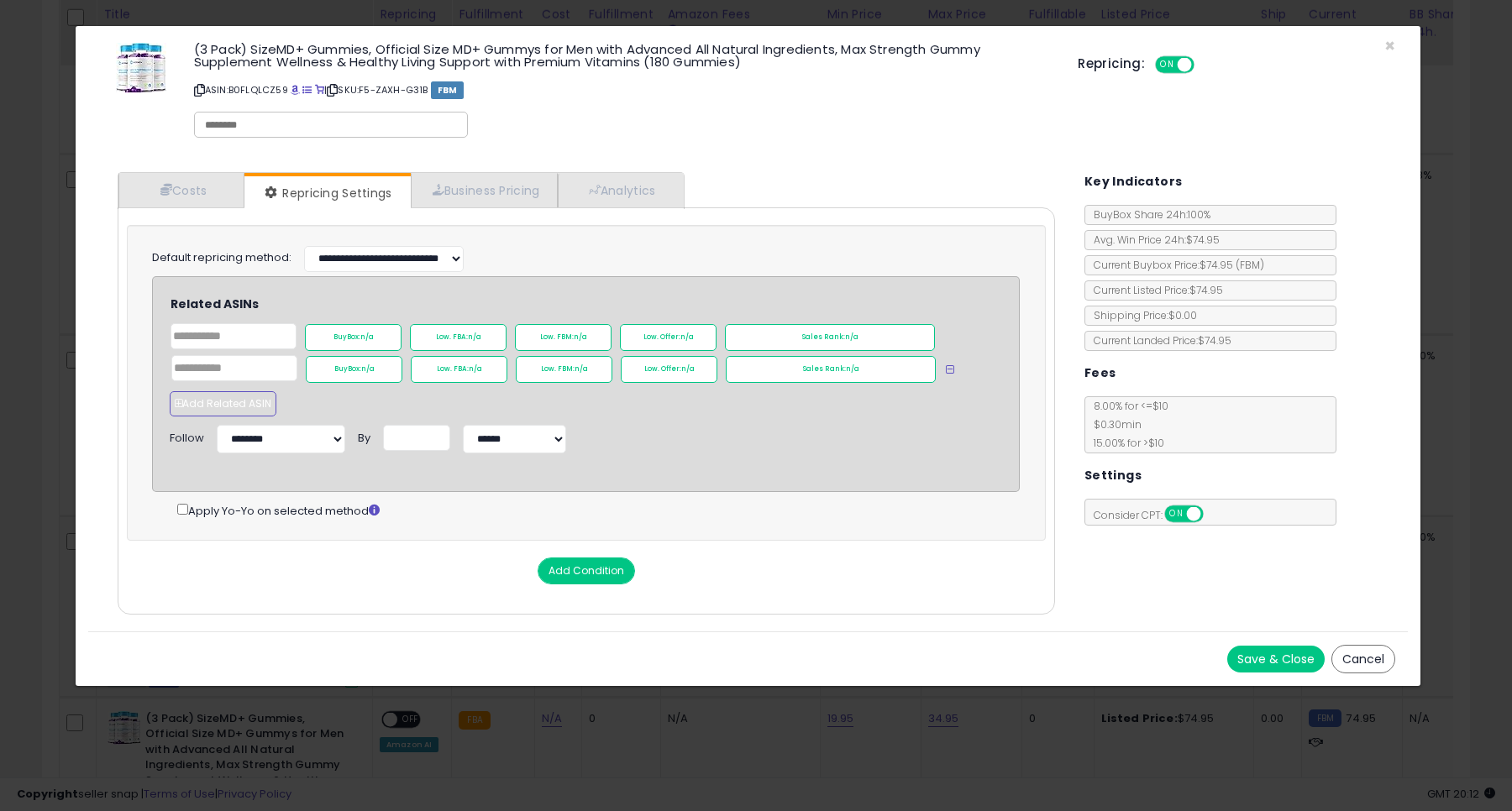 click on "Add Related ASIN" at bounding box center (223, 404) 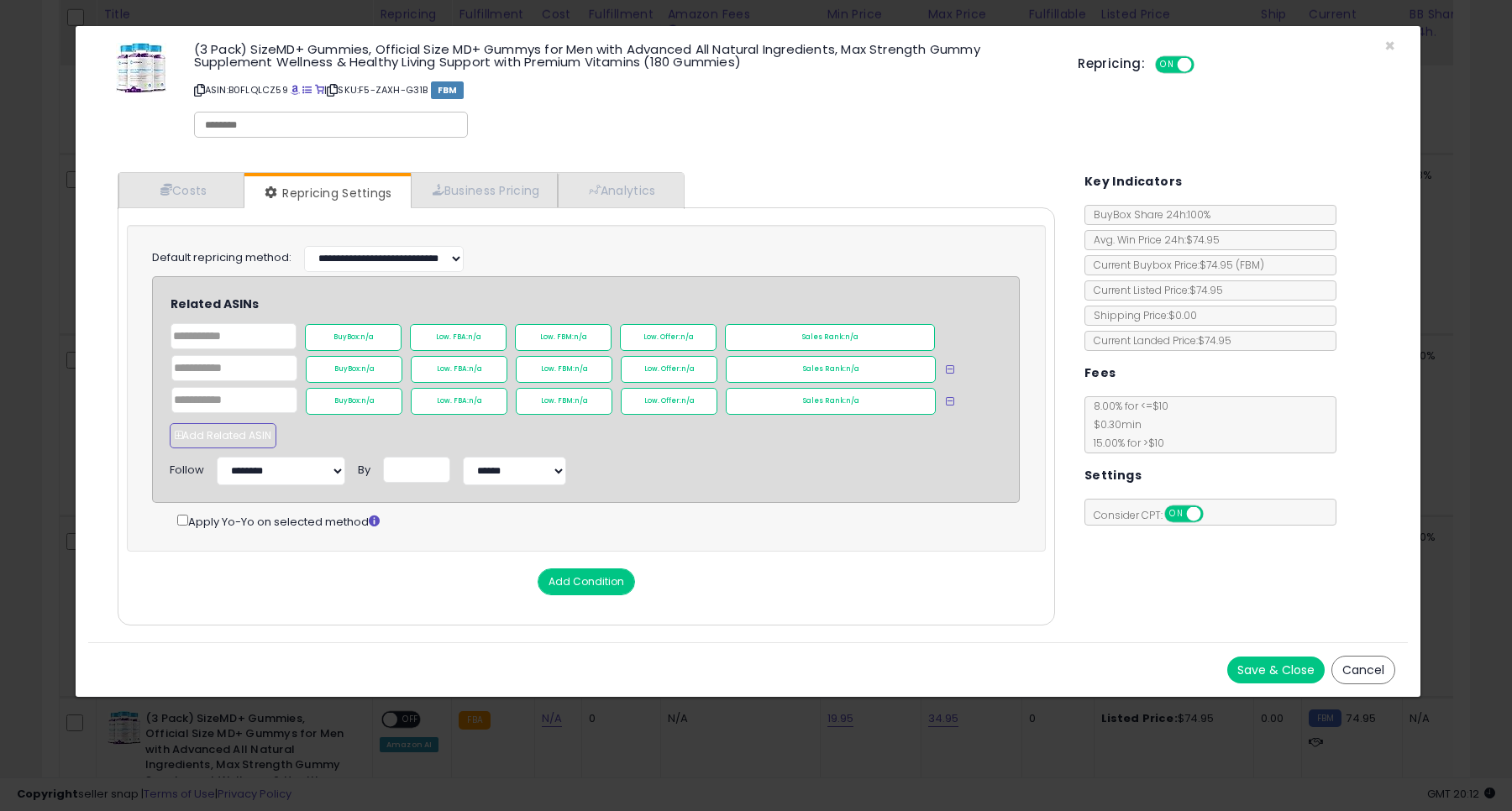 click on "Add Related ASIN" at bounding box center [223, 436] 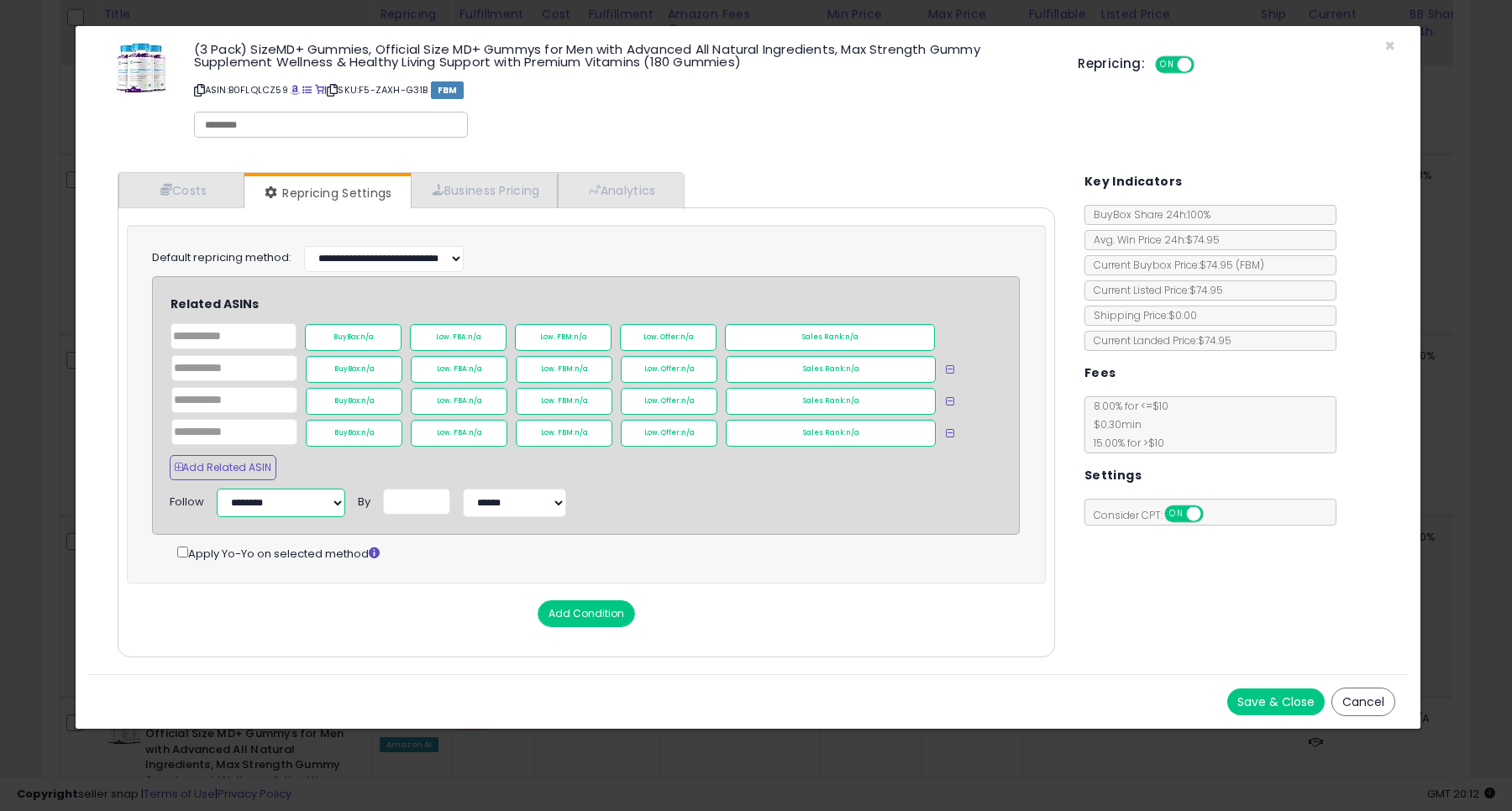 click on "**********" at bounding box center (281, 503) 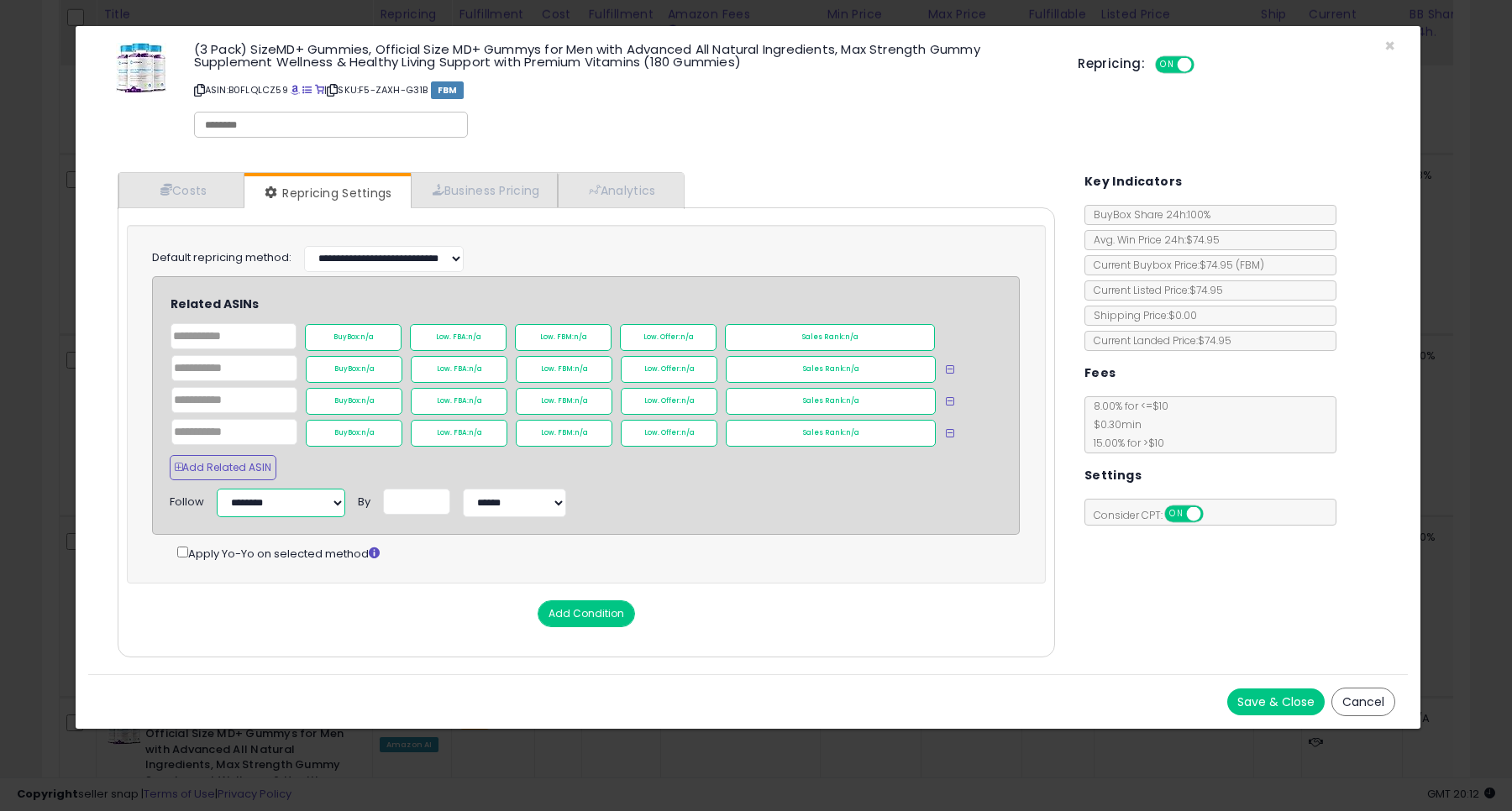 select on "**********" 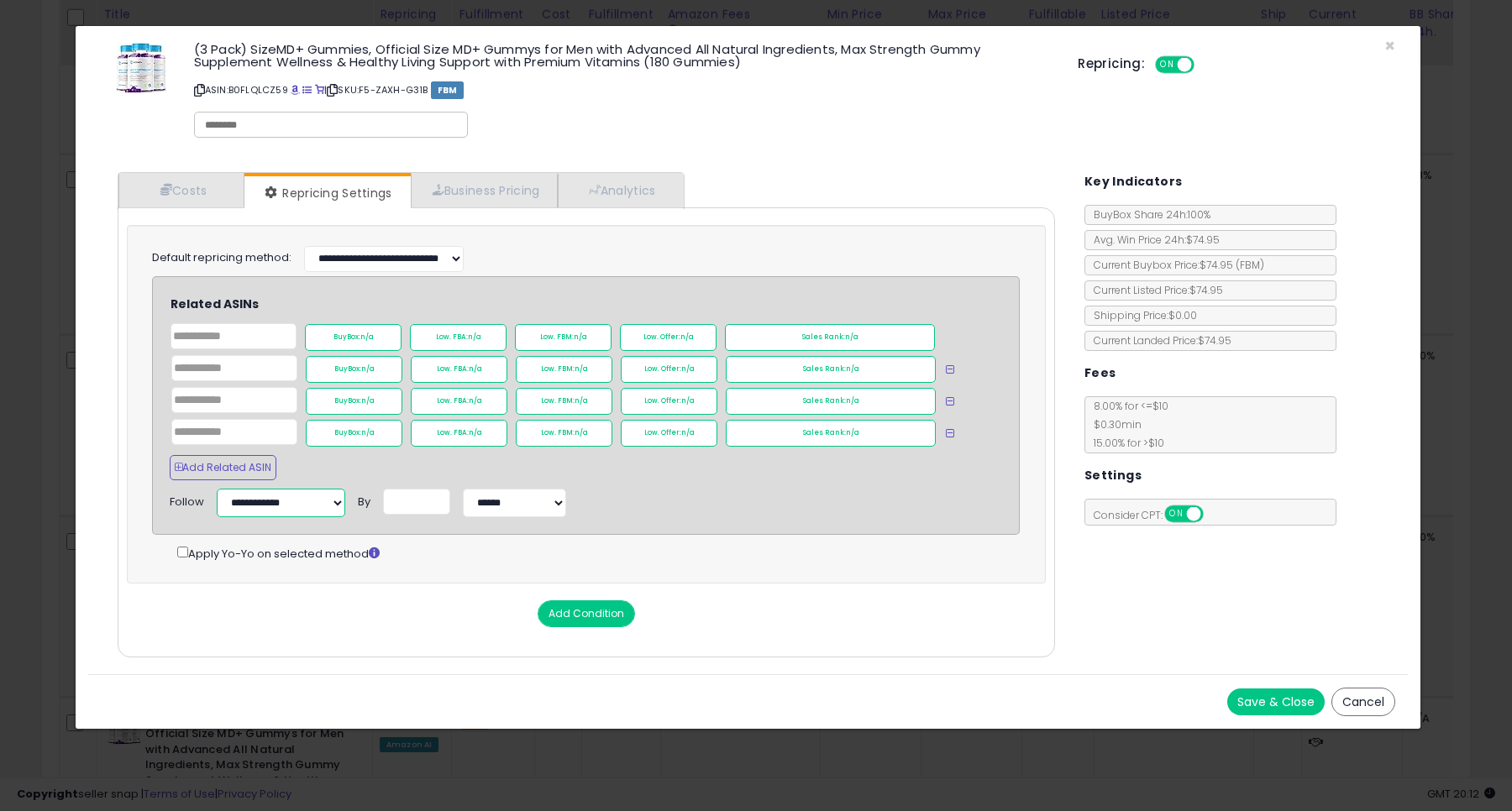 click on "**********" at bounding box center [281, 503] 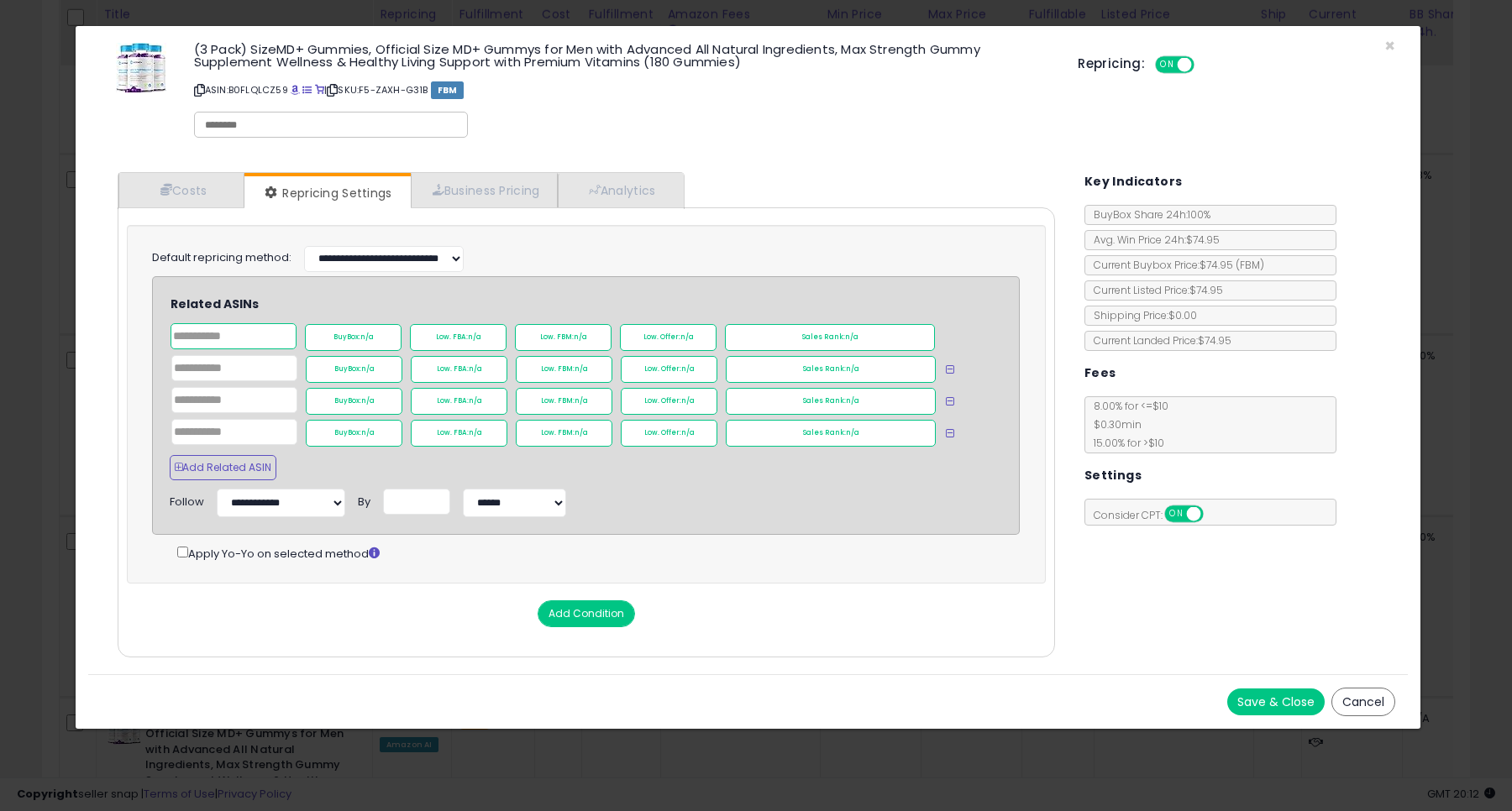 click 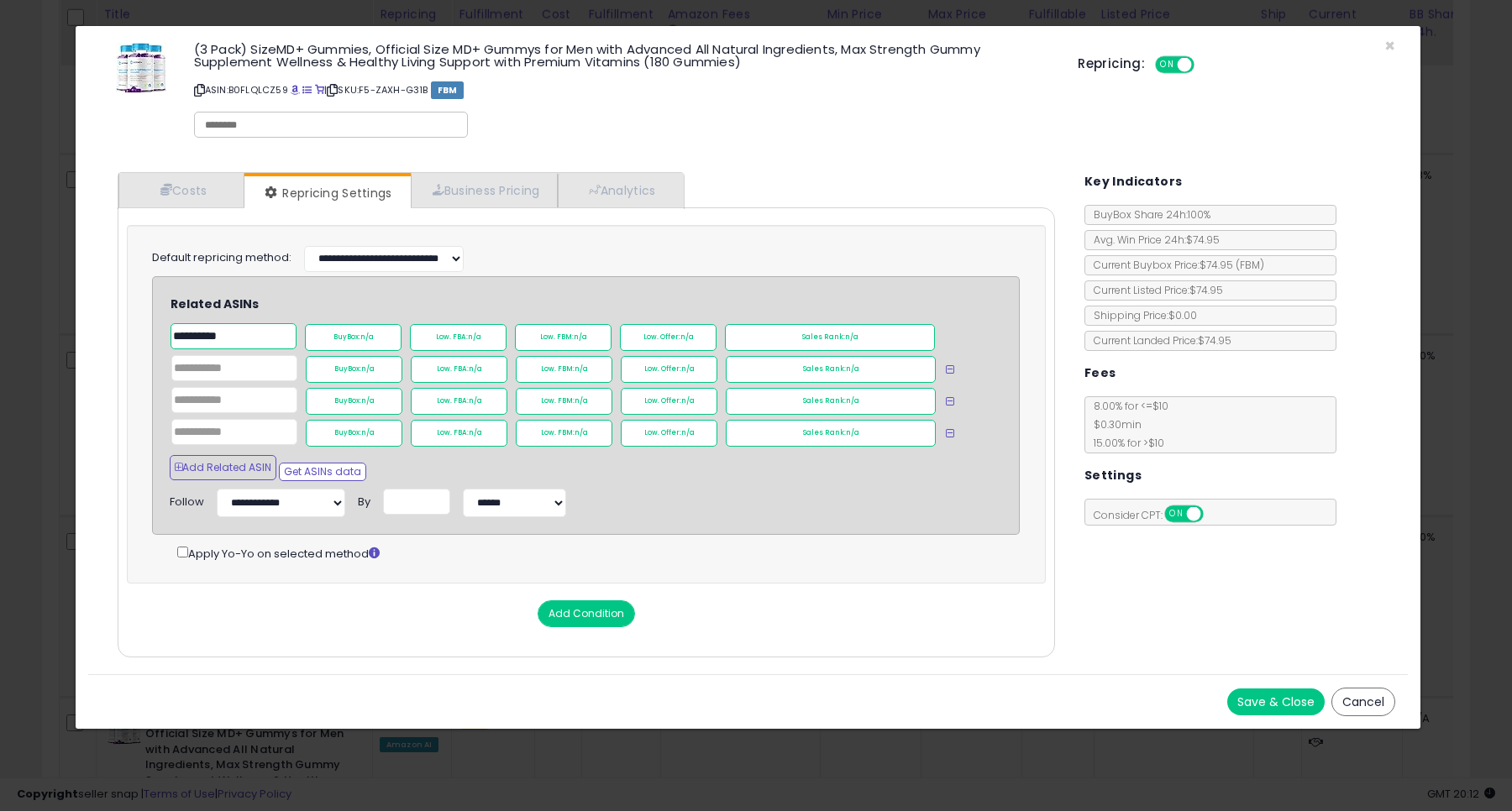 type on "**********" 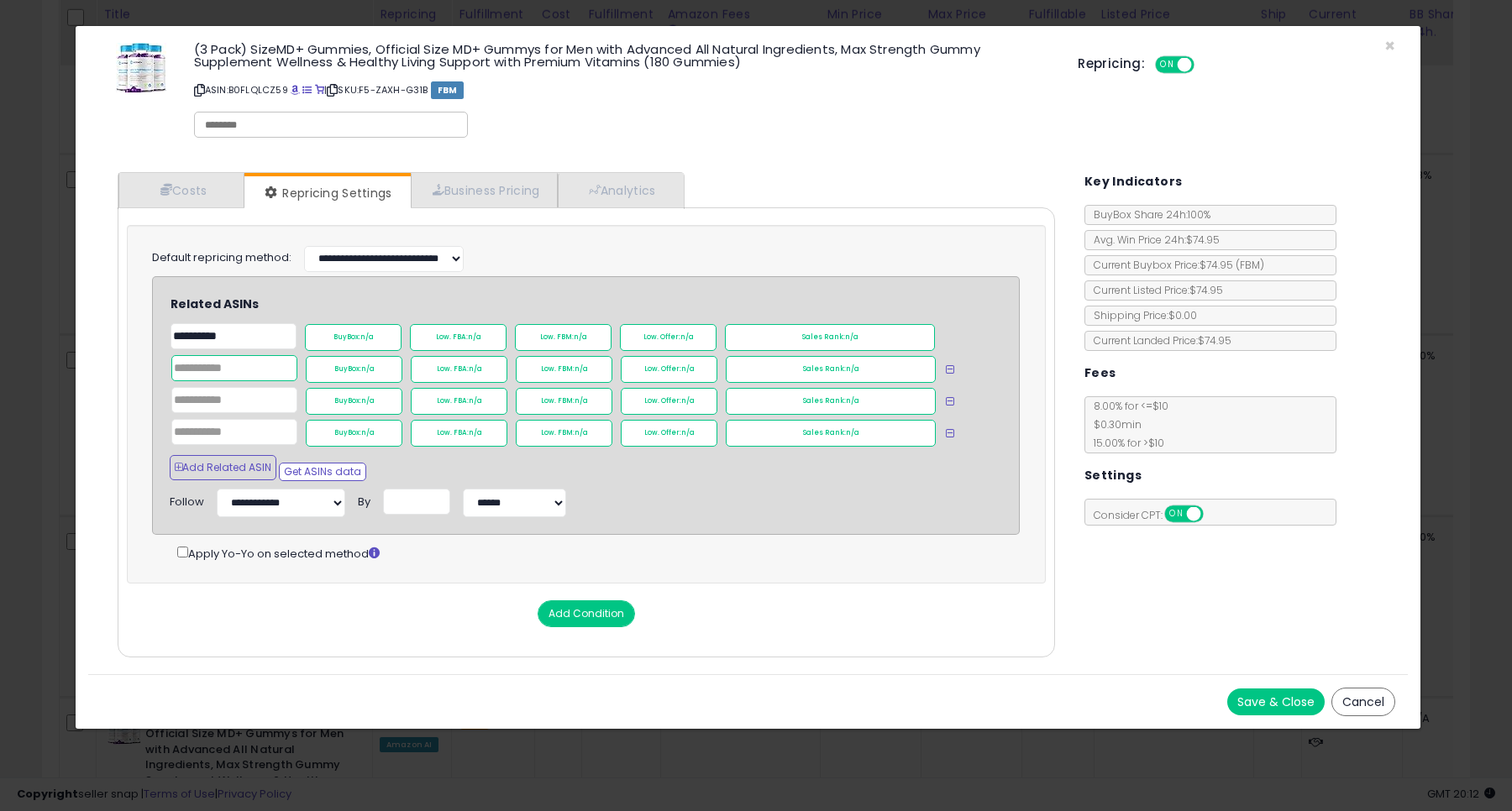 click 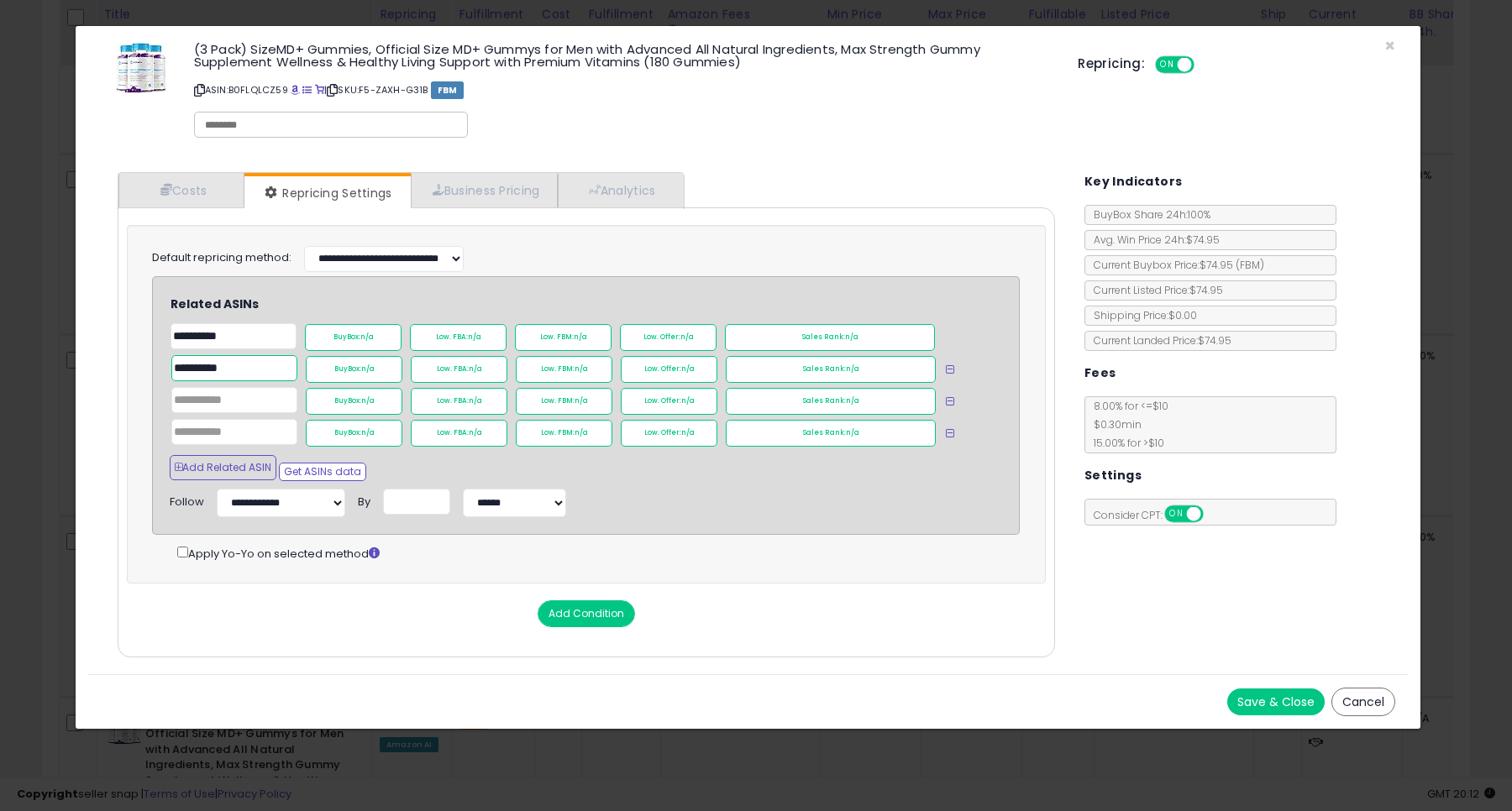 type on "**********" 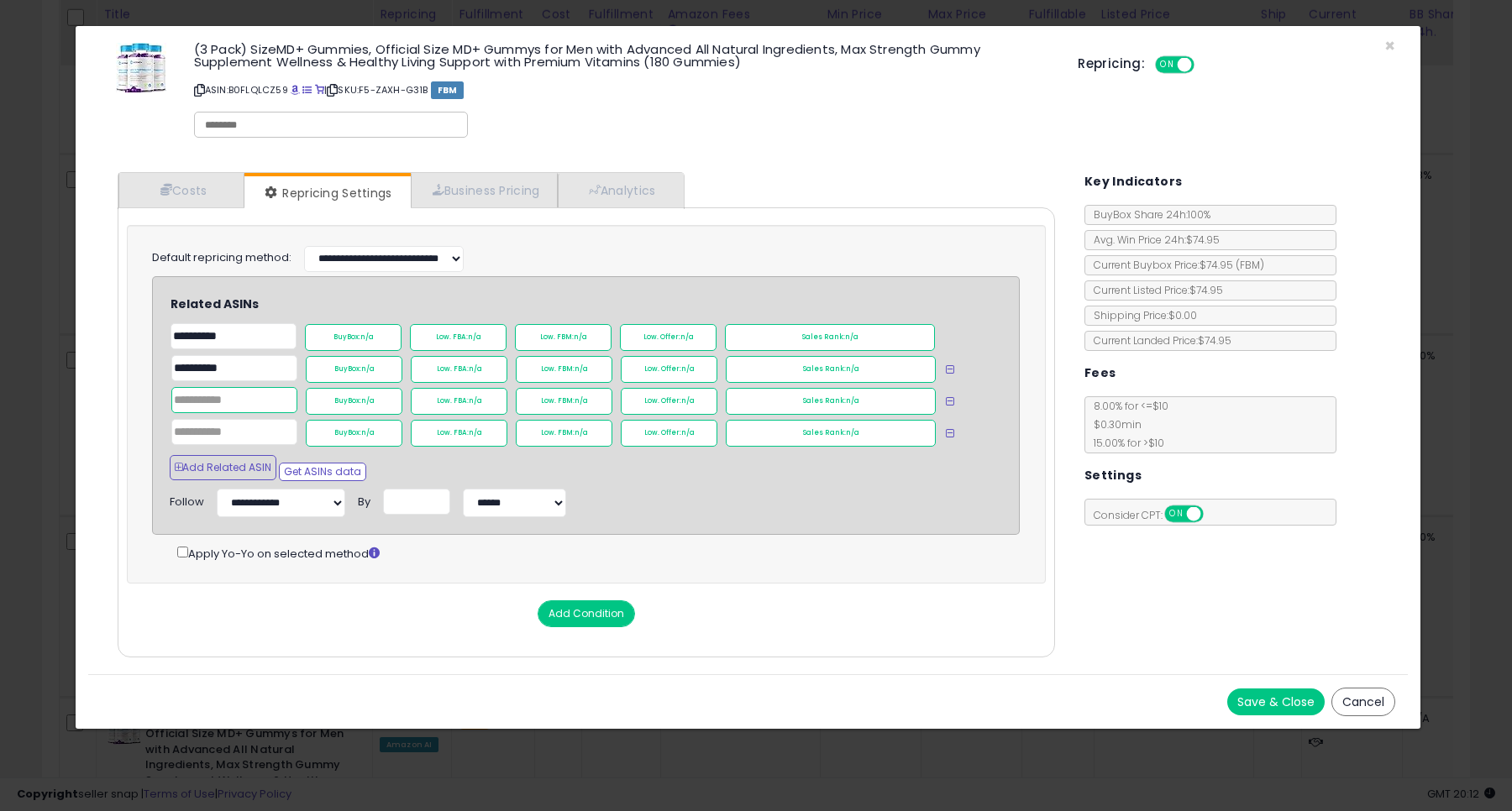 click 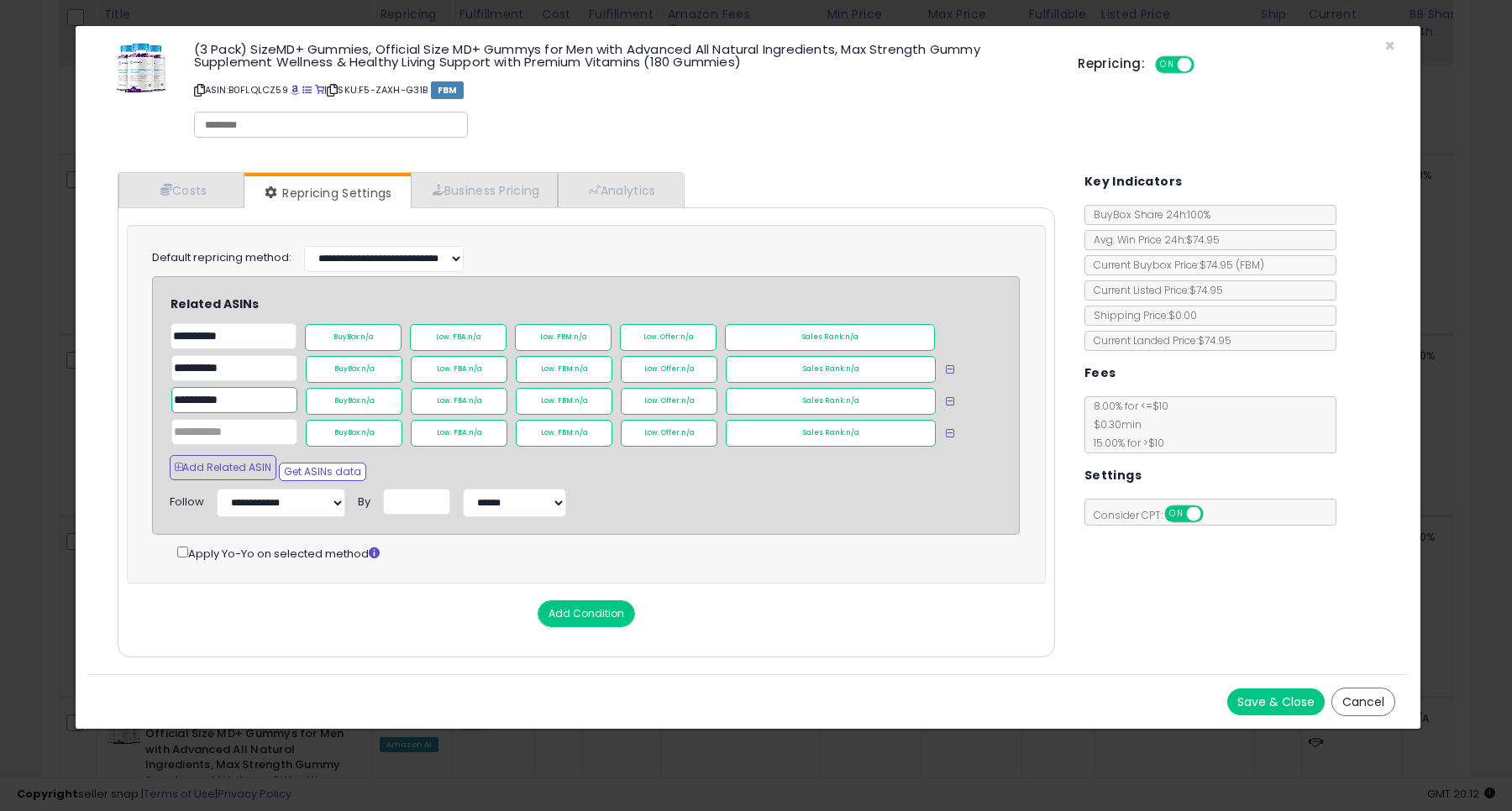 type on "**********" 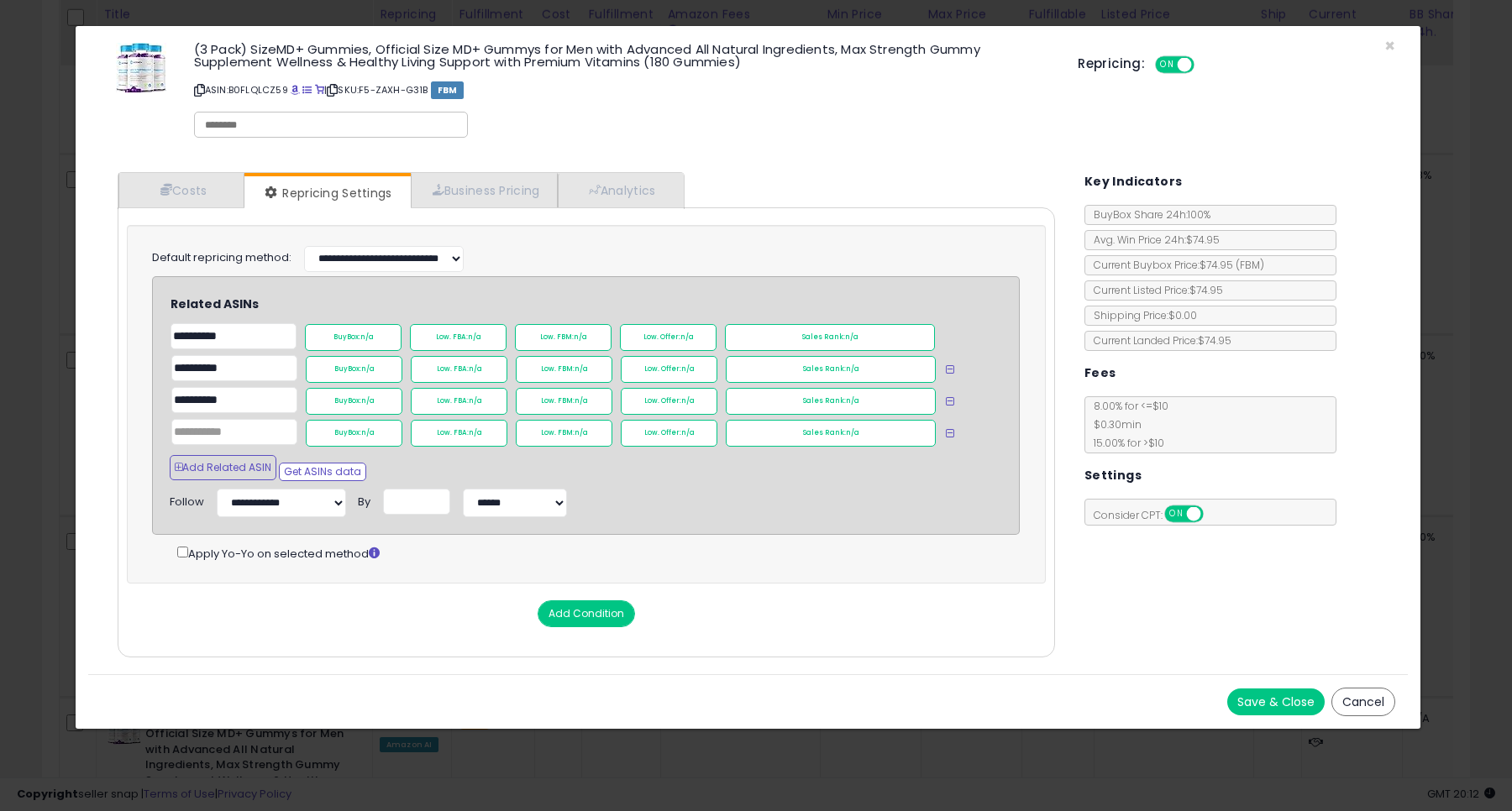 click at bounding box center [948, 433] 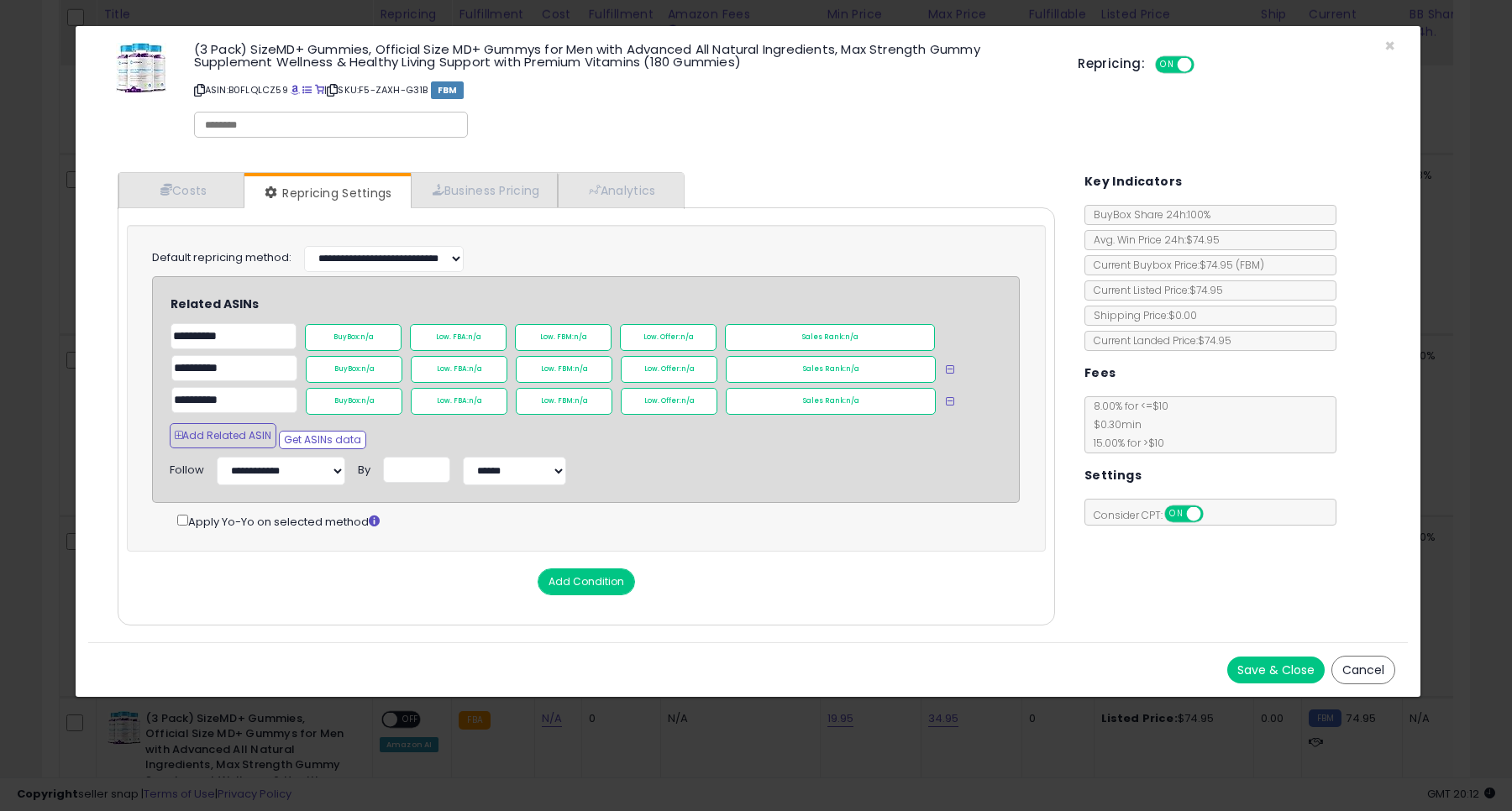click on "Save & Close" at bounding box center [1276, 670] 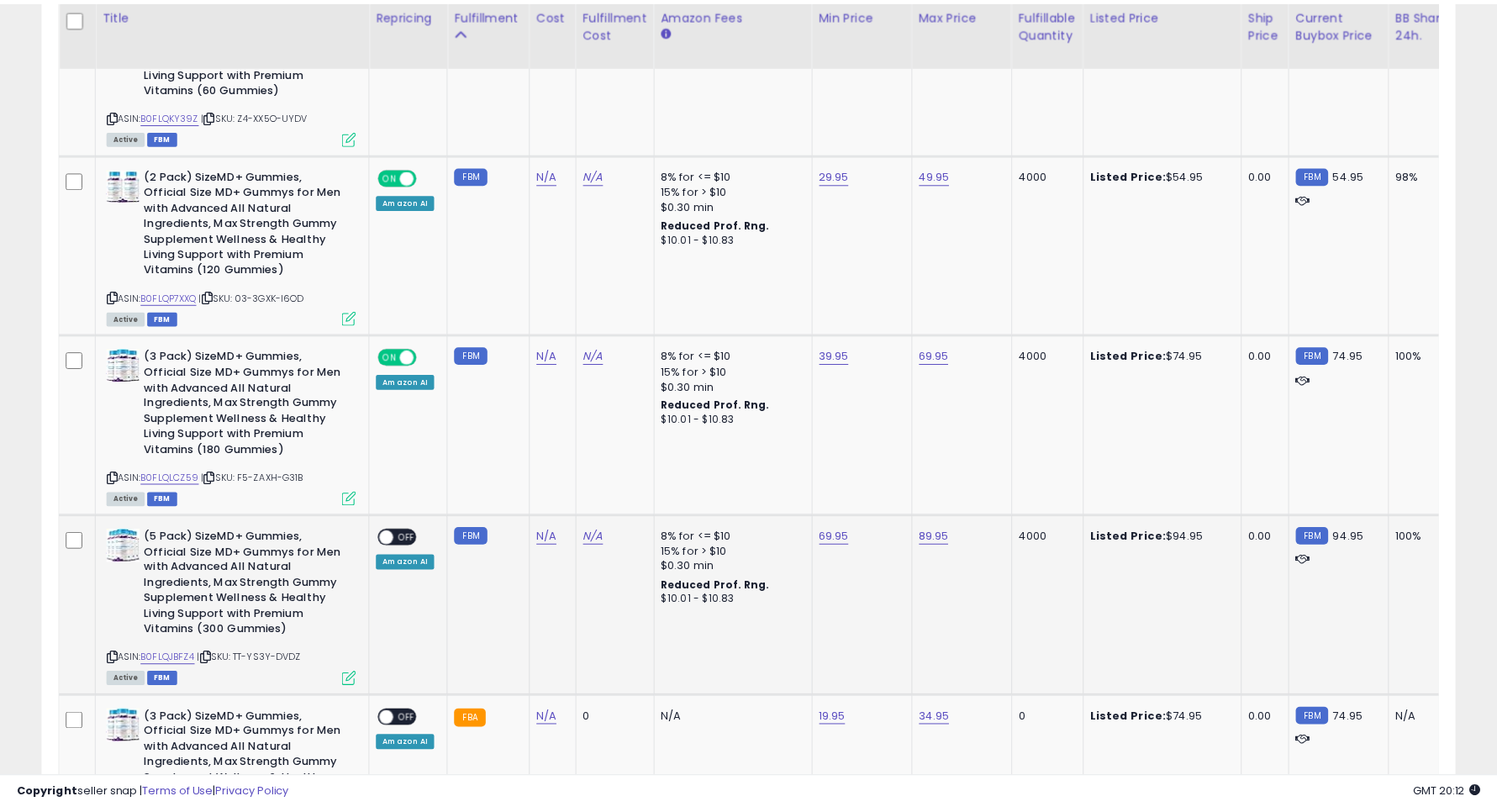 scroll, scrollTop: 345, scrollLeft: 820, axis: both 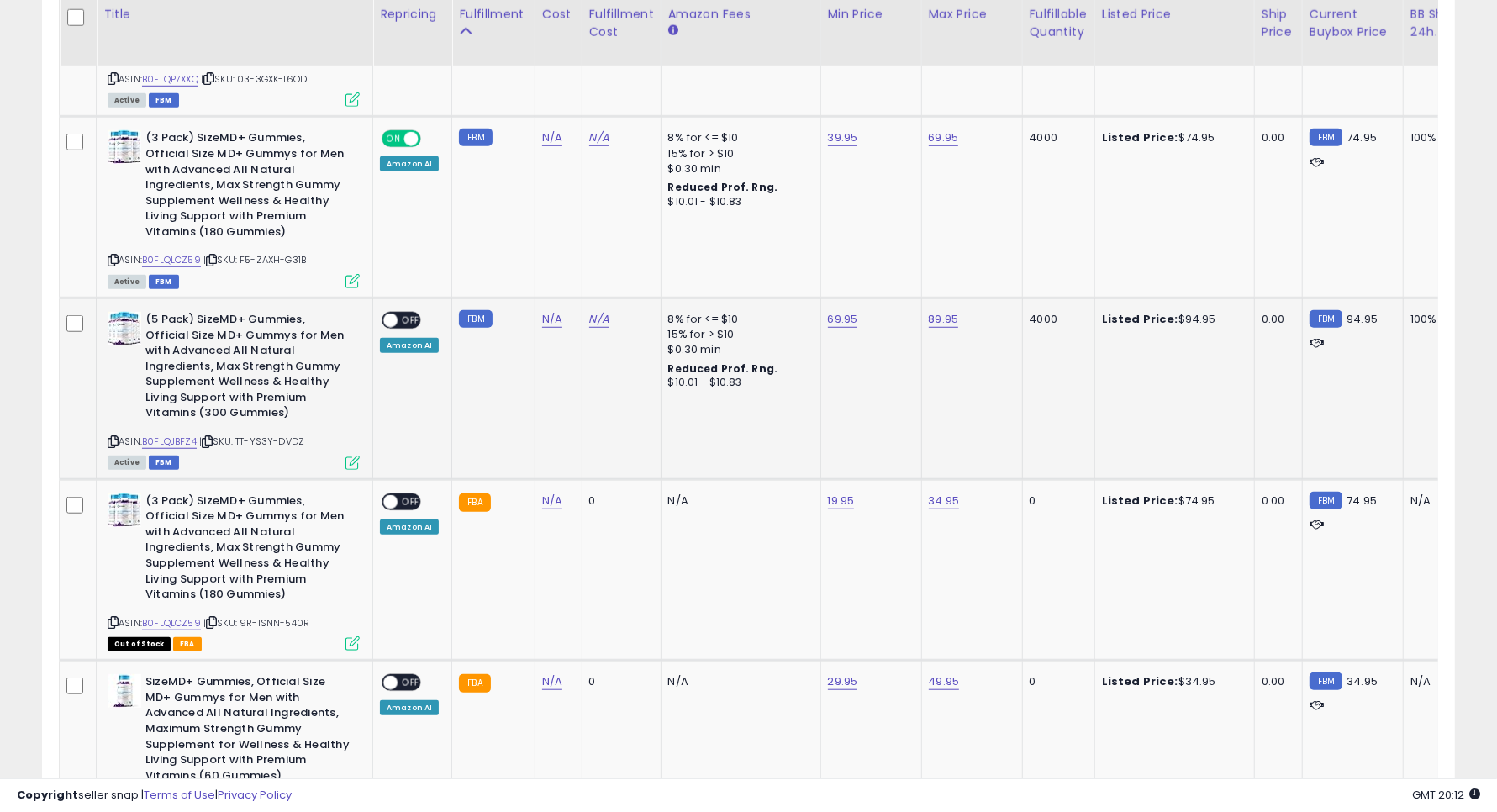 click at bounding box center [390, 320] 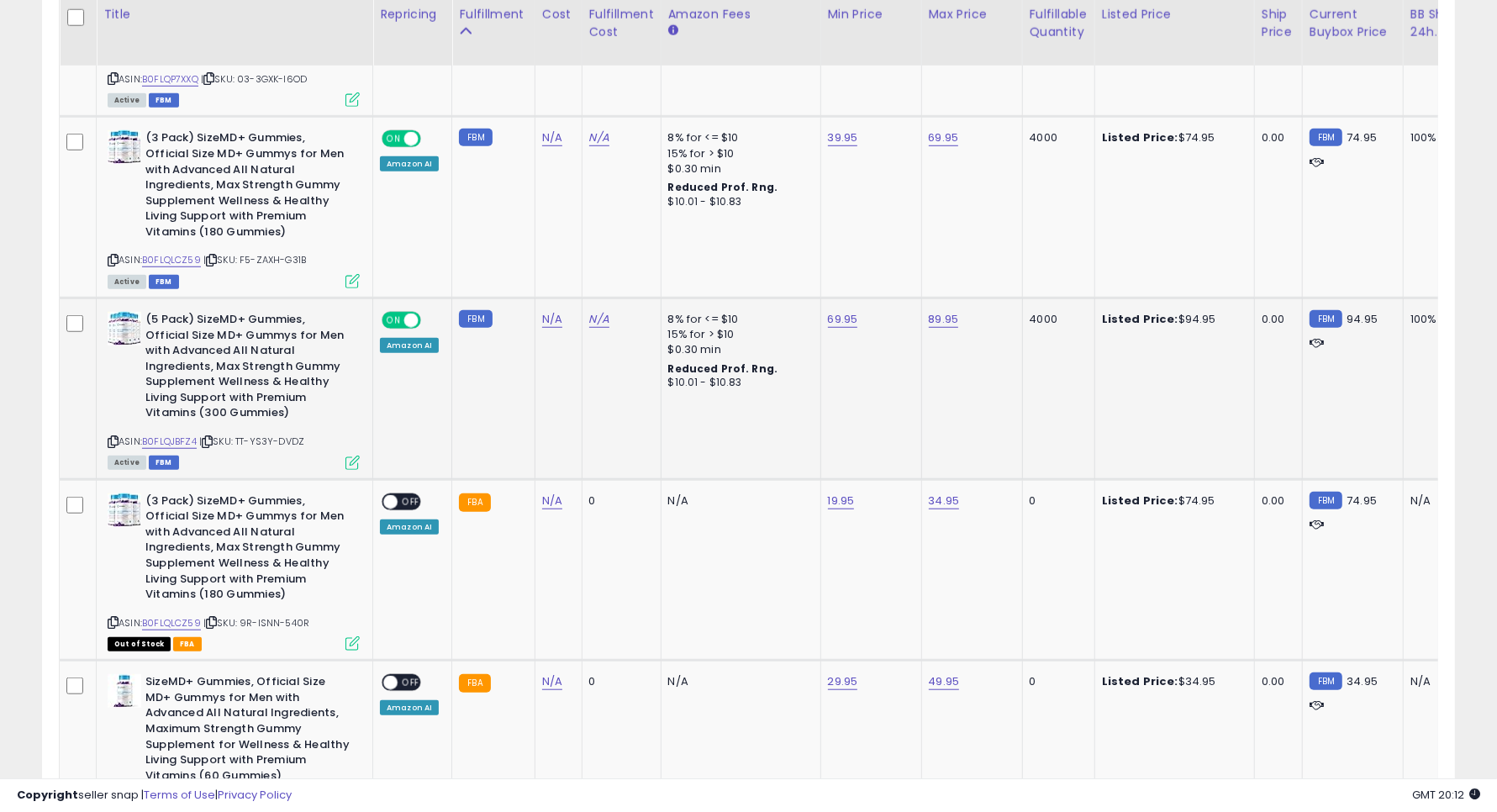 click at bounding box center [352, 462] 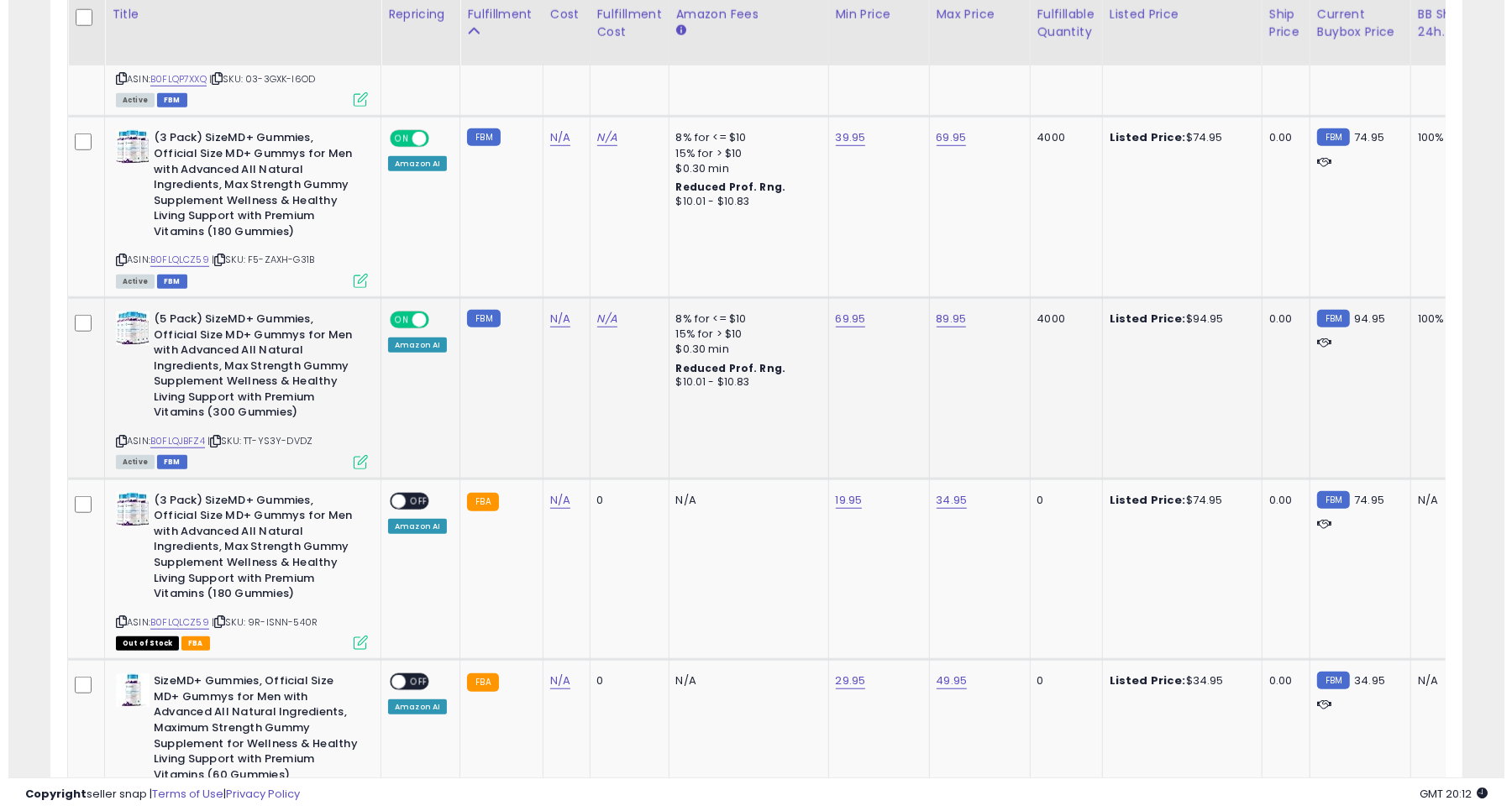 scroll, scrollTop: 839200, scrollLeft: 839171, axis: both 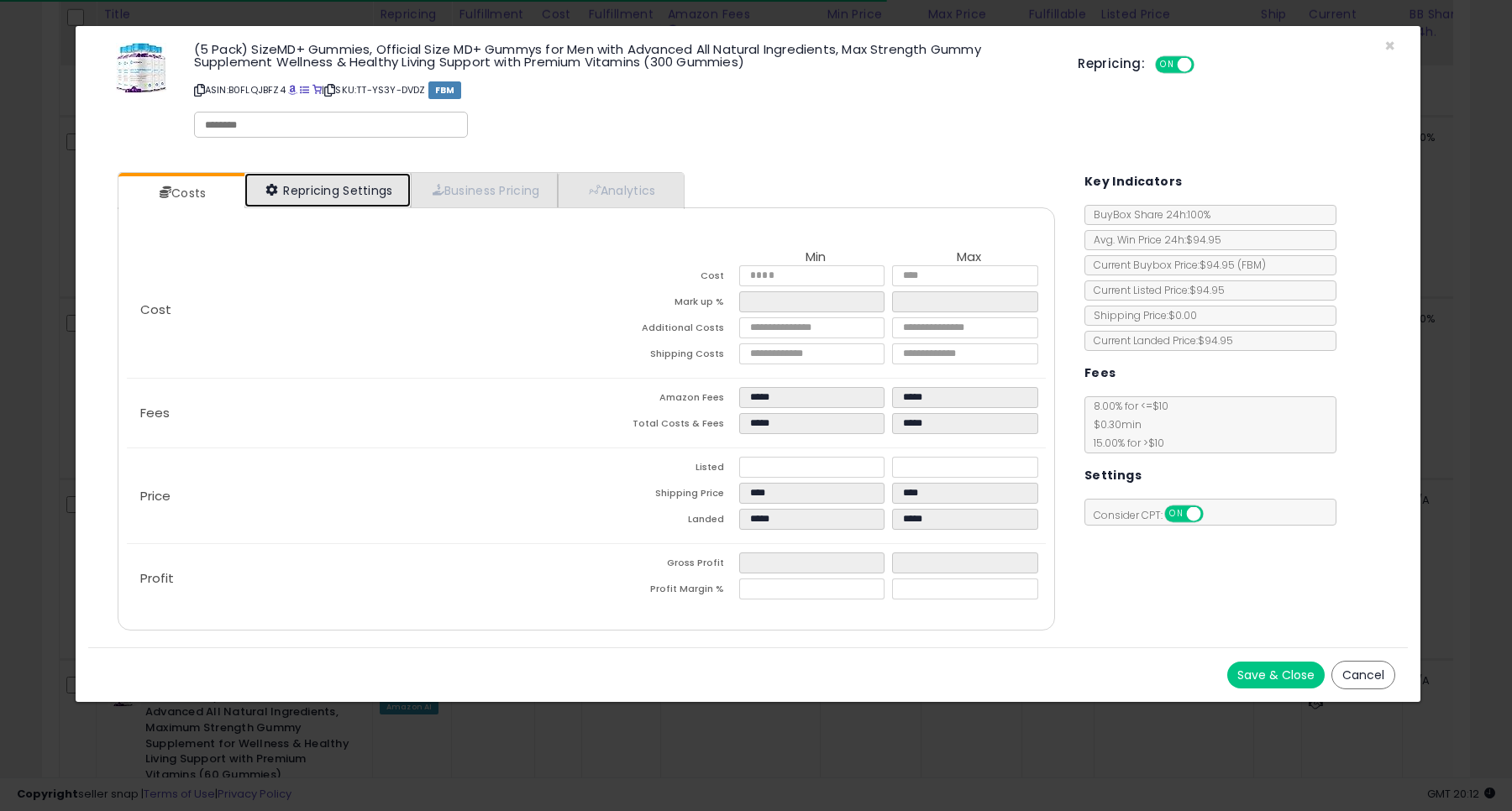 click on "Repricing Settings" at bounding box center [328, 190] 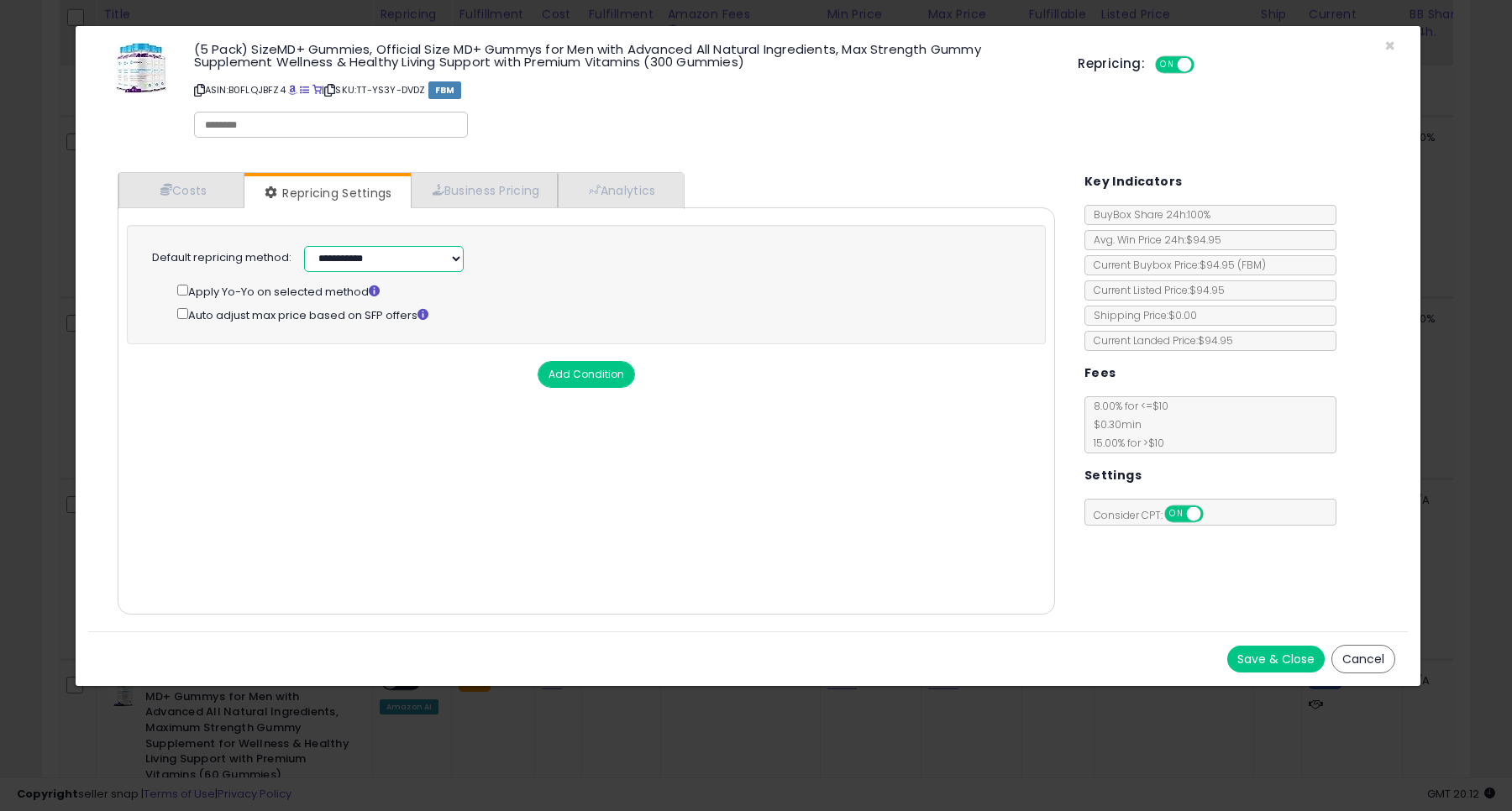 click on "**********" at bounding box center (384, 259) 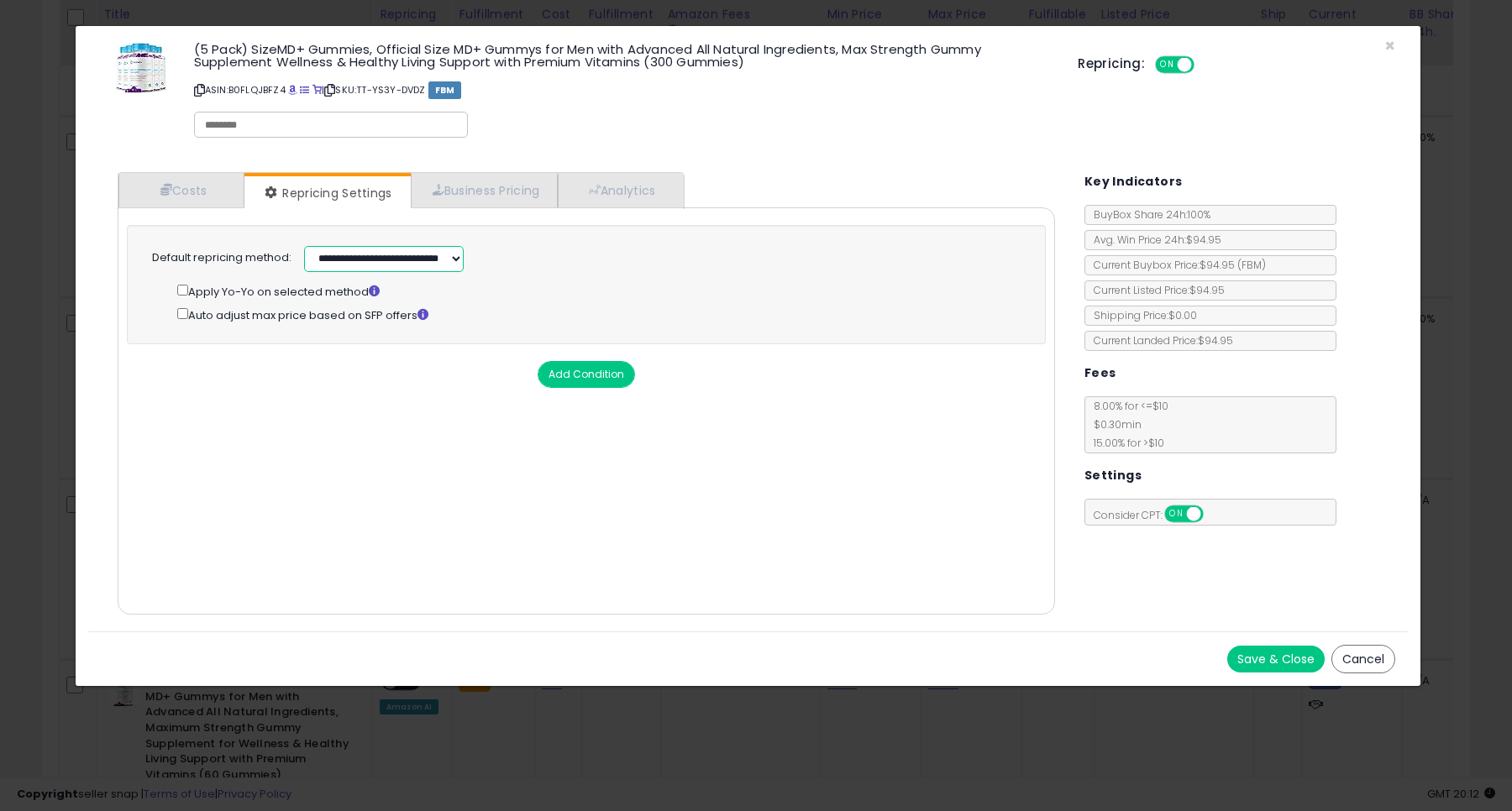 click on "**********" at bounding box center [384, 259] 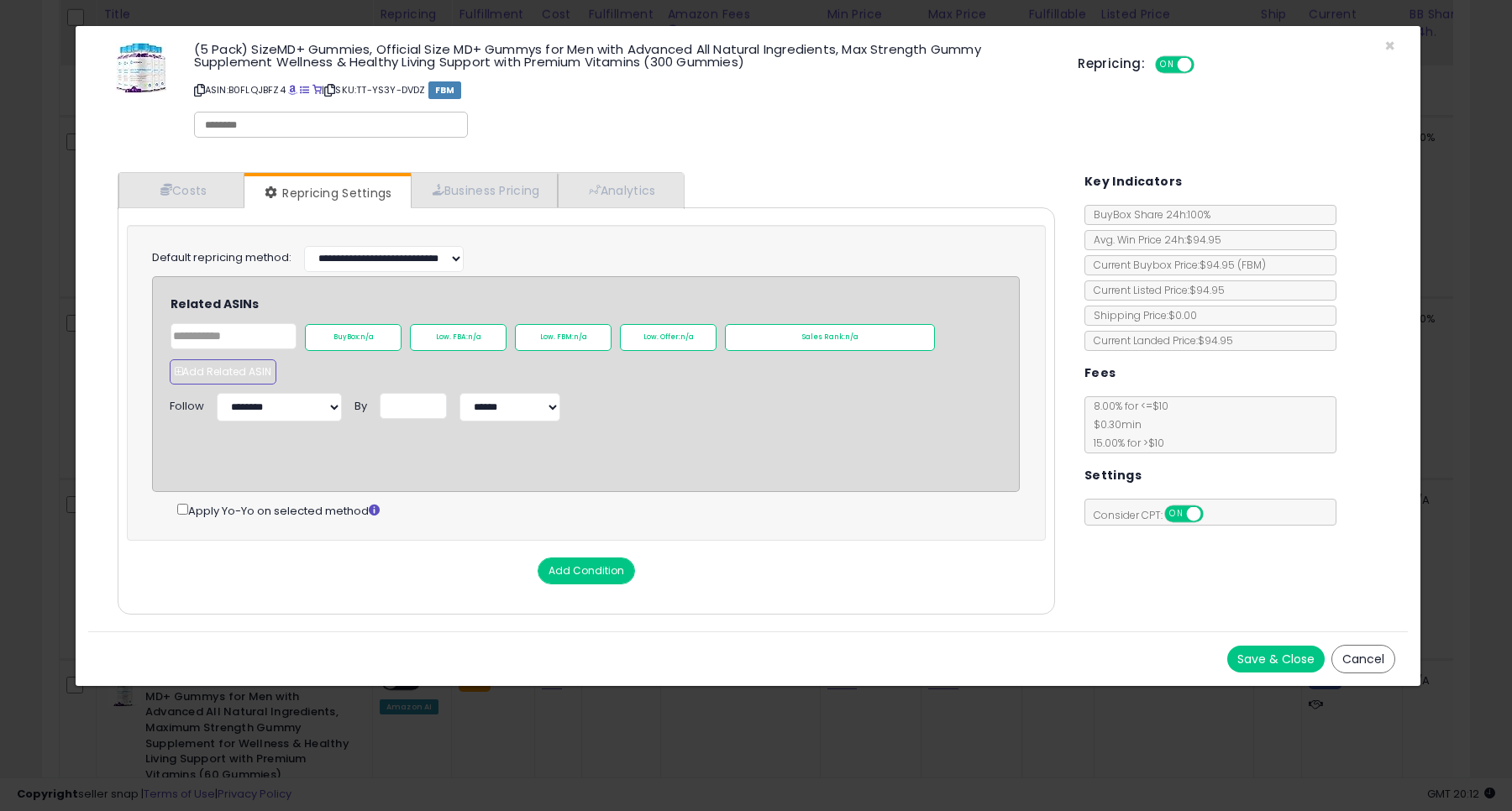 click on "Add Related ASIN" at bounding box center (223, 372) 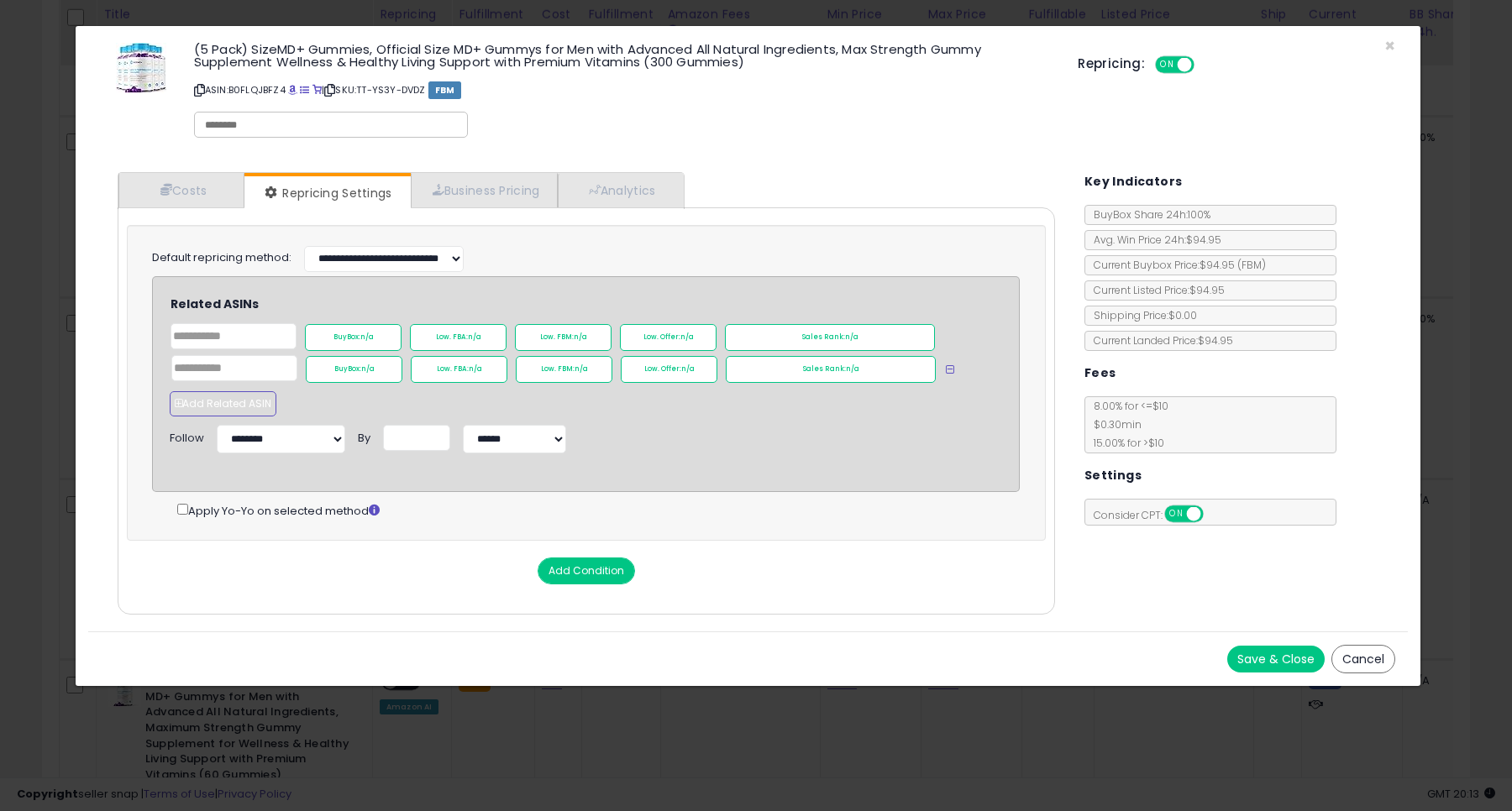 click on "Add Related ASIN" at bounding box center (223, 404) 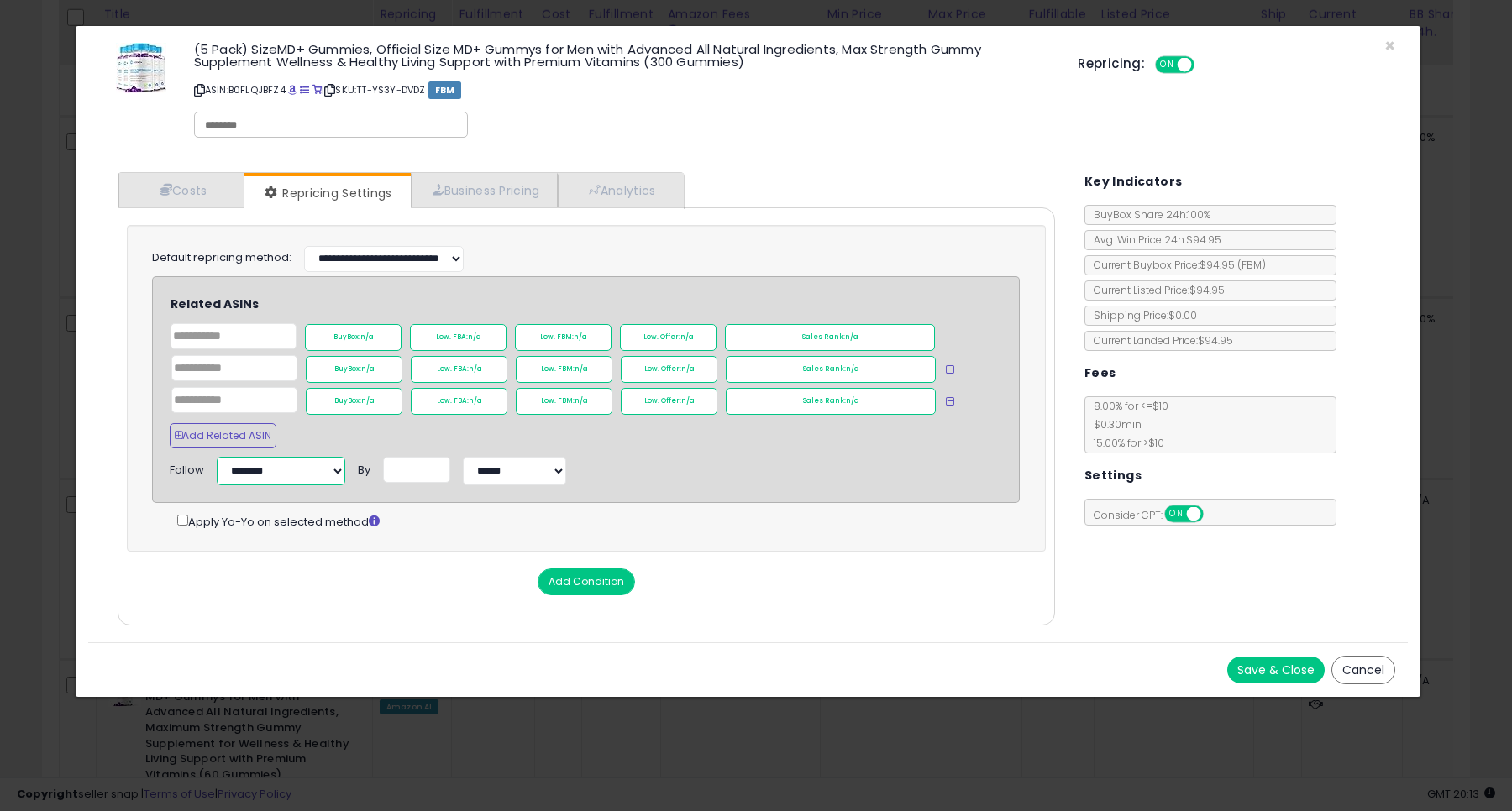 click on "**********" at bounding box center [281, 471] 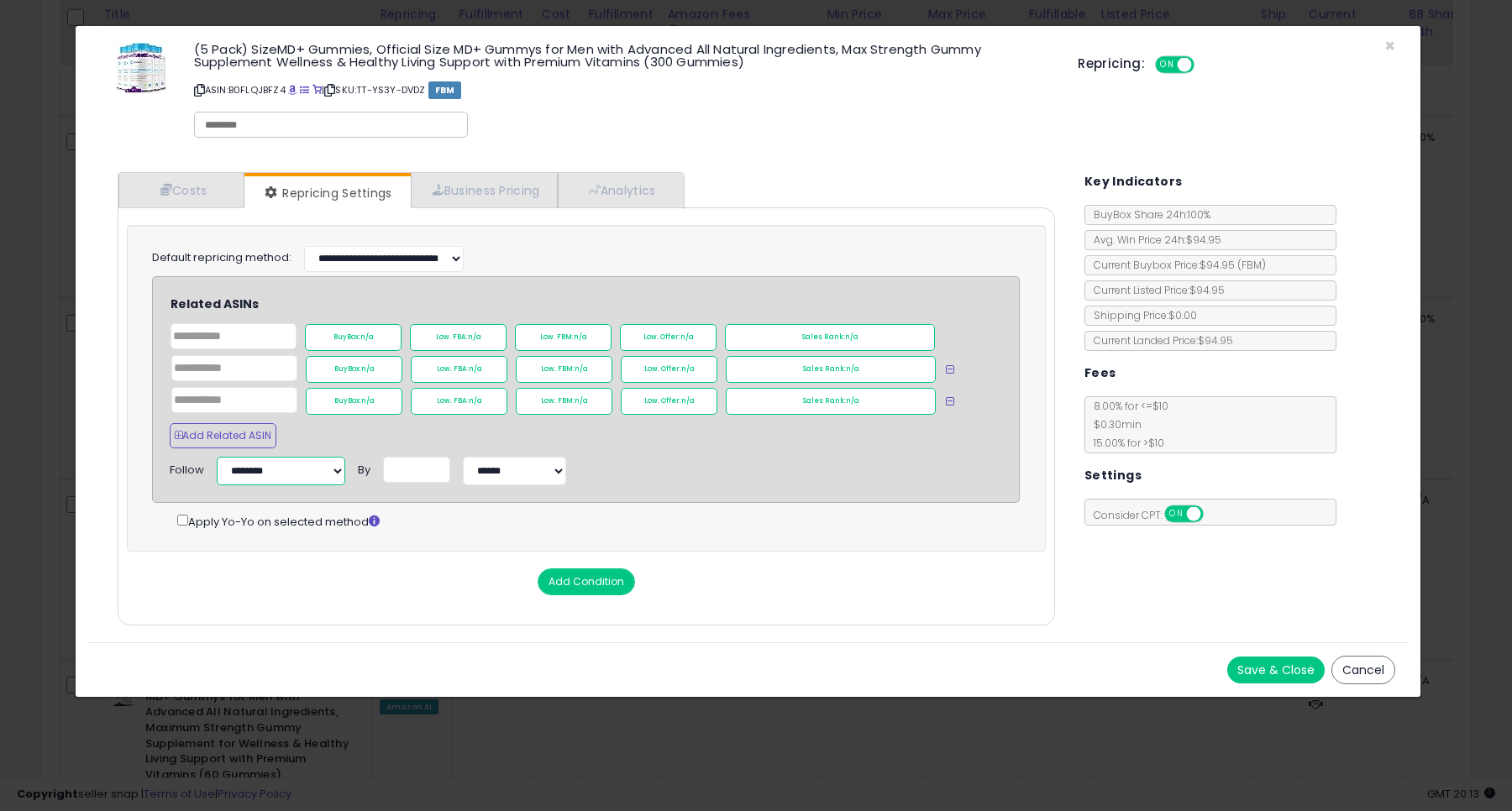select on "**********" 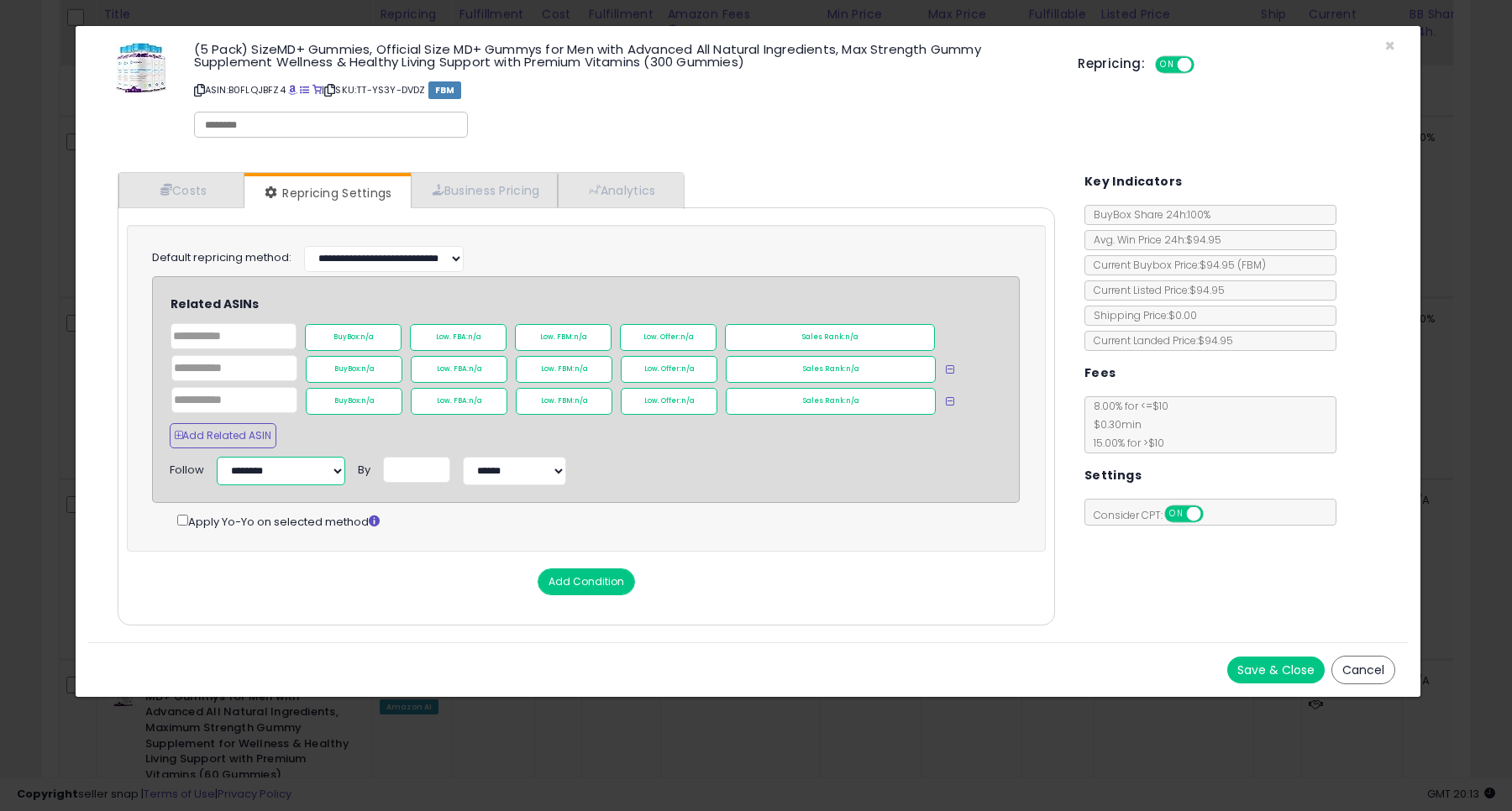 click on "**********" at bounding box center (281, 471) 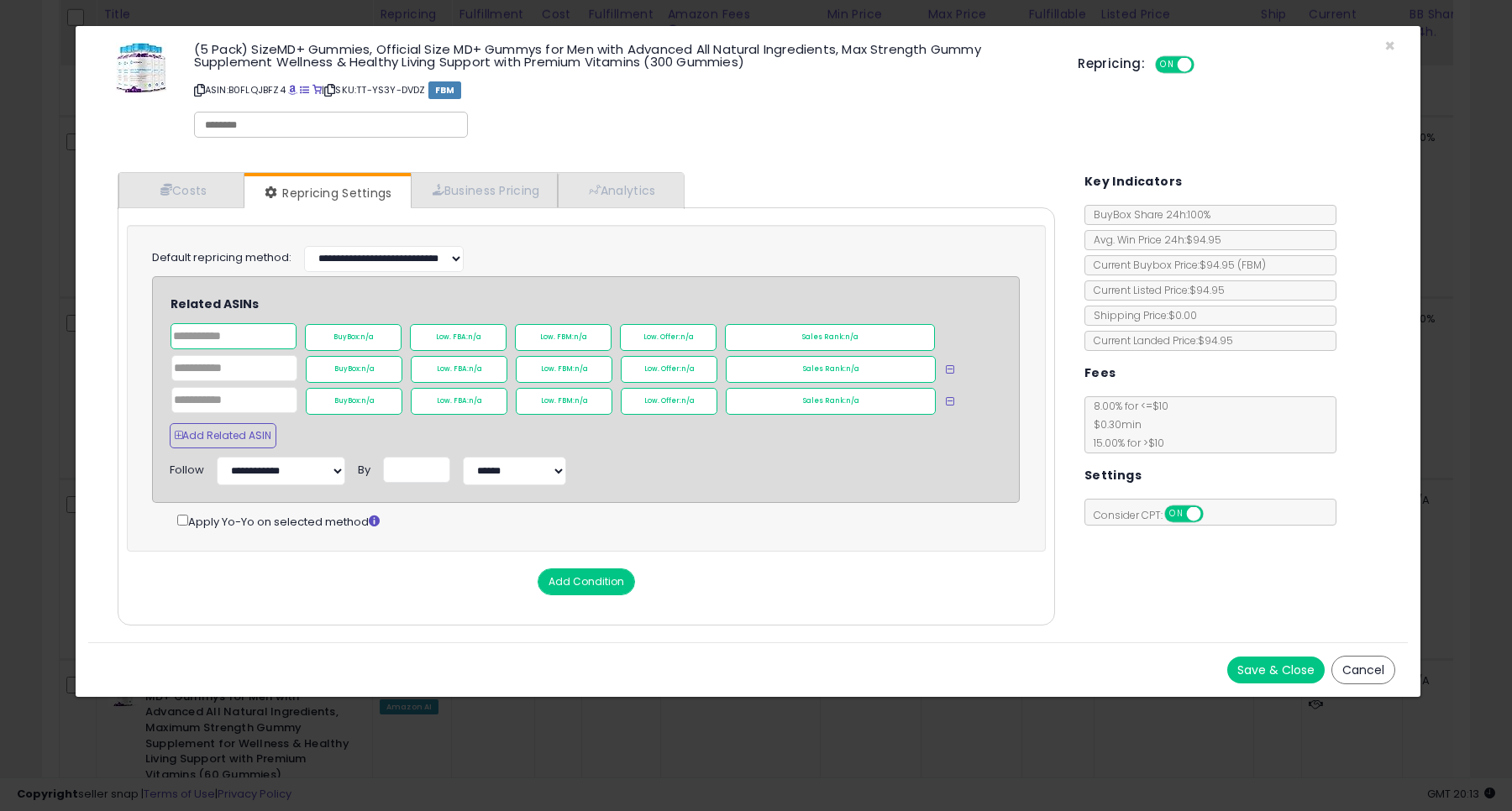 click 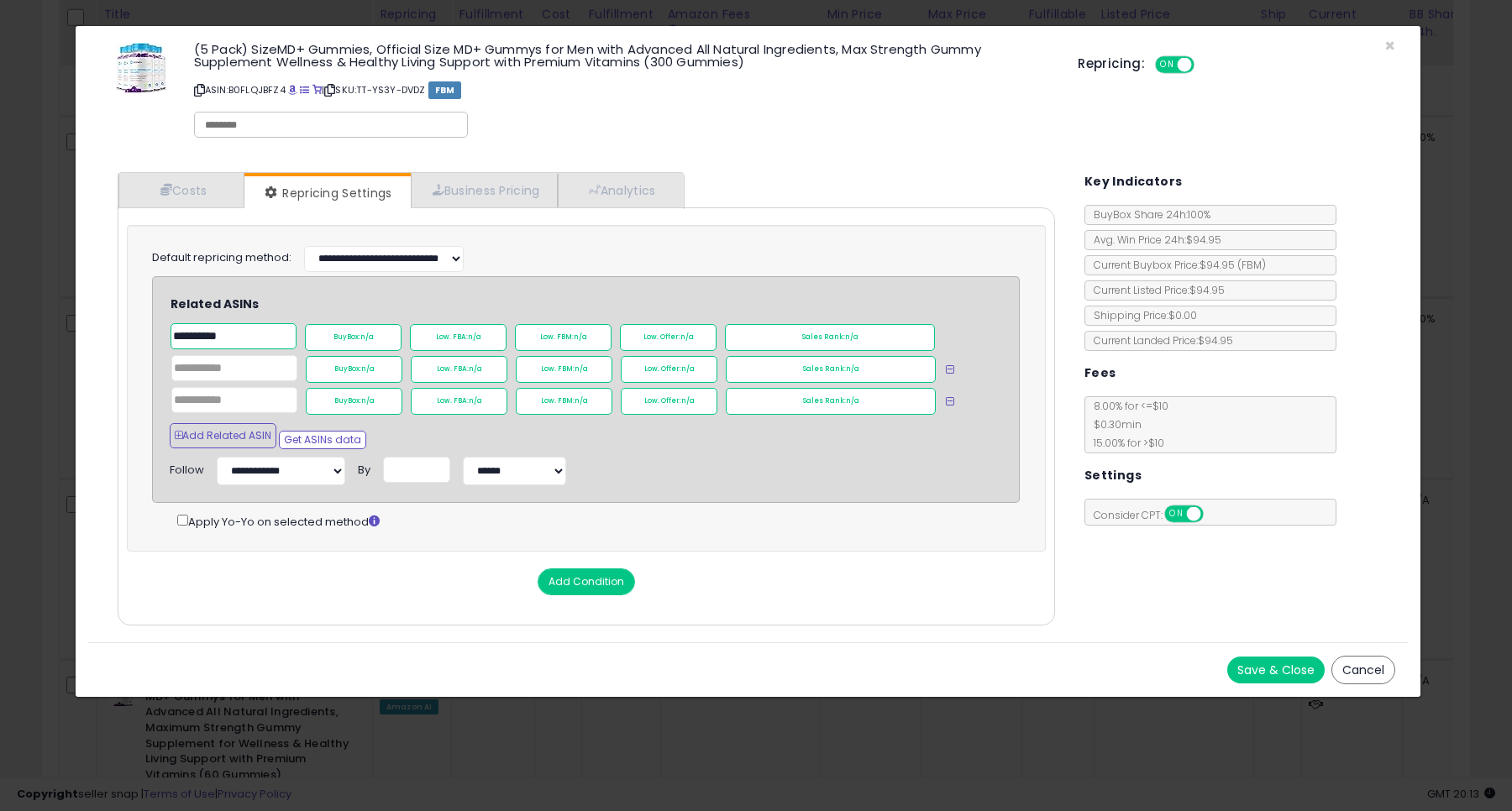 type on "**********" 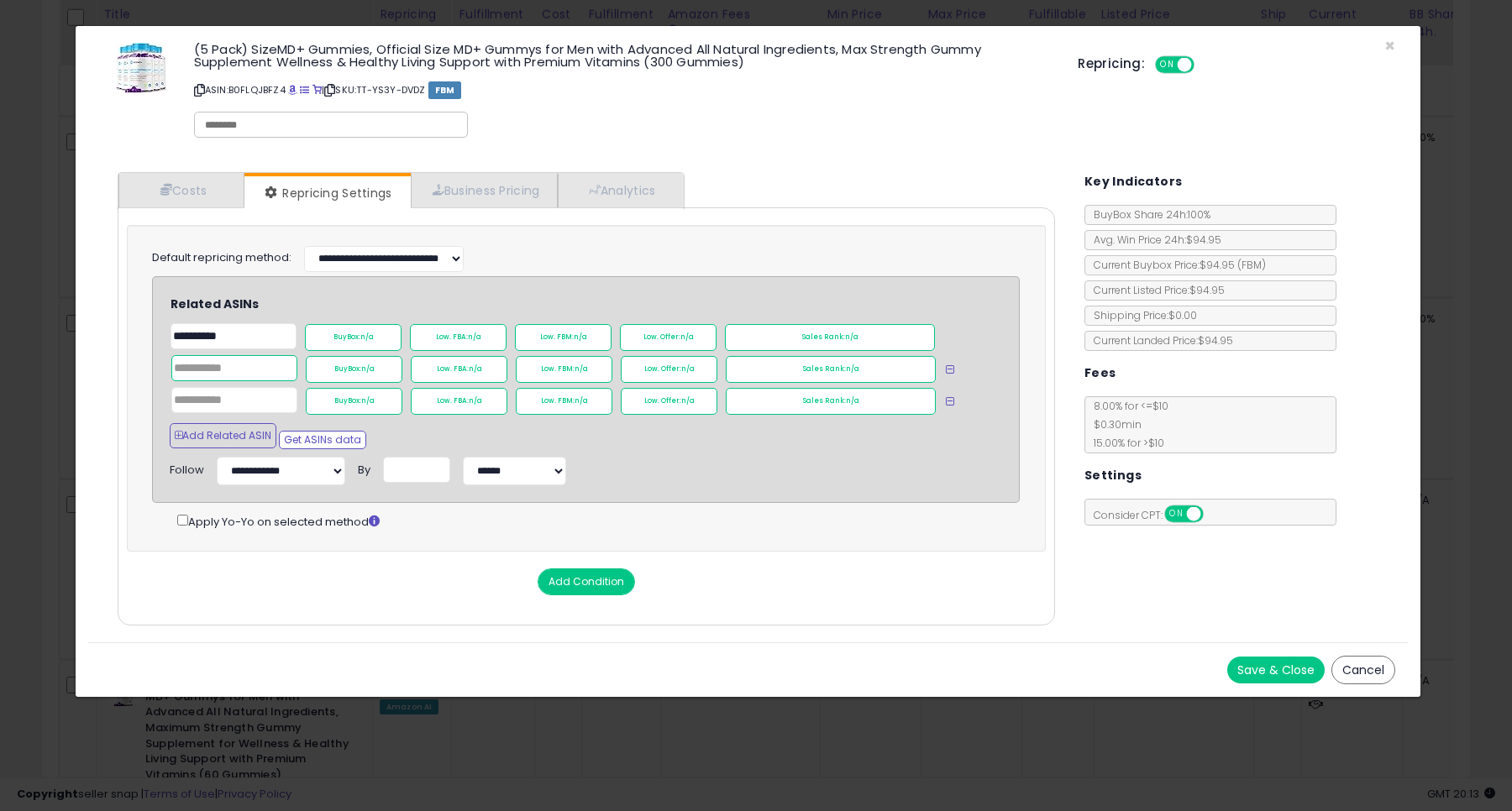 click 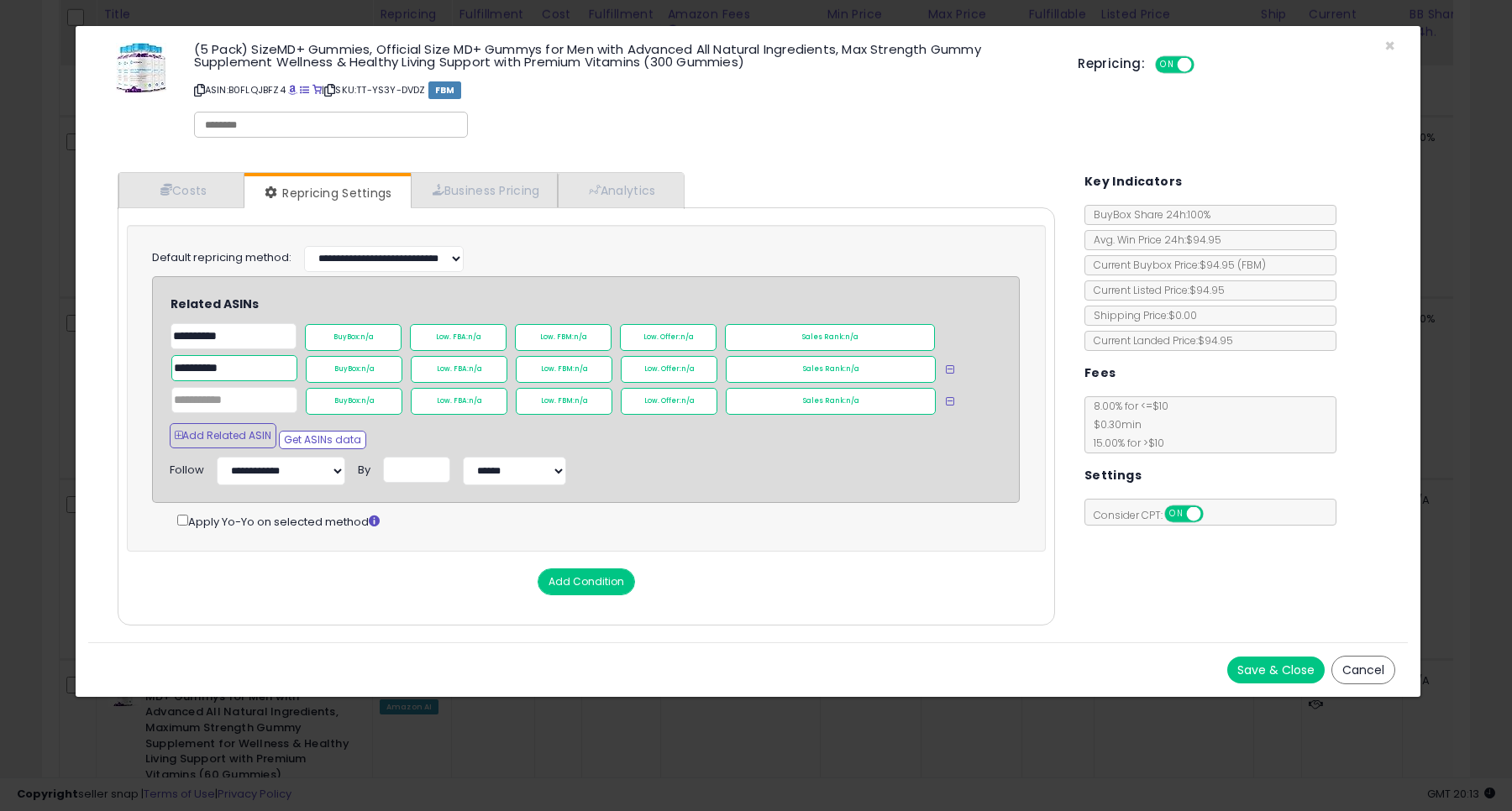 type on "**********" 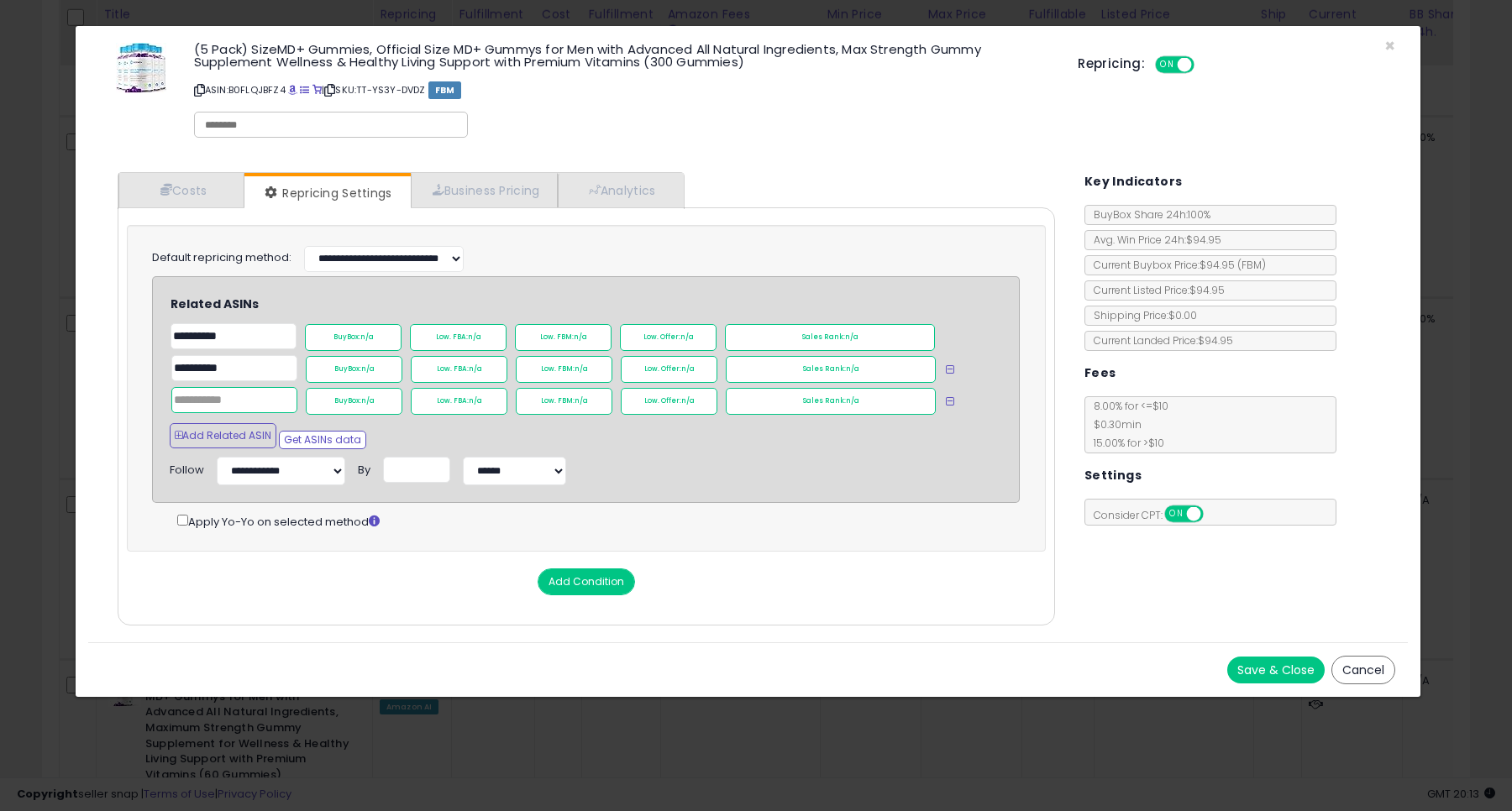 click 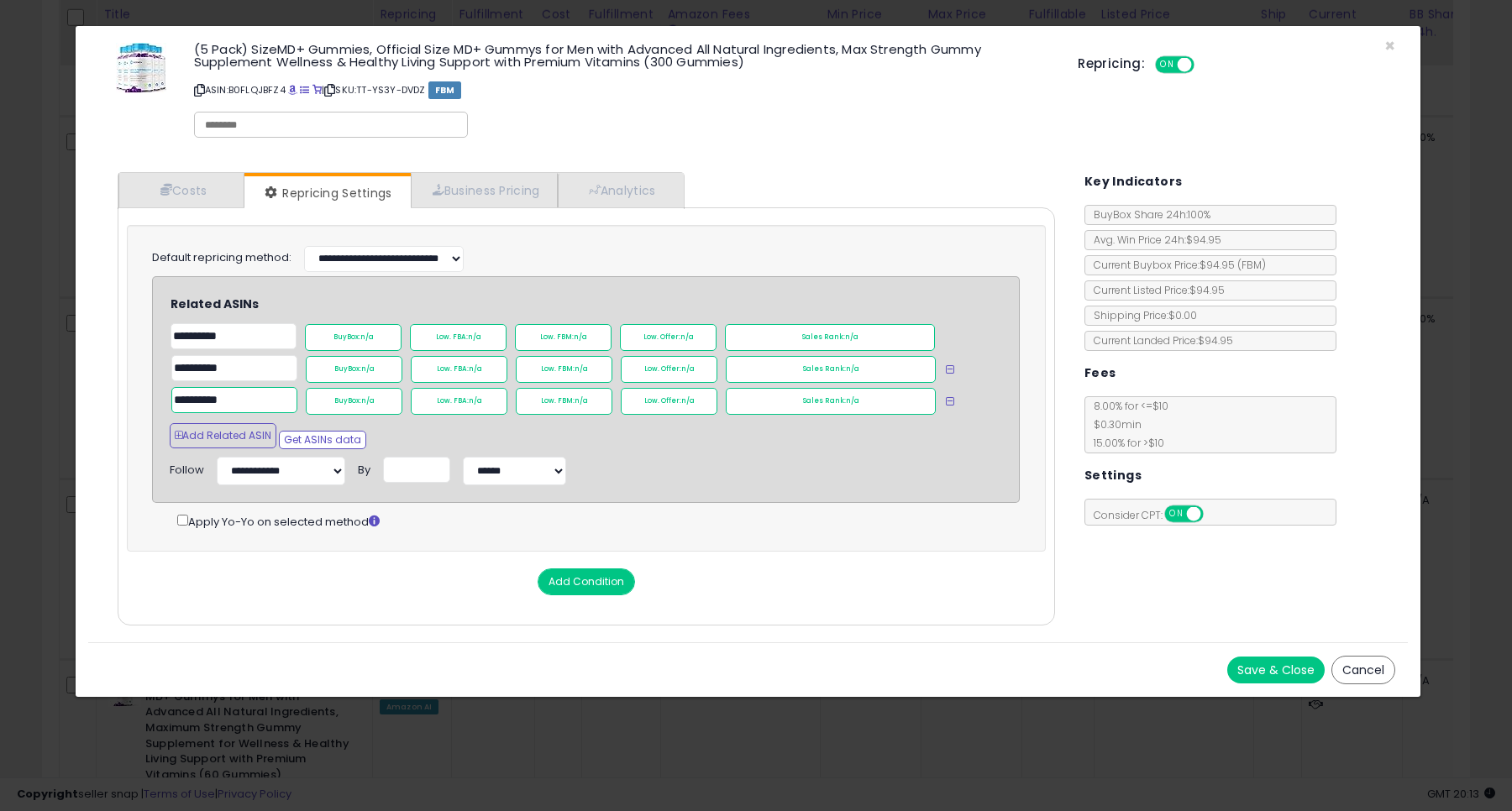 type on "**********" 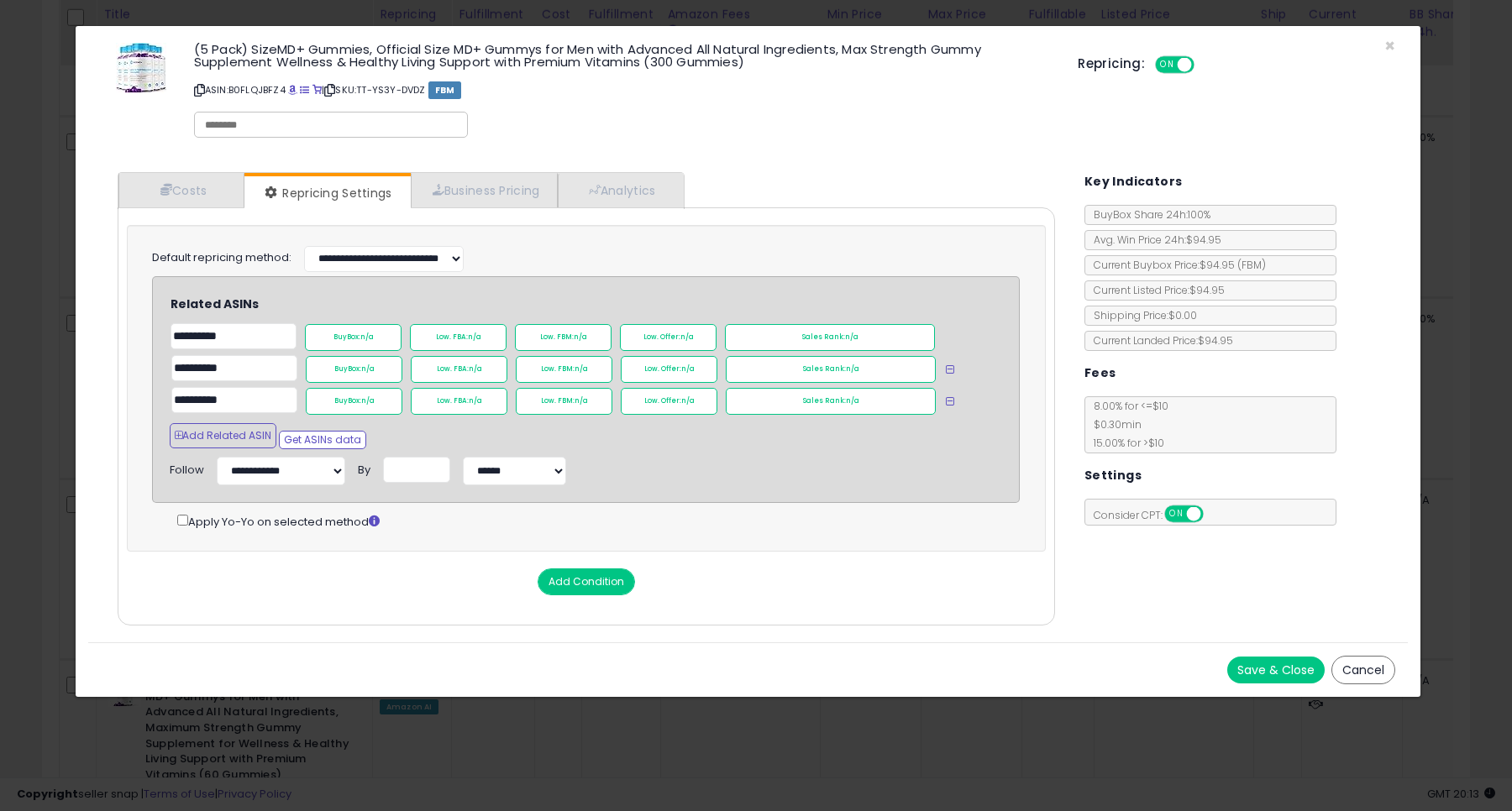 click on "Save & Close" at bounding box center (1276, 670) 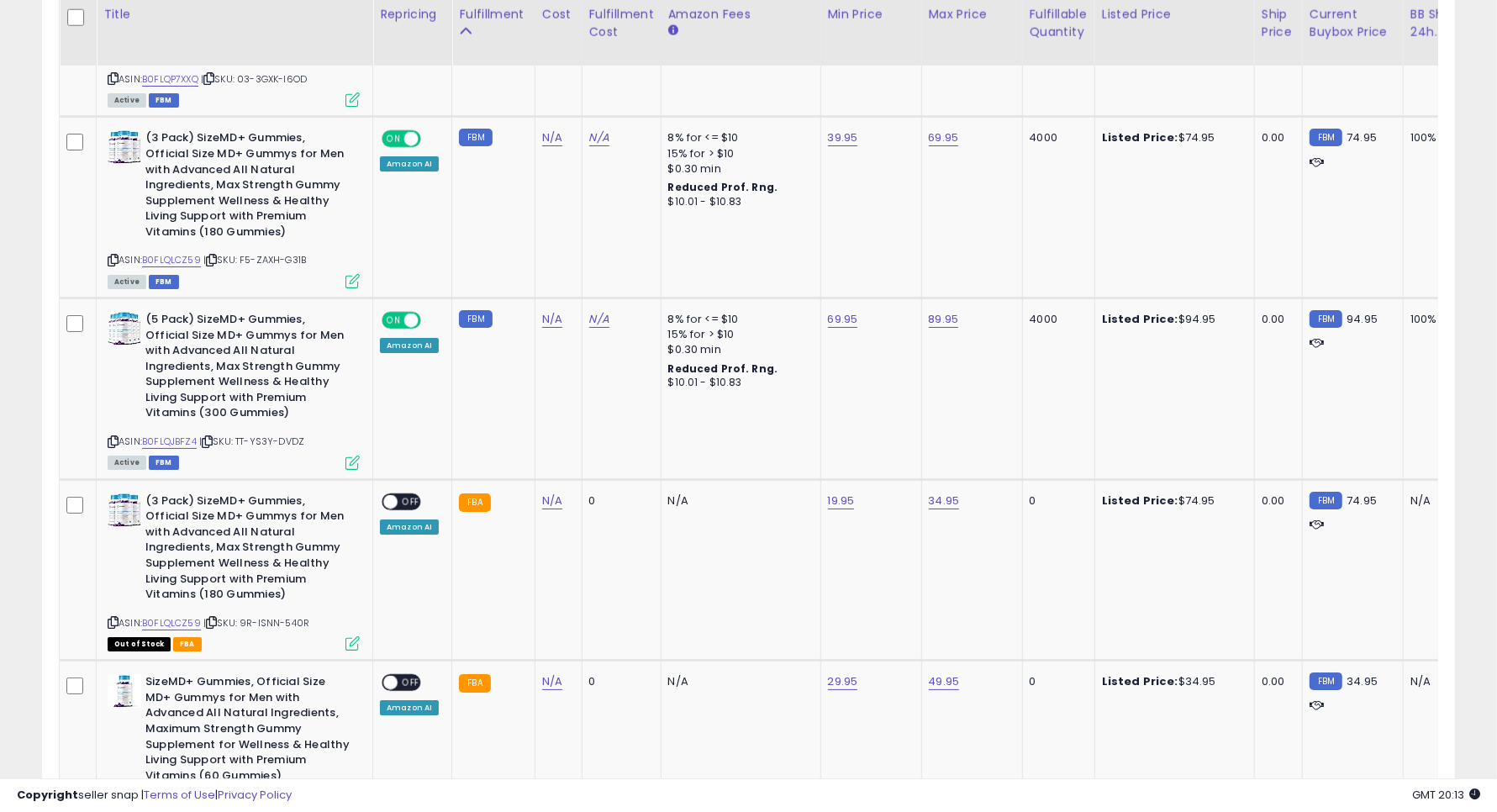 scroll, scrollTop: 345, scrollLeft: 820, axis: both 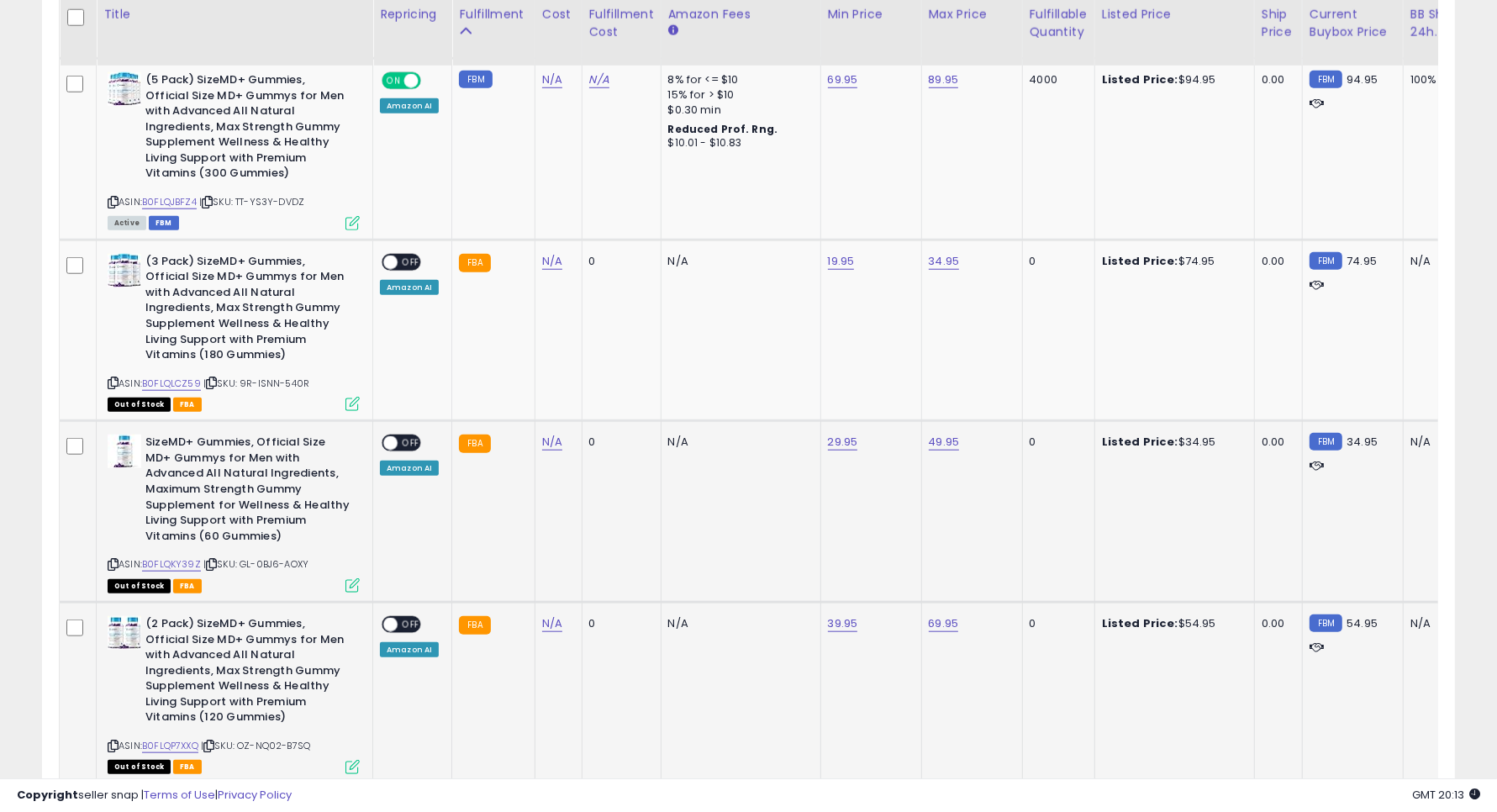click at bounding box center (390, 443) 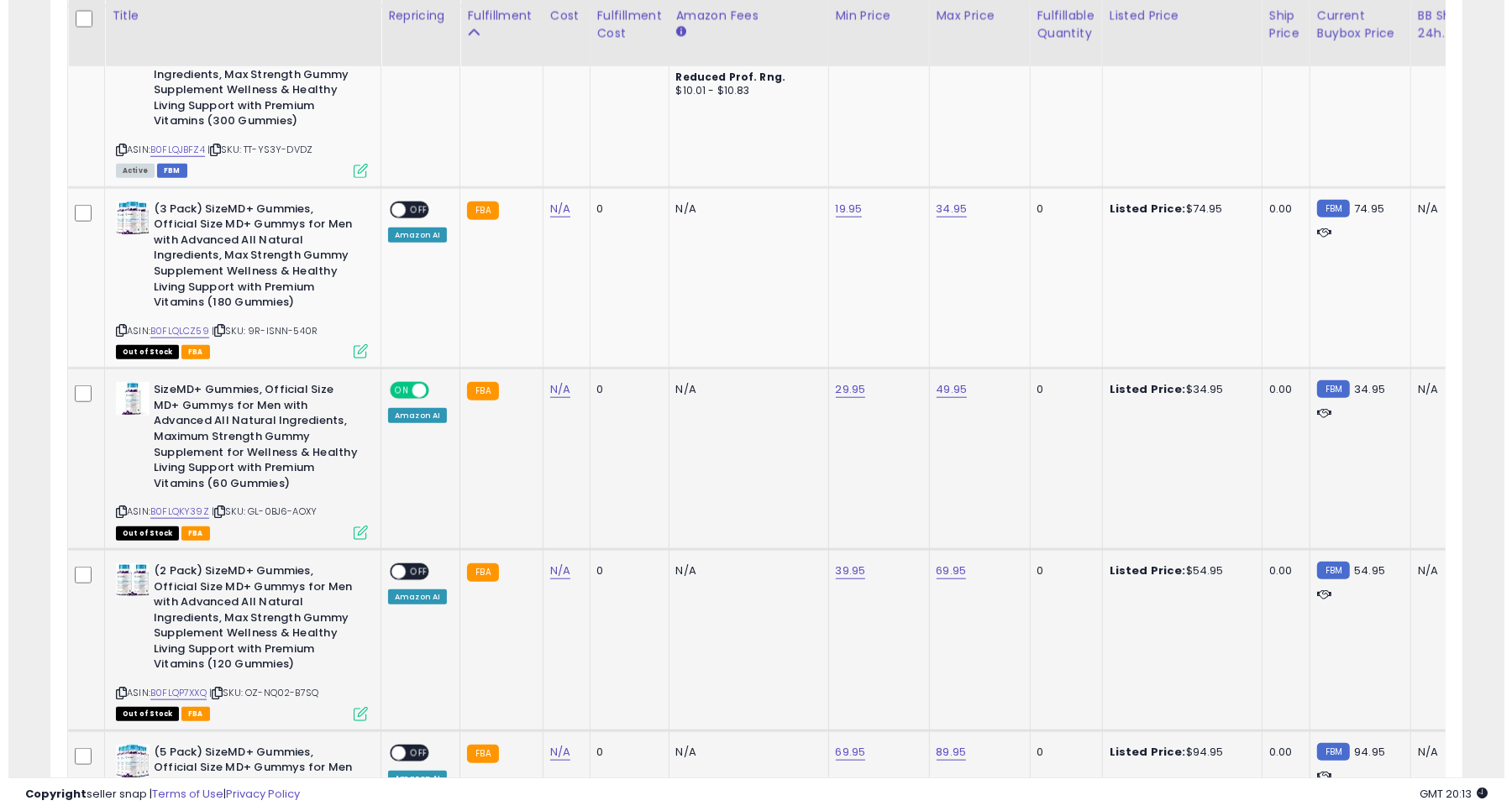 scroll, scrollTop: 1419, scrollLeft: 0, axis: vertical 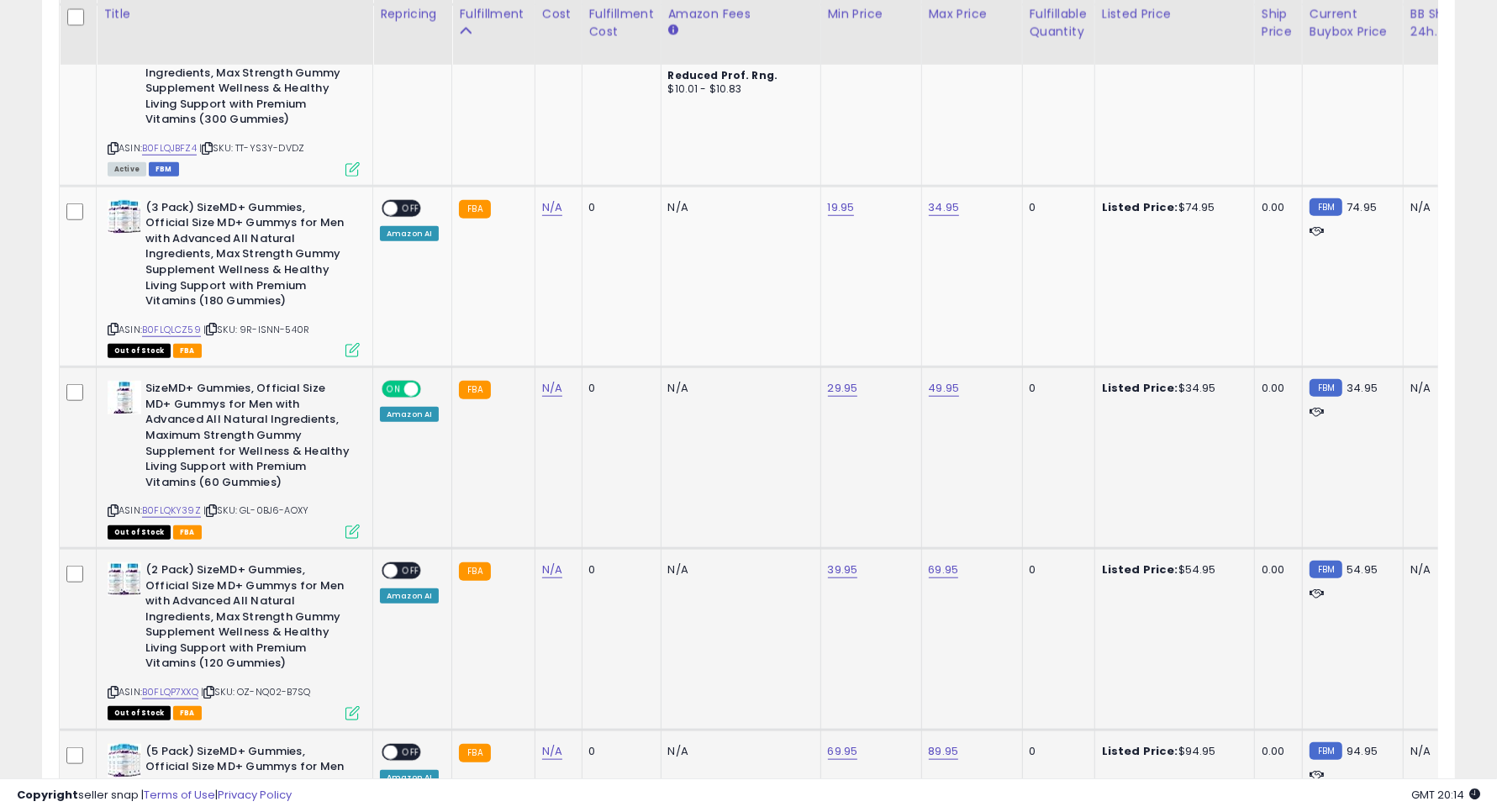 click at bounding box center [352, 531] 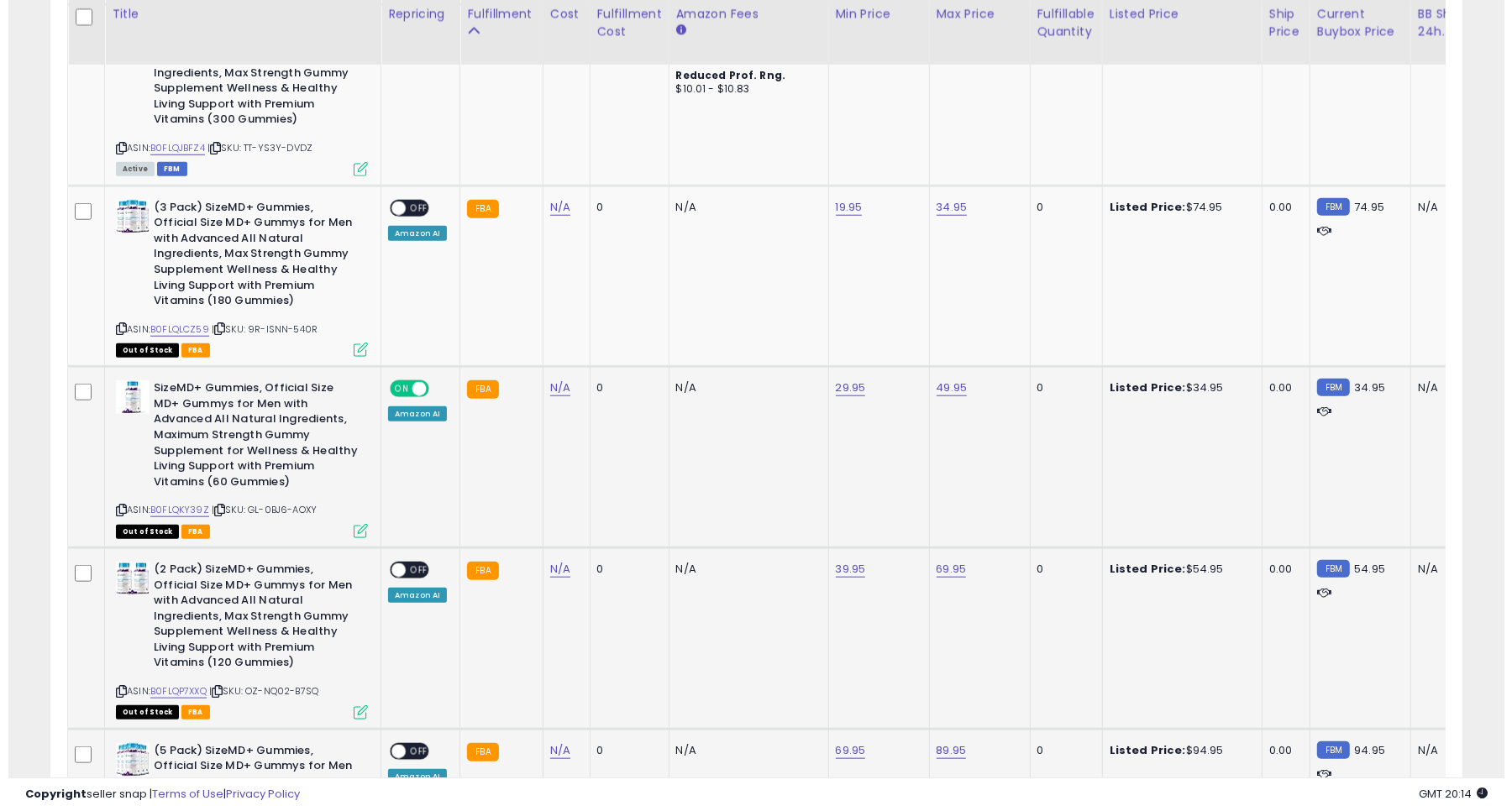 scroll, scrollTop: 839200, scrollLeft: 839171, axis: both 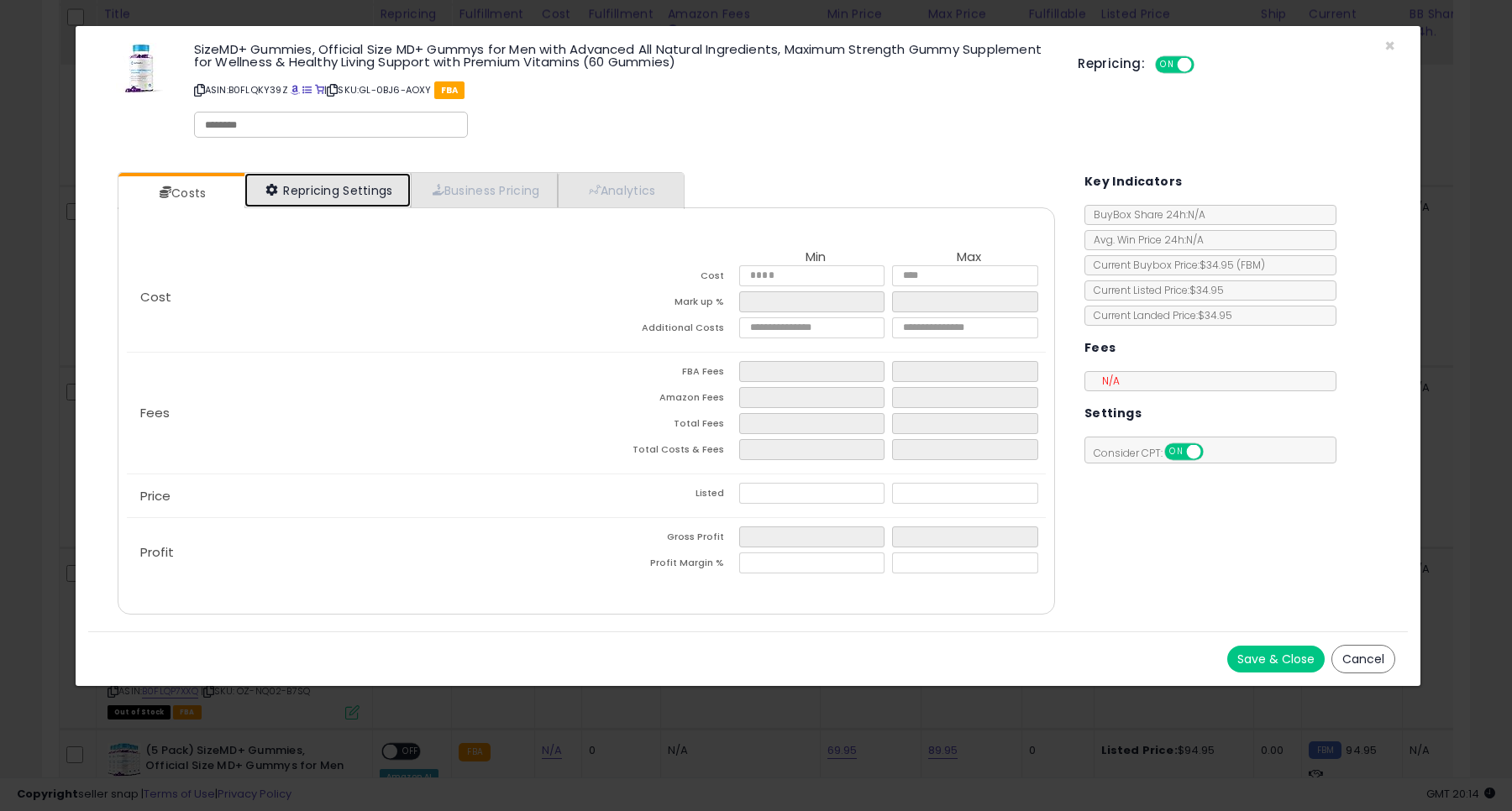 click on "Repricing Settings" at bounding box center (328, 190) 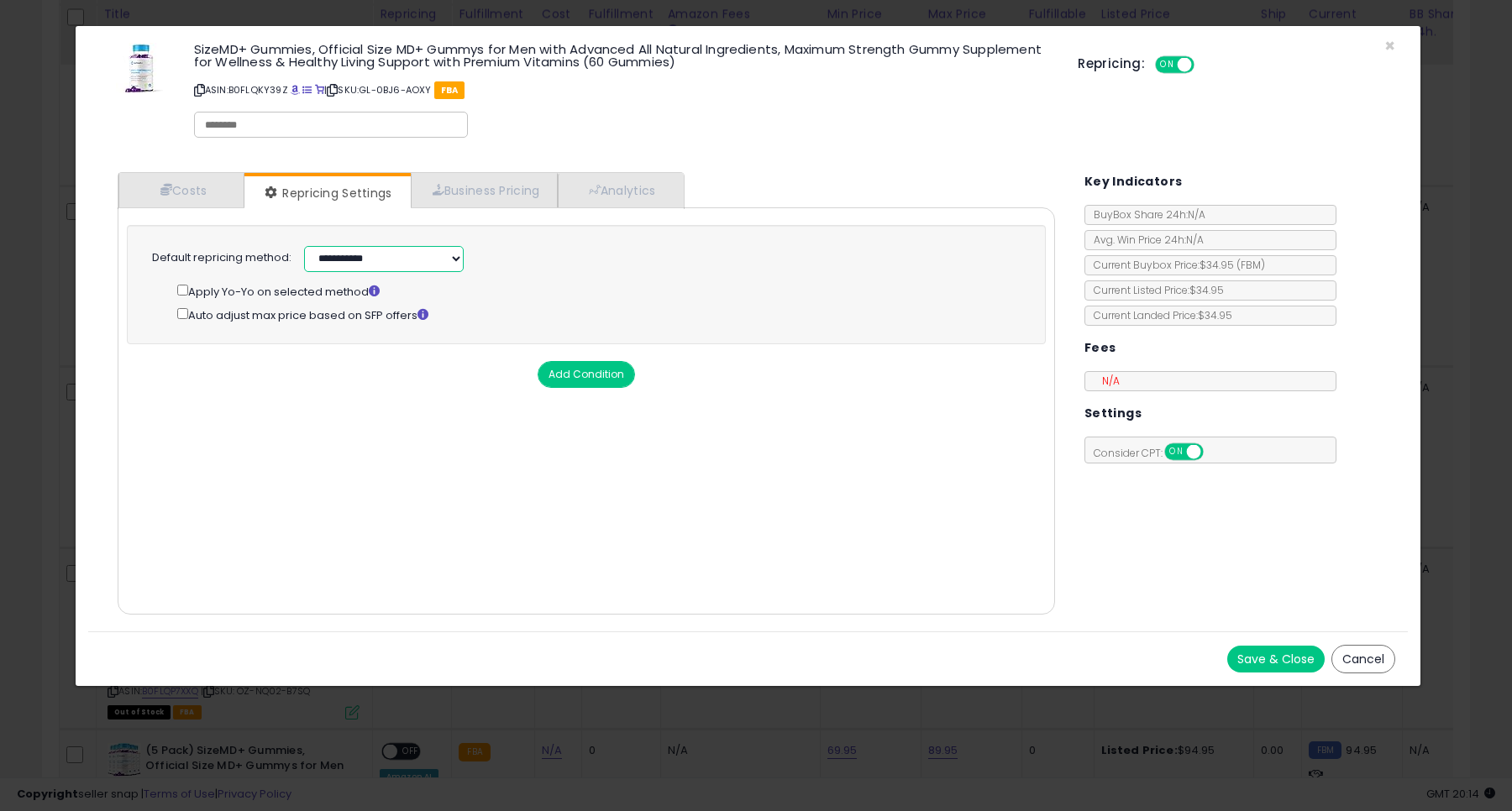 click on "**********" at bounding box center (384, 259) 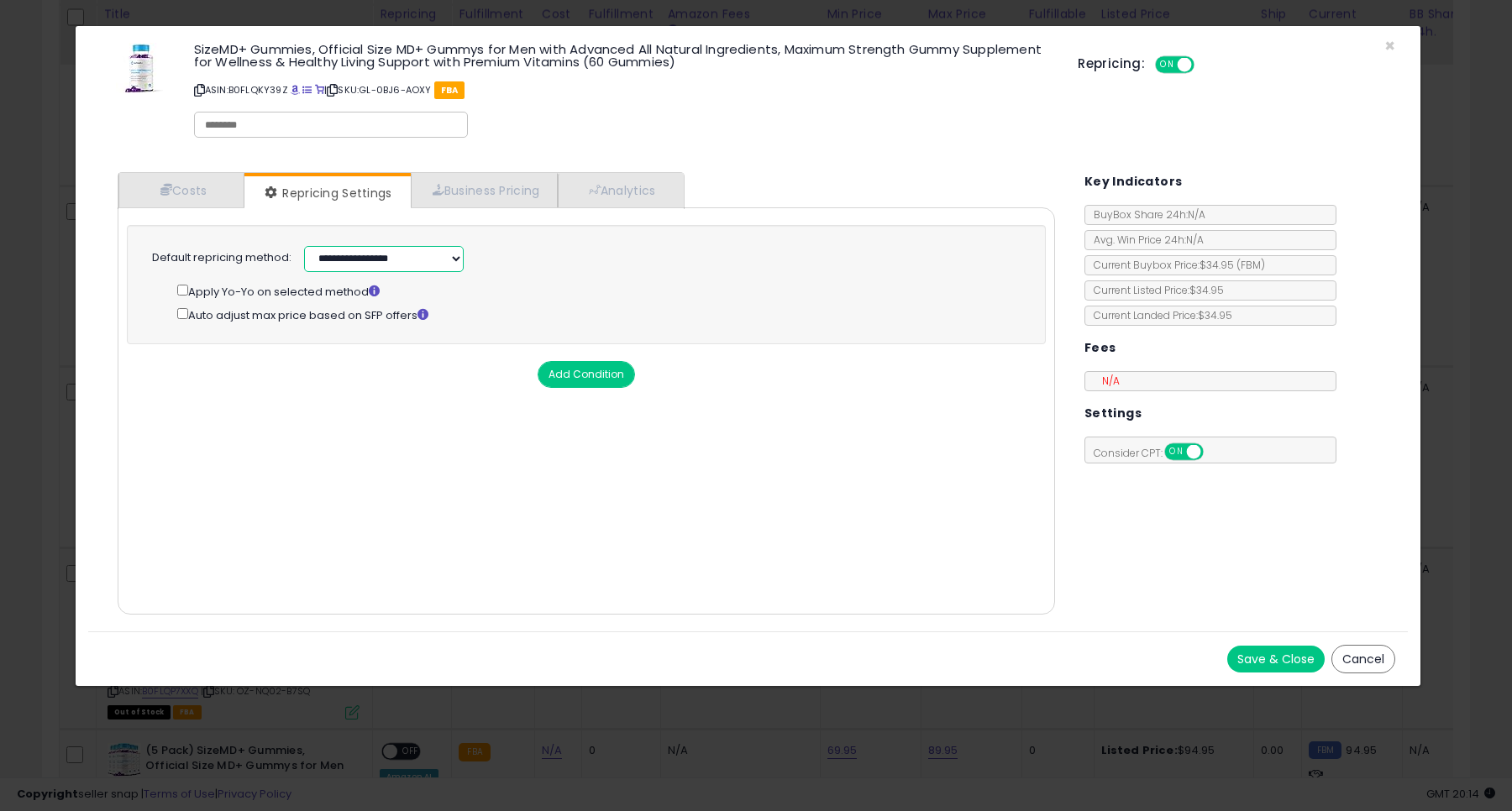 click on "**********" at bounding box center (384, 259) 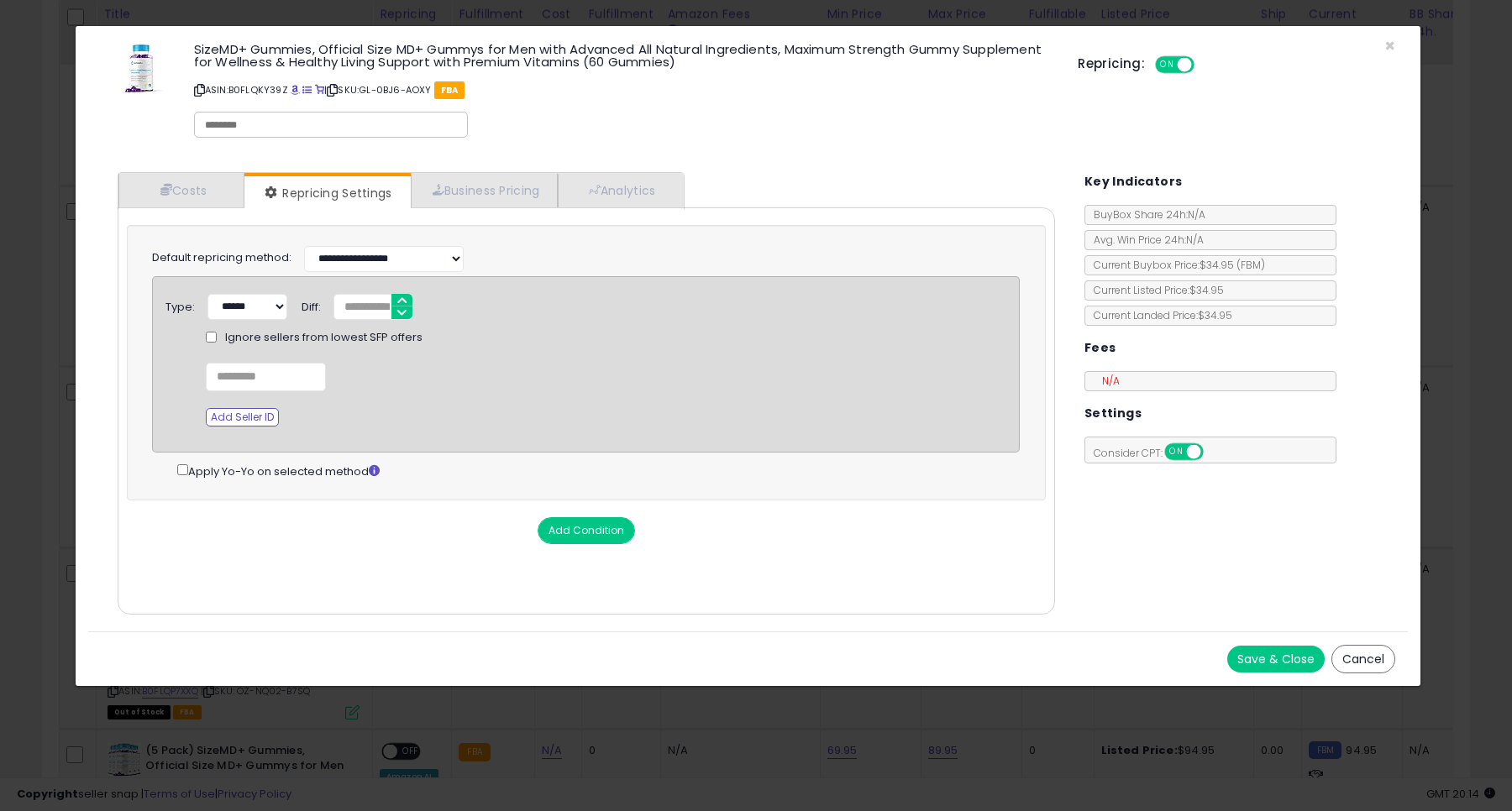 click on "Save & Close" at bounding box center [1276, 659] 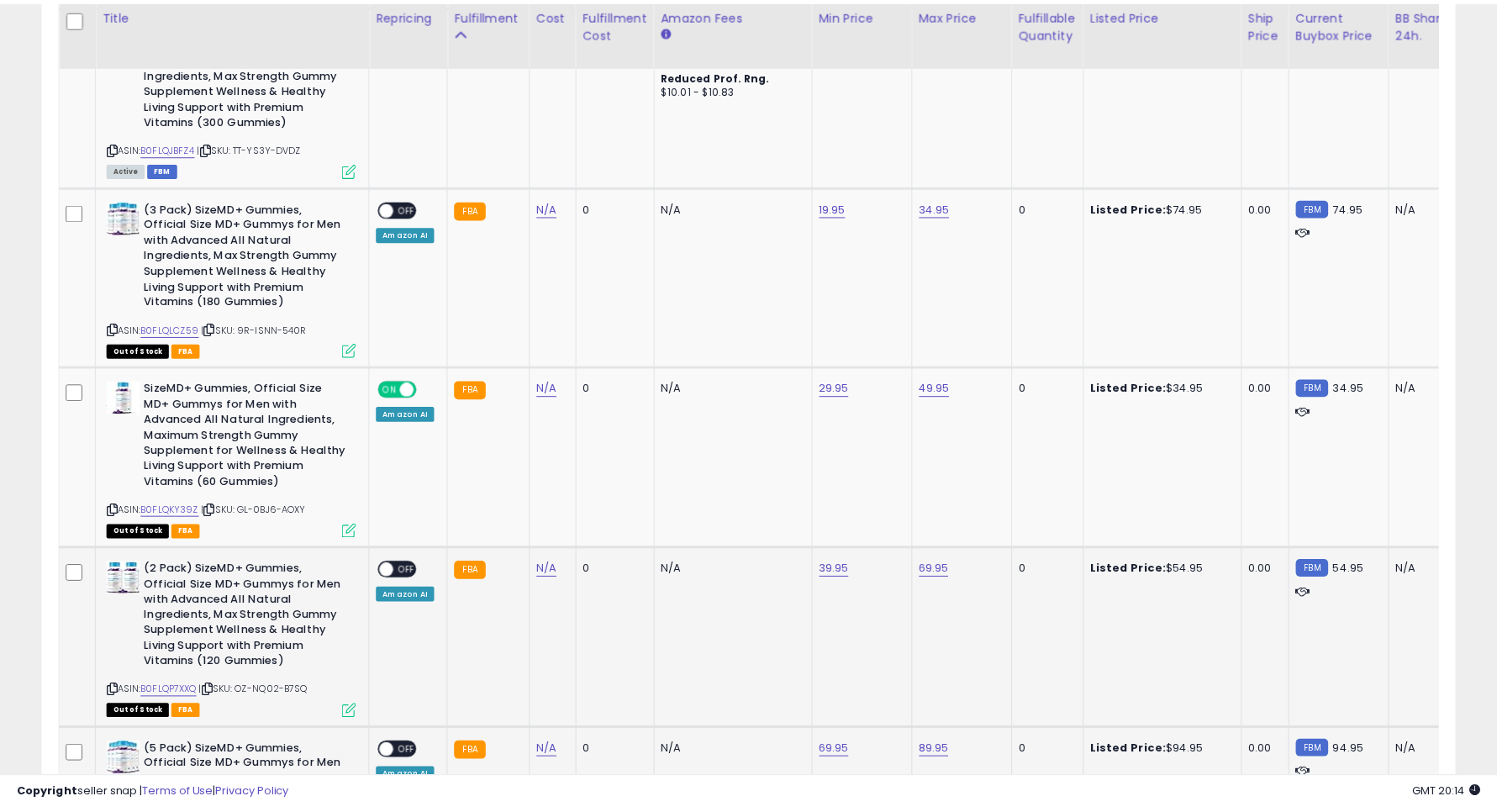 scroll, scrollTop: 345, scrollLeft: 820, axis: both 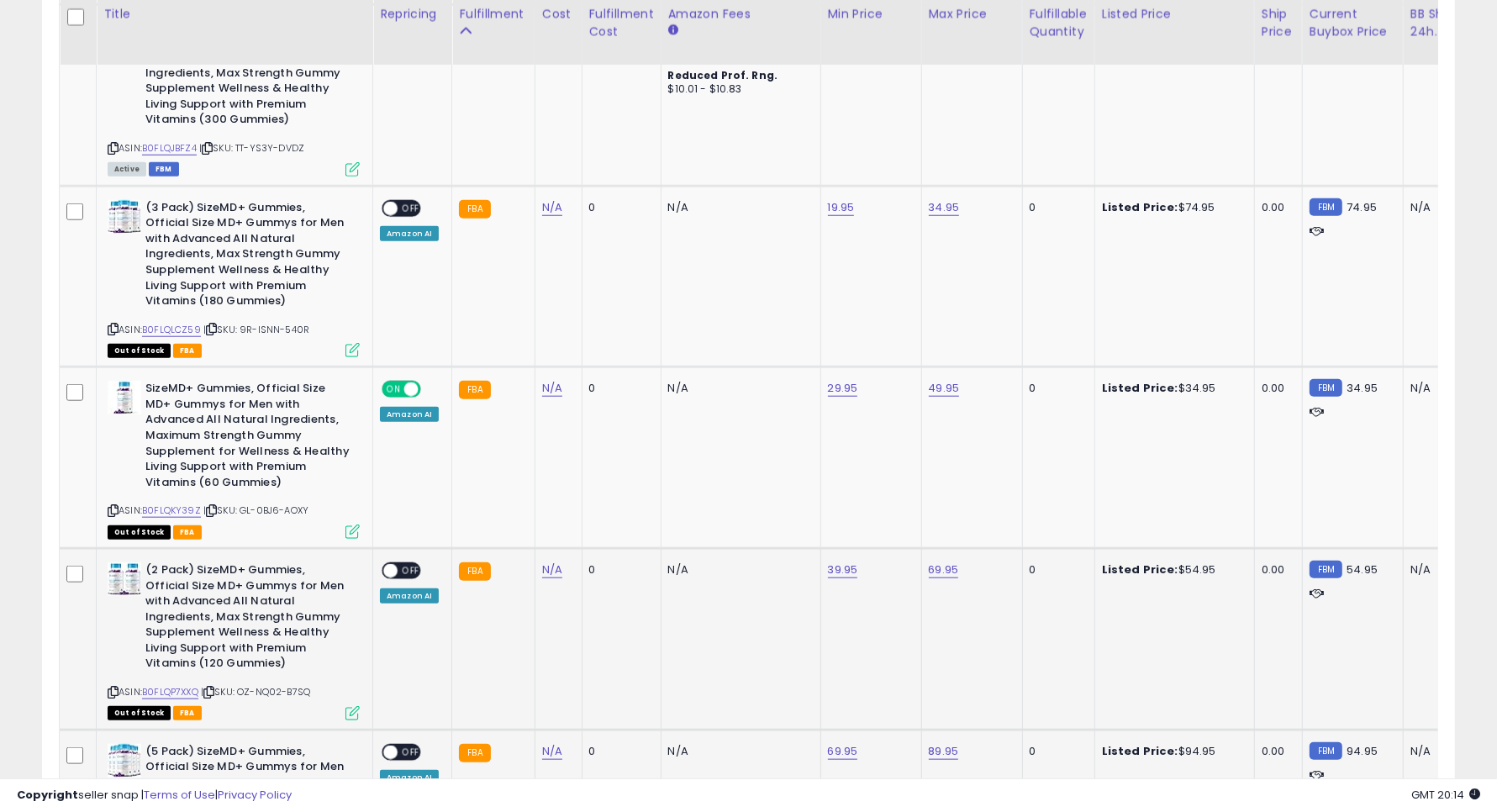 click at bounding box center [390, 571] 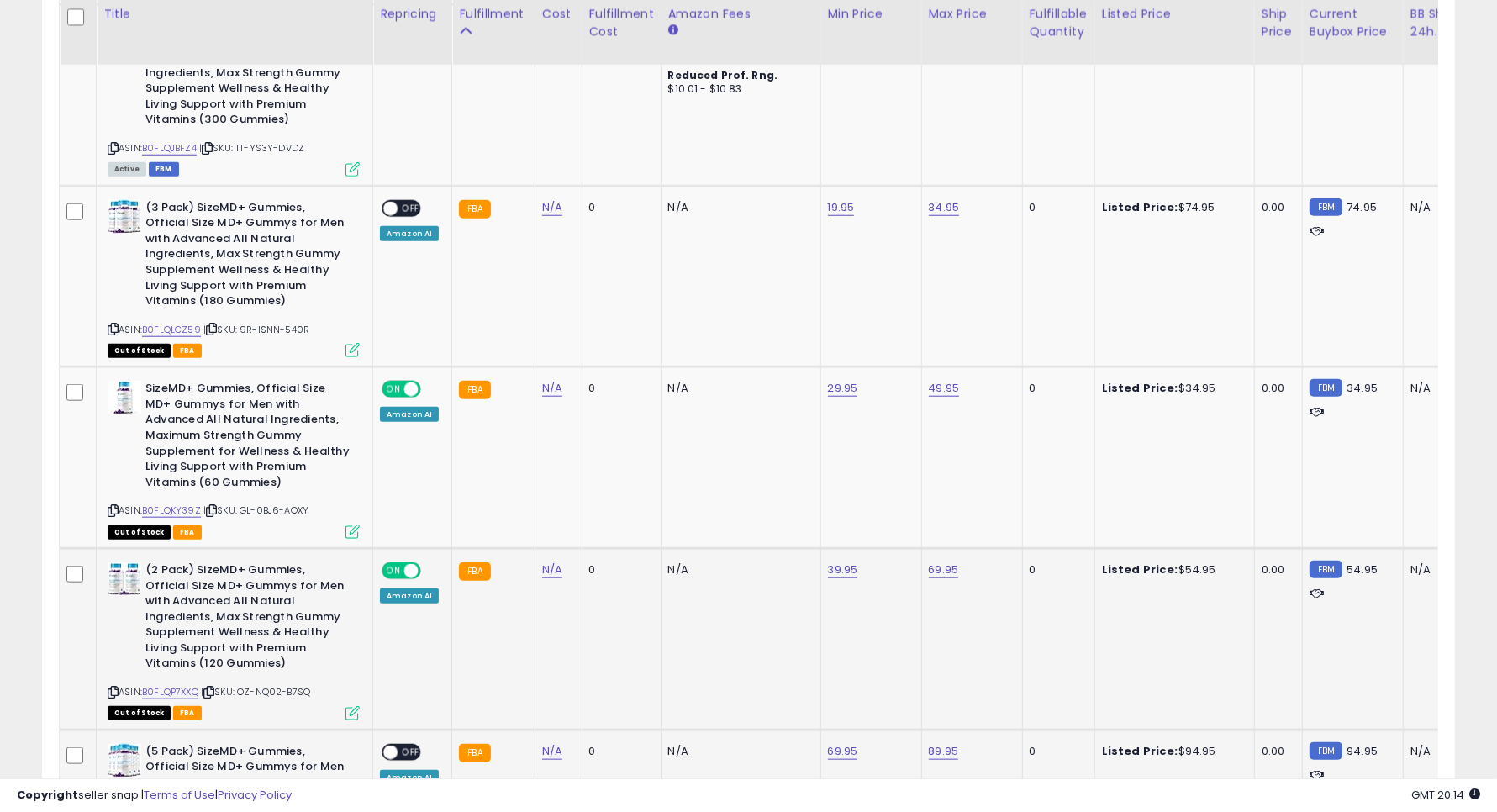 click at bounding box center (352, 713) 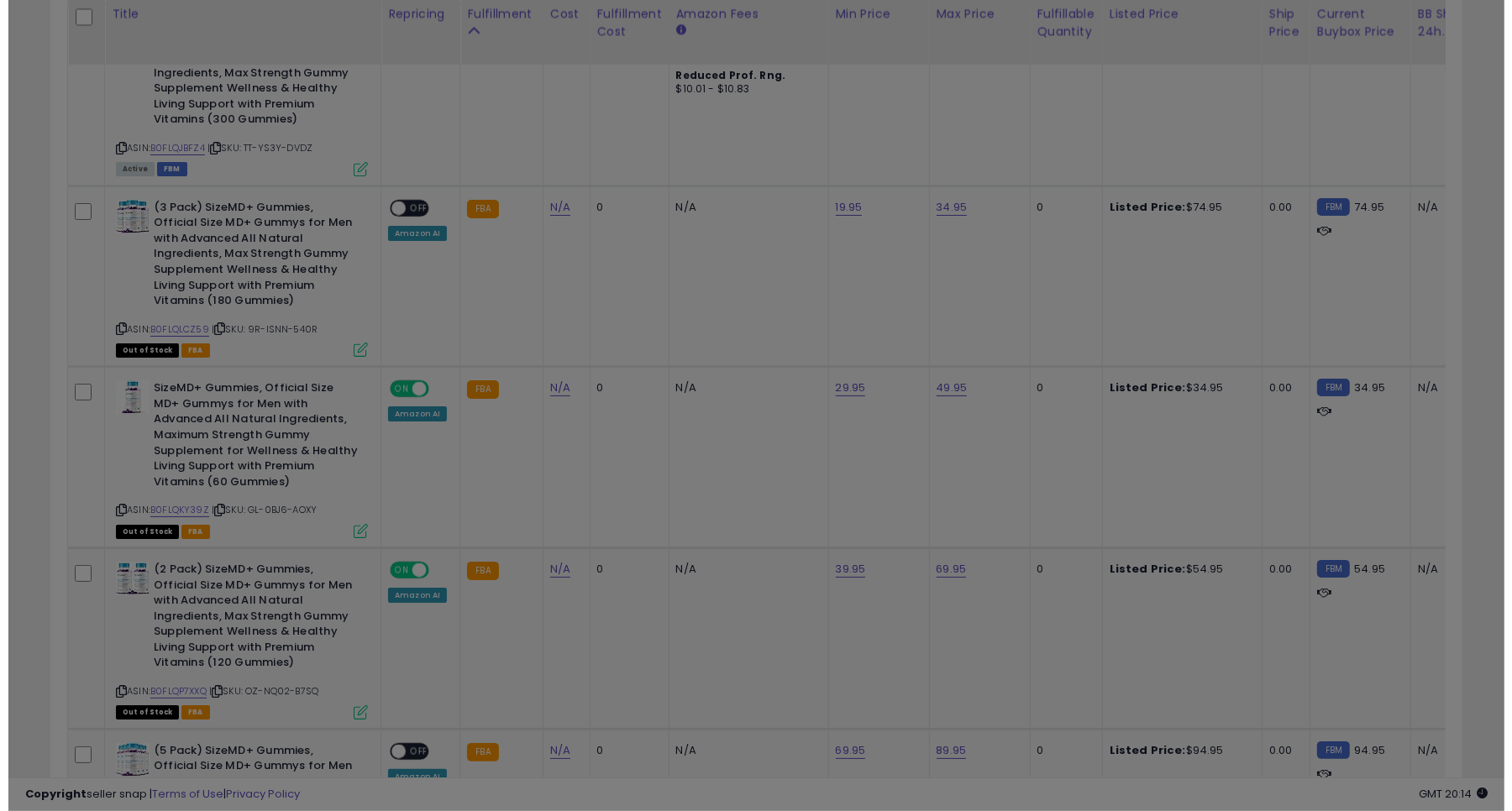 scroll, scrollTop: 839200, scrollLeft: 839171, axis: both 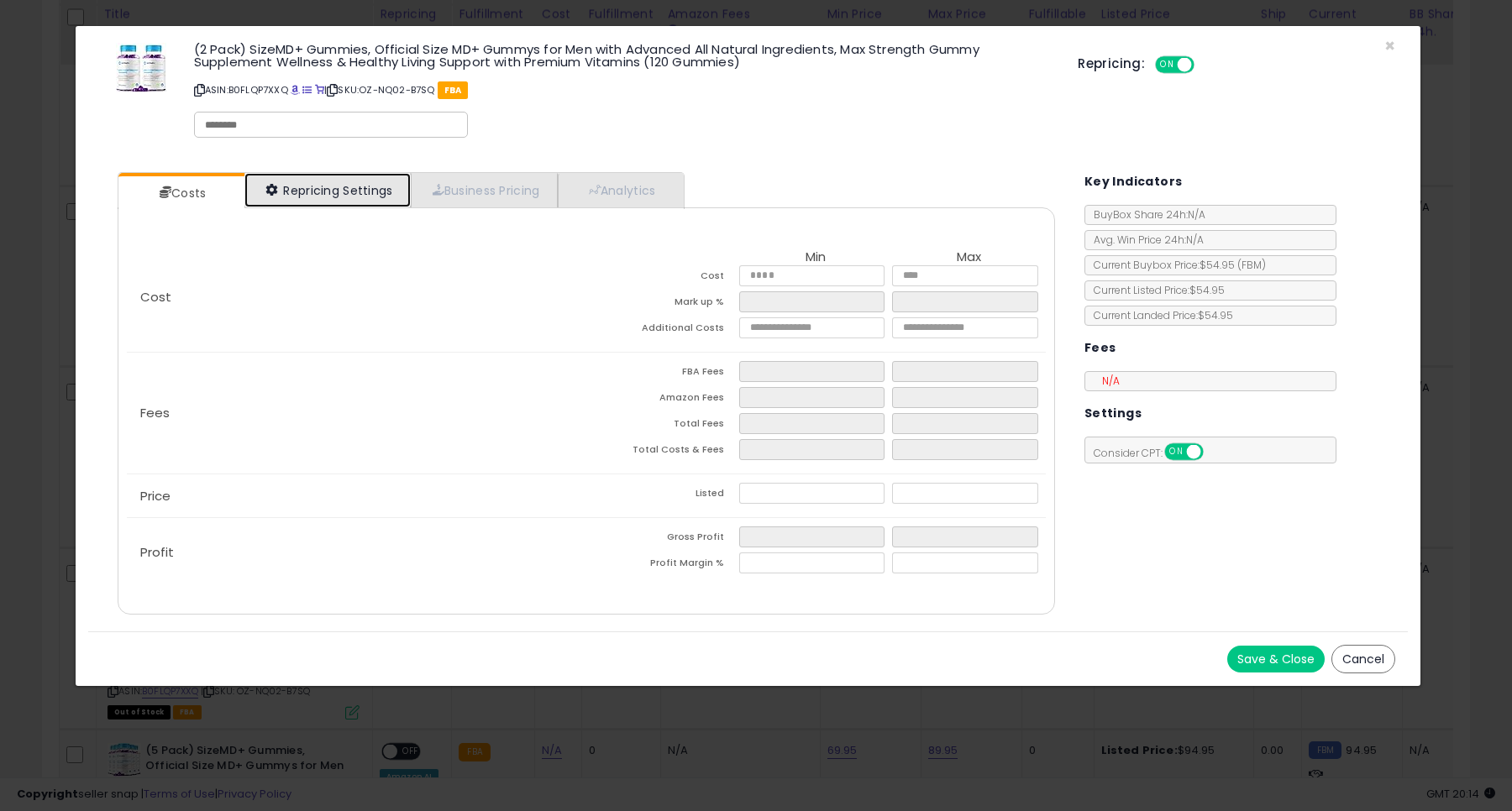 click on "Repricing Settings" at bounding box center (328, 190) 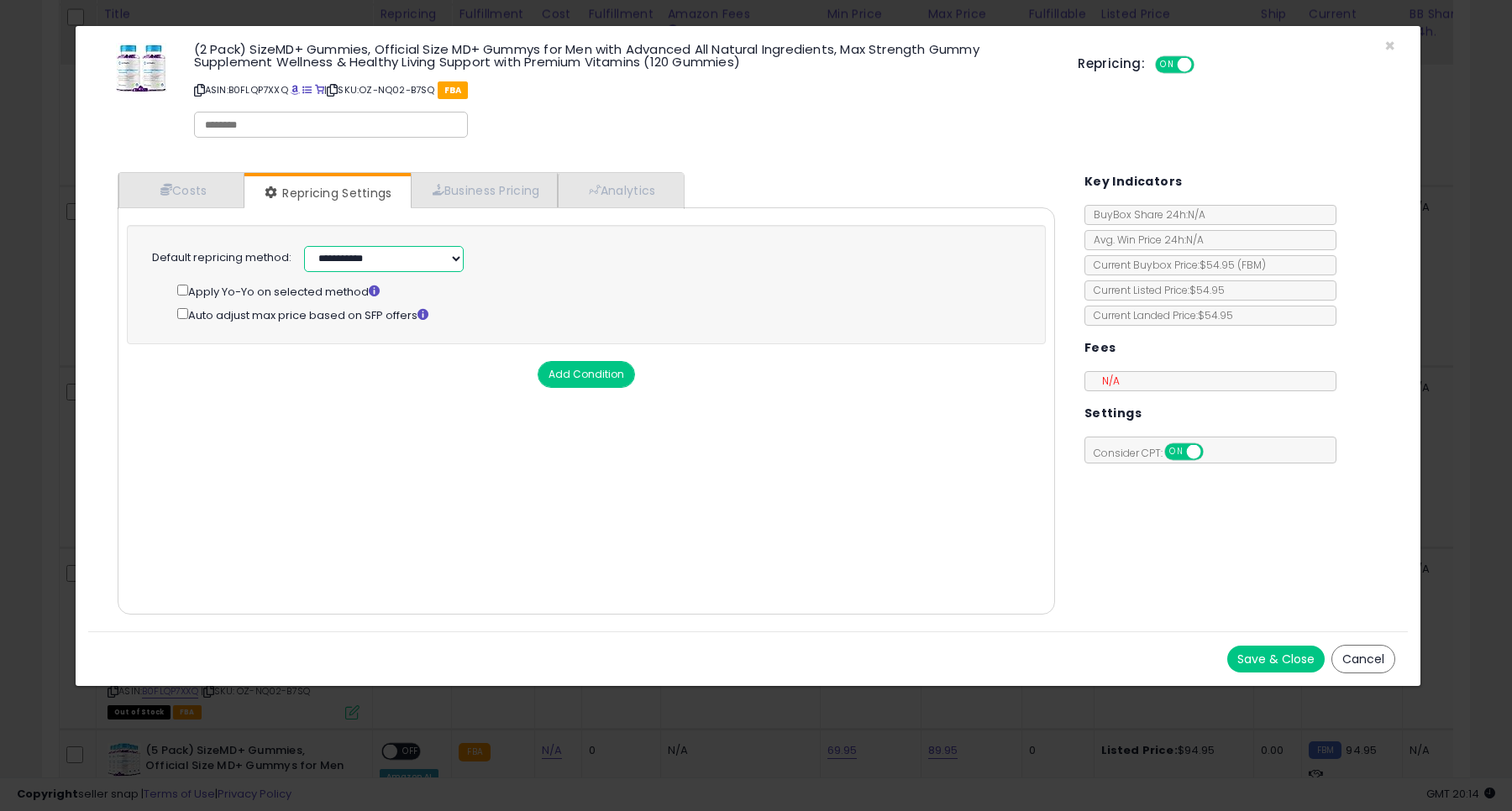 click on "**********" at bounding box center (384, 259) 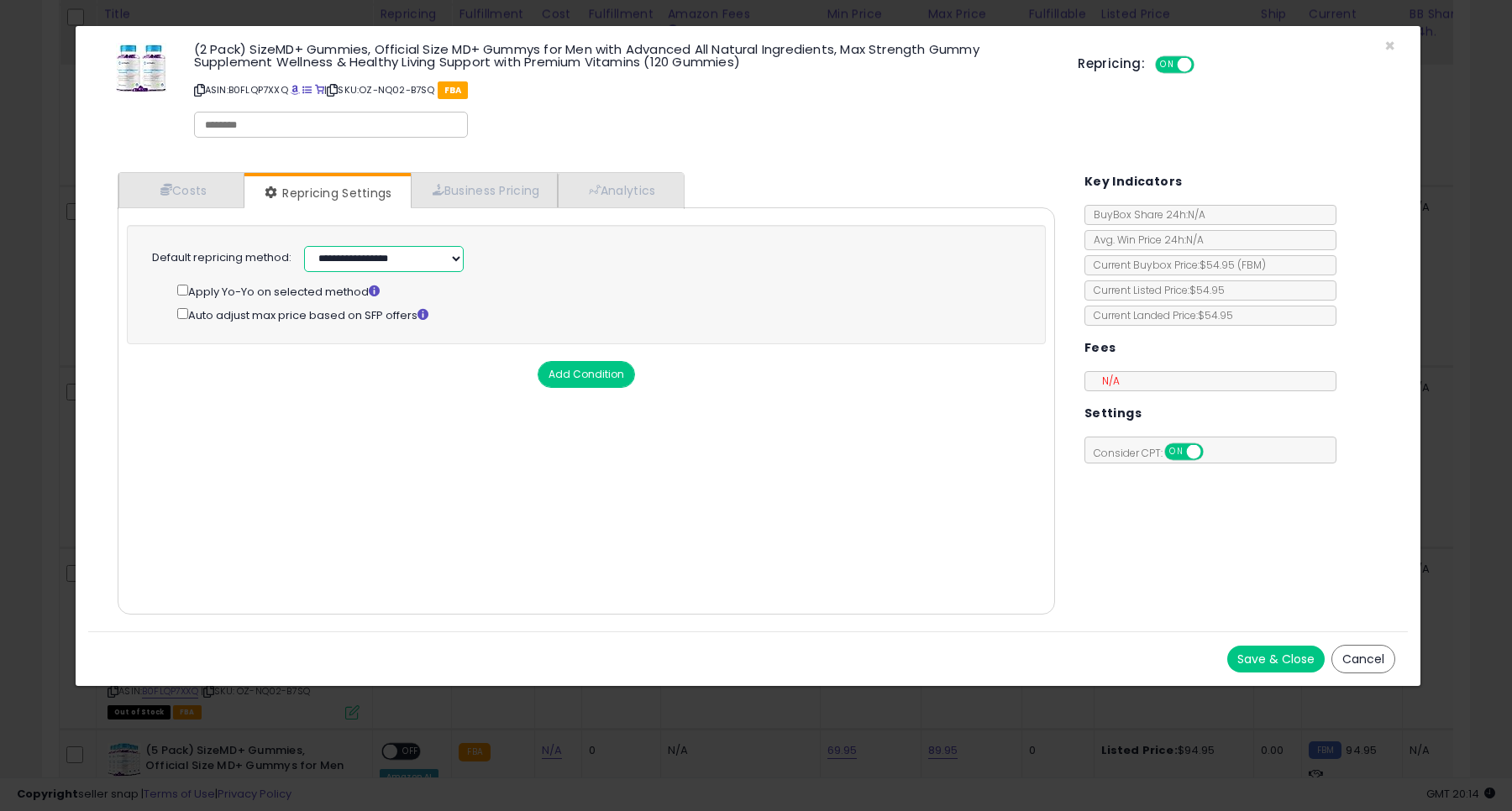 click on "**********" at bounding box center (384, 259) 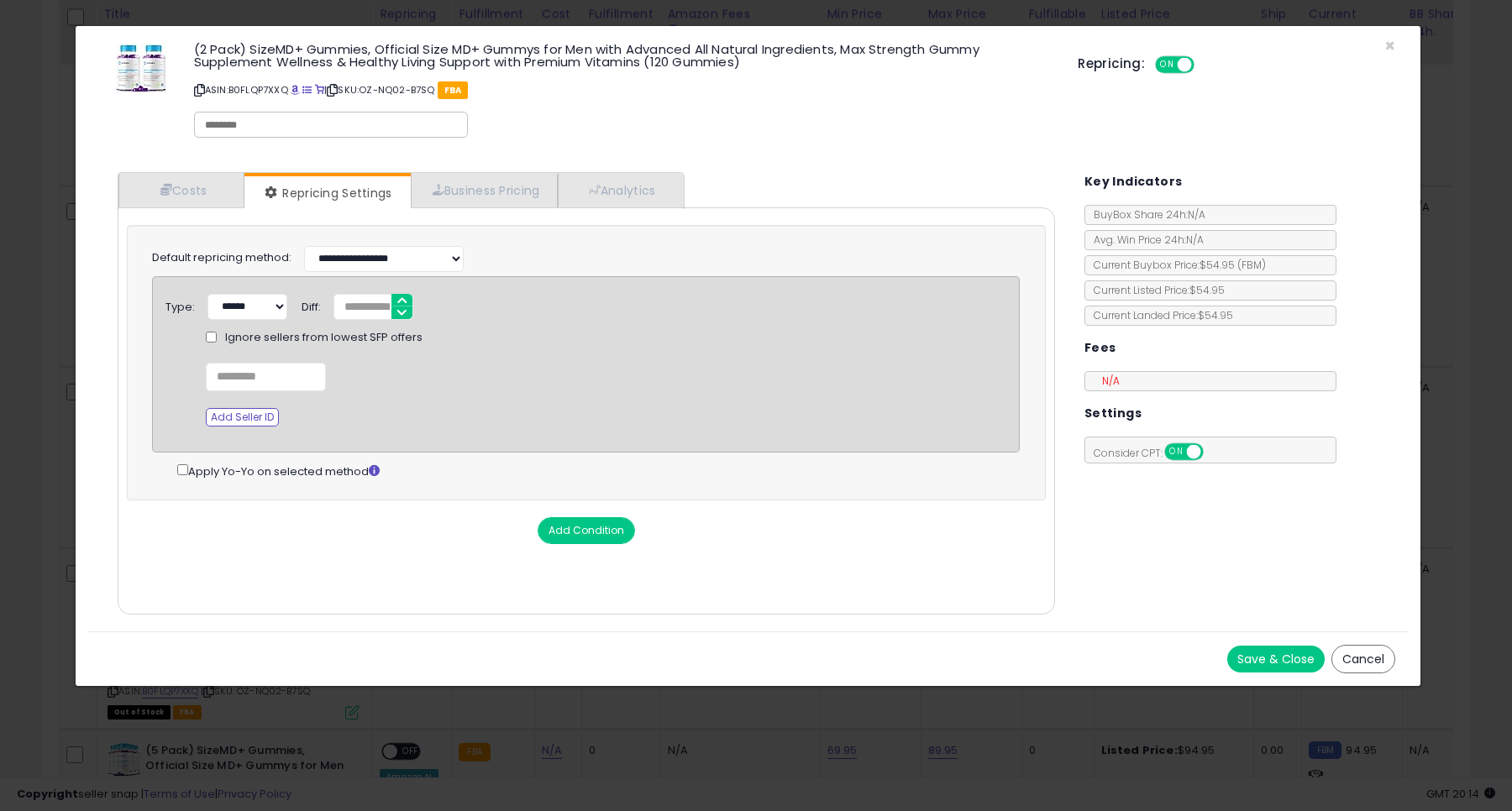 click on "Save & Close" at bounding box center [1276, 659] 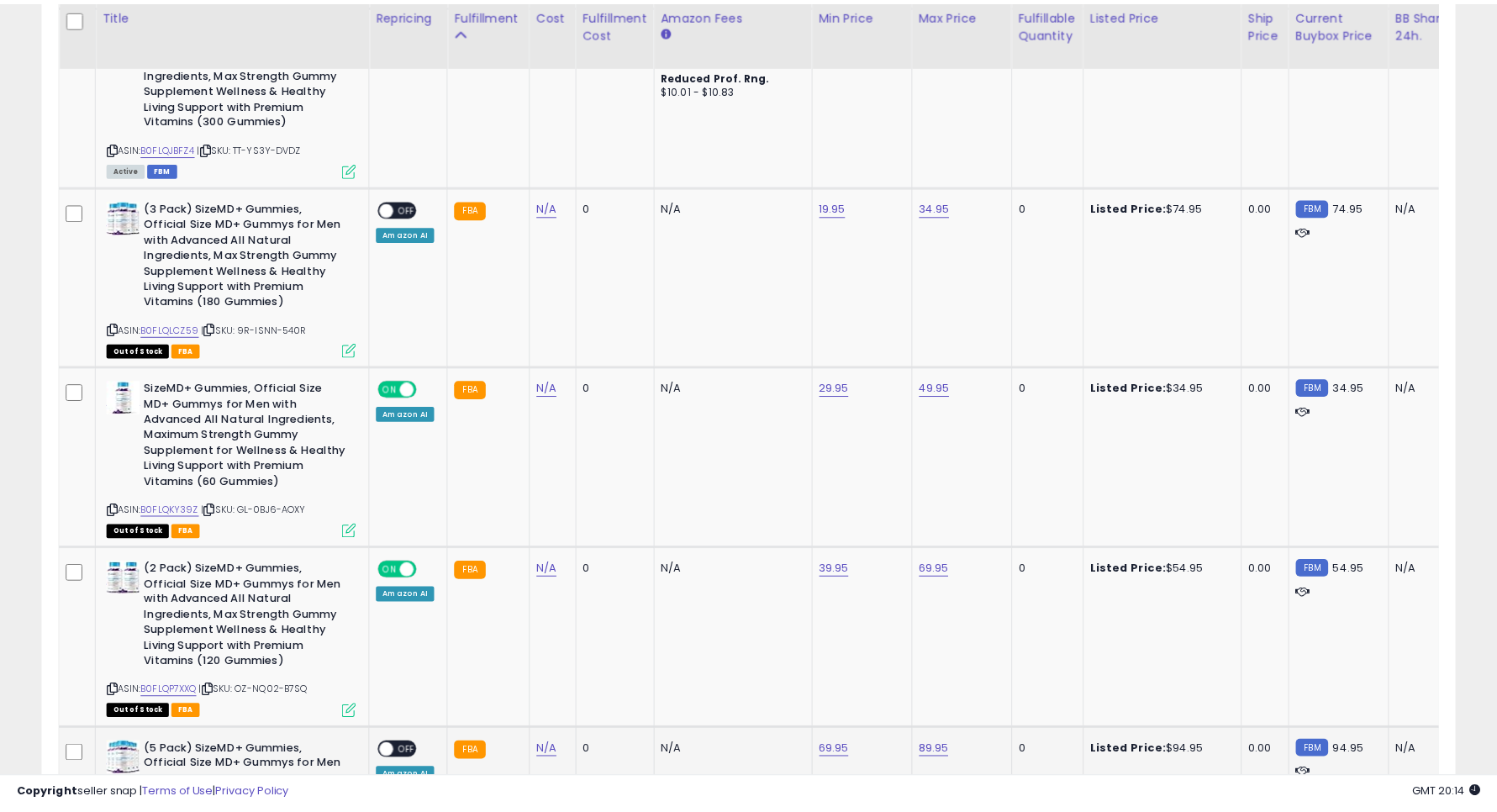 scroll, scrollTop: 345, scrollLeft: 820, axis: both 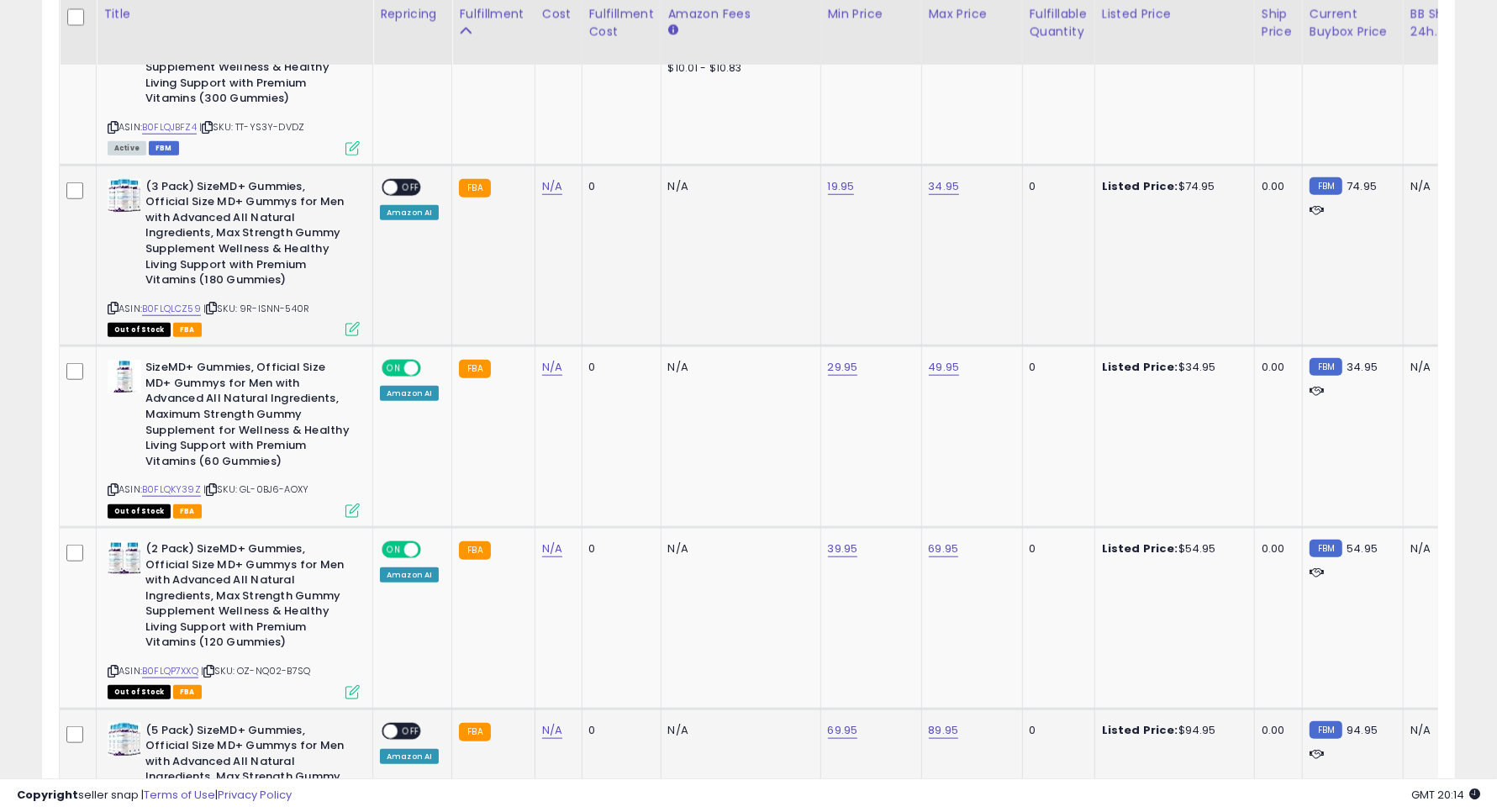 click at bounding box center (390, 187) 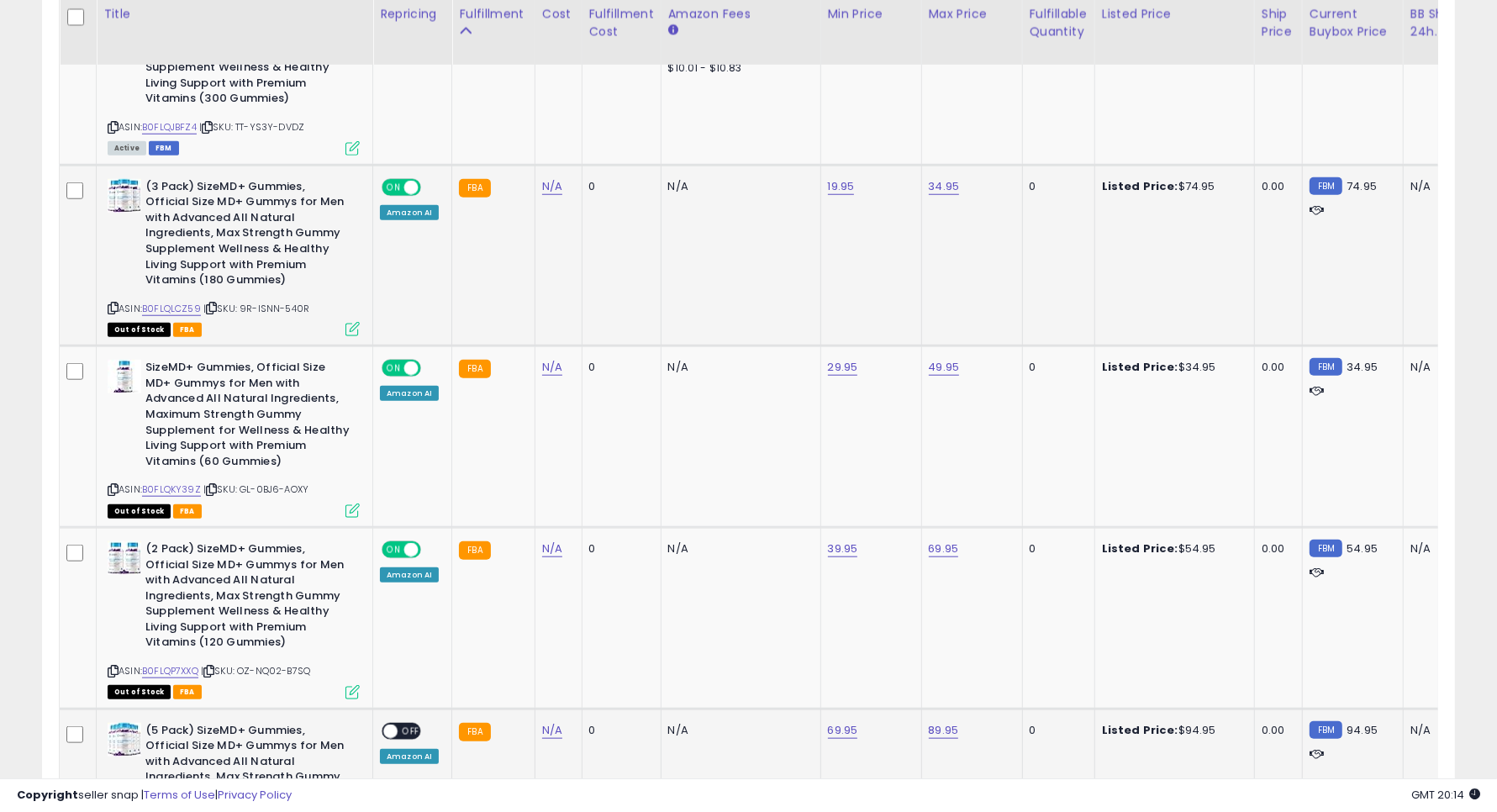 click at bounding box center (352, 329) 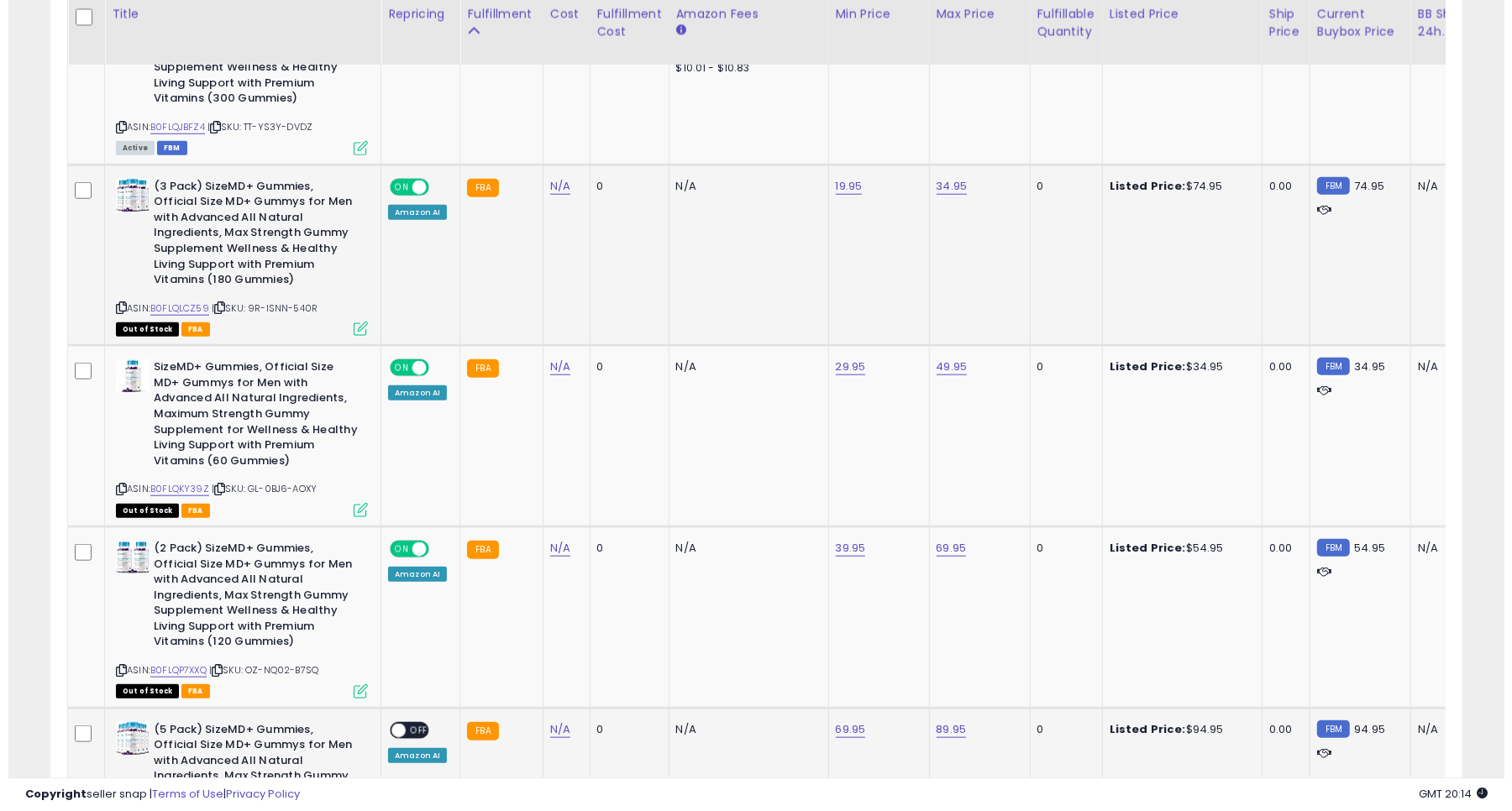 scroll, scrollTop: 839200, scrollLeft: 839171, axis: both 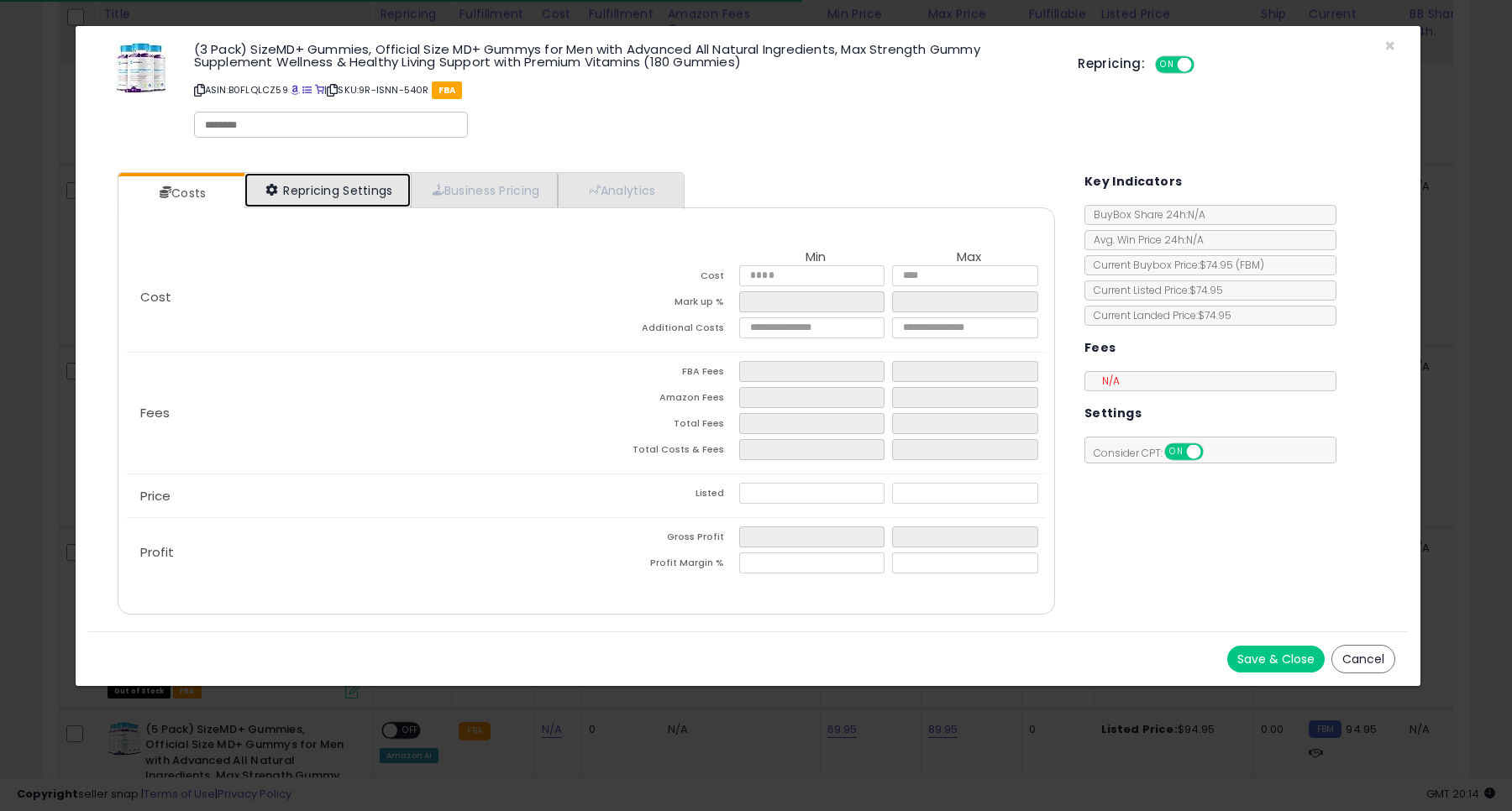 click on "Repricing Settings" at bounding box center [328, 190] 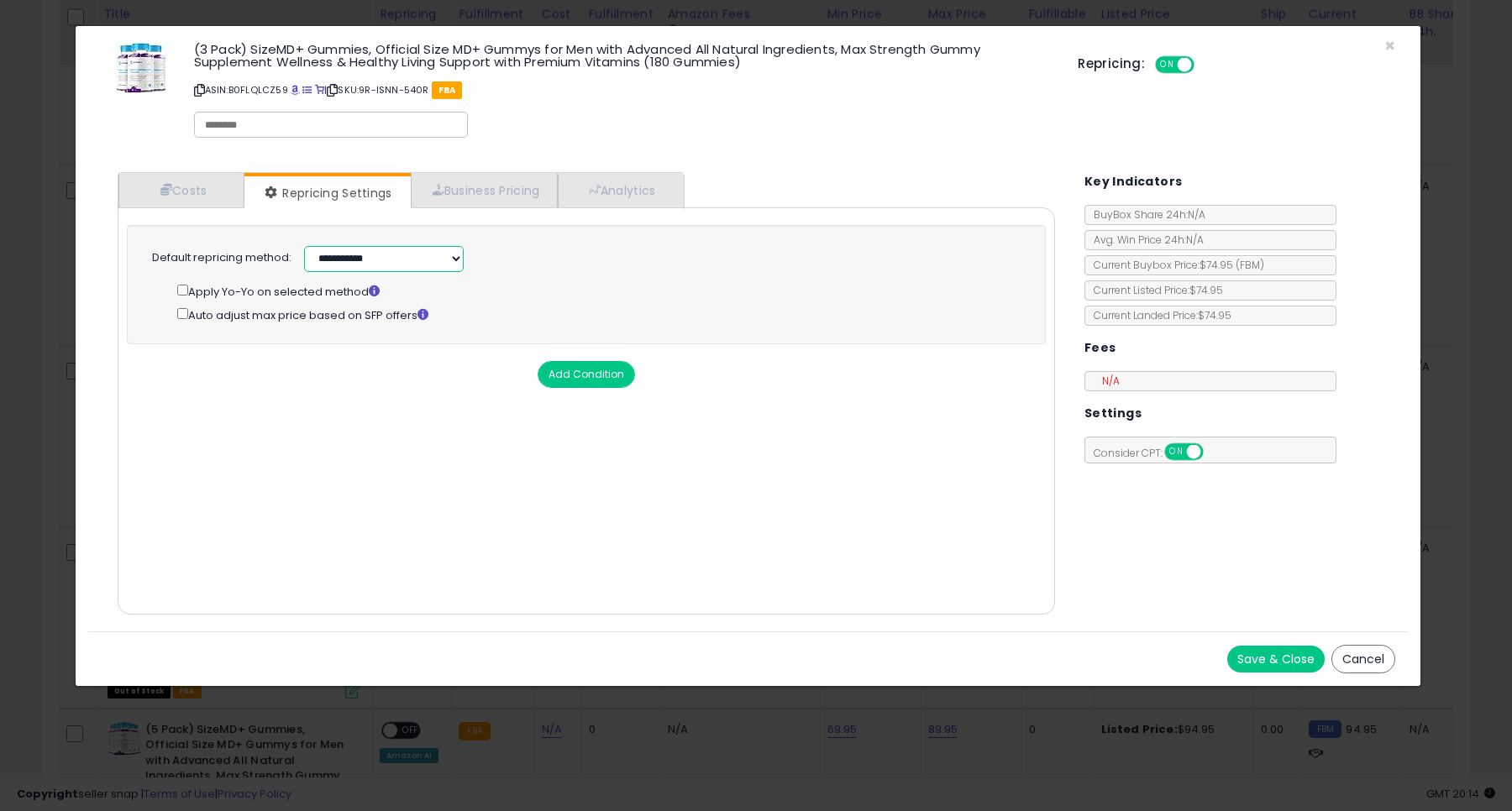 click on "**********" at bounding box center [384, 259] 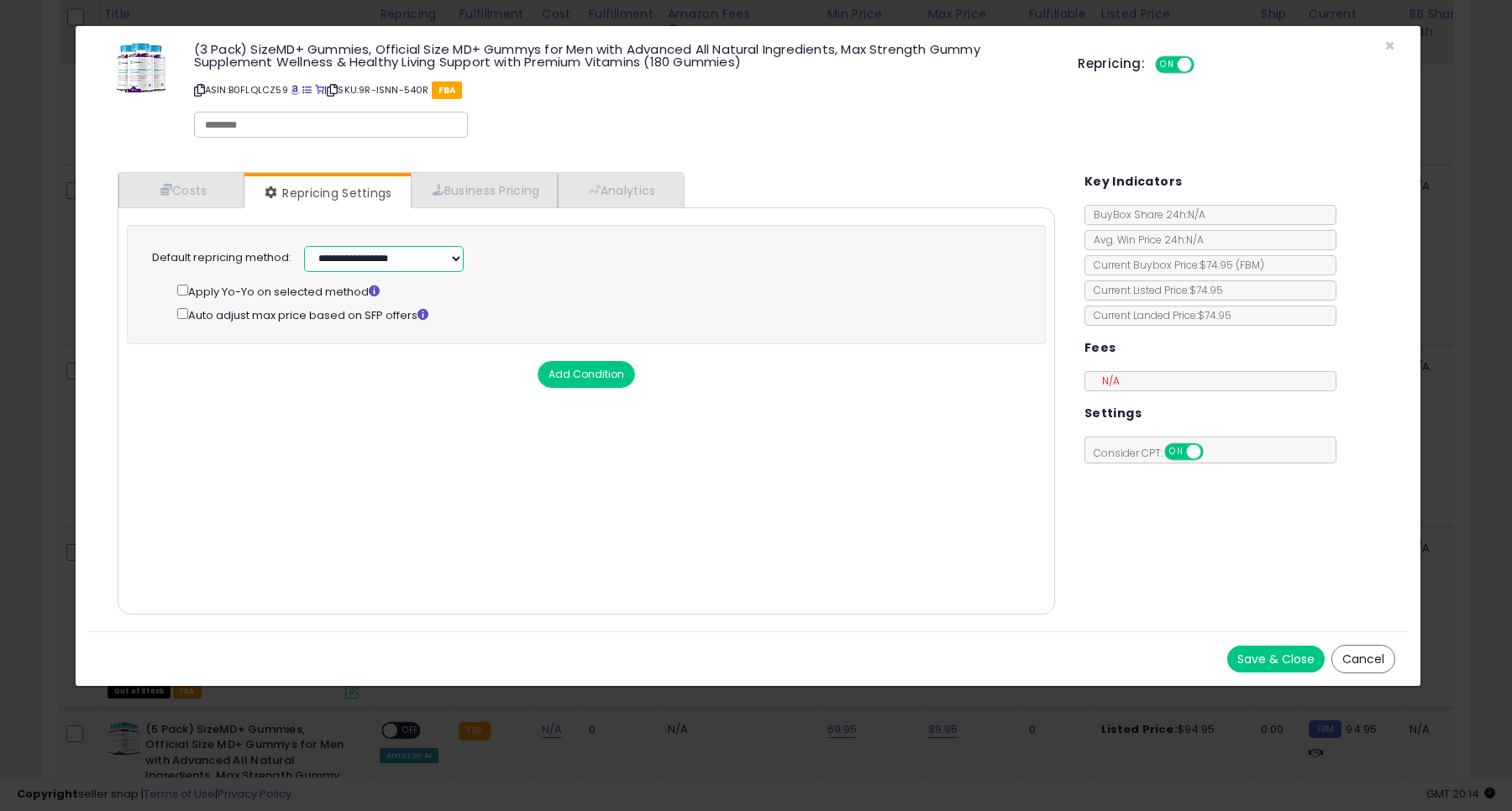 click on "**********" at bounding box center (384, 259) 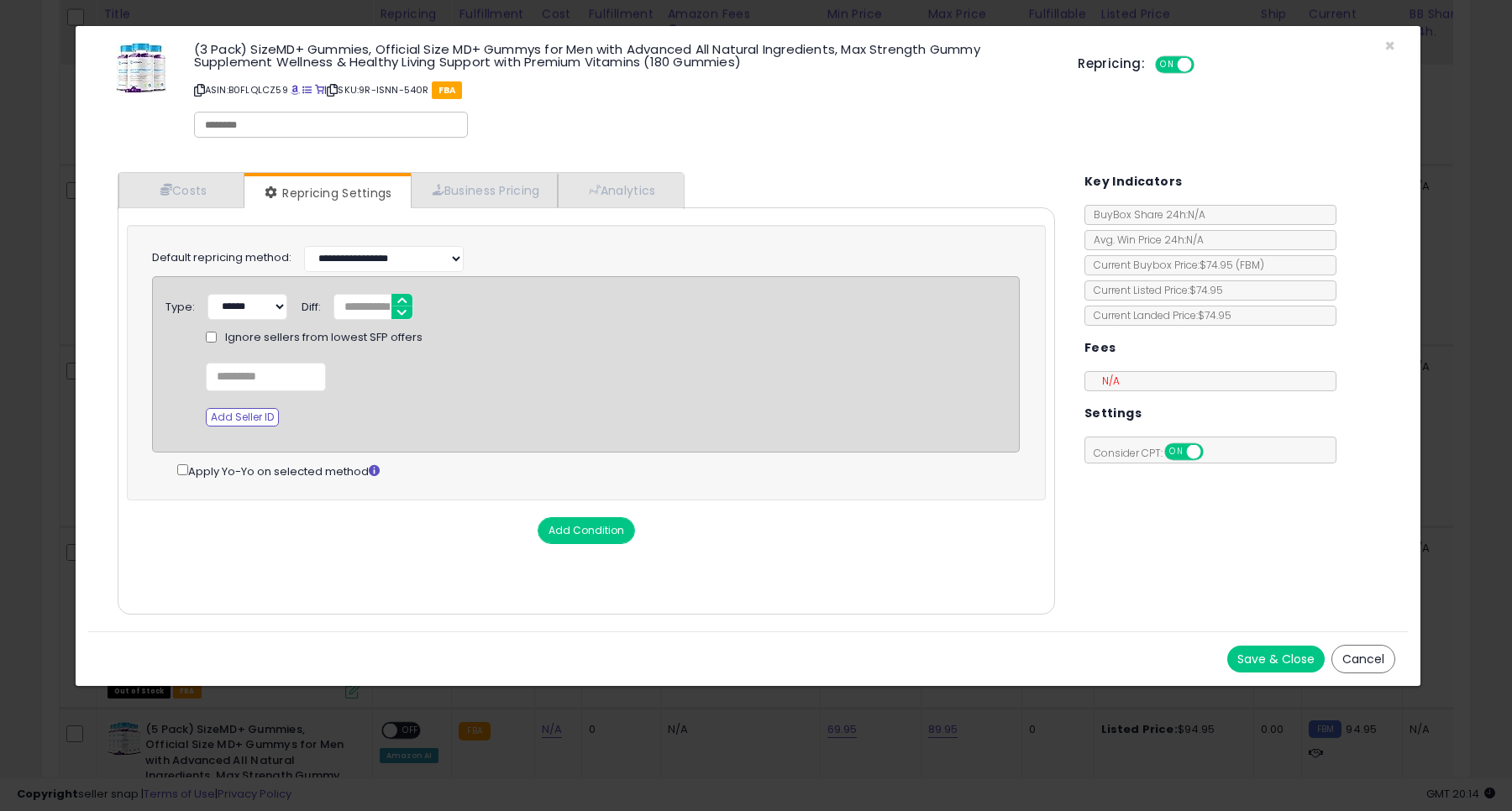 click on "Save & Close" at bounding box center [1276, 659] 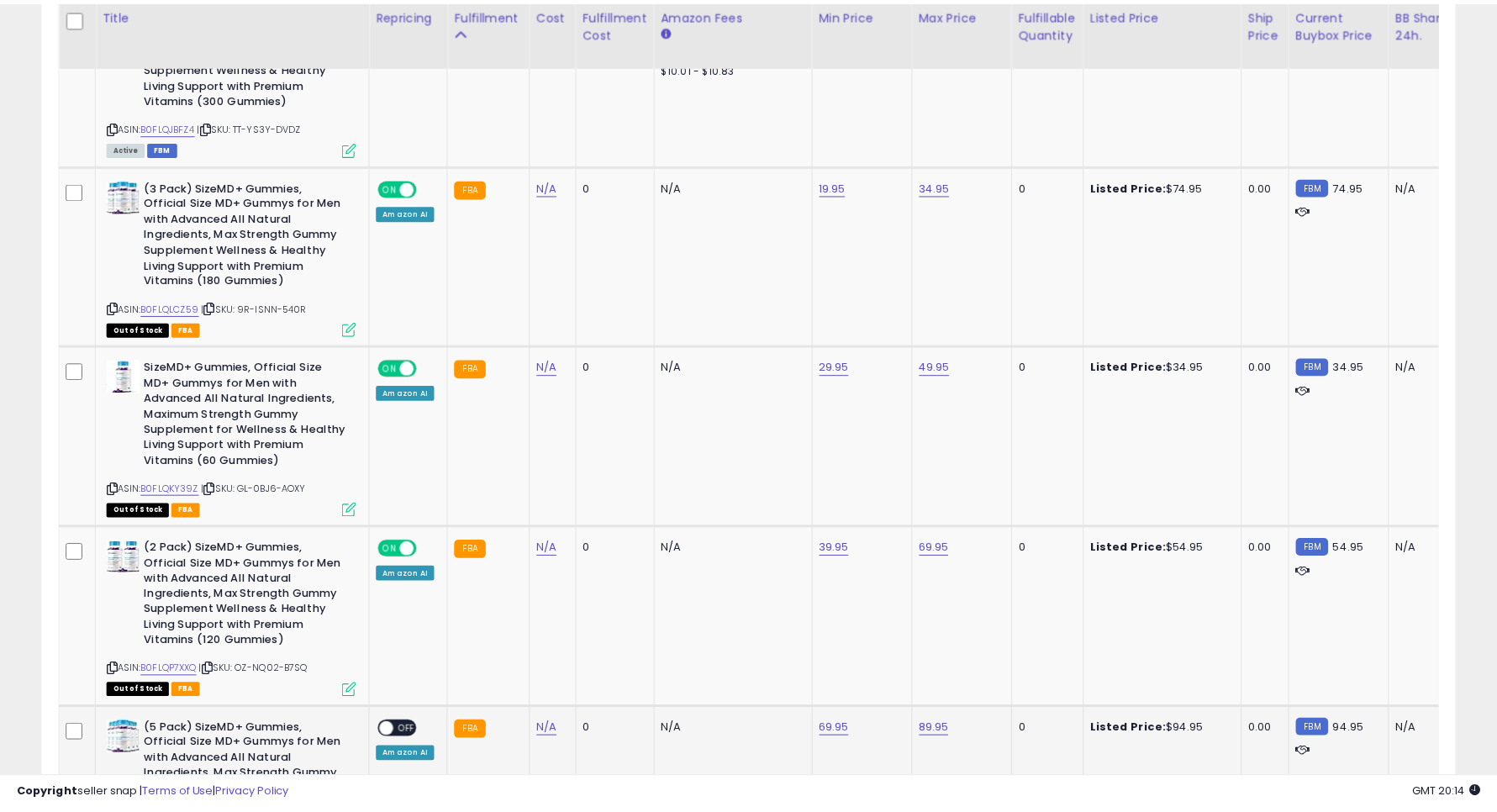 scroll, scrollTop: 345, scrollLeft: 820, axis: both 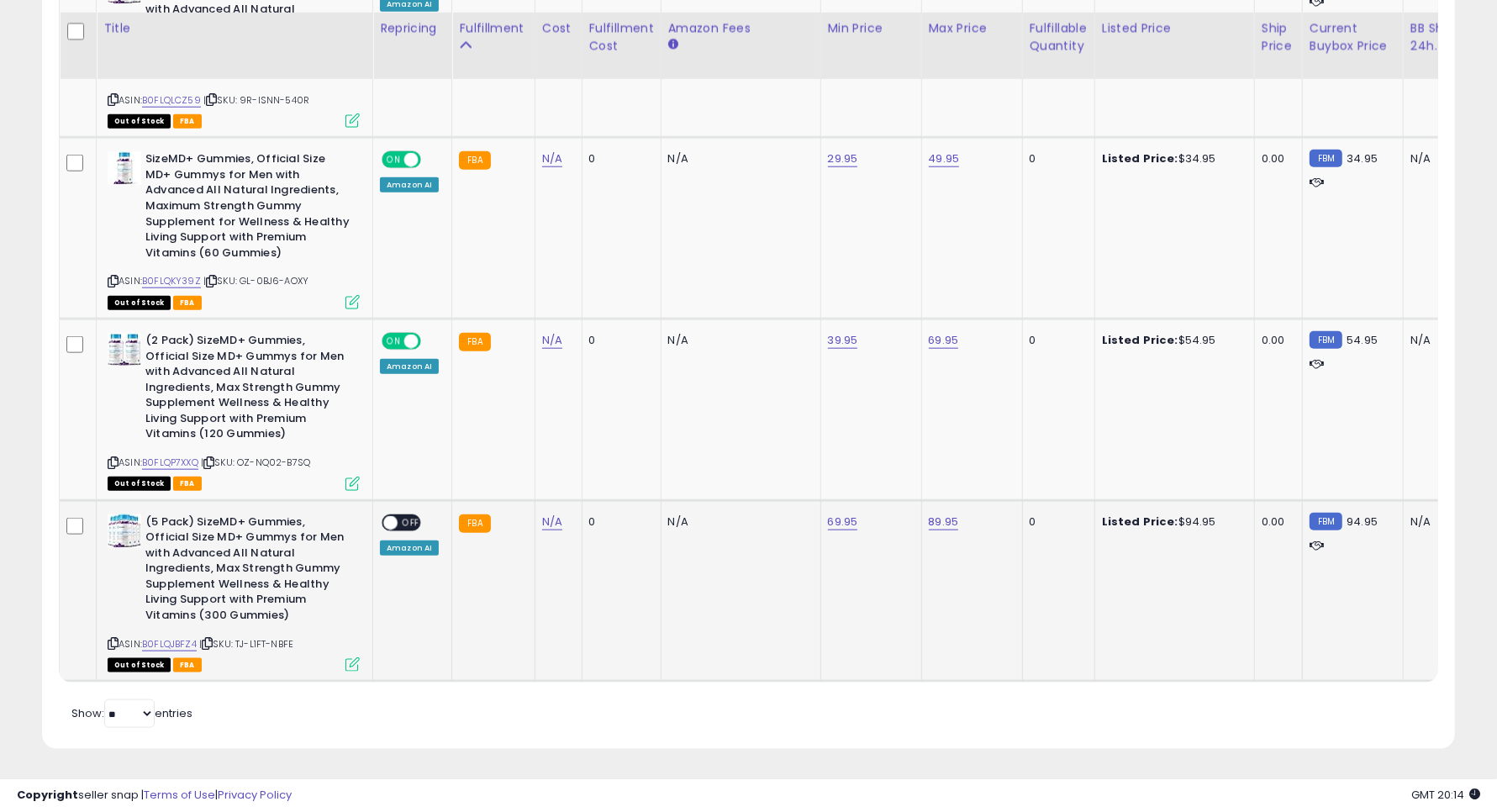 click on "ON   OFF Amazon AI" at bounding box center (409, 535) 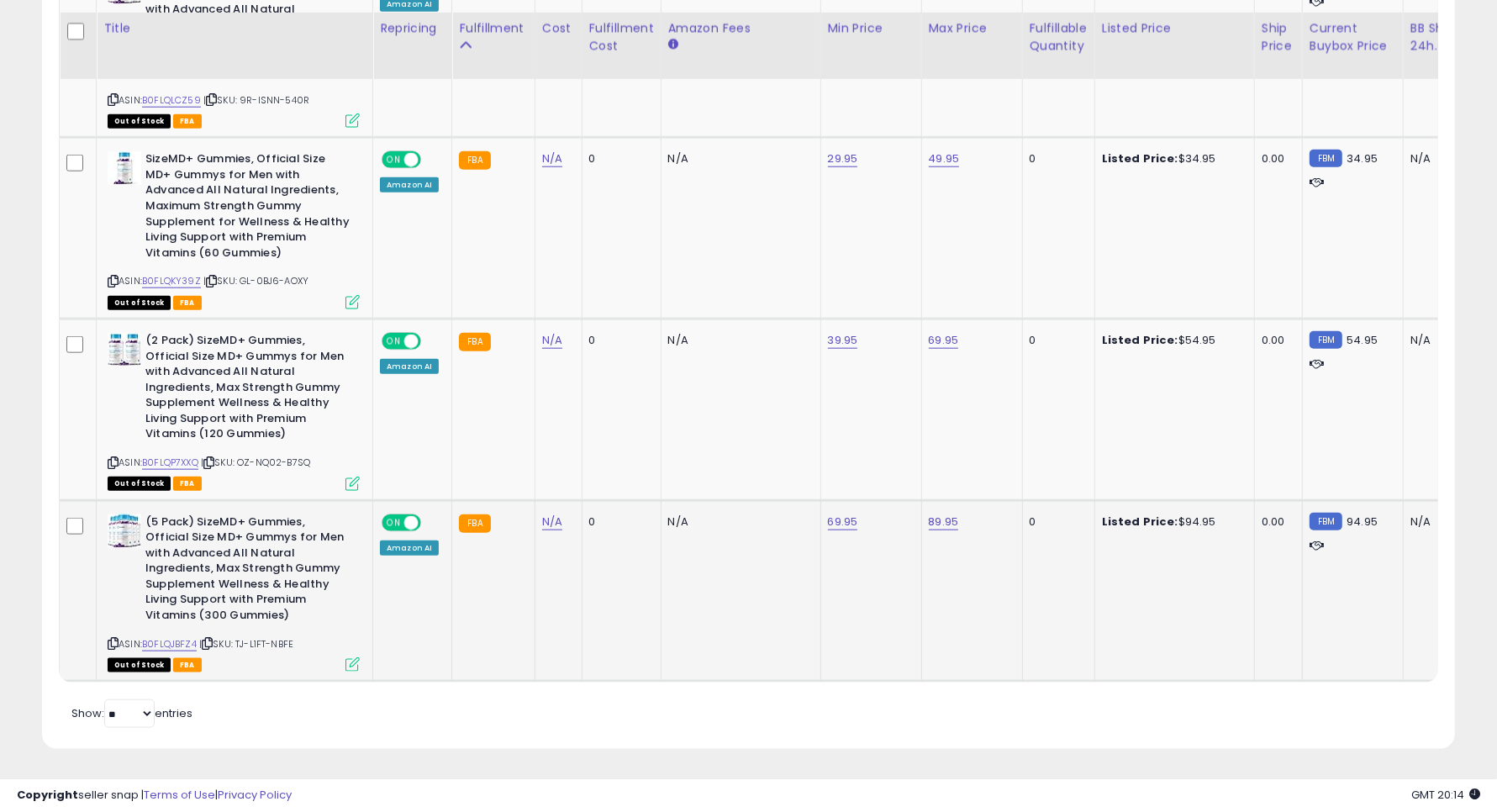 click at bounding box center [352, 664] 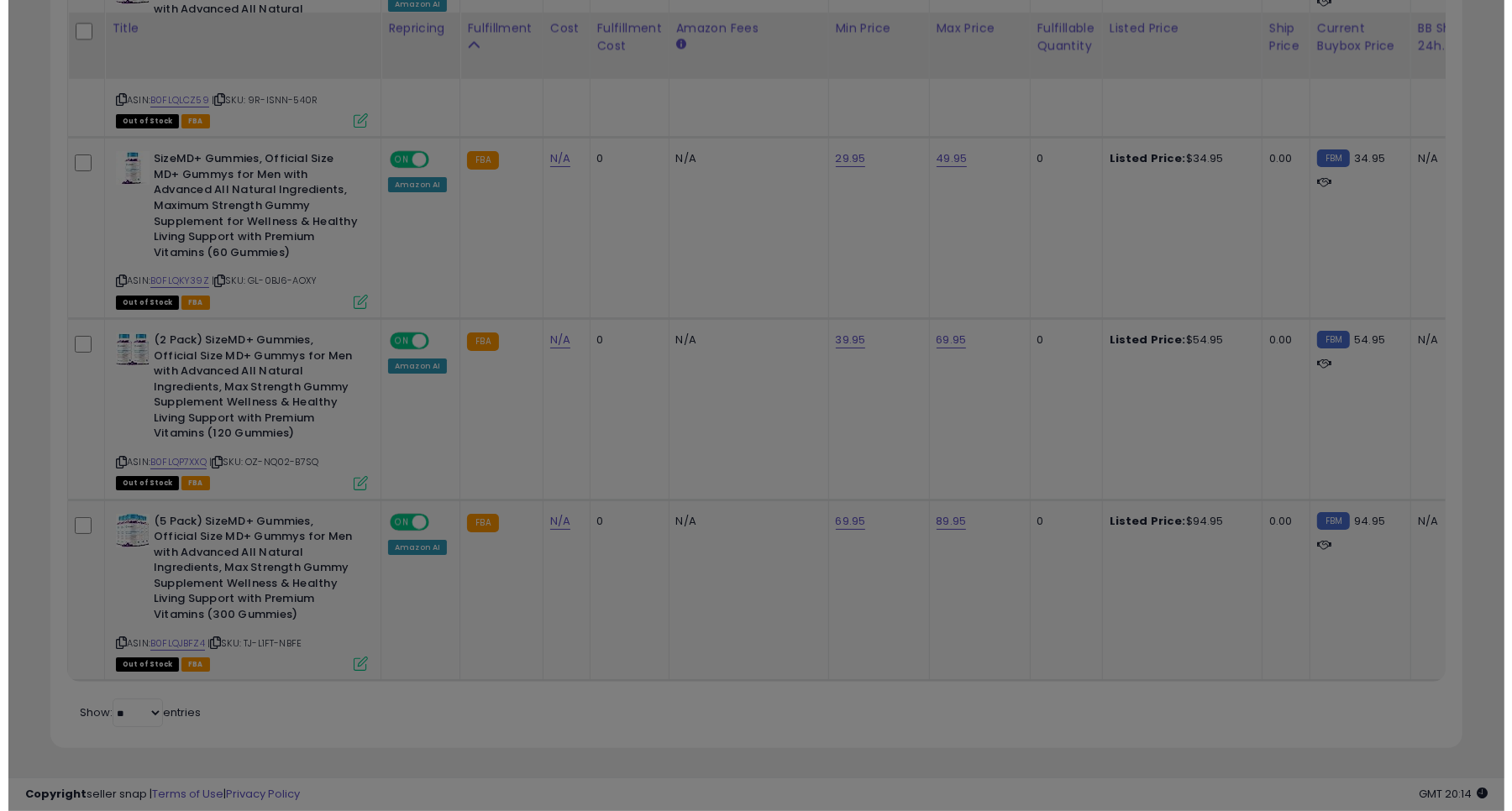 scroll, scrollTop: 839200, scrollLeft: 839171, axis: both 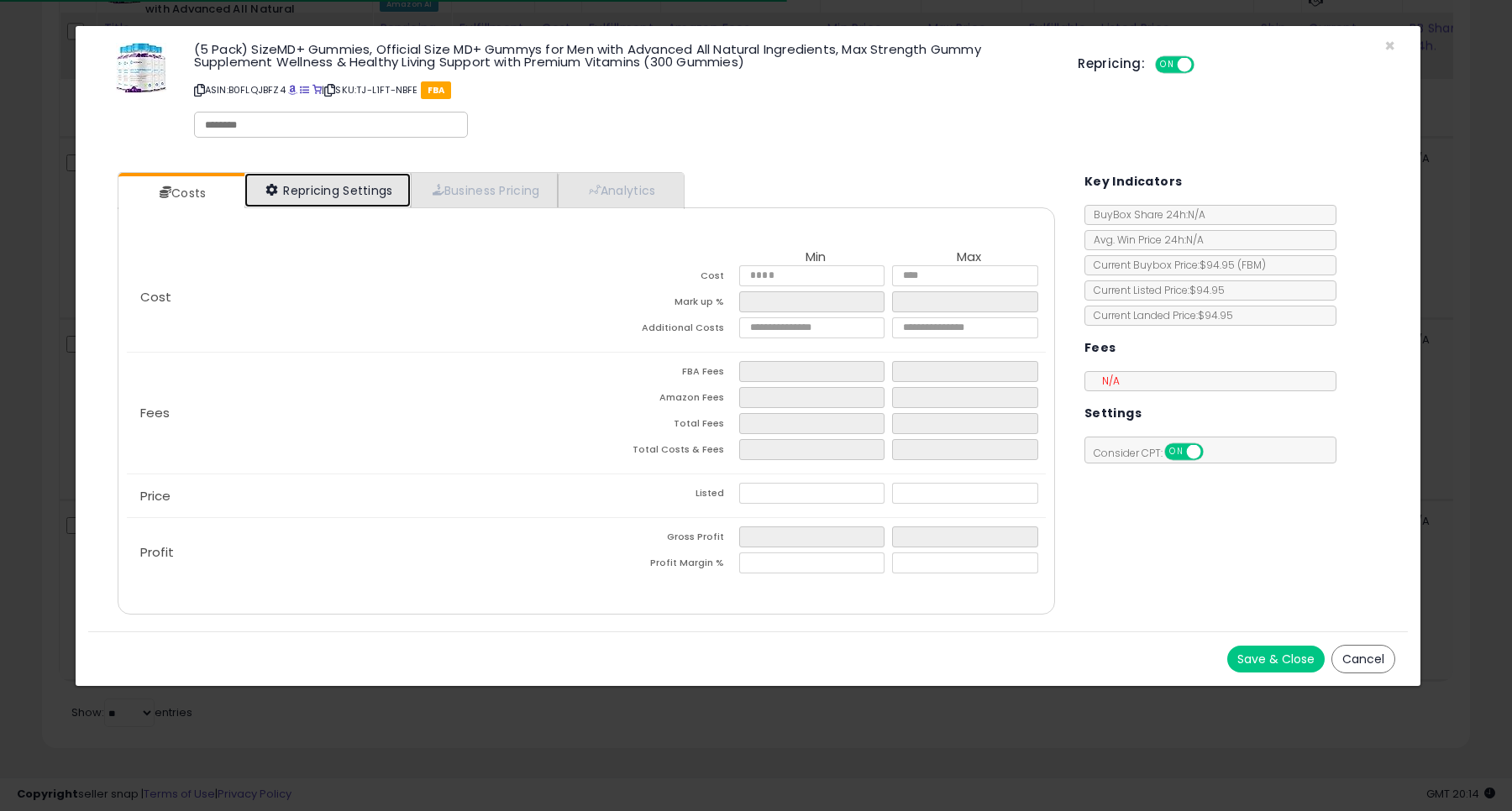 click on "Repricing Settings" at bounding box center [328, 190] 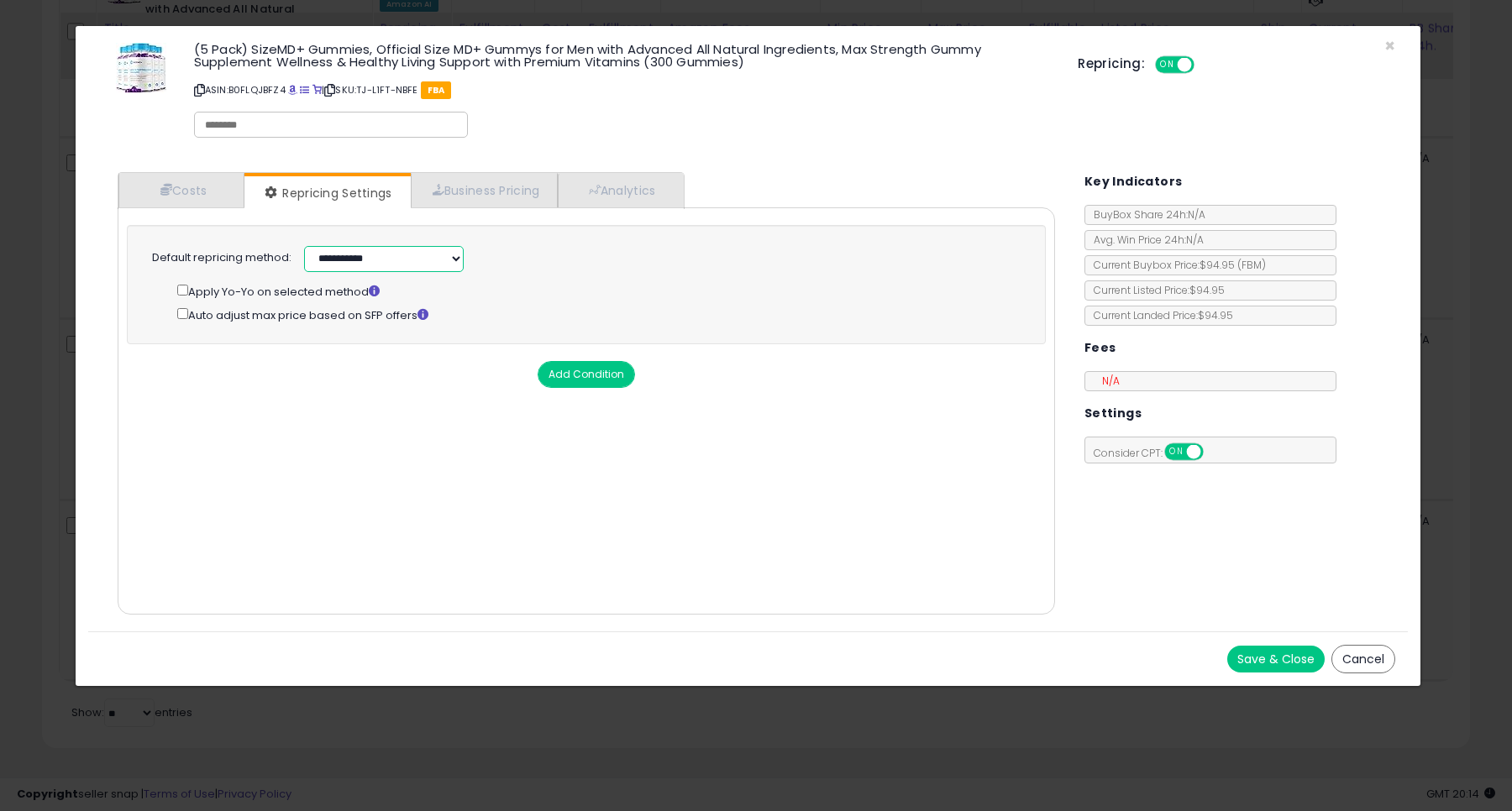 click on "**********" at bounding box center (384, 259) 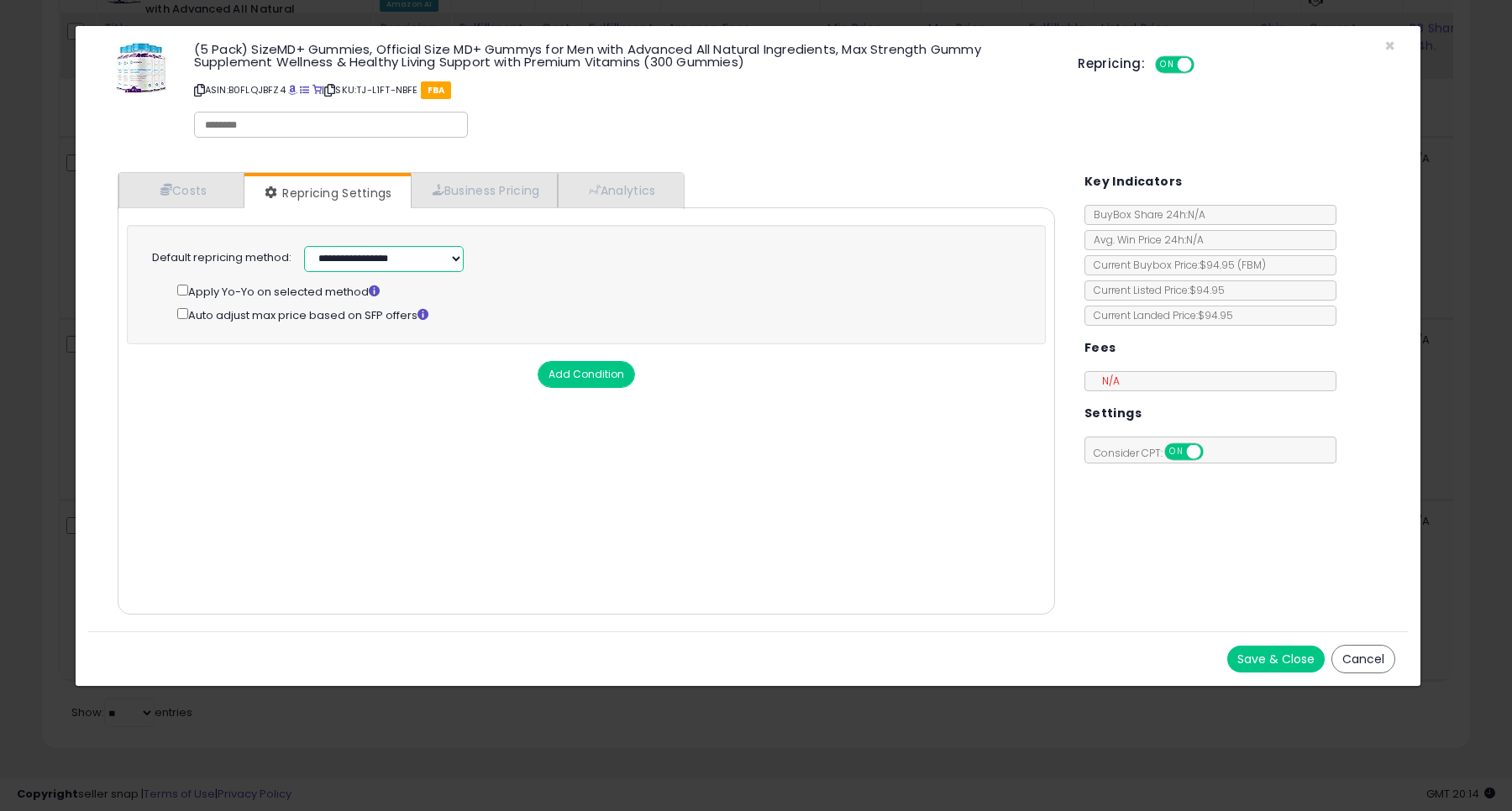 click on "**********" at bounding box center (384, 259) 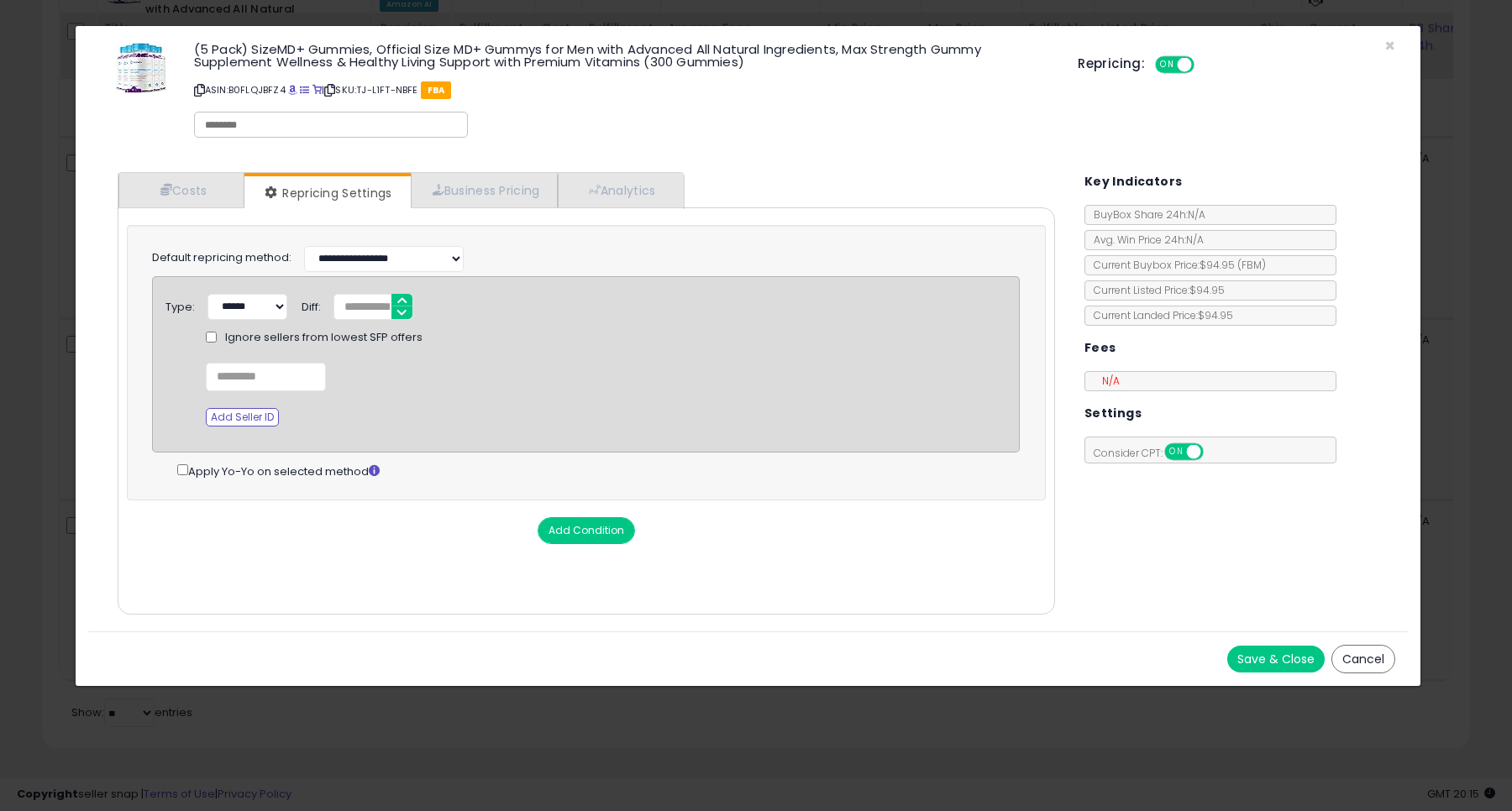 click on "Save & Close" at bounding box center (1276, 659) 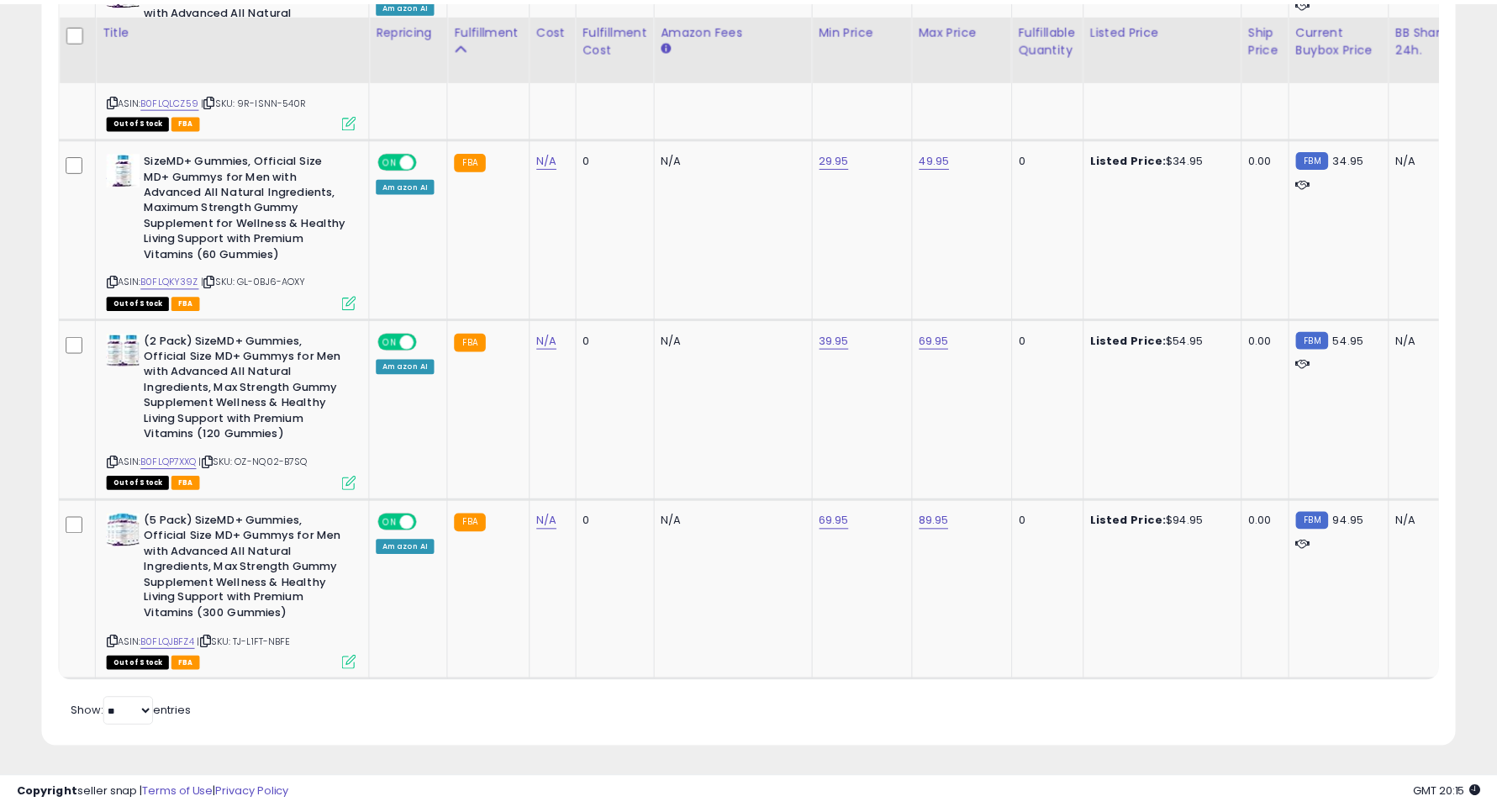 scroll, scrollTop: 345, scrollLeft: 820, axis: both 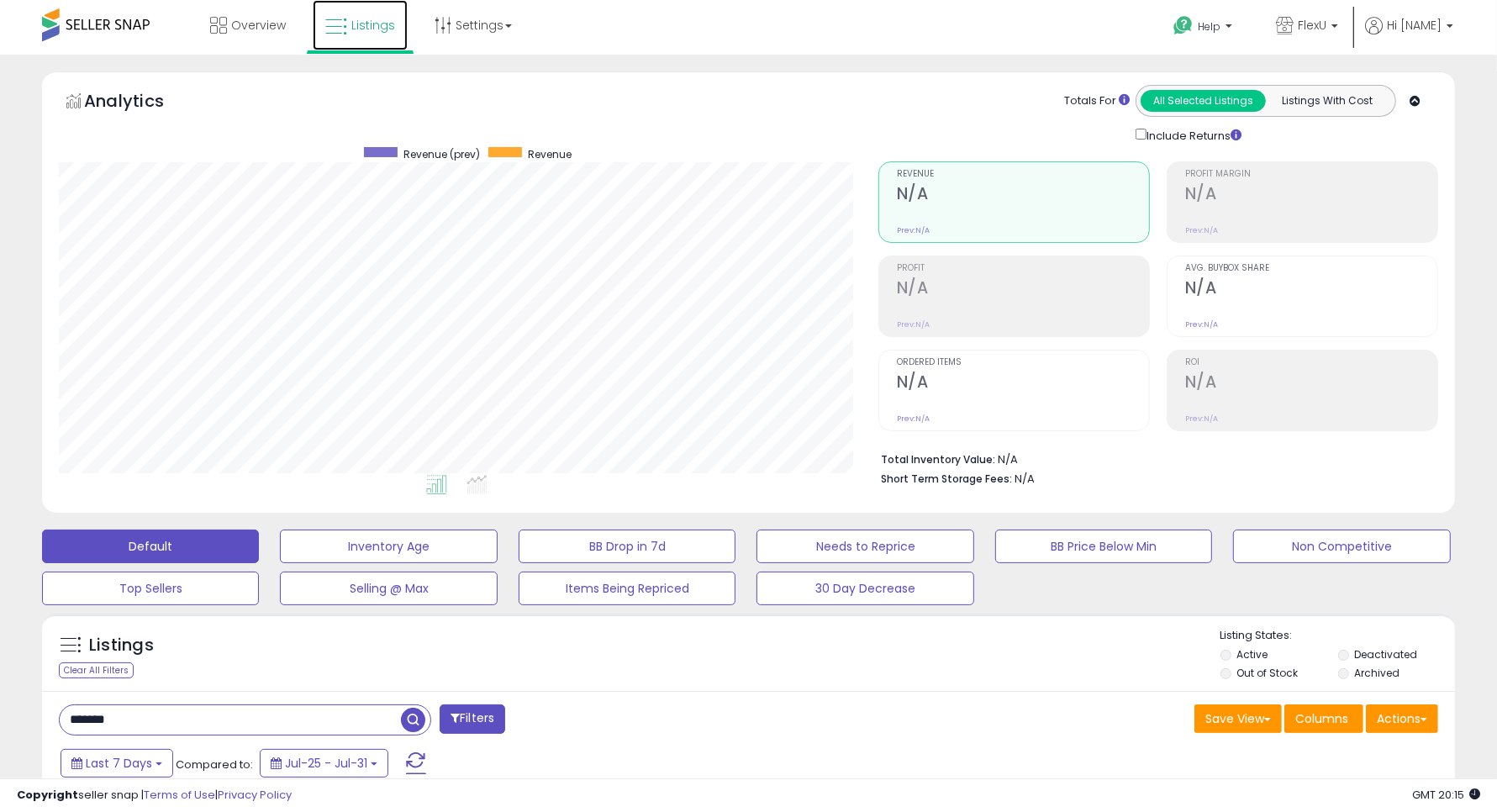 click at bounding box center [336, 27] 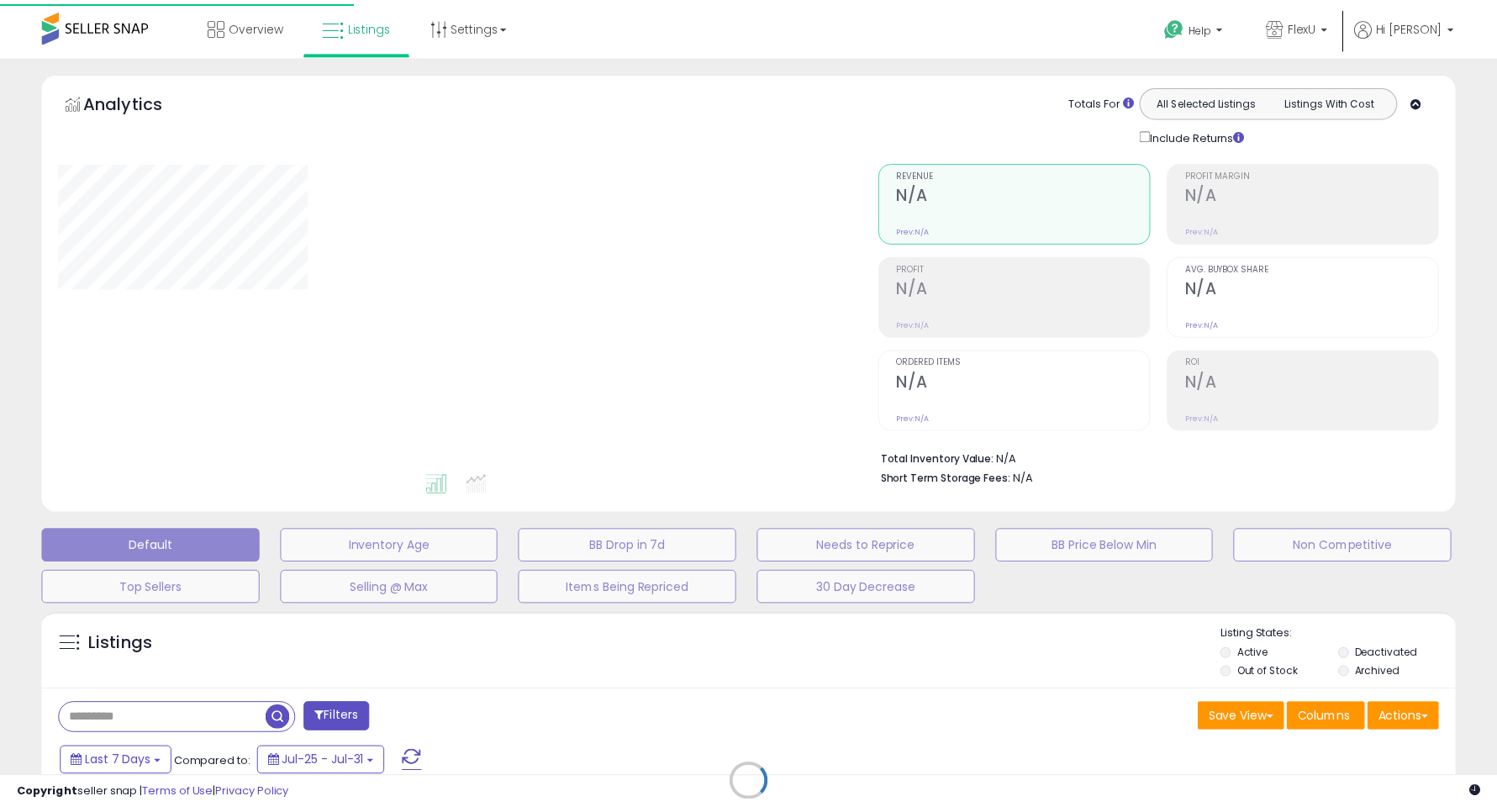 scroll, scrollTop: 0, scrollLeft: 0, axis: both 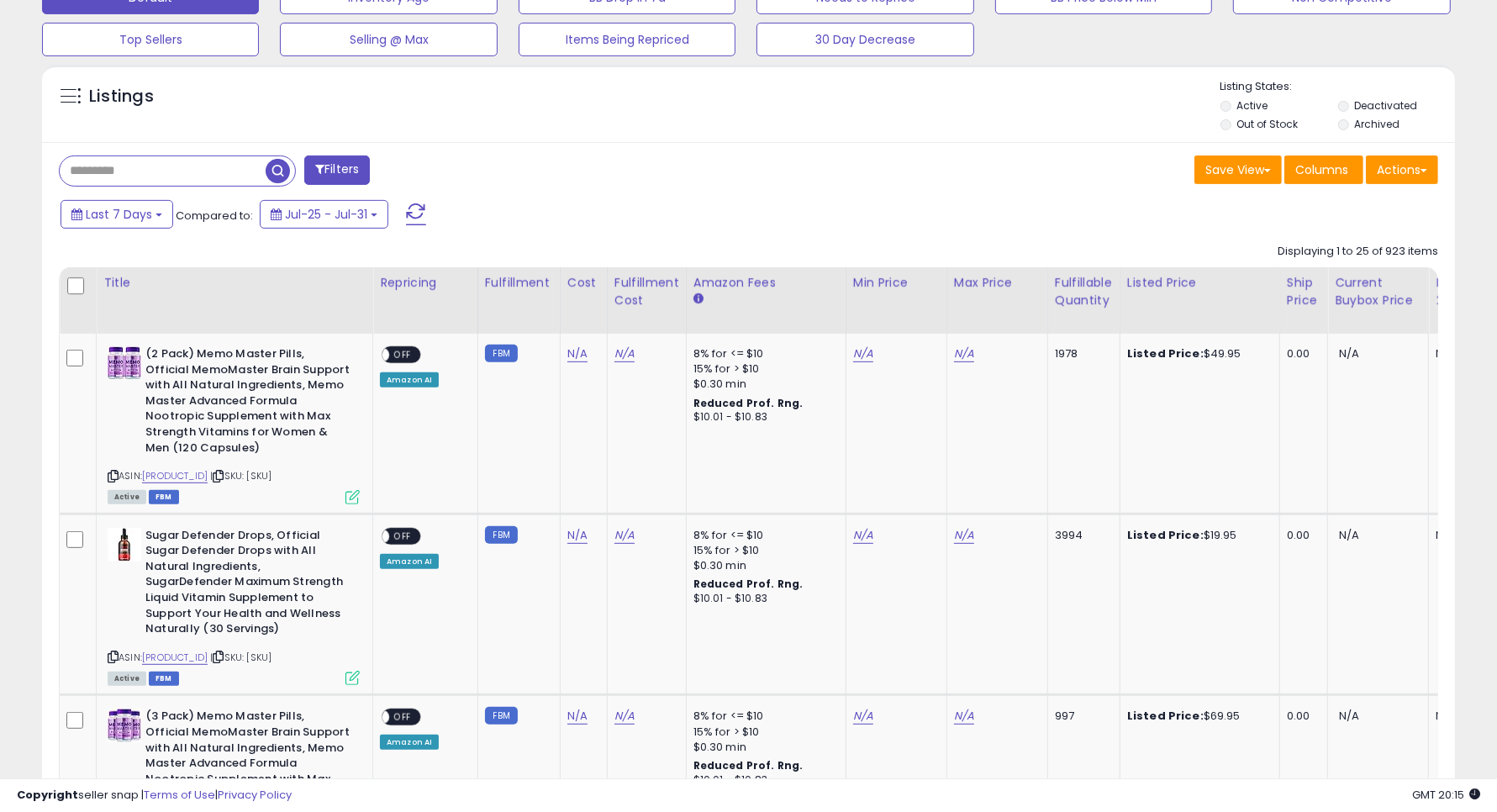 click at bounding box center [162, 171] 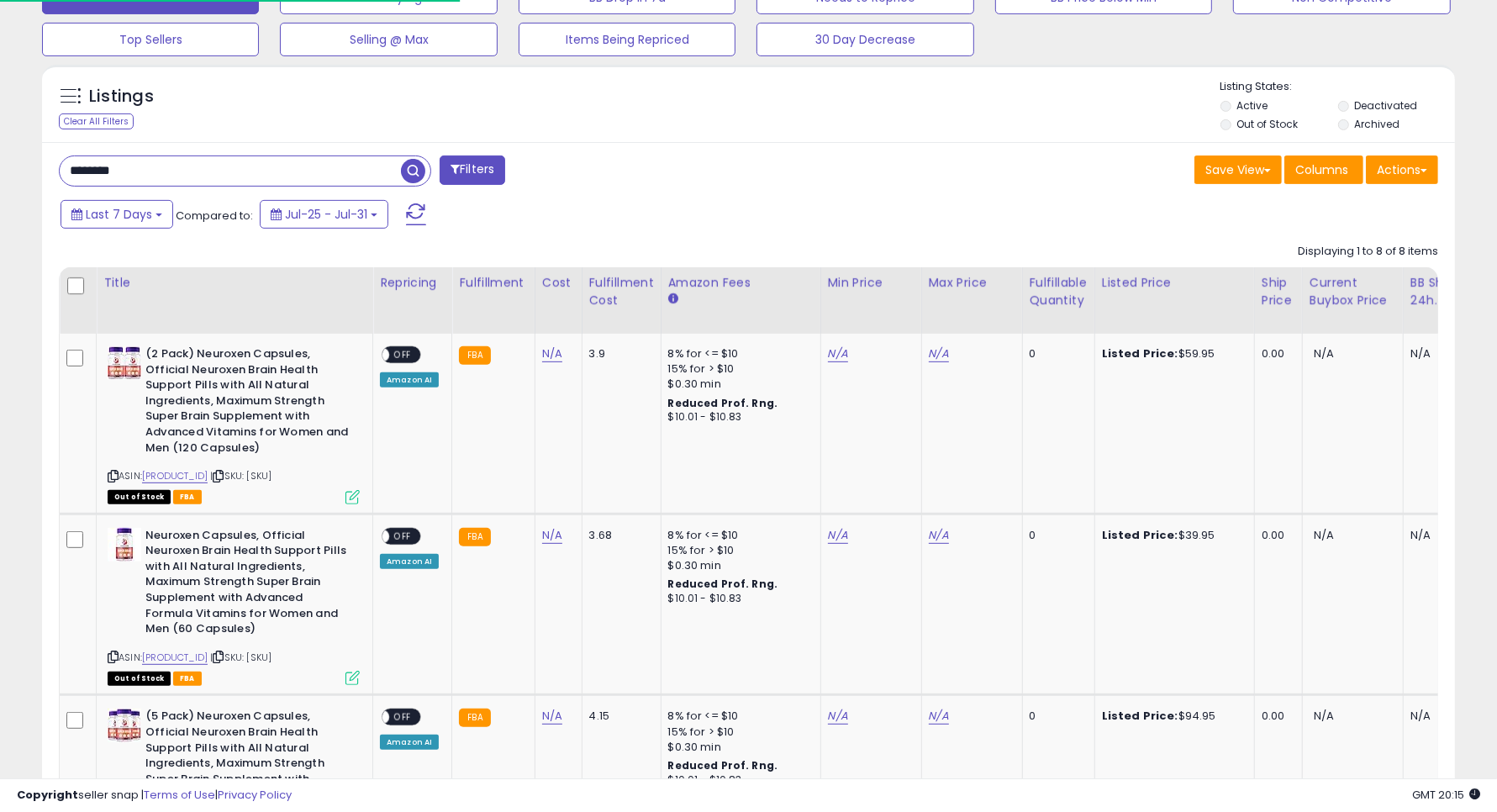 scroll, scrollTop: 235, scrollLeft: 0, axis: vertical 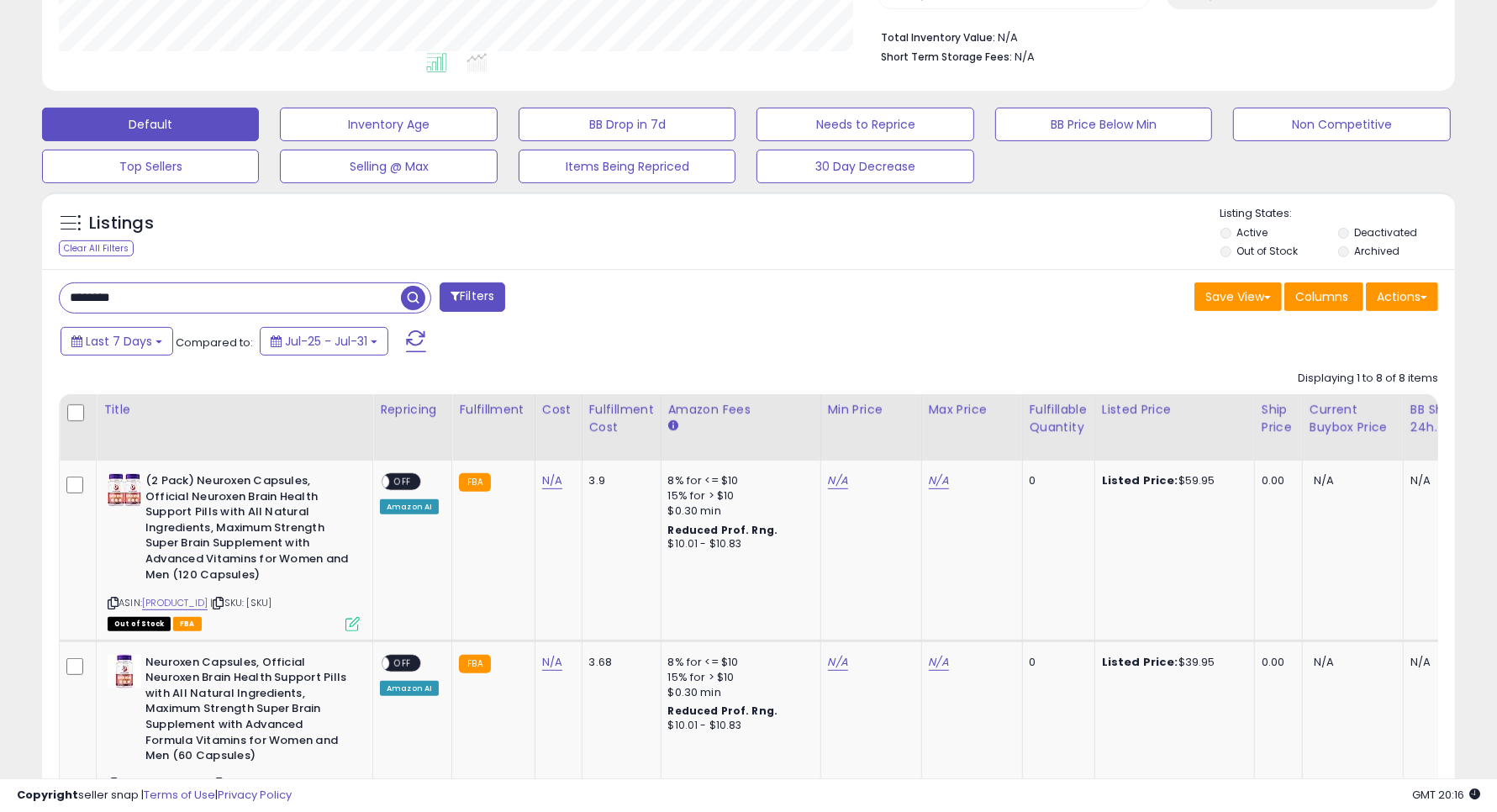 click on "********" at bounding box center (230, 298) 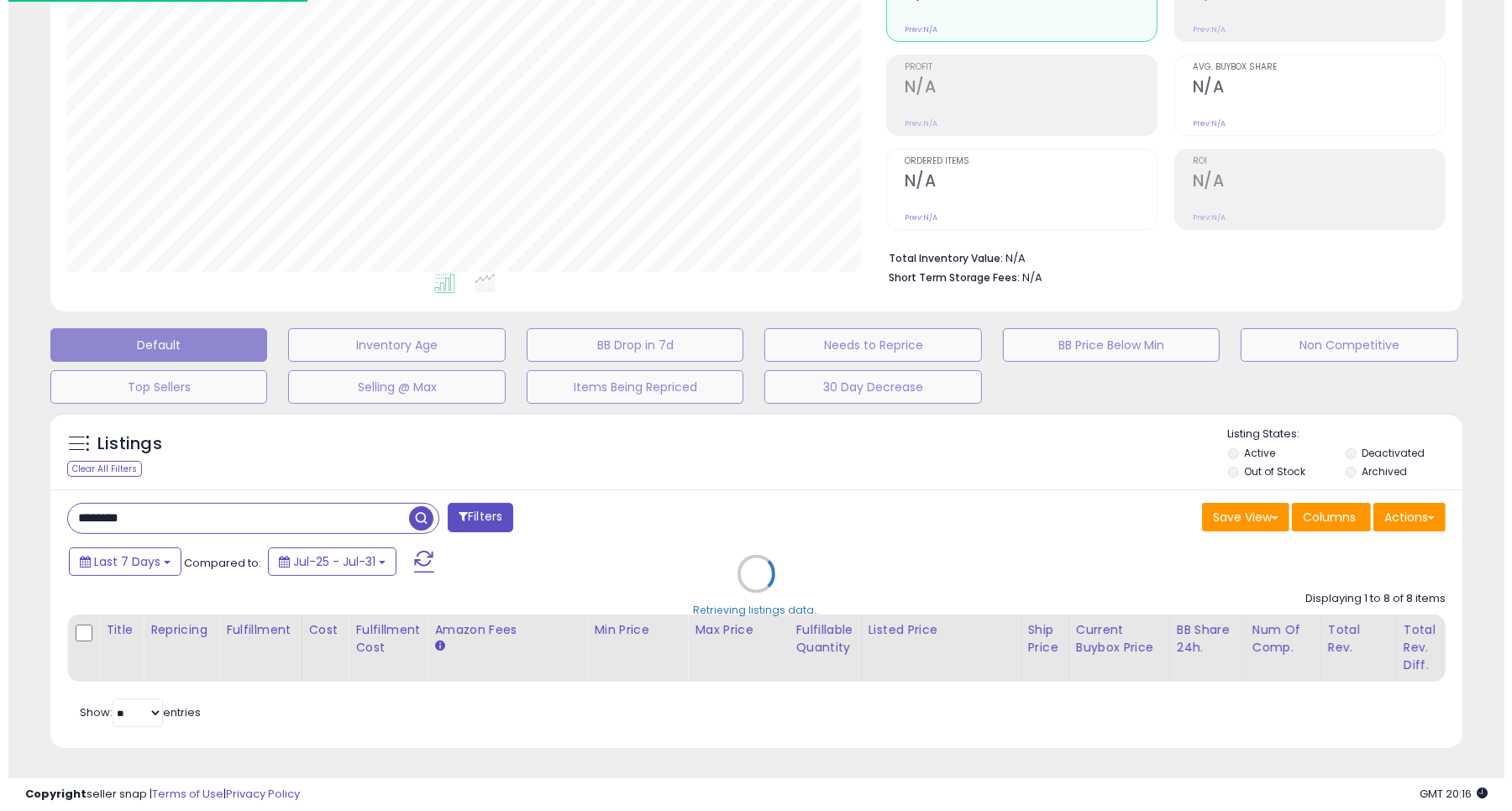 scroll, scrollTop: 217, scrollLeft: 0, axis: vertical 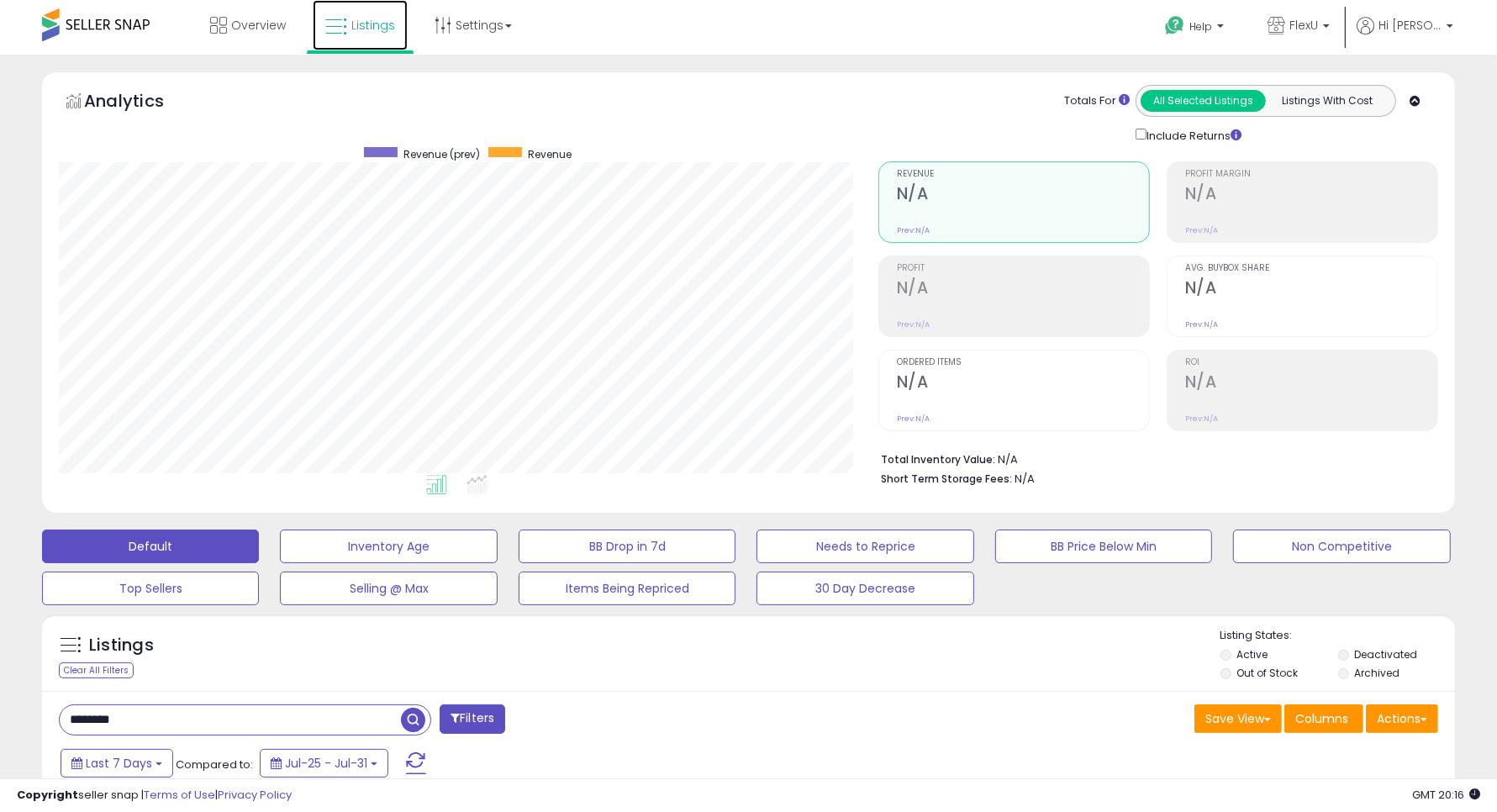click at bounding box center (336, 27) 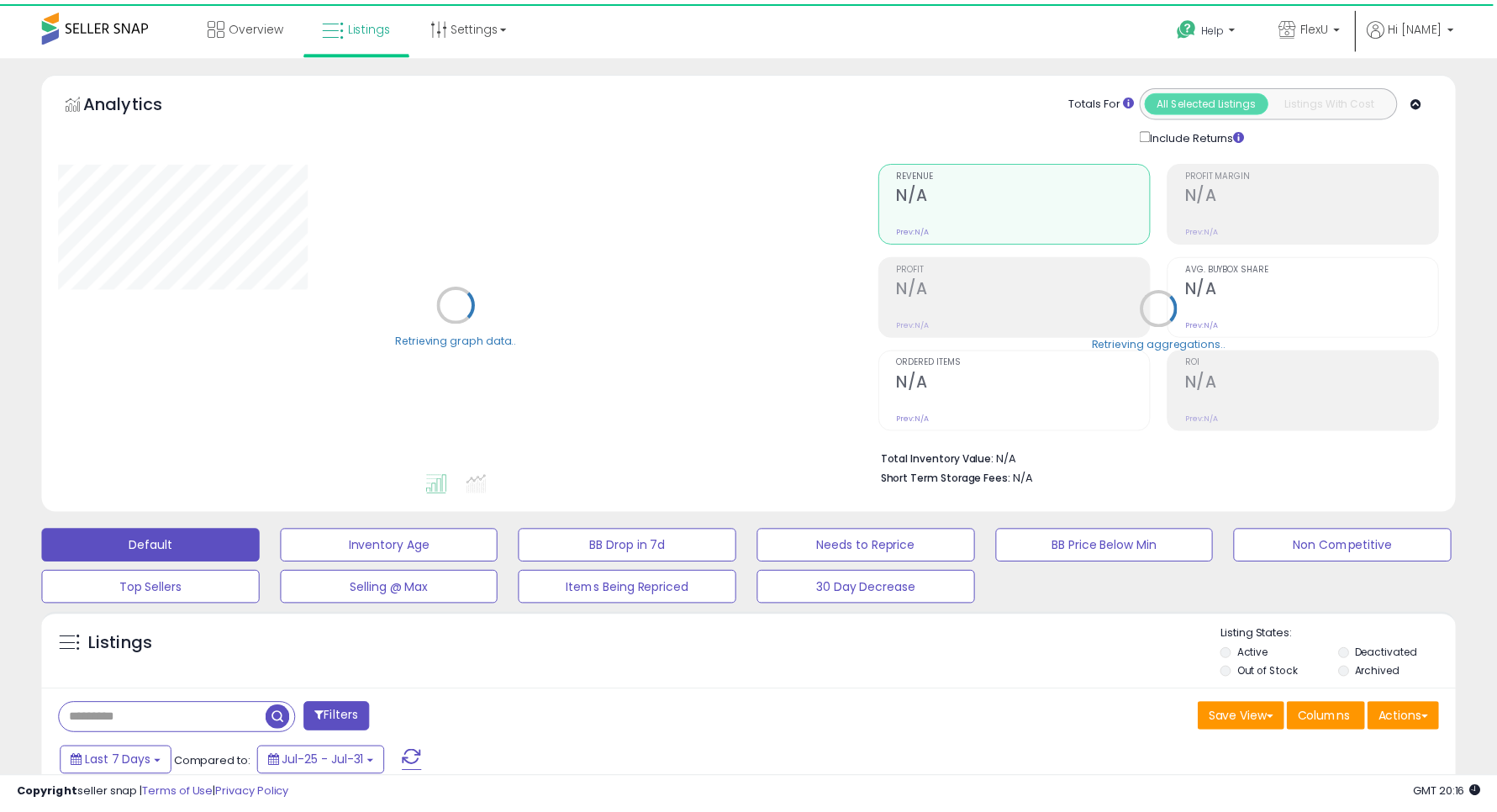 scroll, scrollTop: 3, scrollLeft: 0, axis: vertical 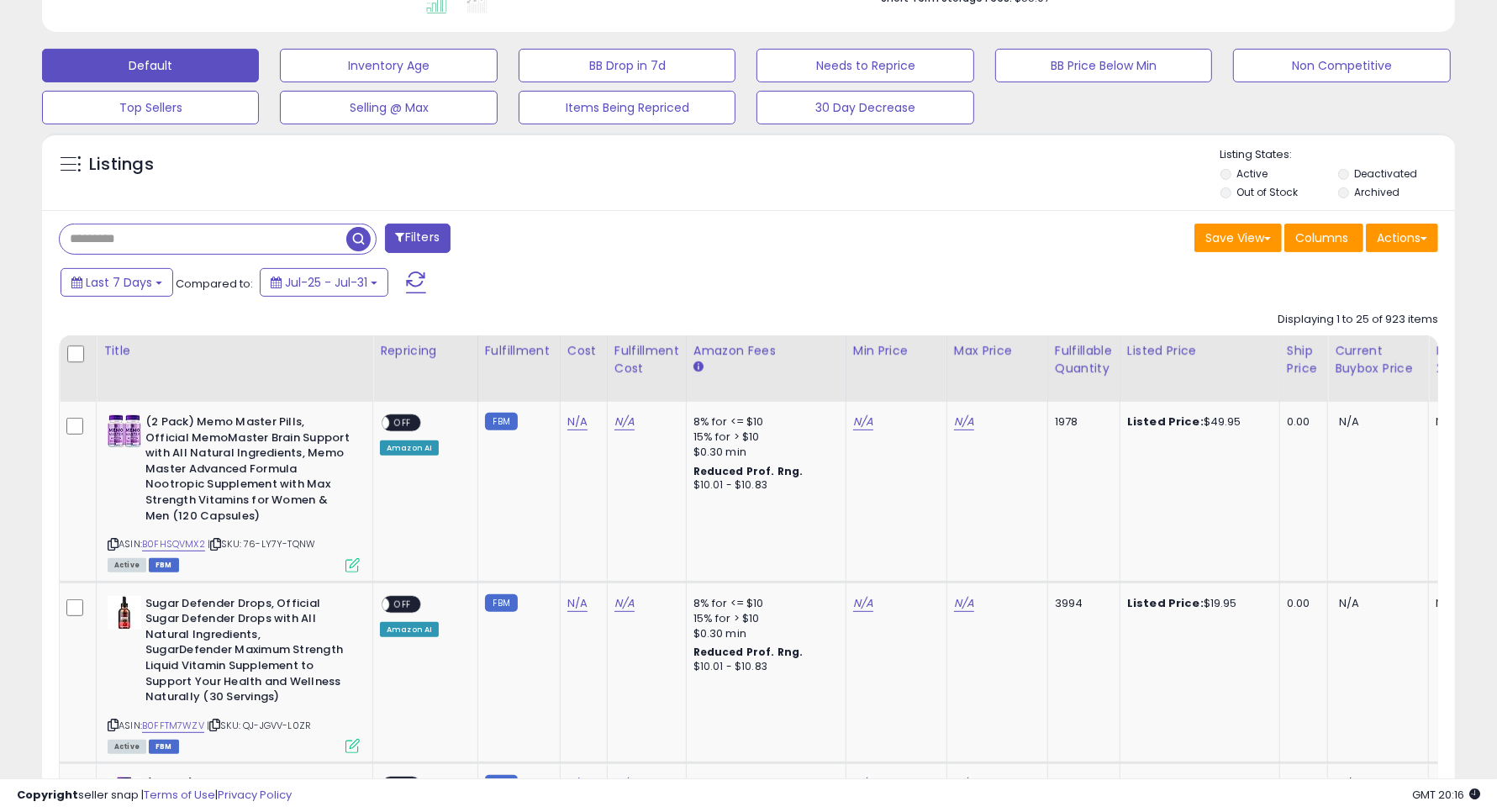click at bounding box center (203, 239) 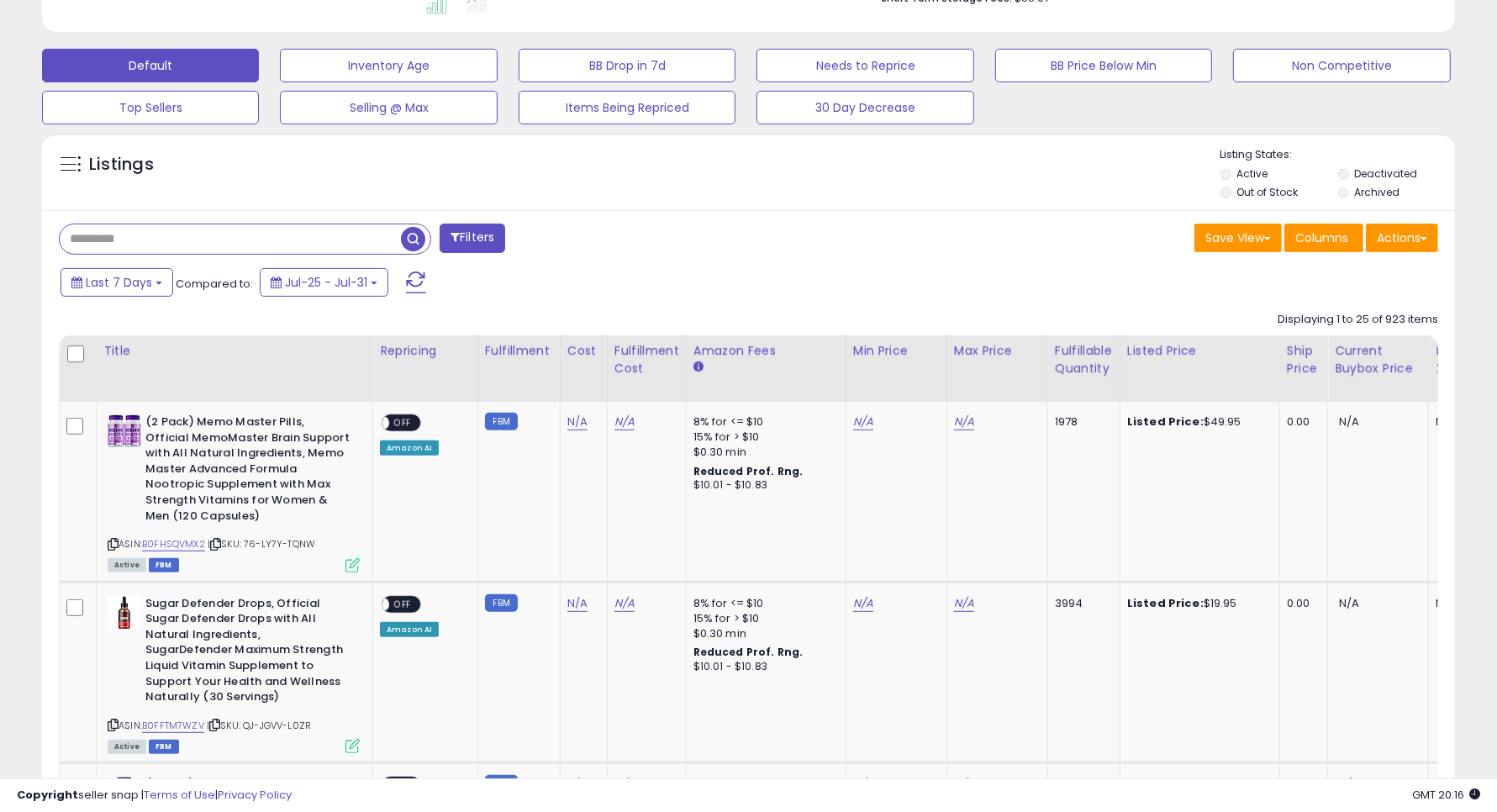 type on "********" 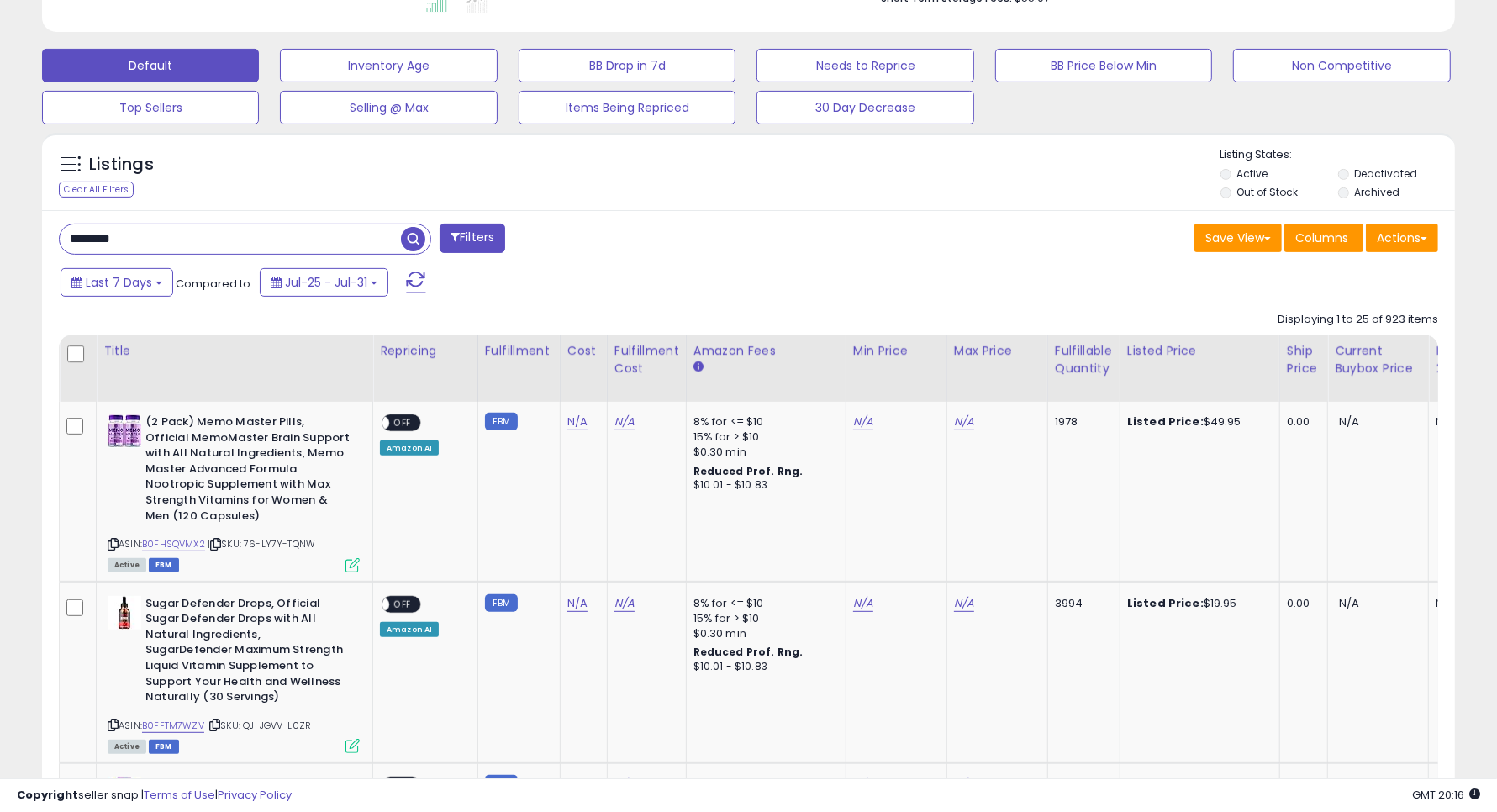 click at bounding box center (413, 239) 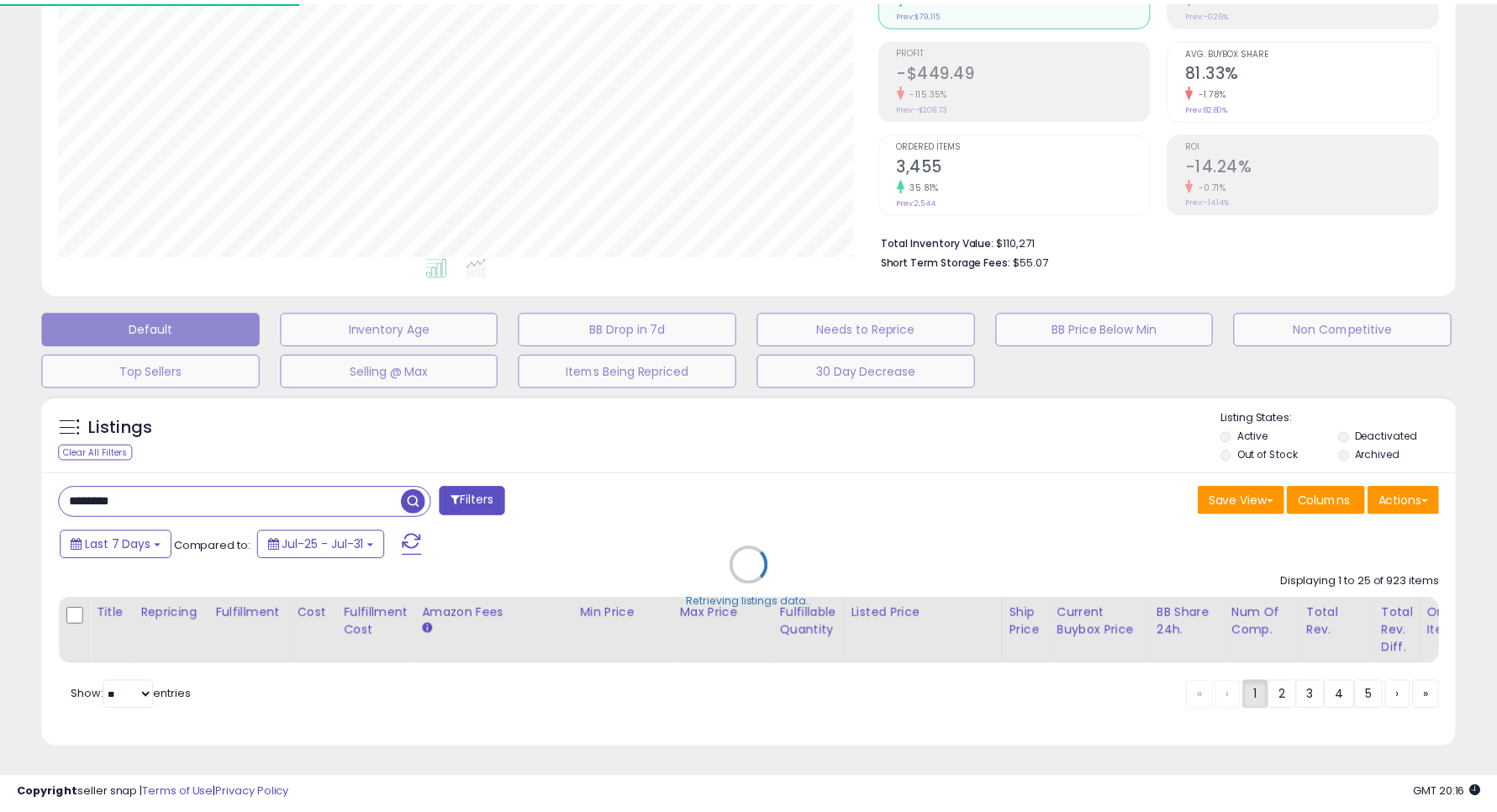 scroll, scrollTop: 217, scrollLeft: 0, axis: vertical 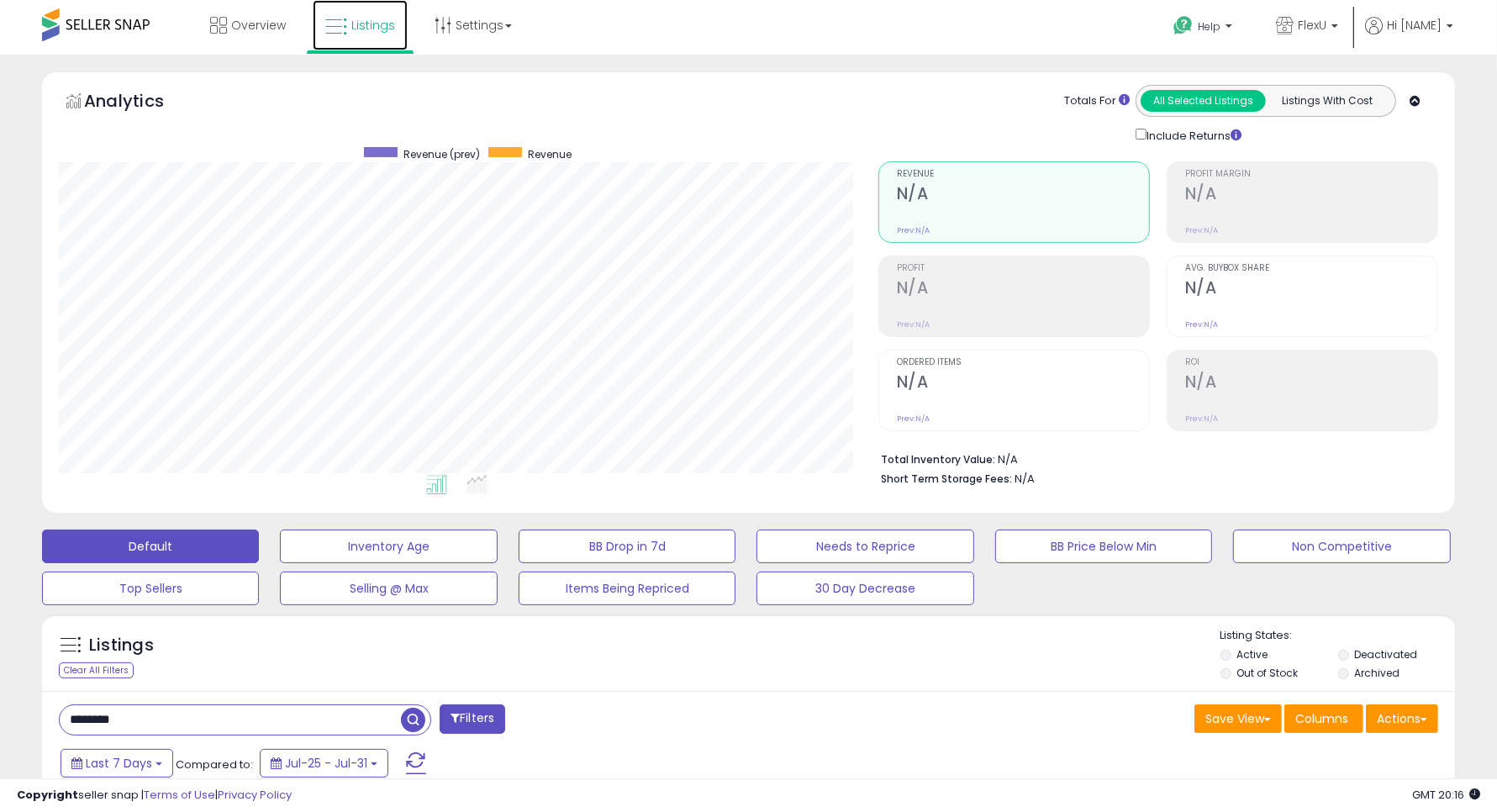 click on "Listings" at bounding box center (360, 25) 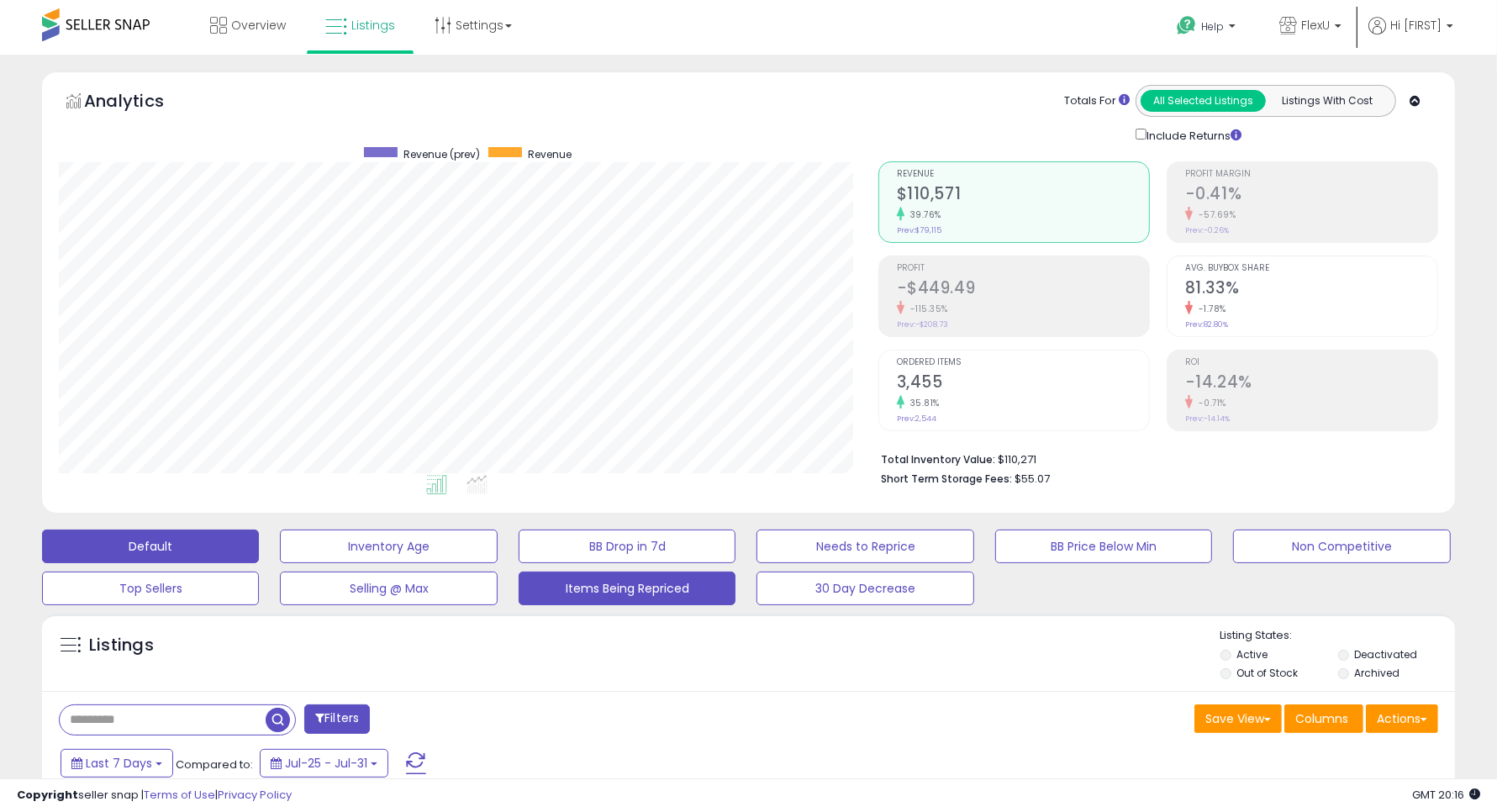 scroll, scrollTop: 129, scrollLeft: 0, axis: vertical 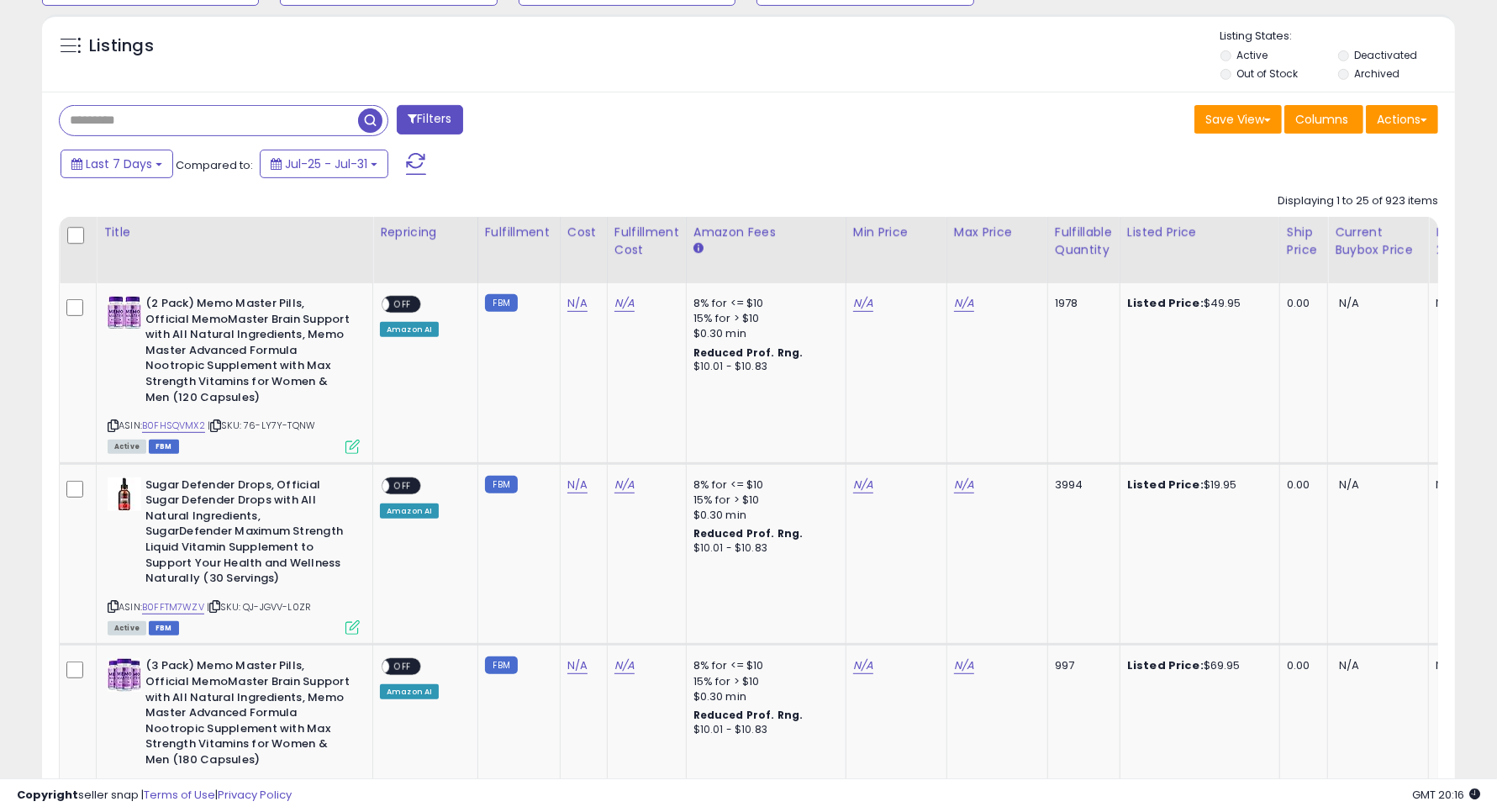 click at bounding box center (208, 120) 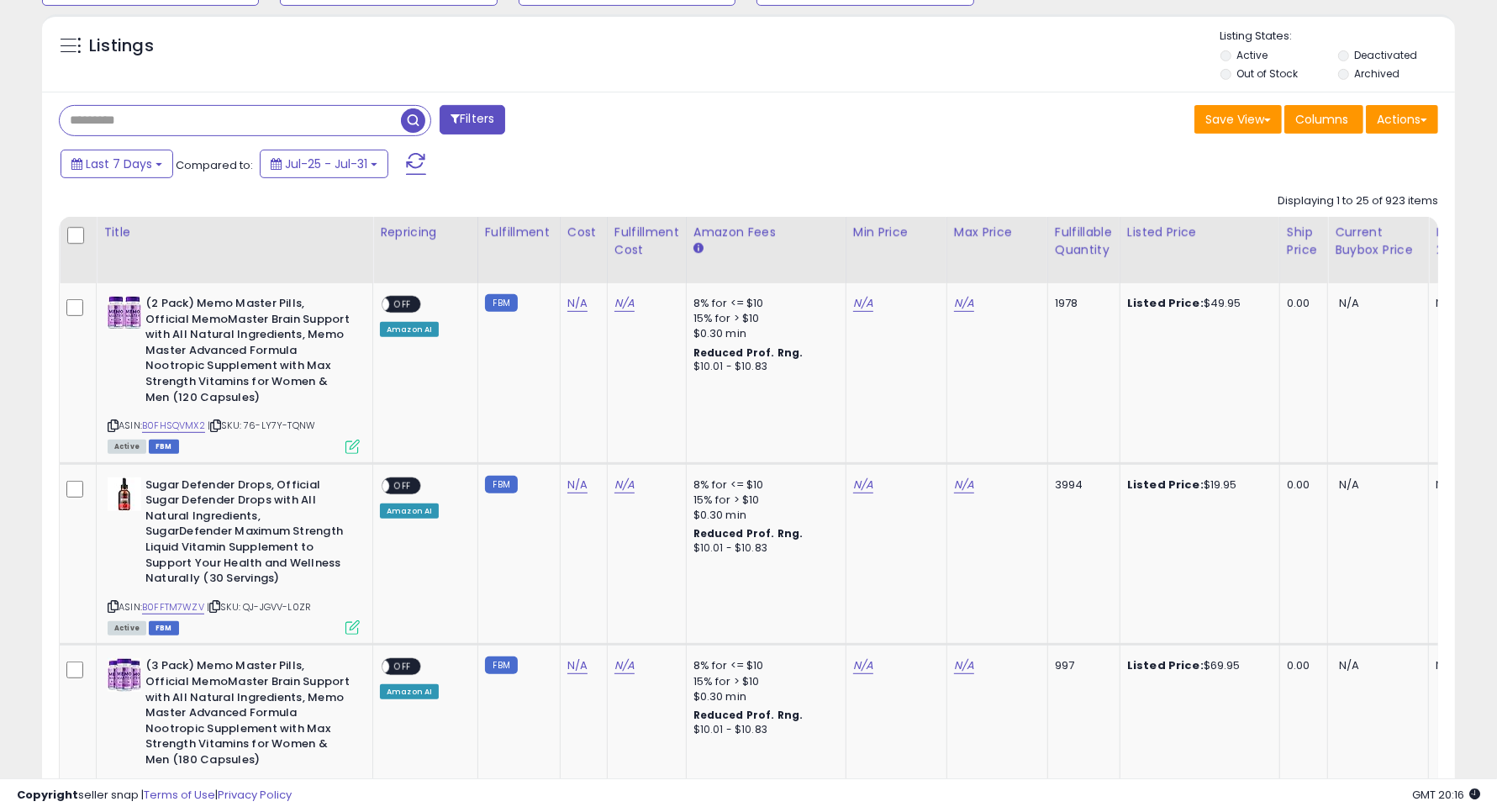 click at bounding box center (230, 120) 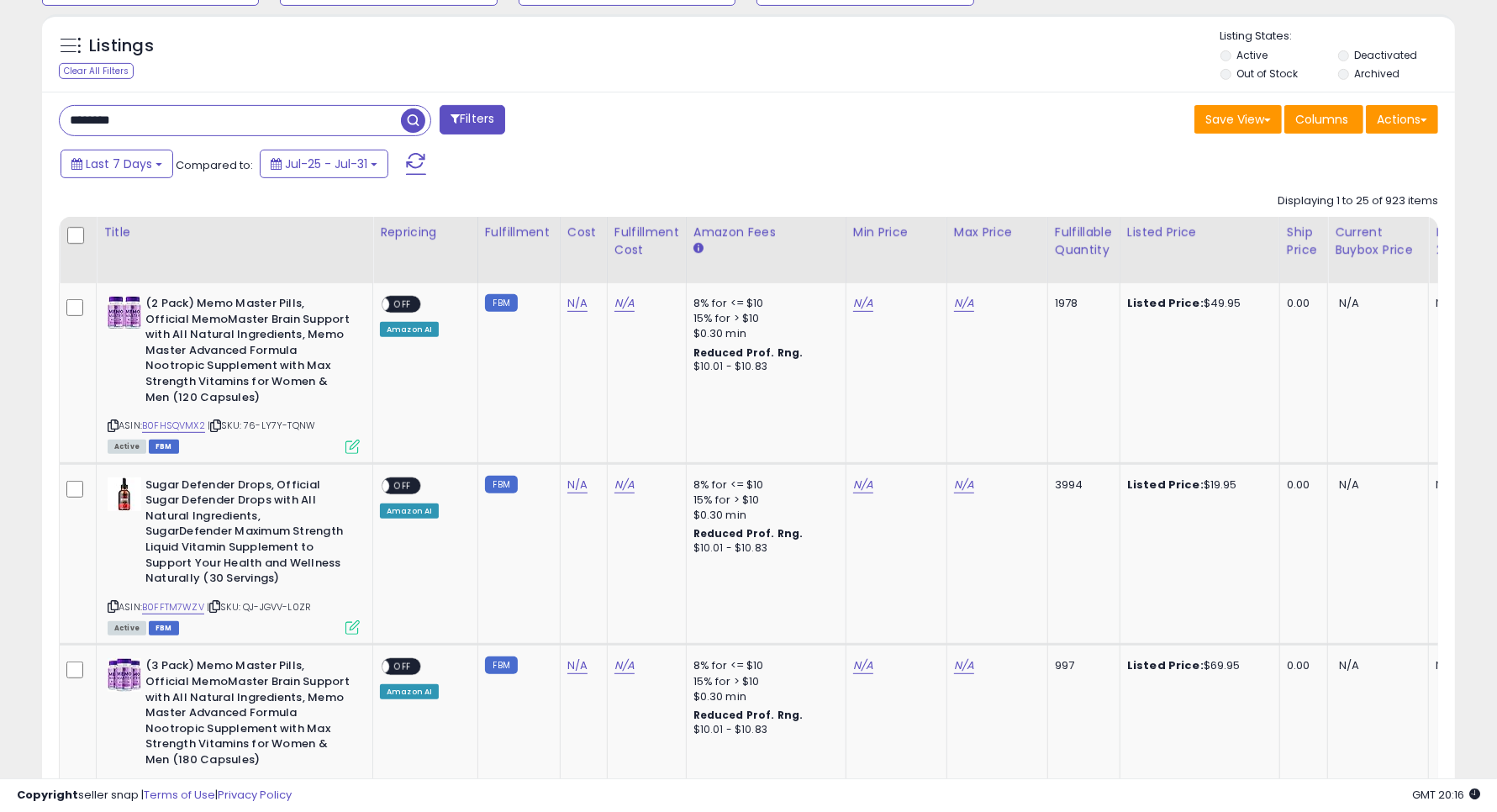 type on "********" 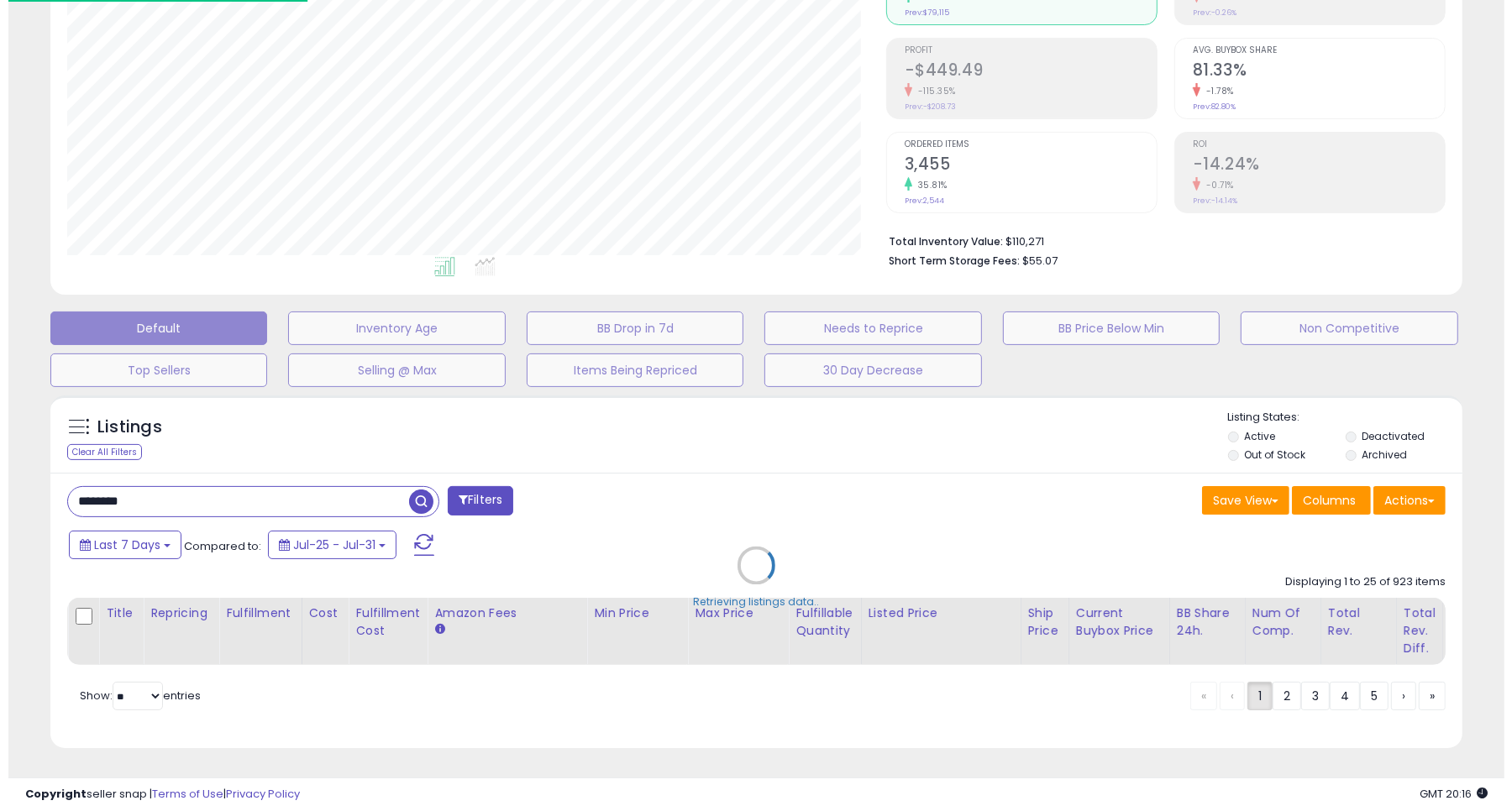 scroll, scrollTop: 235, scrollLeft: 0, axis: vertical 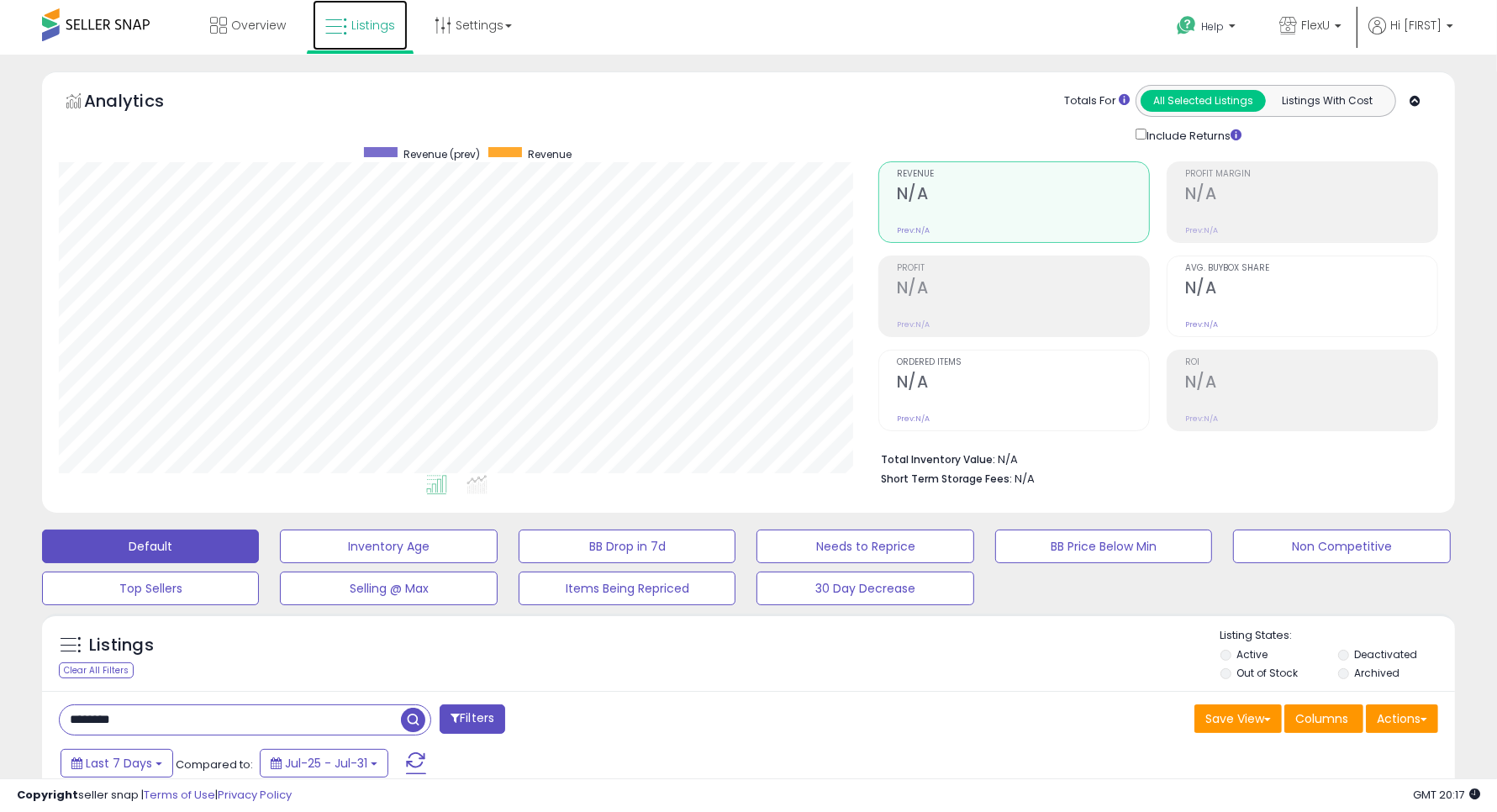 click on "Listings" at bounding box center [373, 25] 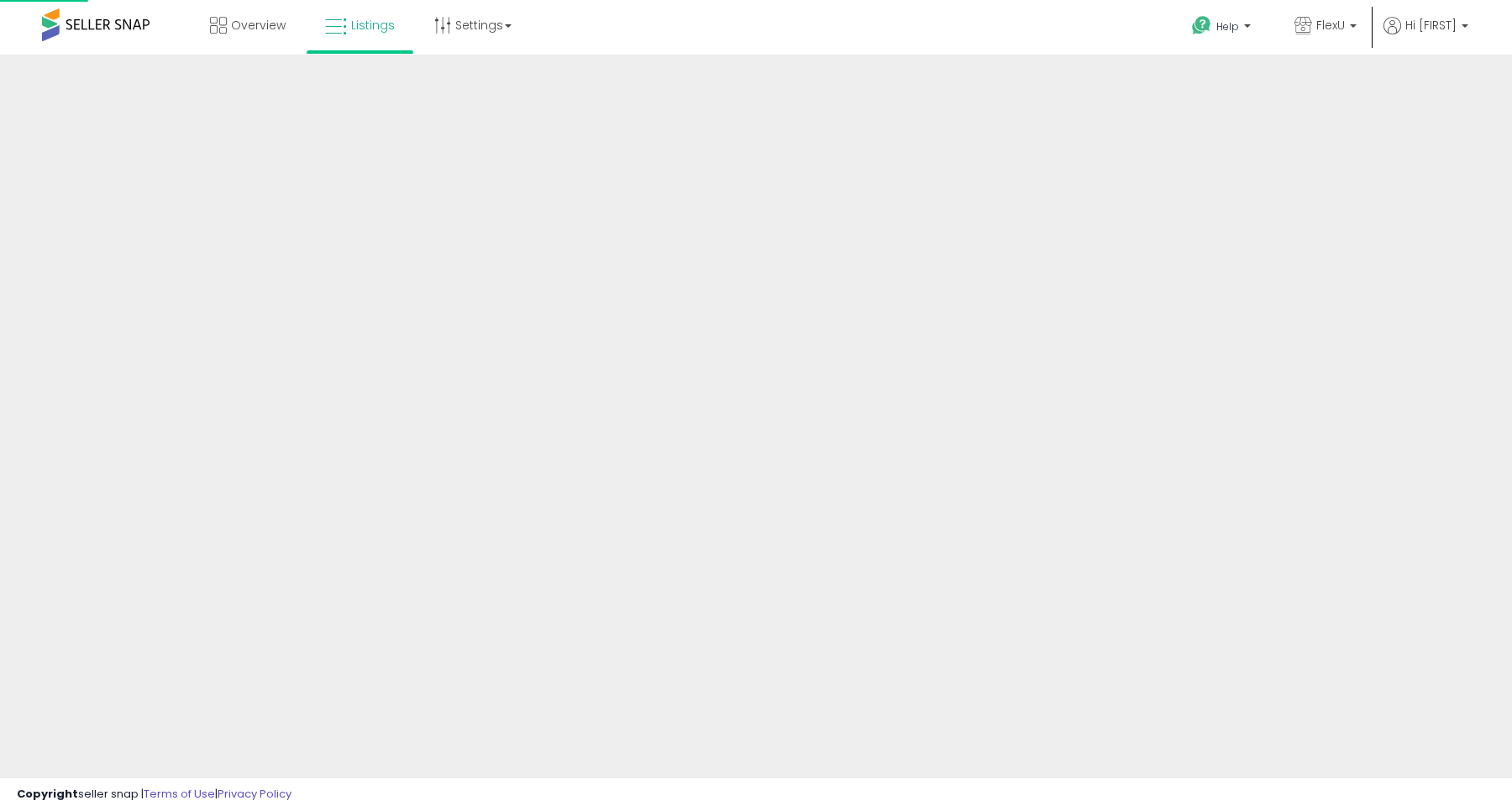 scroll, scrollTop: 0, scrollLeft: 0, axis: both 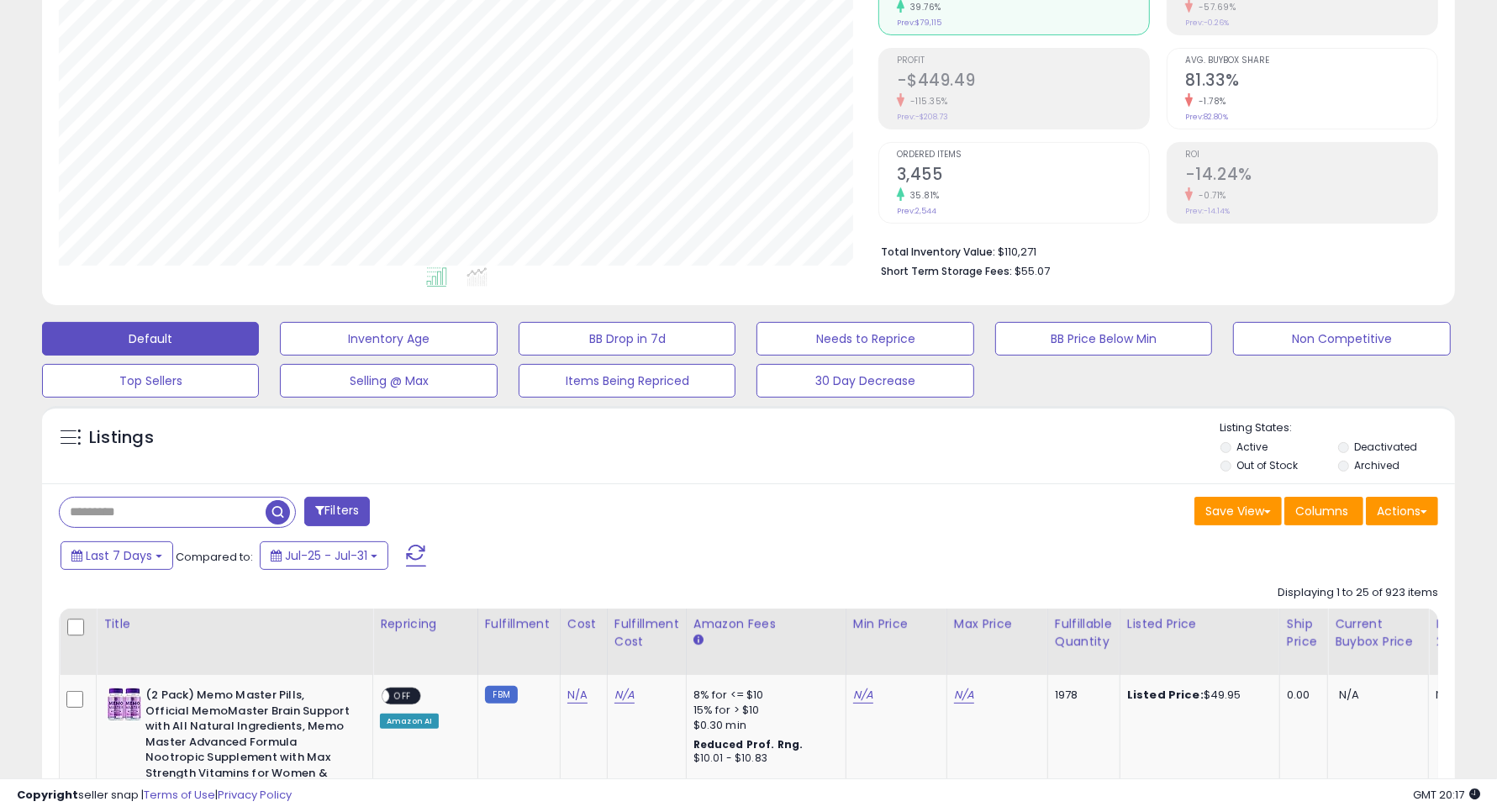 click at bounding box center [162, 512] 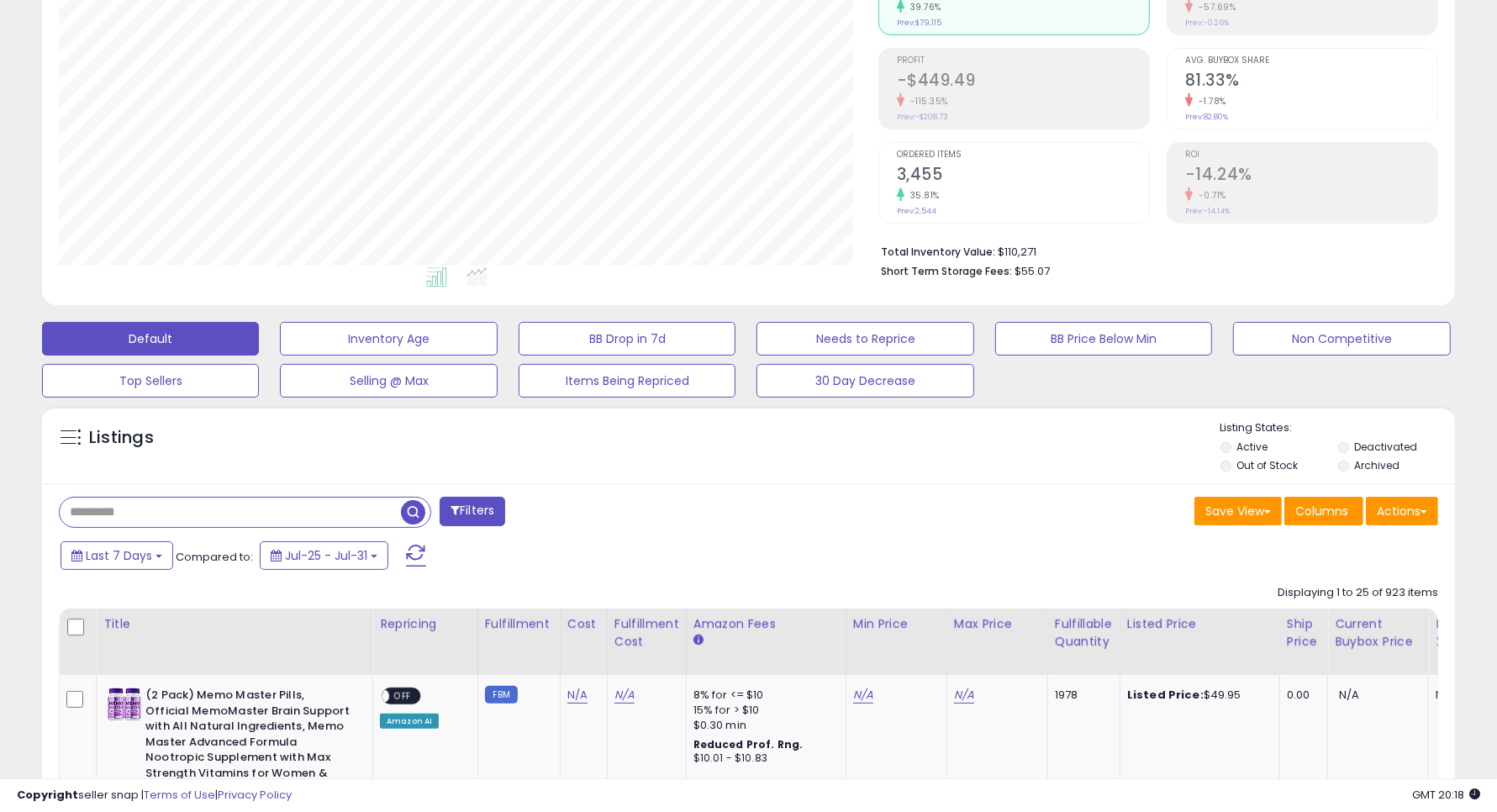 type on "********" 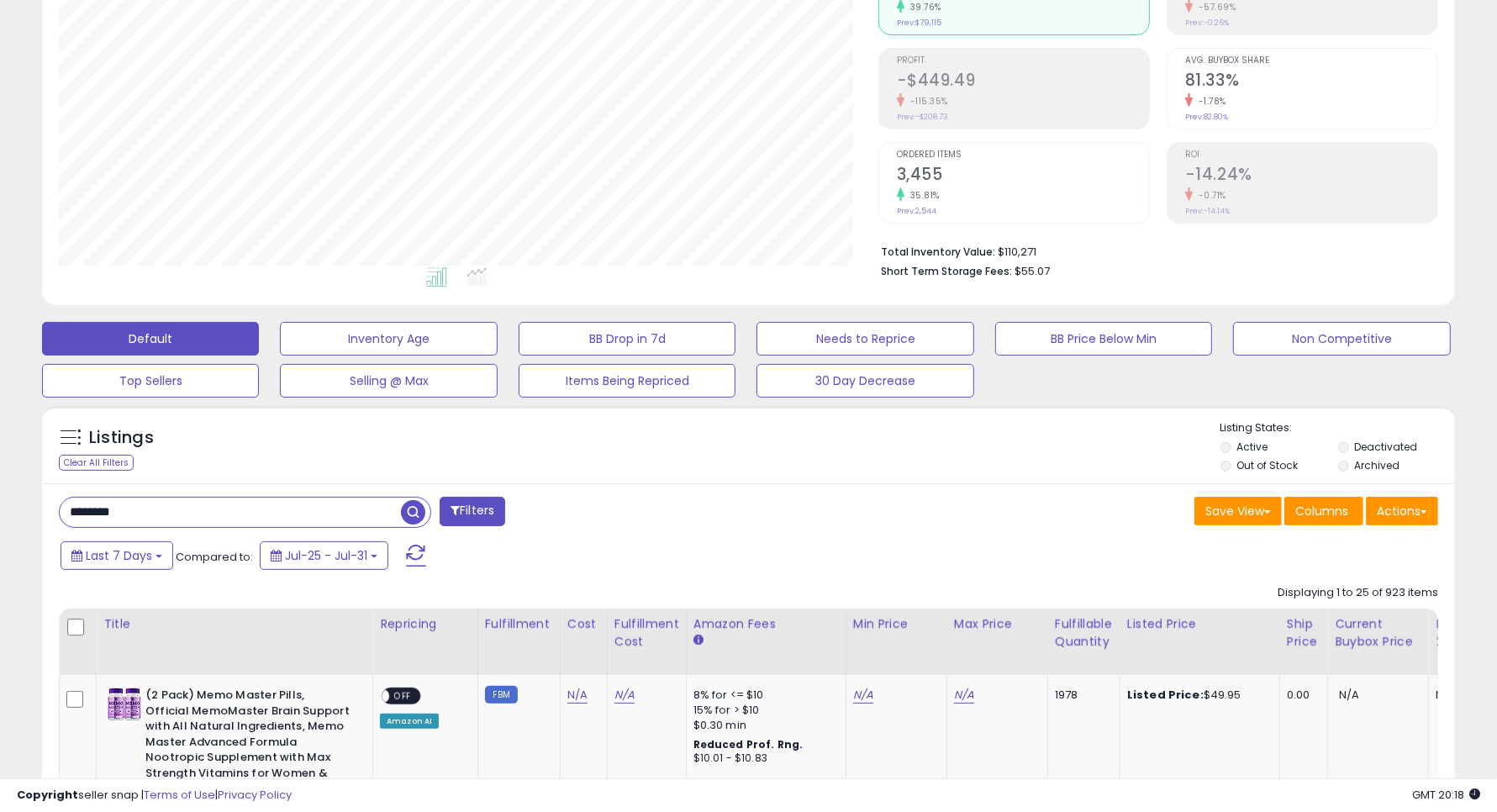 click at bounding box center (413, 512) 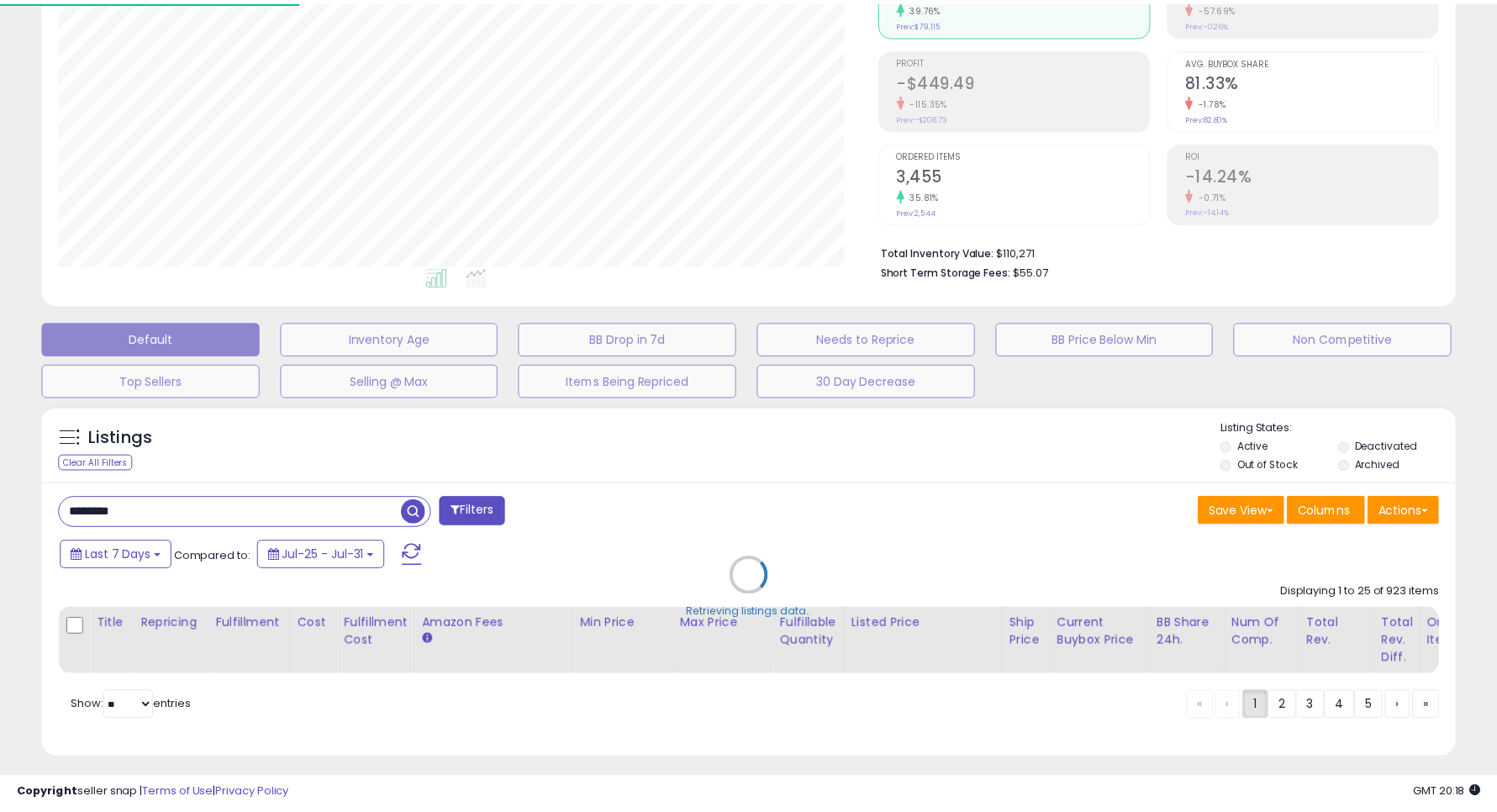scroll, scrollTop: 840235, scrollLeft: 839719, axis: both 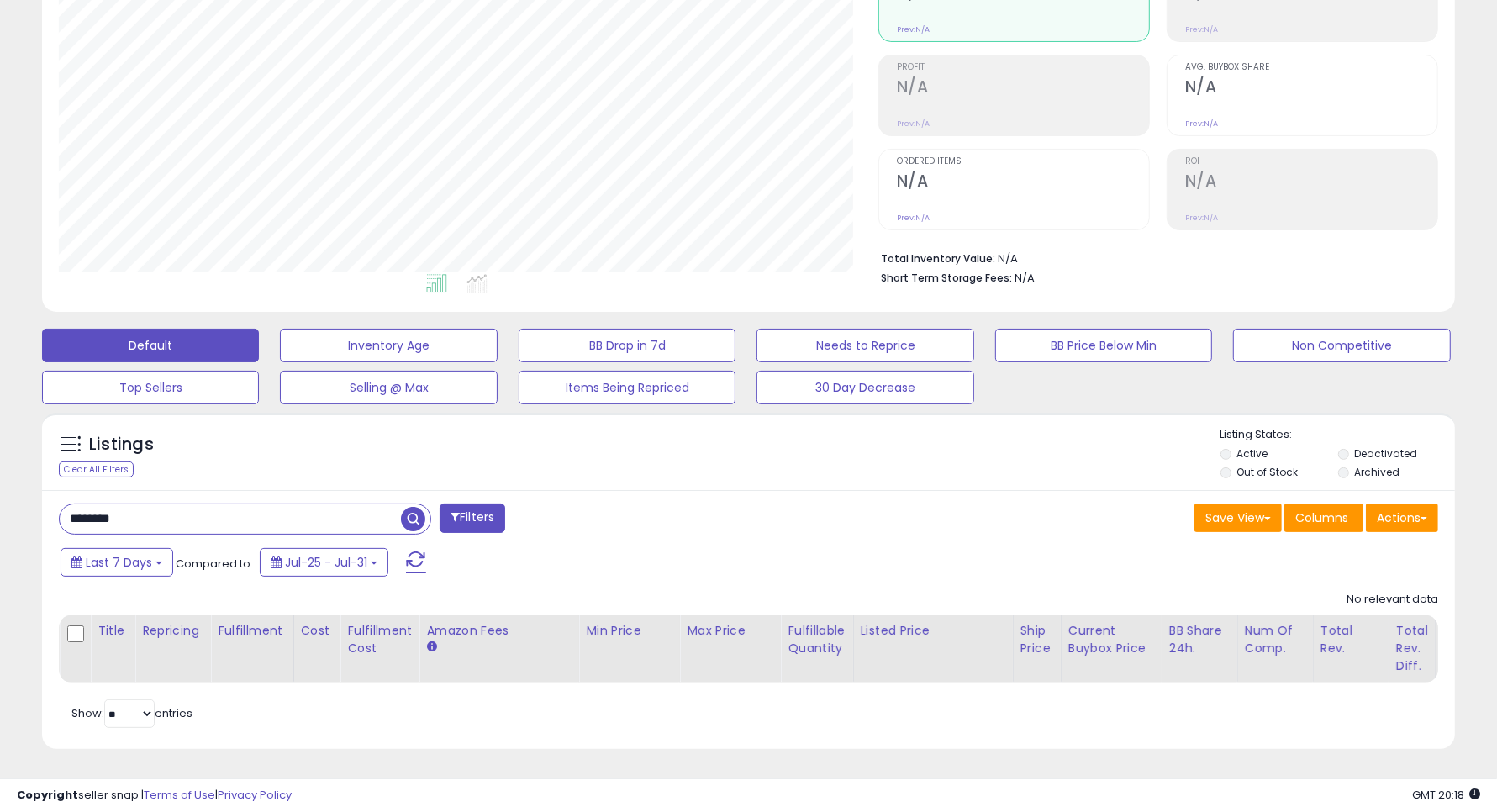 click on "********" at bounding box center [230, 519] 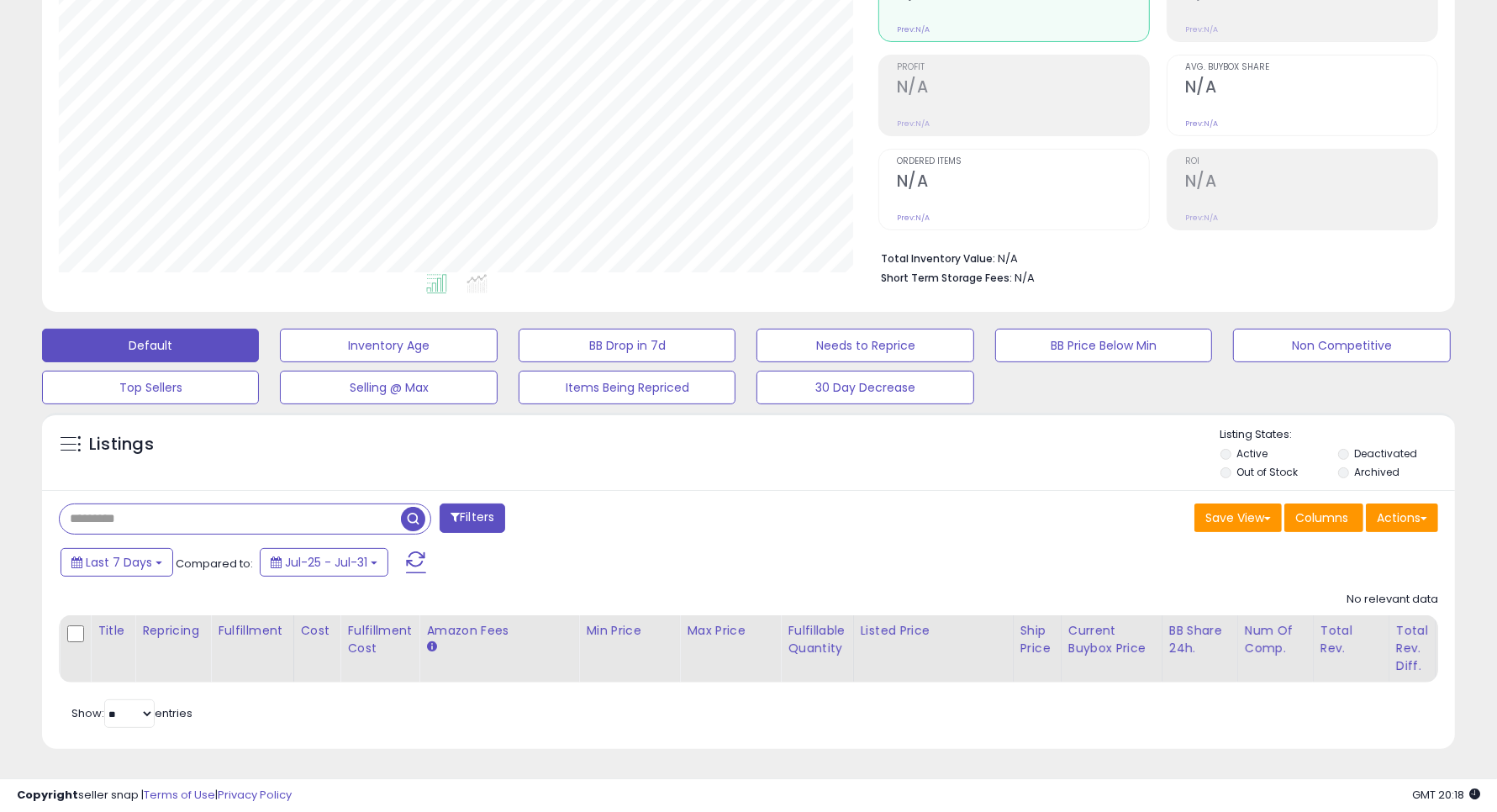 click at bounding box center (230, 519) 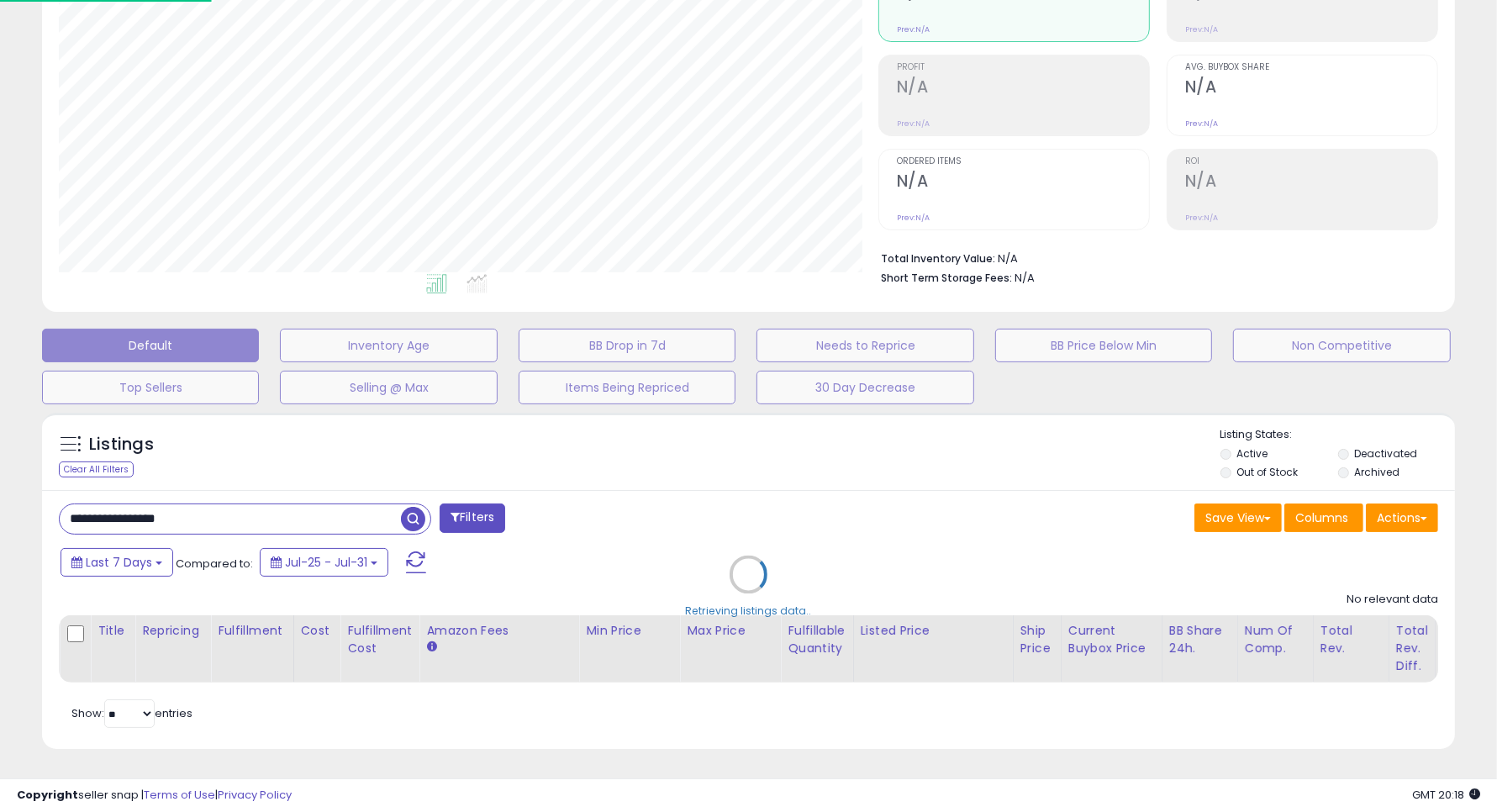 scroll, scrollTop: 840235, scrollLeft: 839709, axis: both 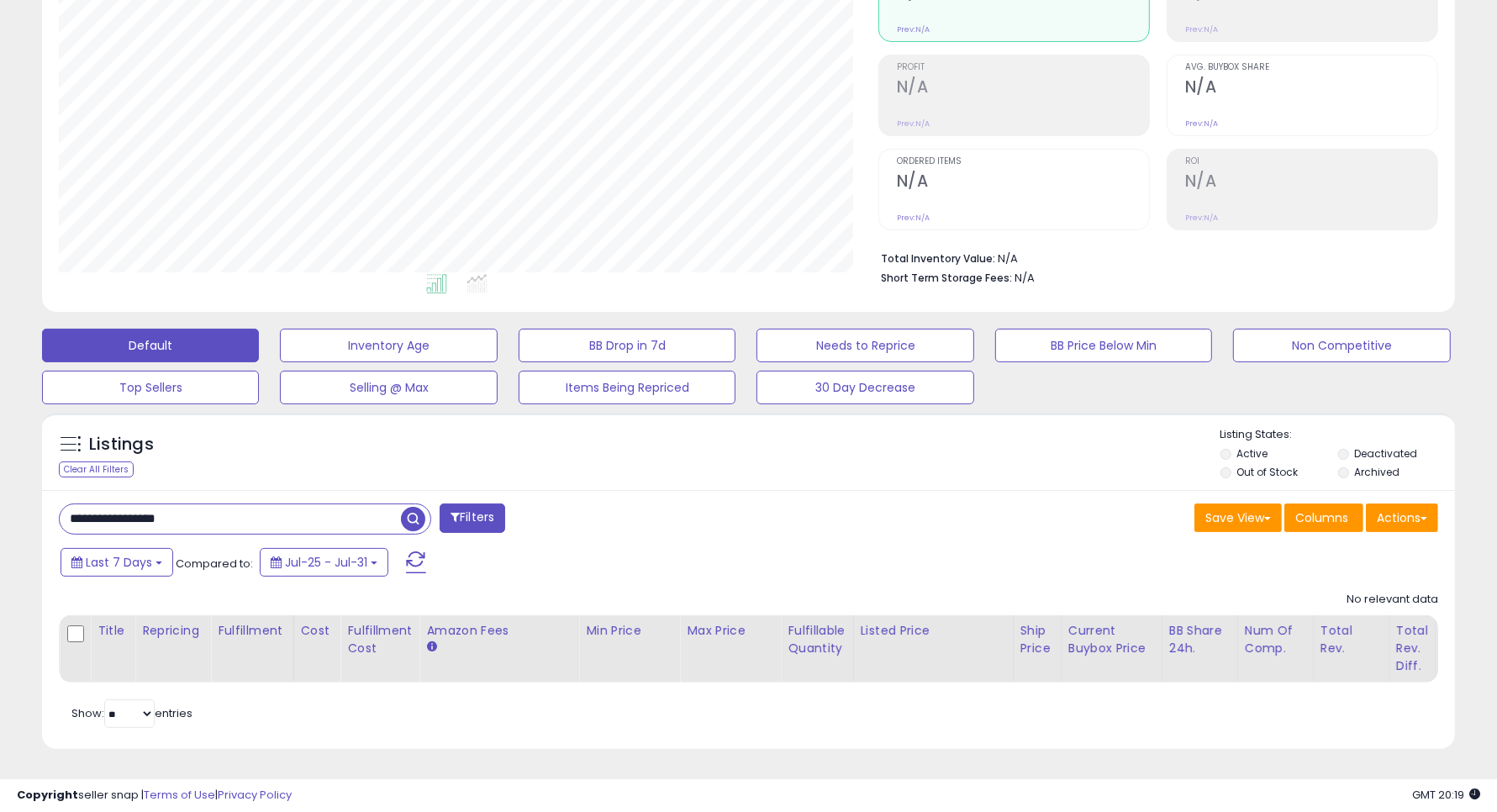 click on "**********" at bounding box center (230, 519) 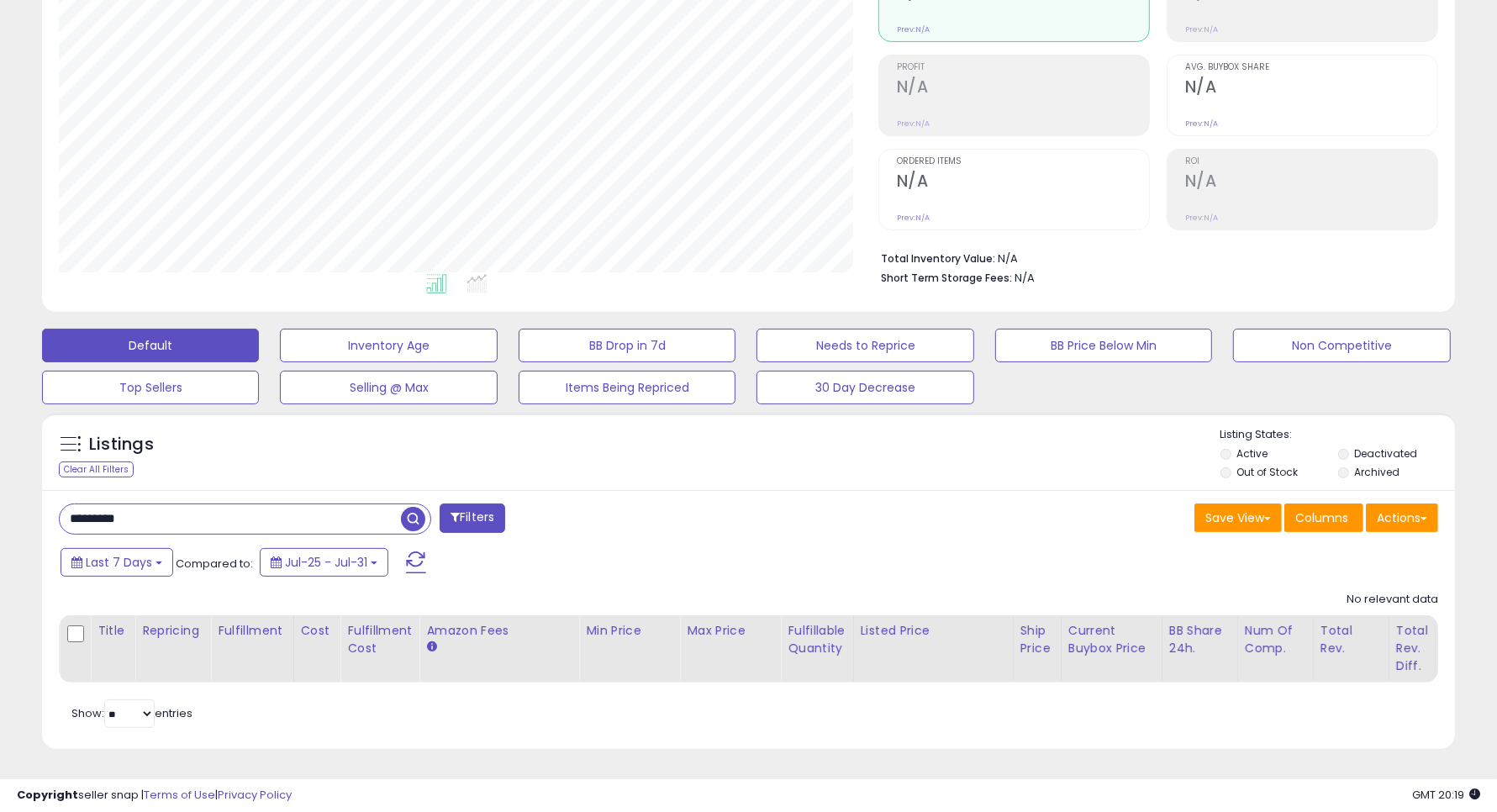type on "*********" 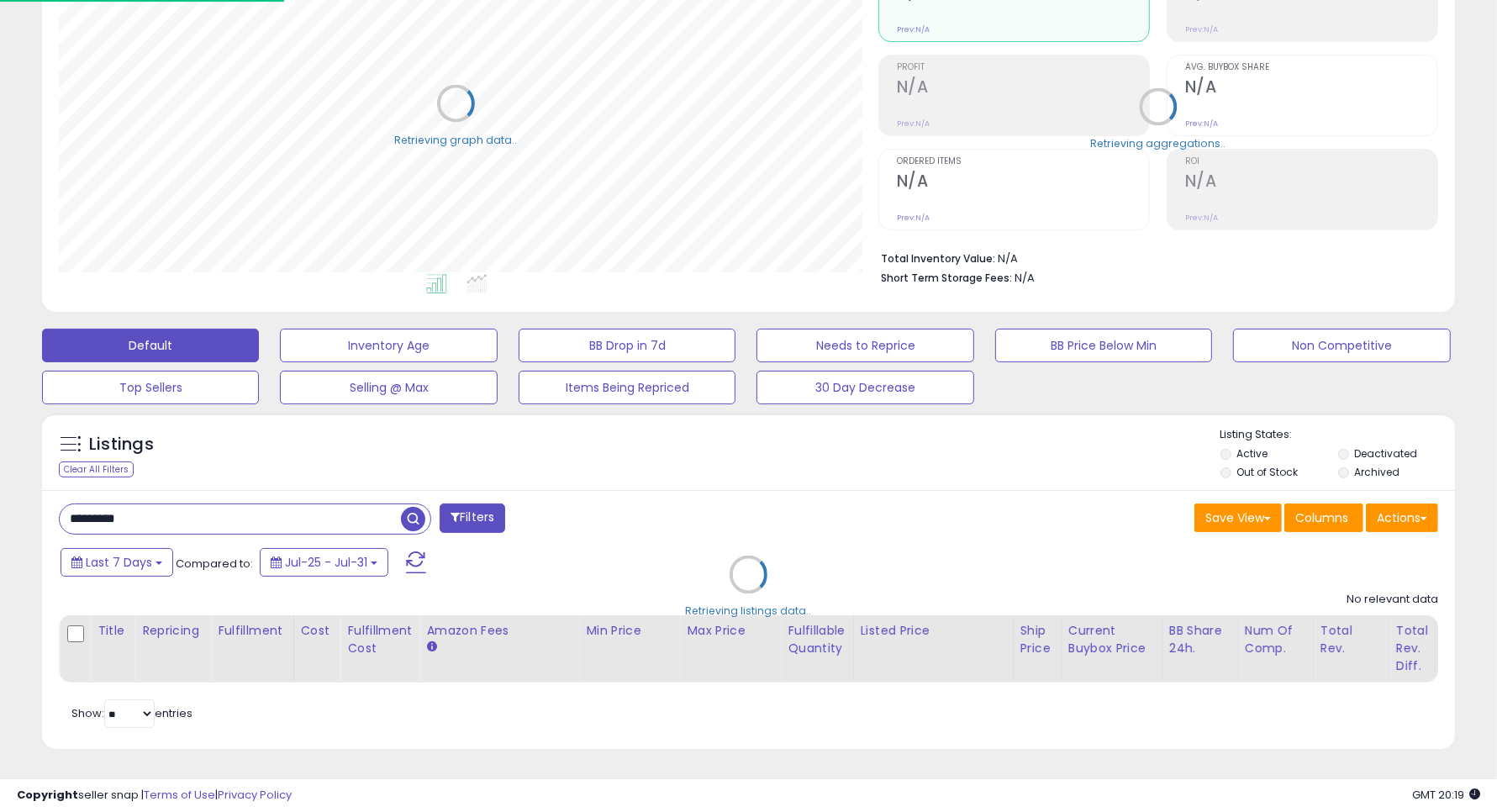 scroll, scrollTop: 345, scrollLeft: 820, axis: both 